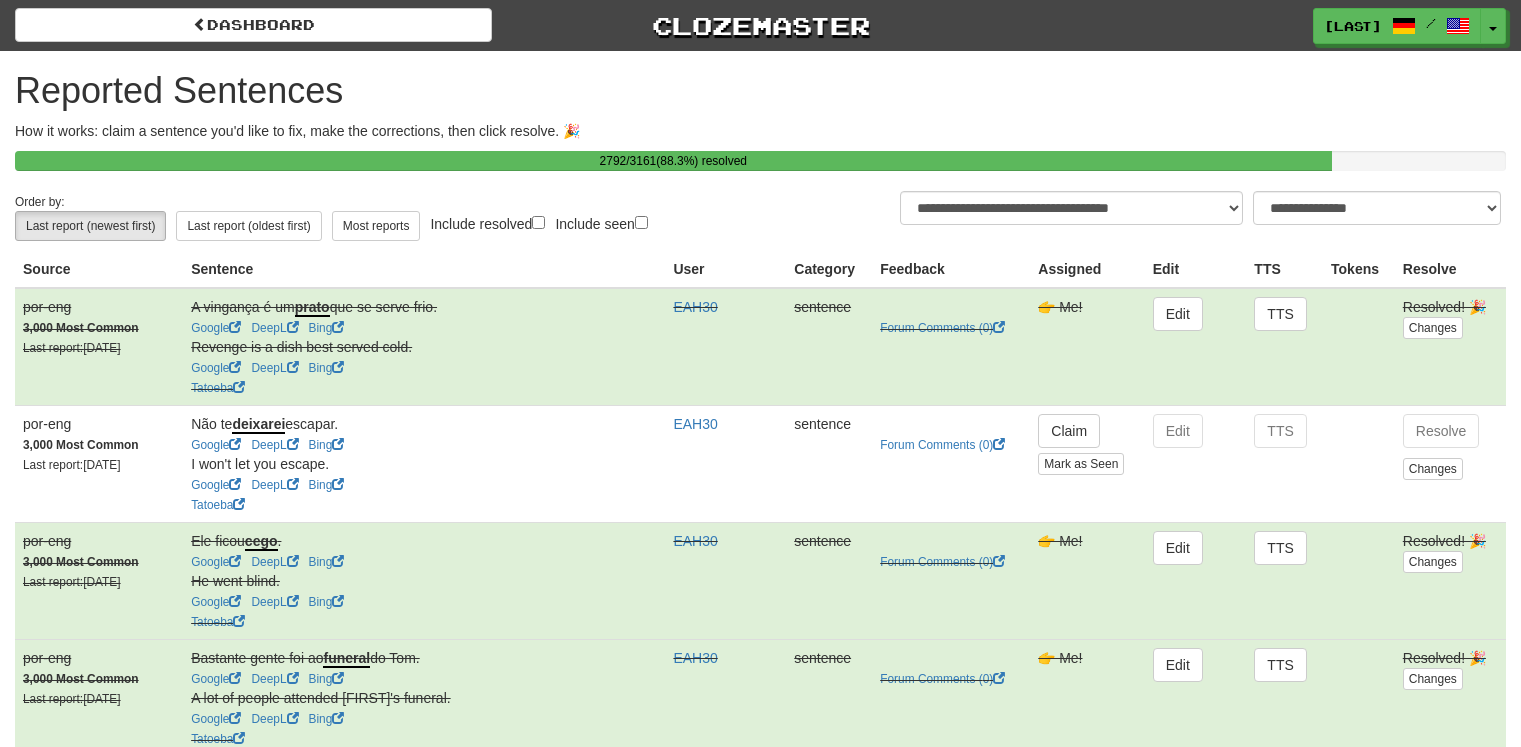 select on "***" 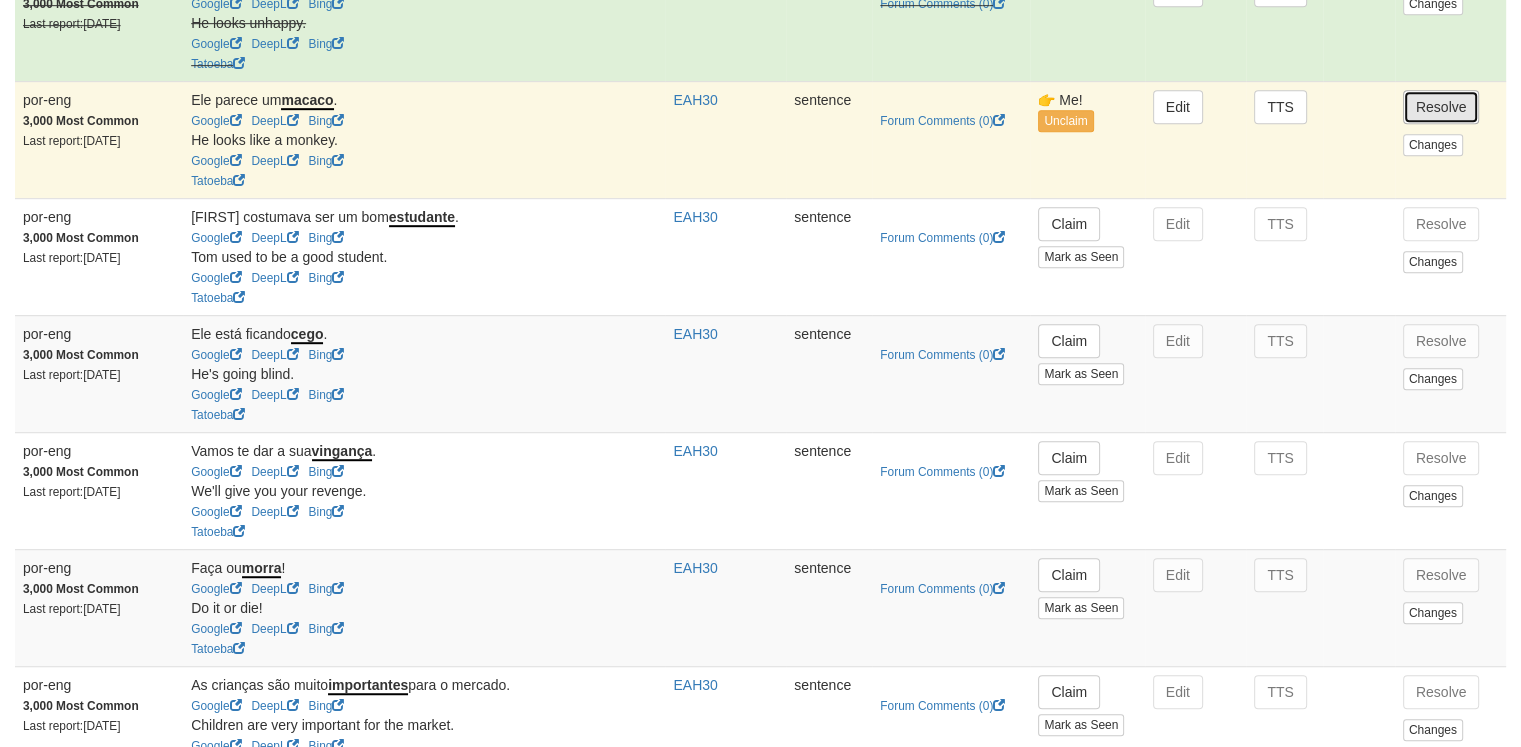 click on "Resolve" at bounding box center [1441, 107] 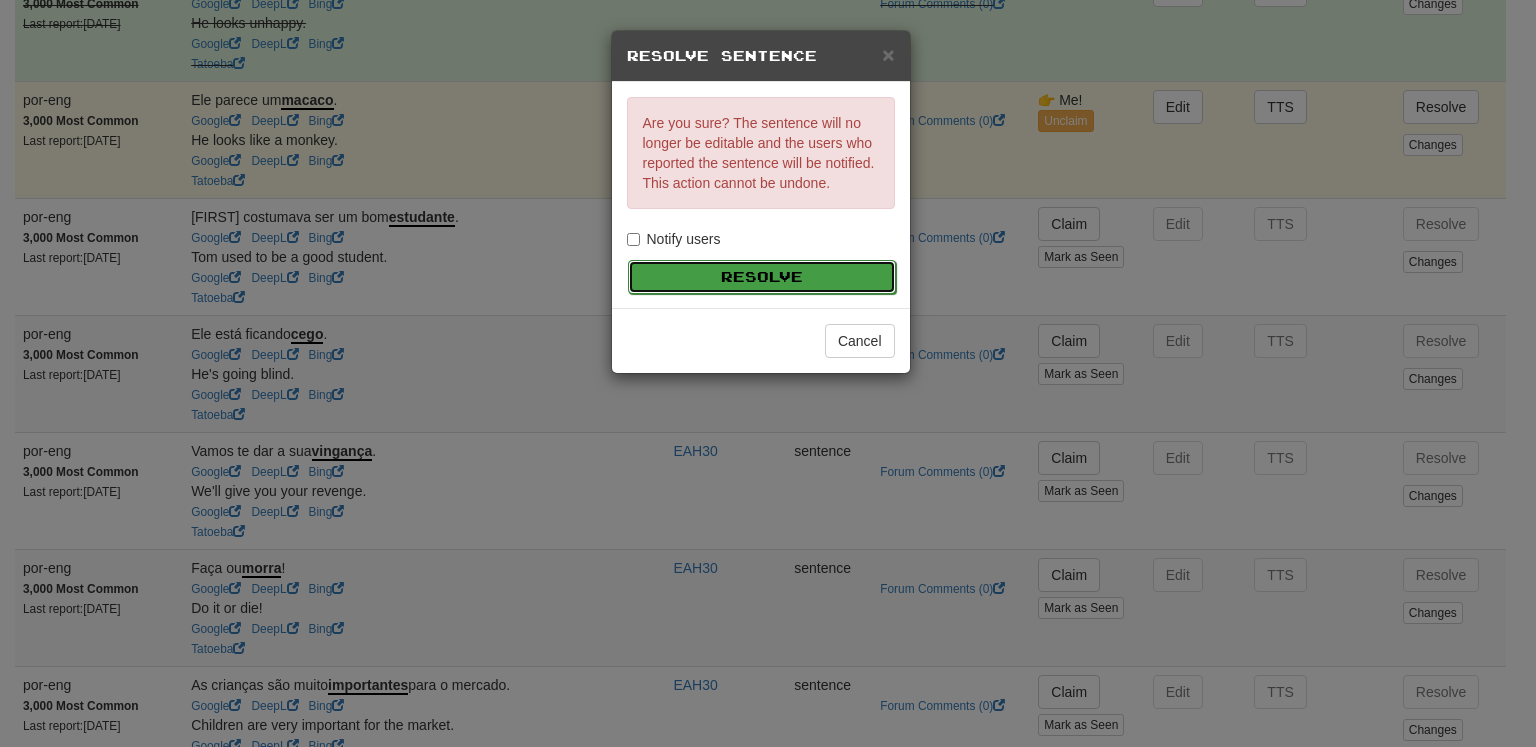 click on "Resolve" at bounding box center [762, 277] 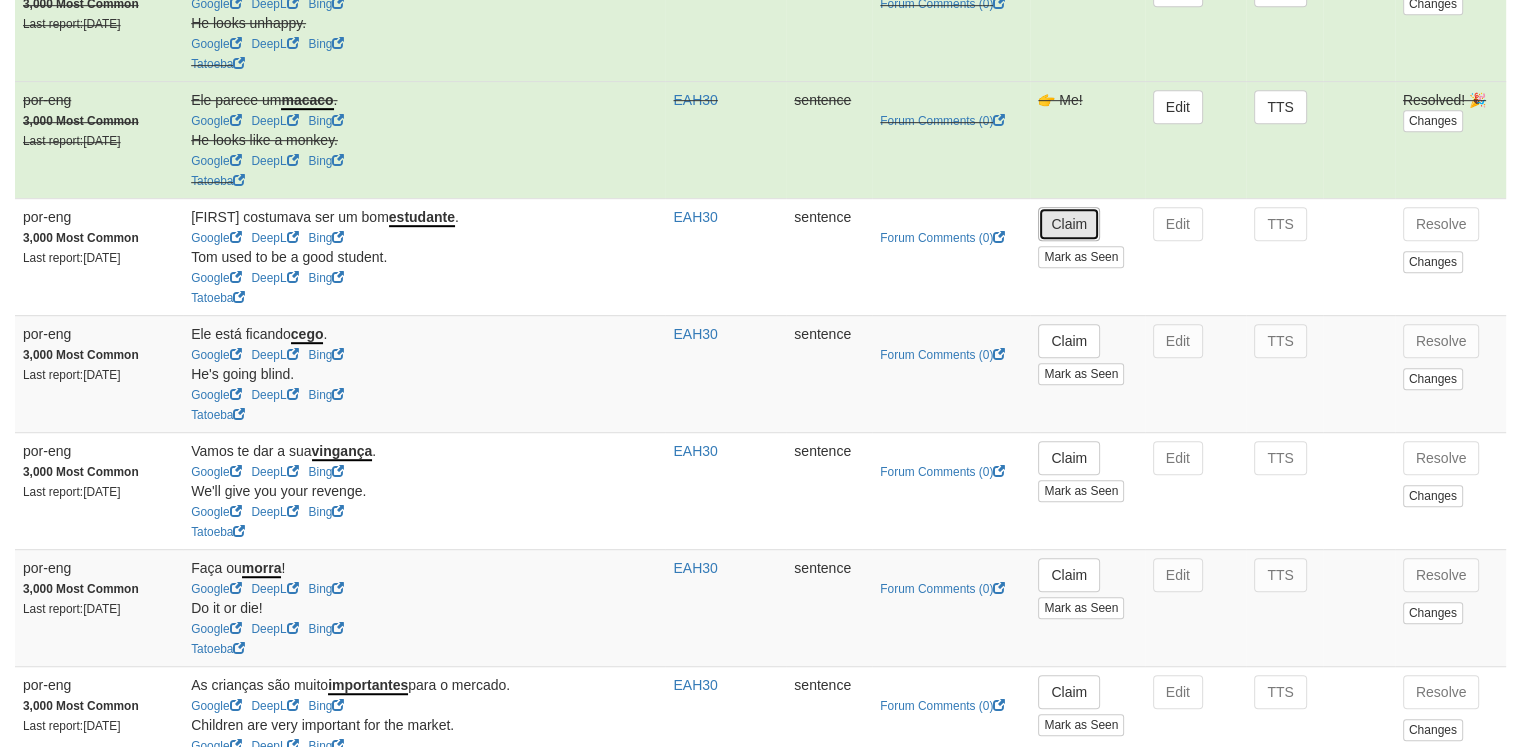 click on "Claim" at bounding box center (1069, 224) 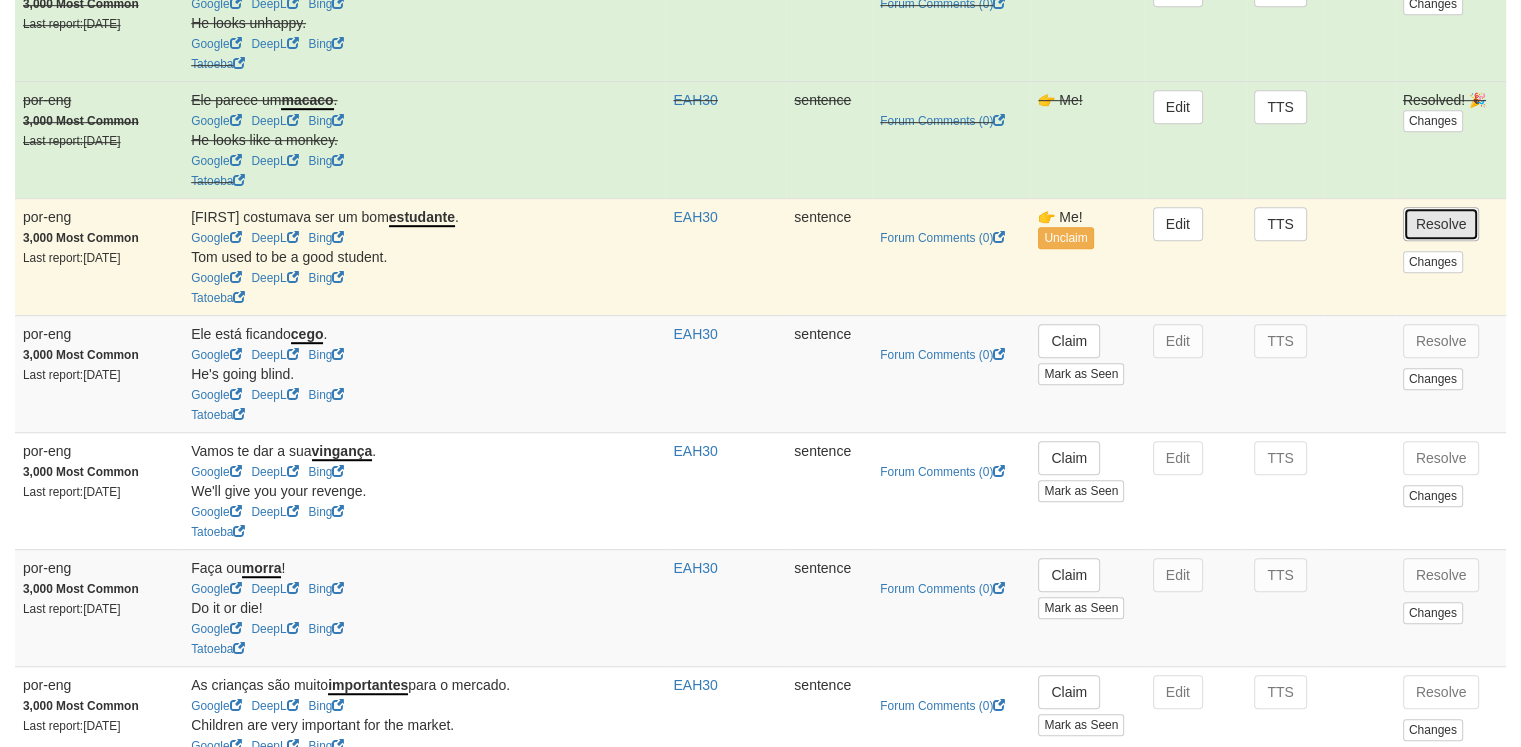 click on "Resolve" at bounding box center [1441, 224] 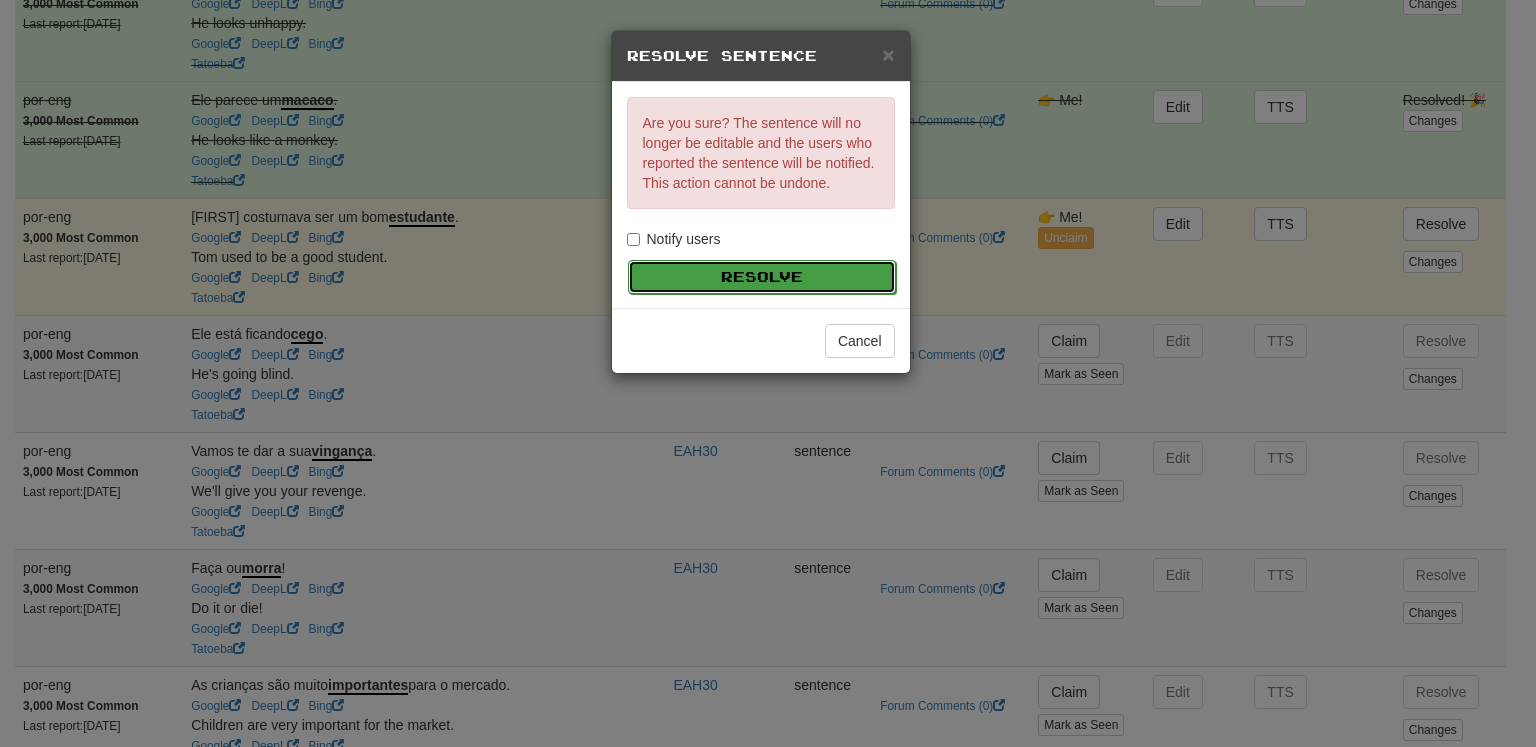 click on "Resolve" at bounding box center [762, 277] 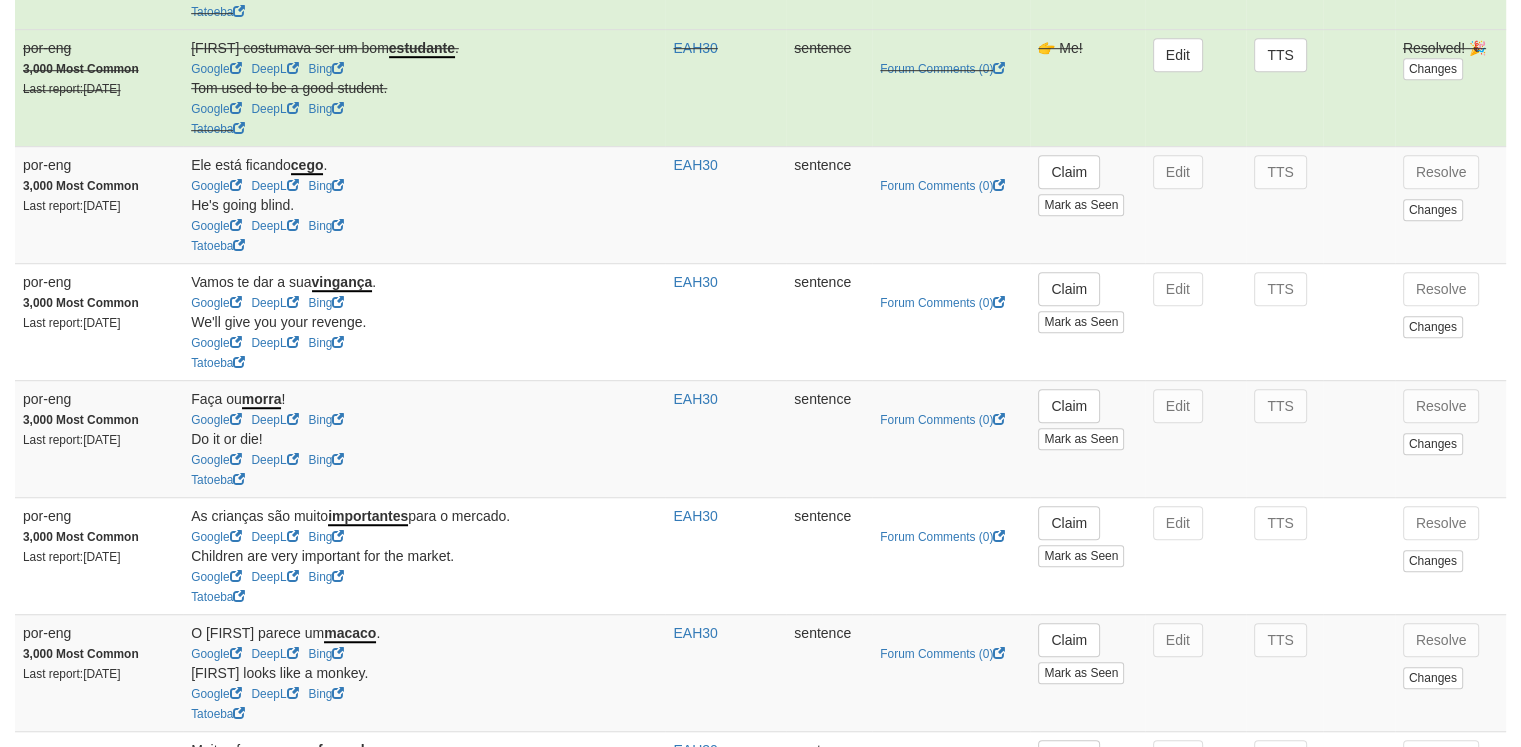 scroll, scrollTop: 1296, scrollLeft: 0, axis: vertical 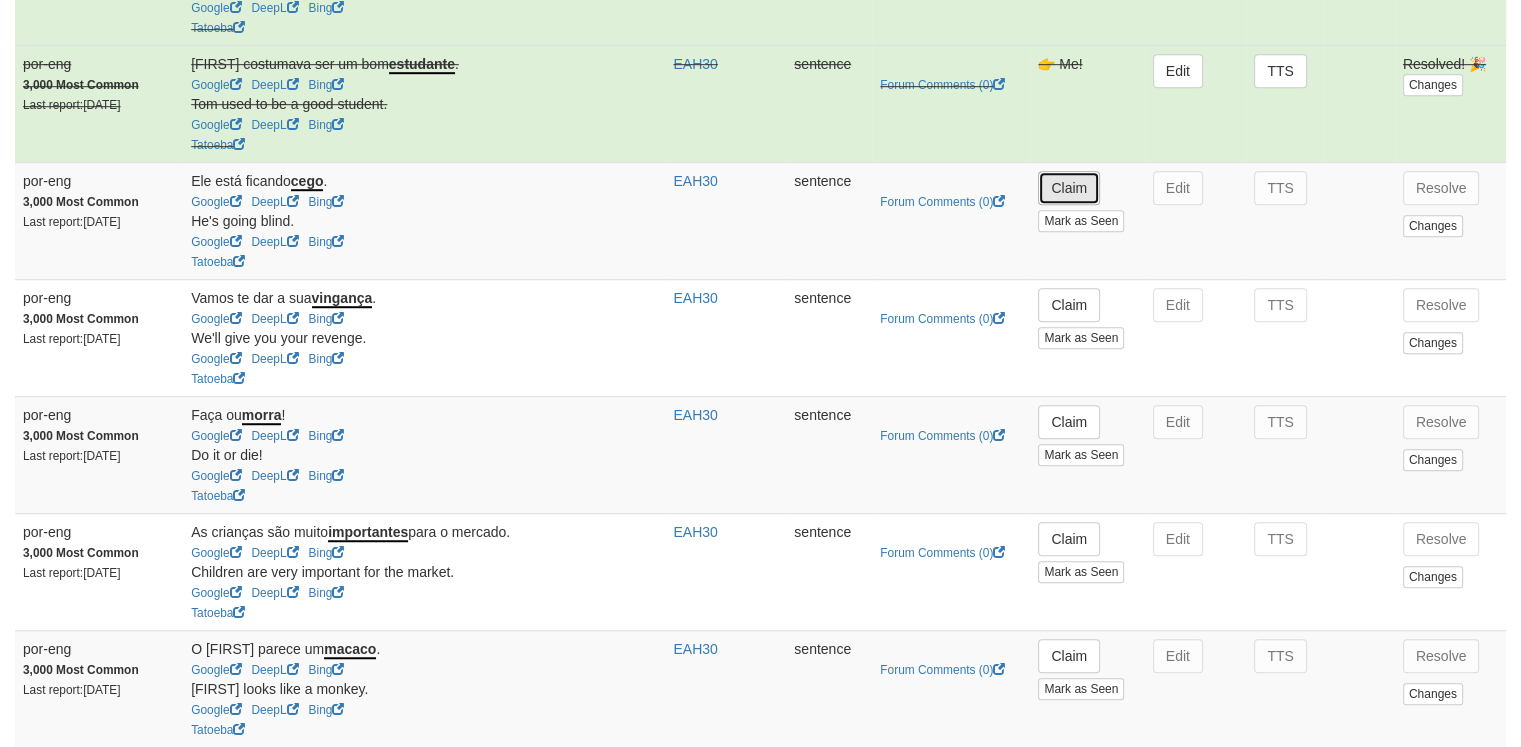 click on "Claim" at bounding box center [1069, 188] 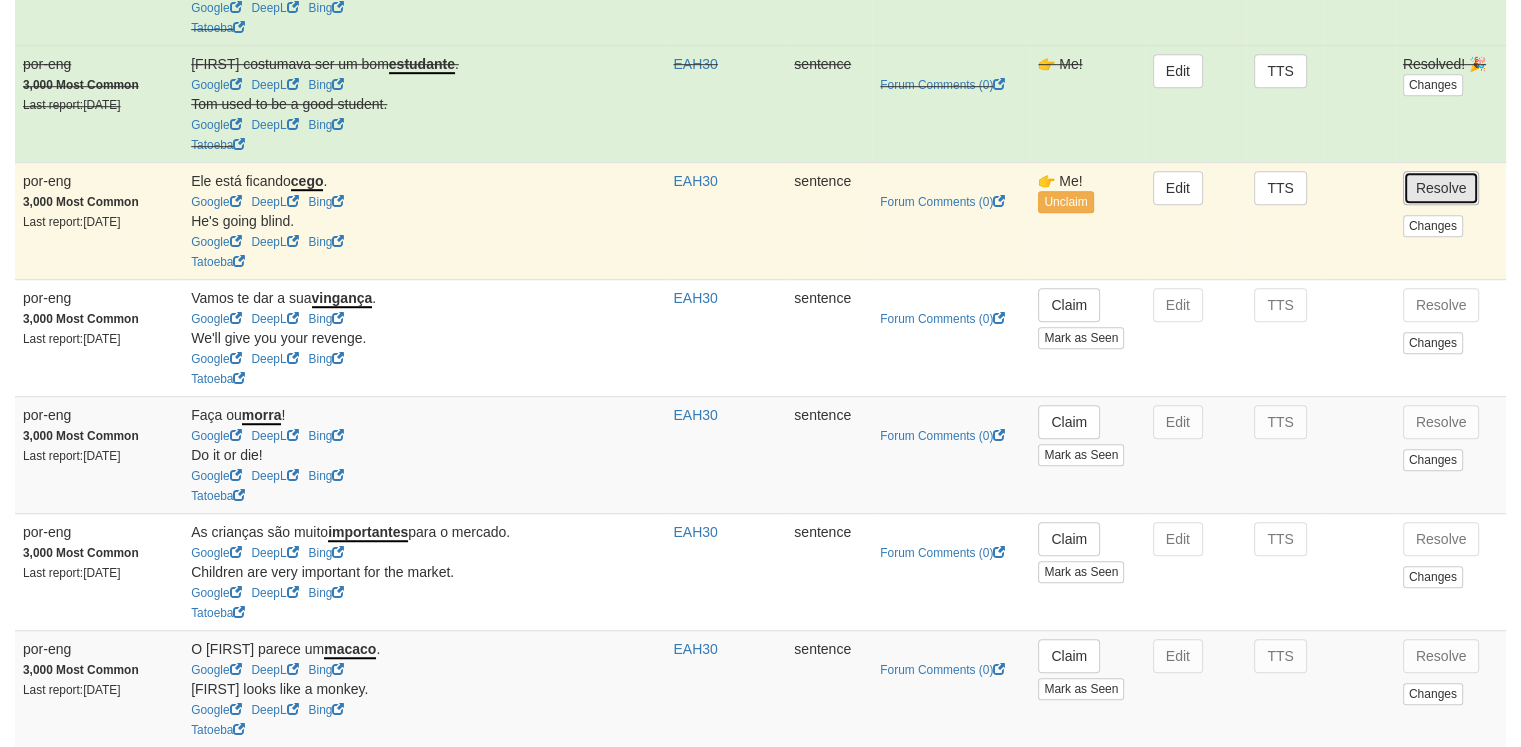 click on "Resolve" at bounding box center [1441, 188] 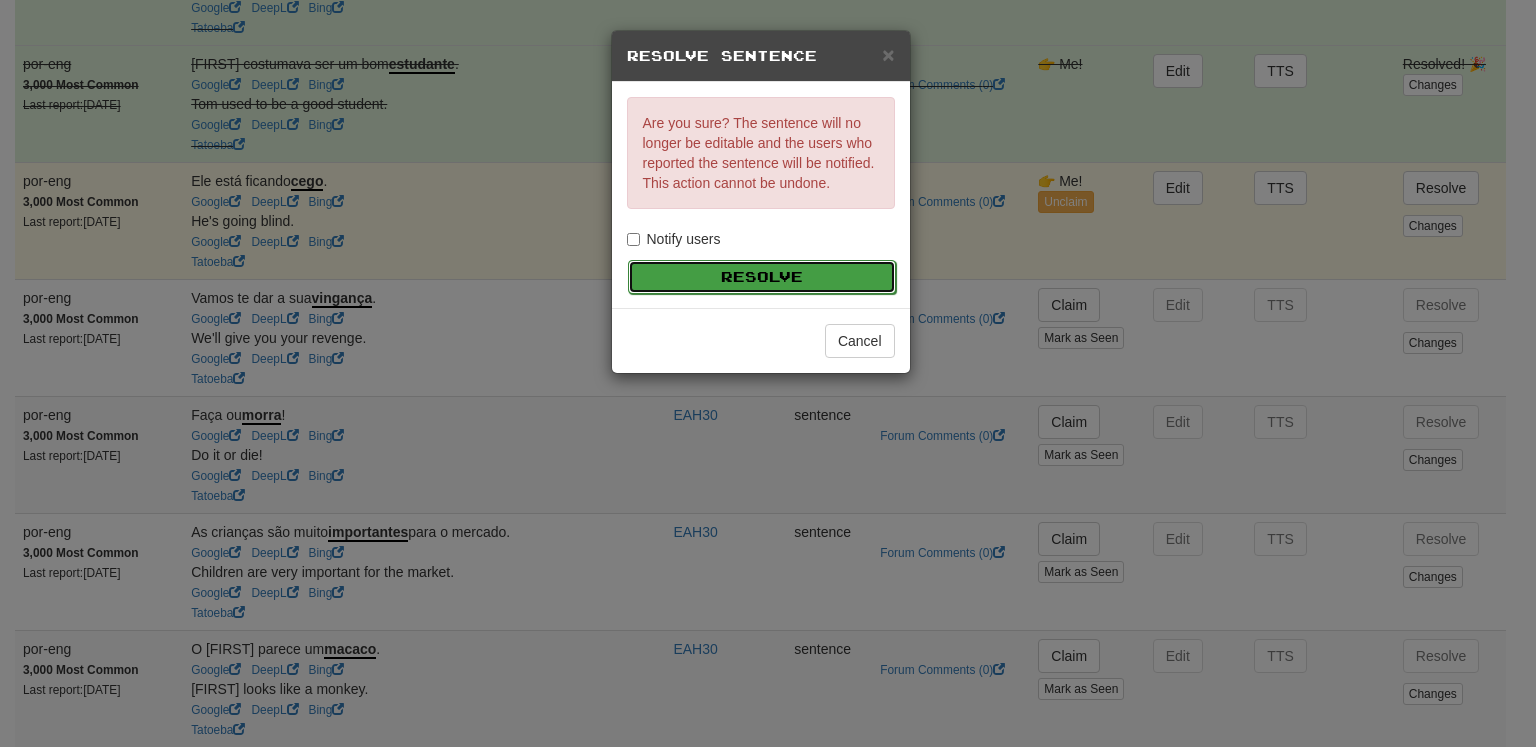 click on "Resolve" at bounding box center [762, 277] 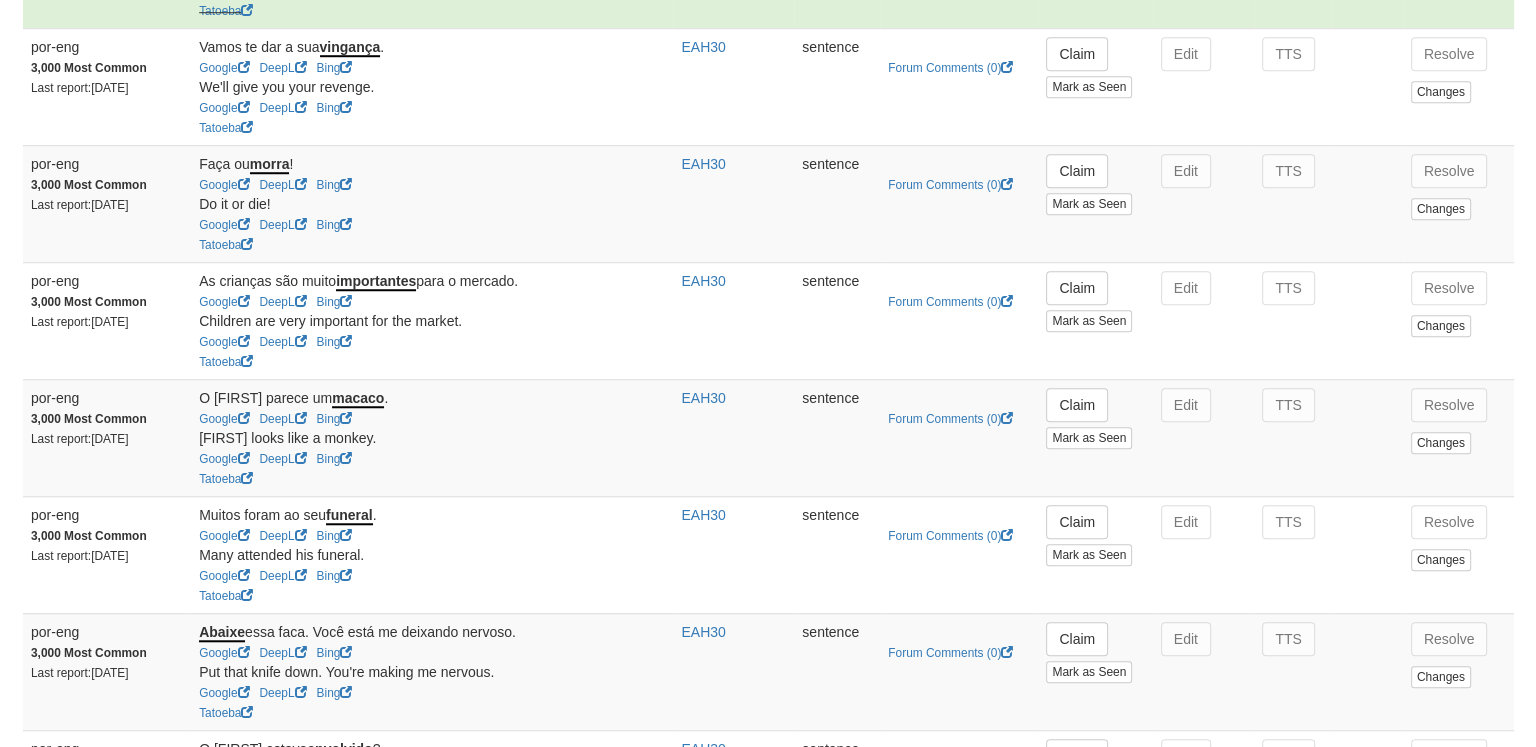 scroll, scrollTop: 1562, scrollLeft: 0, axis: vertical 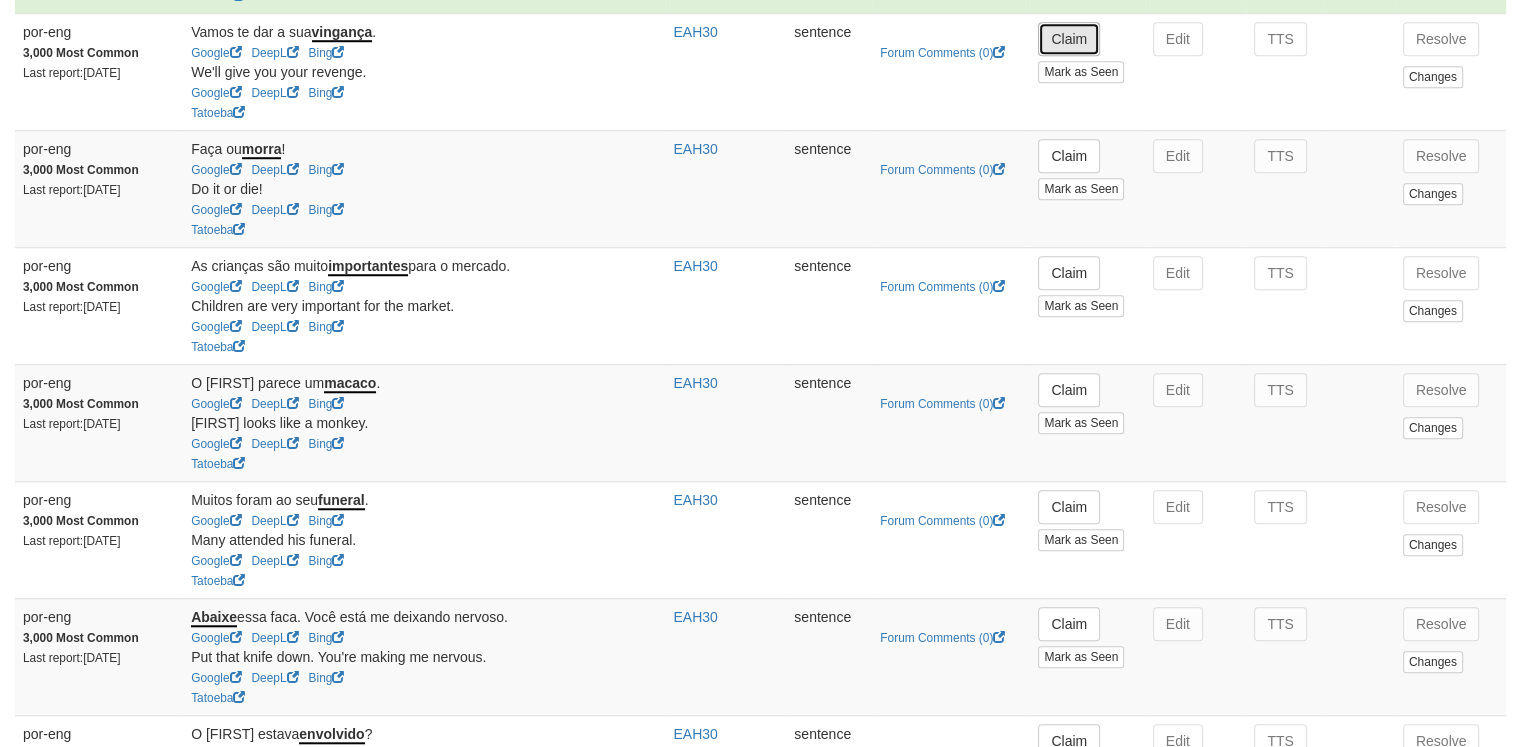 click on "Claim" at bounding box center (1069, 39) 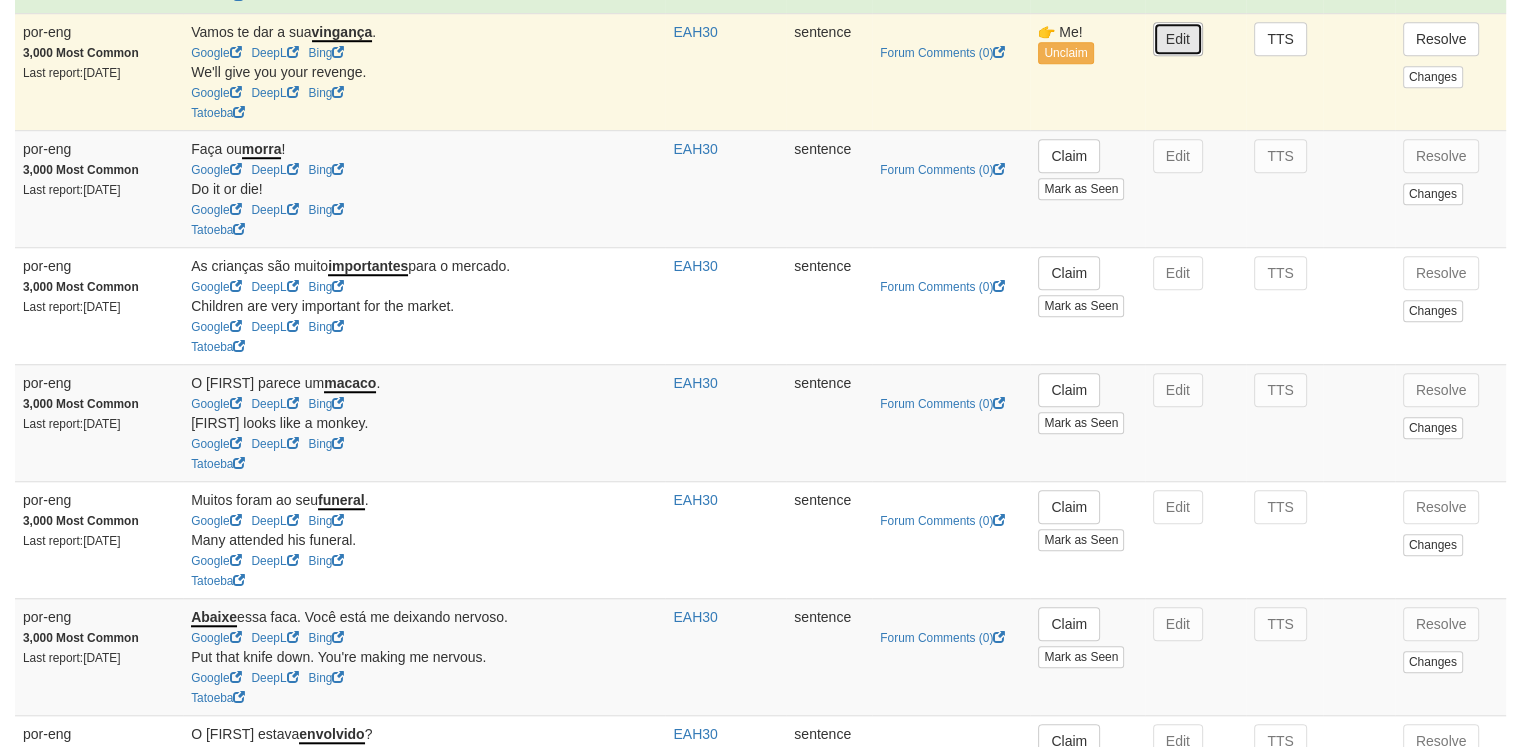 click on "Edit" at bounding box center (1178, 39) 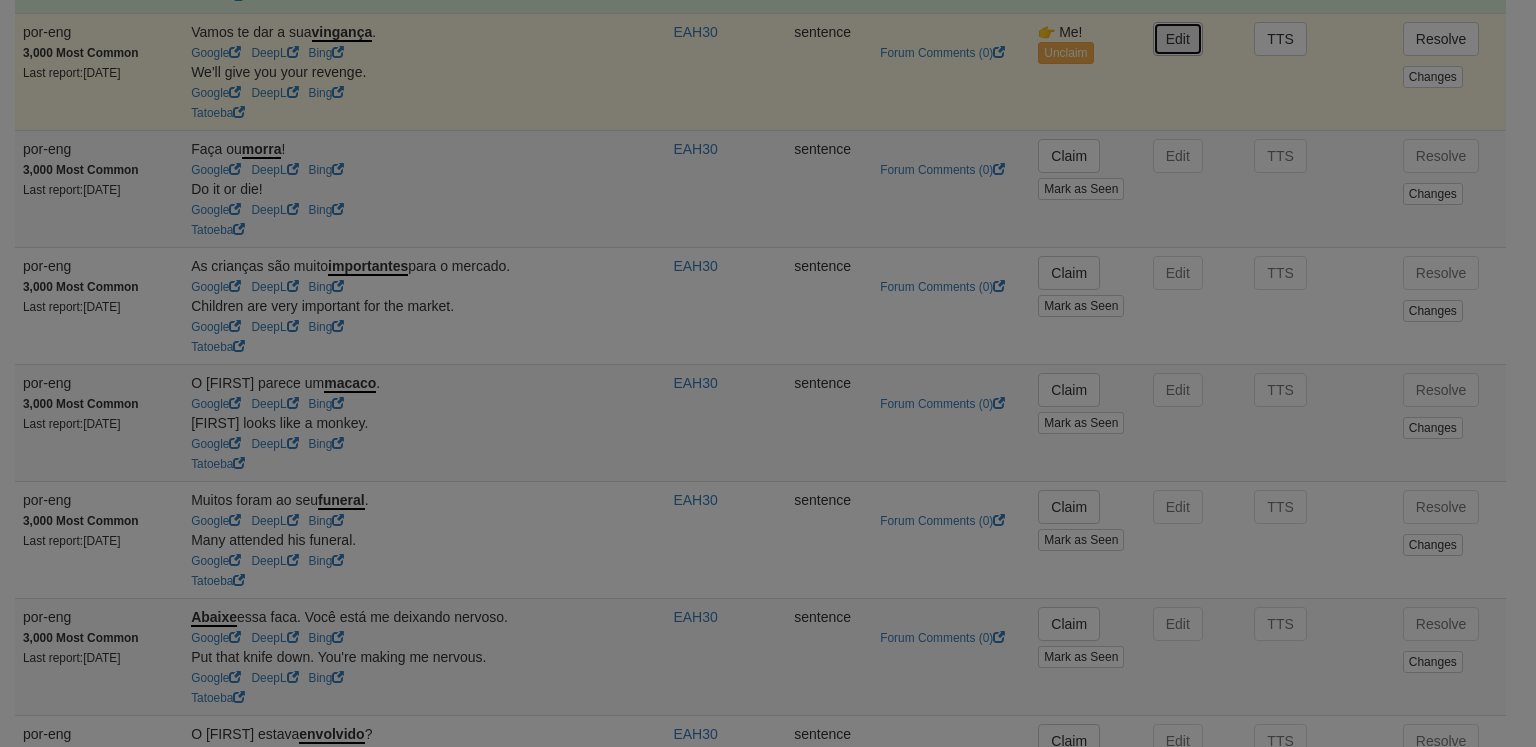 type on "**********" 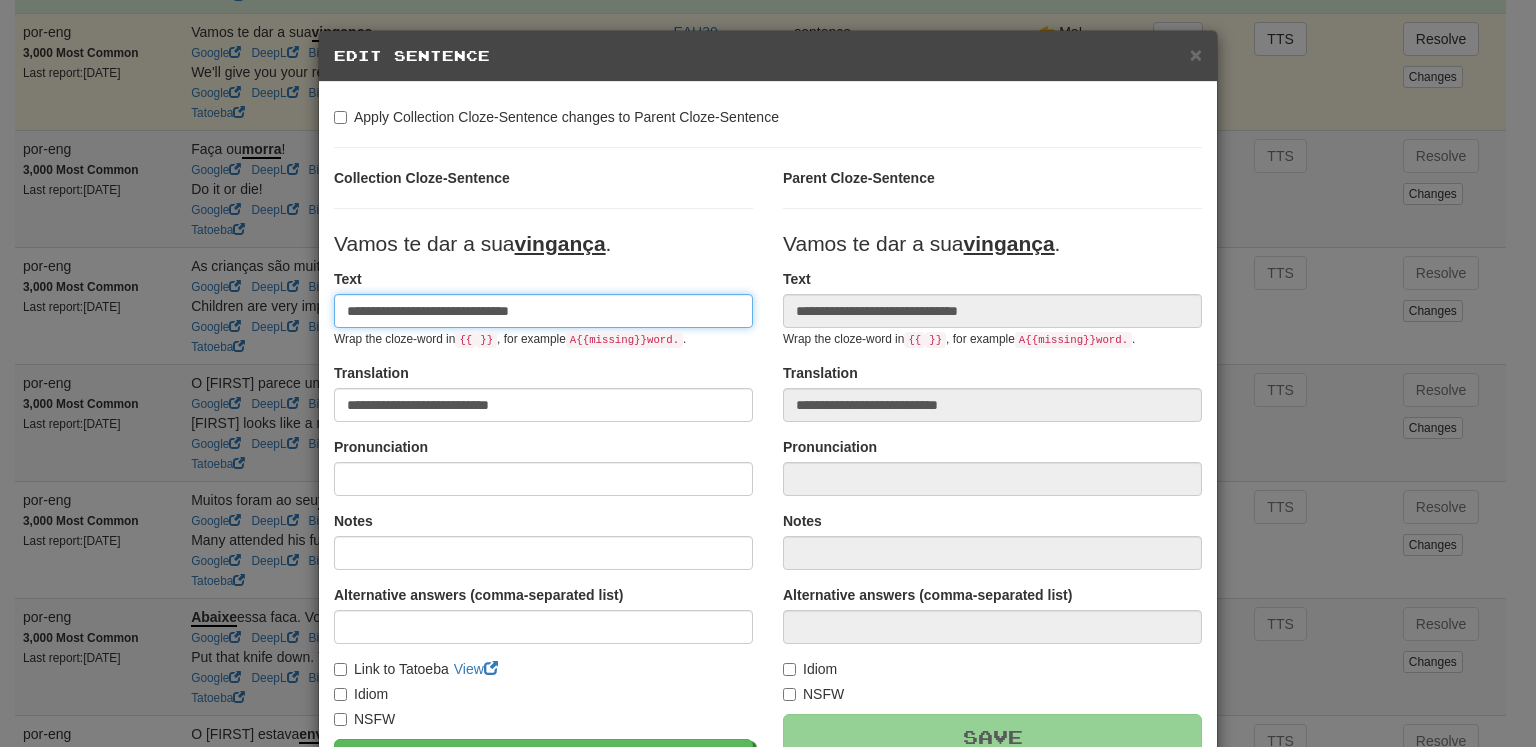 click on "**********" at bounding box center [543, 311] 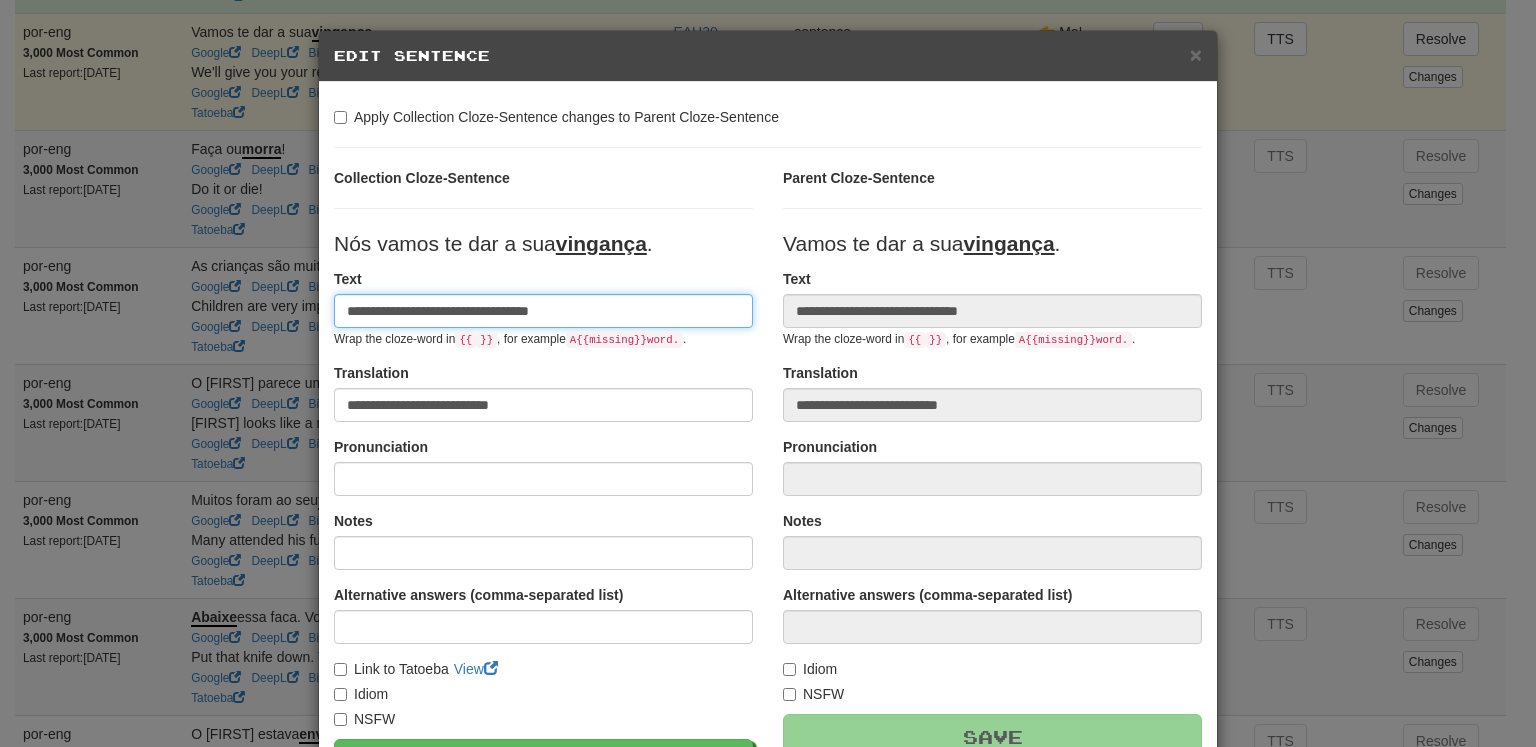 type on "**********" 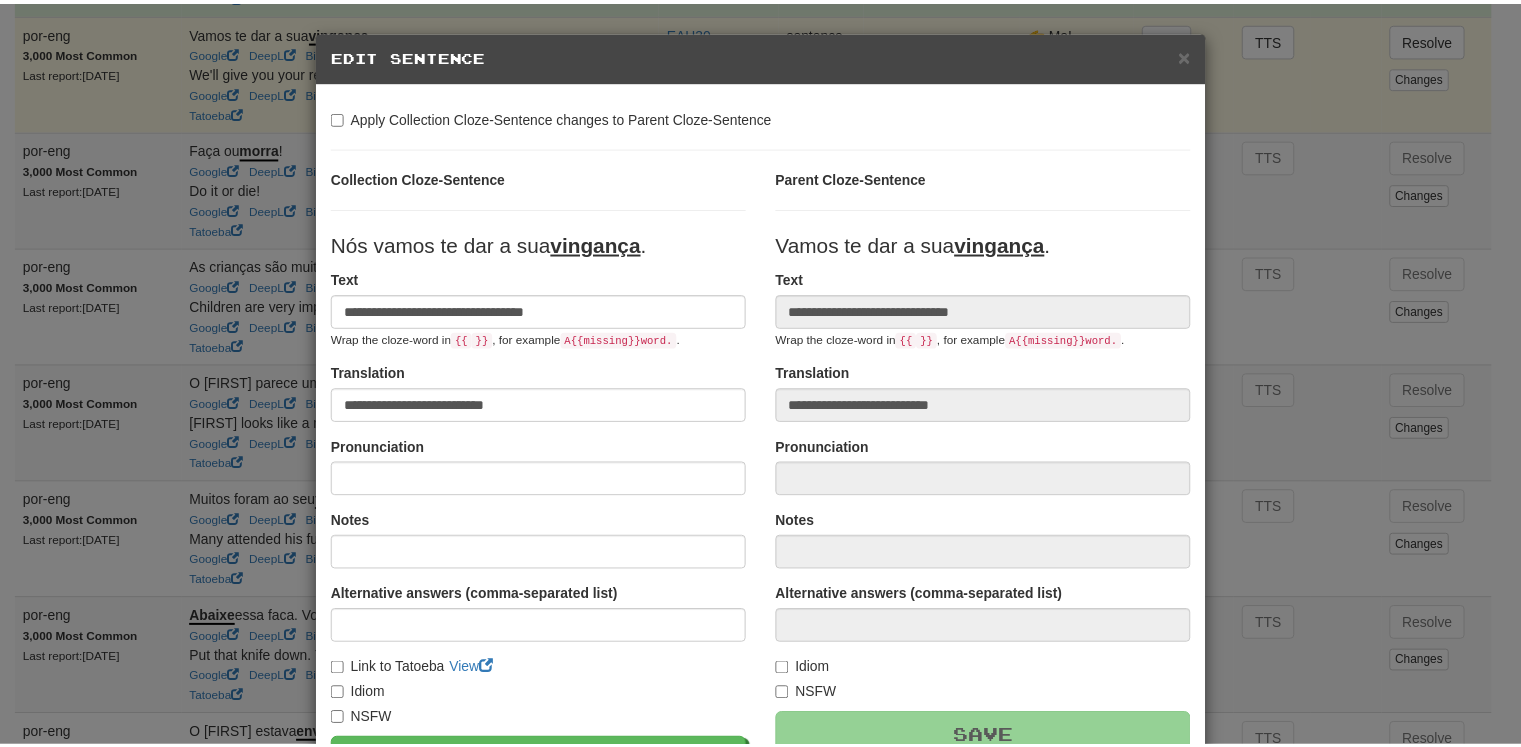 scroll, scrollTop: 228, scrollLeft: 0, axis: vertical 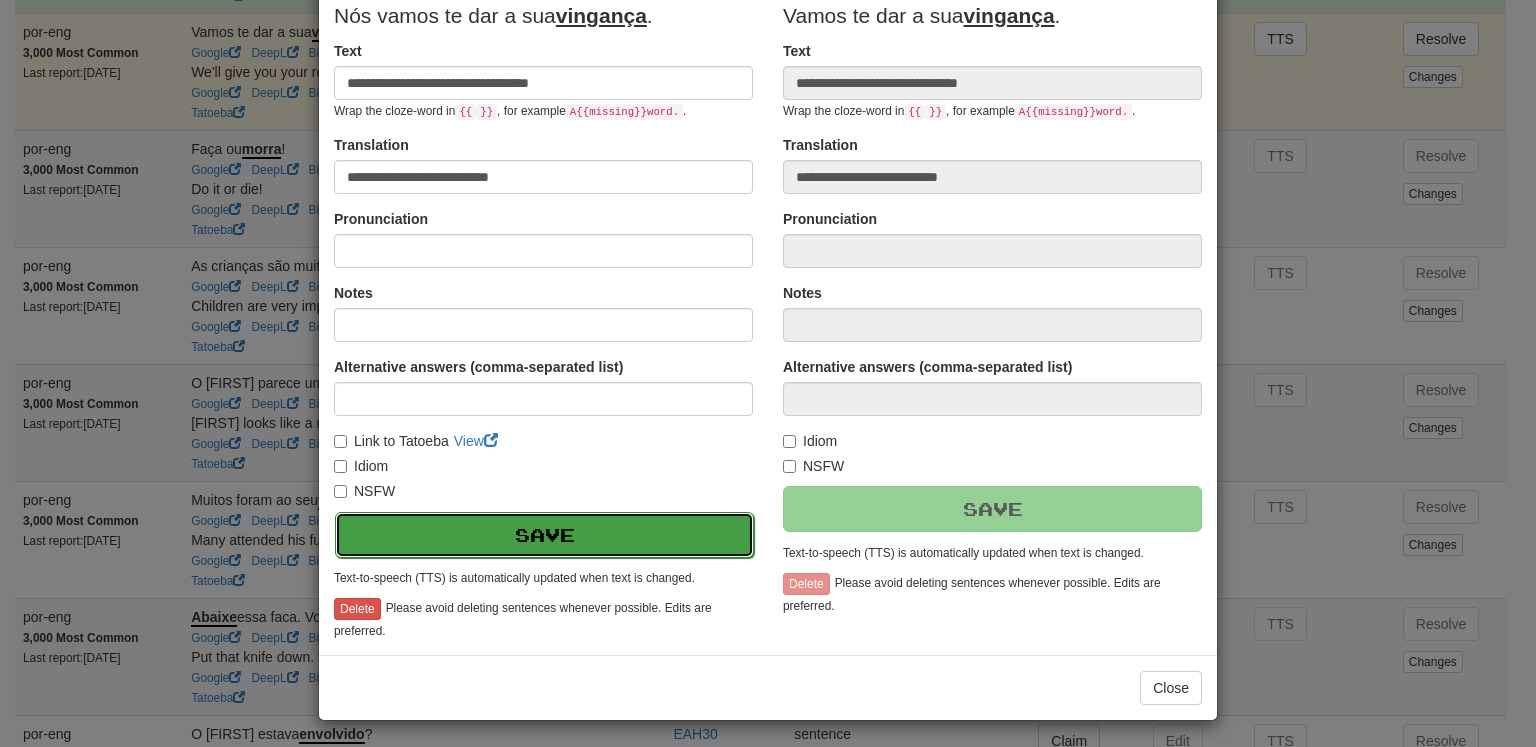 click on "Save" at bounding box center [544, 535] 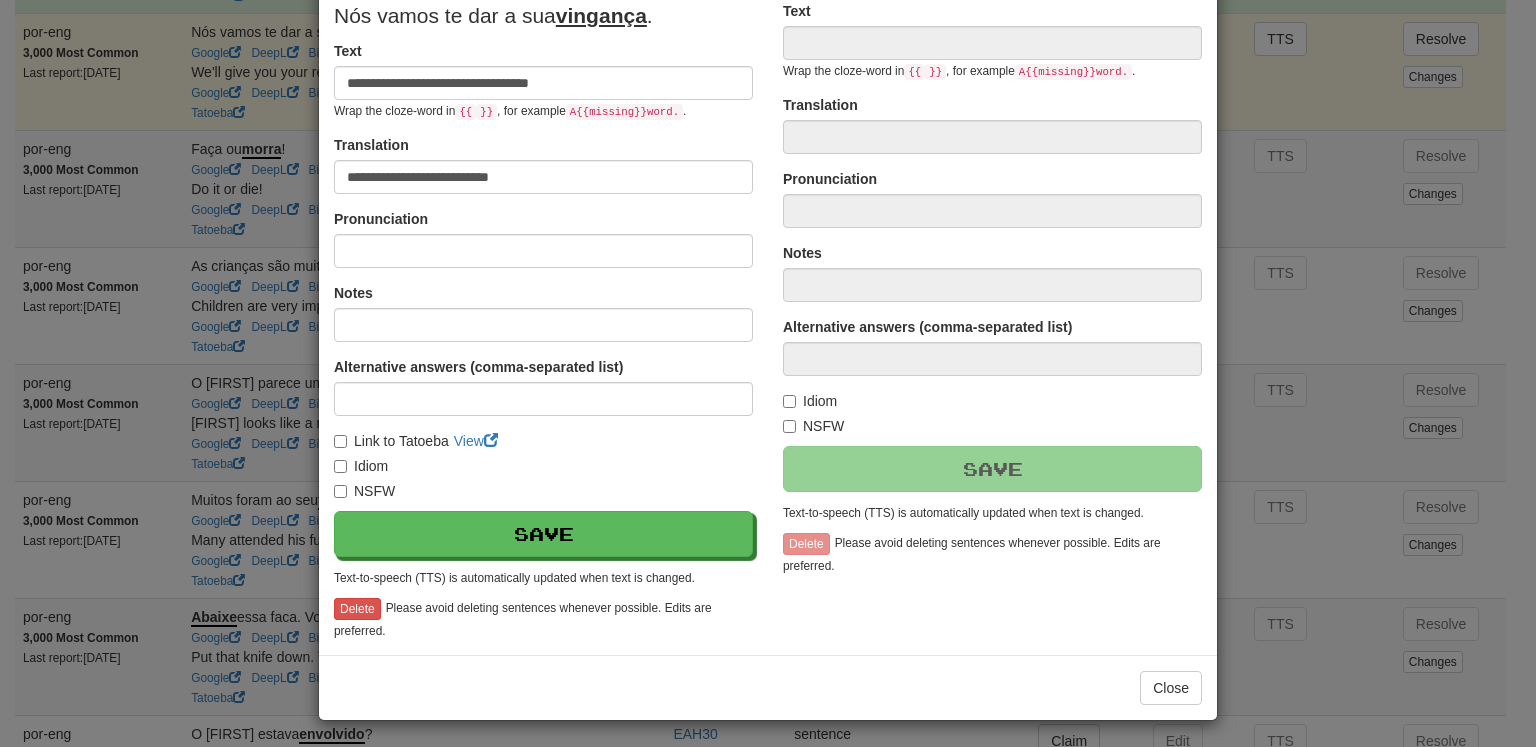 type on "**********" 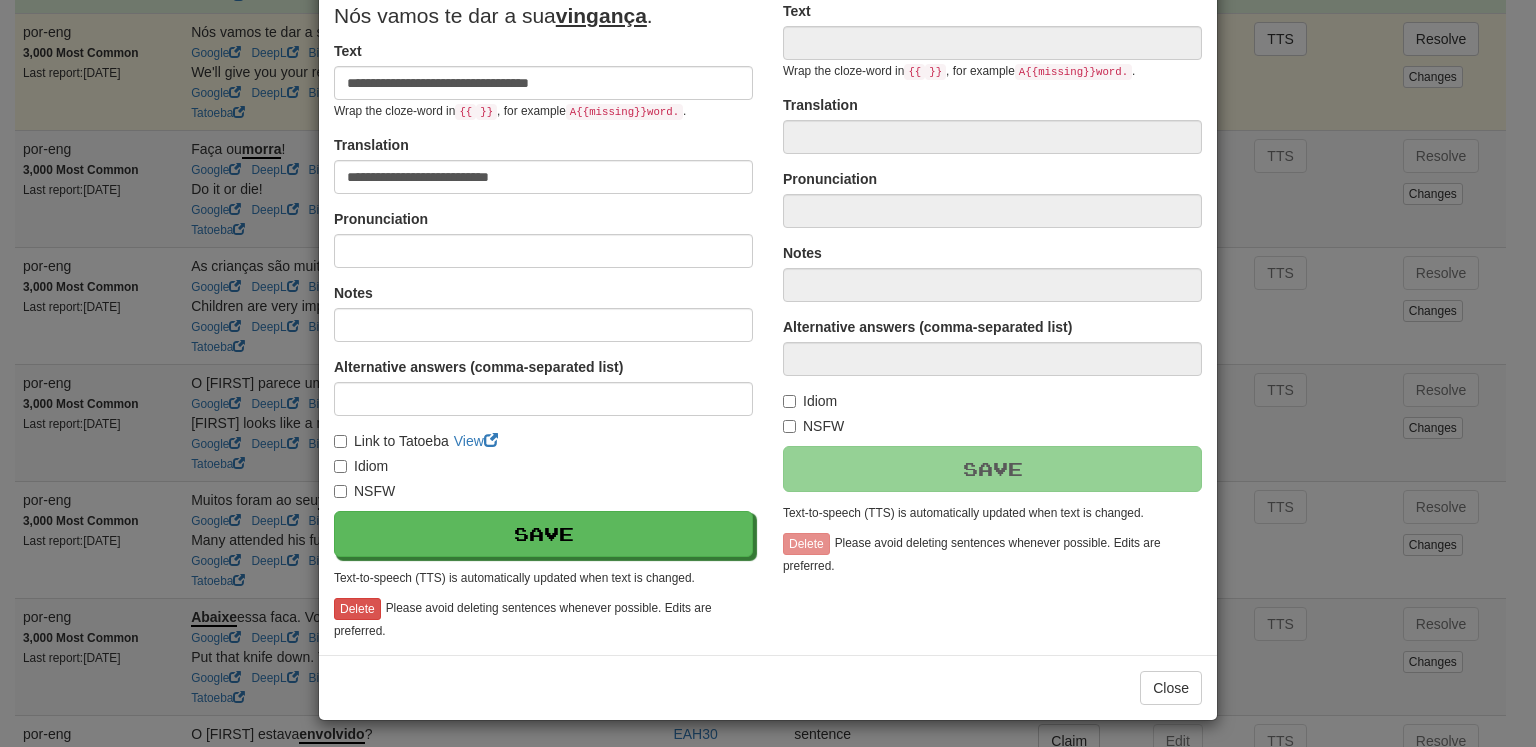 type on "**********" 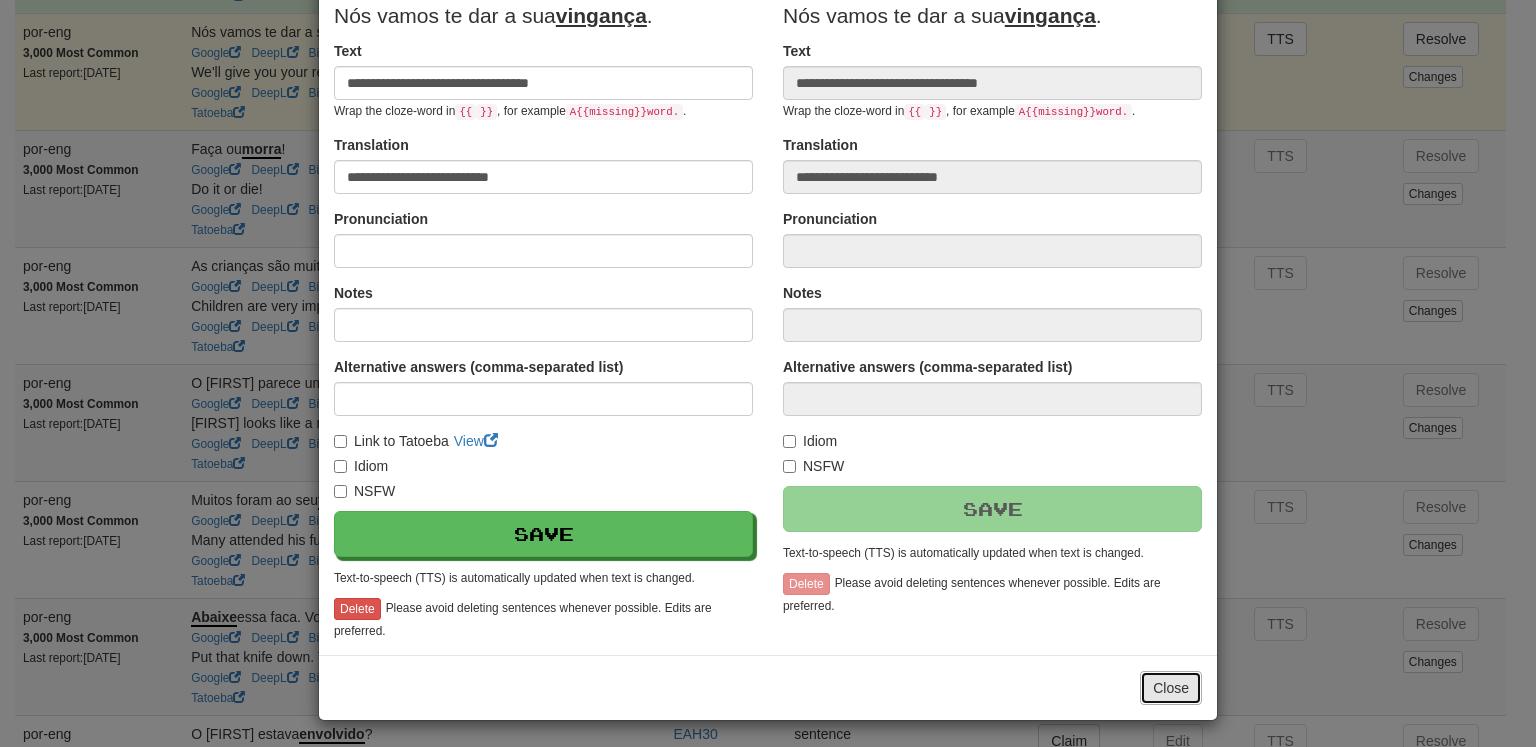 click on "Close" at bounding box center (1171, 688) 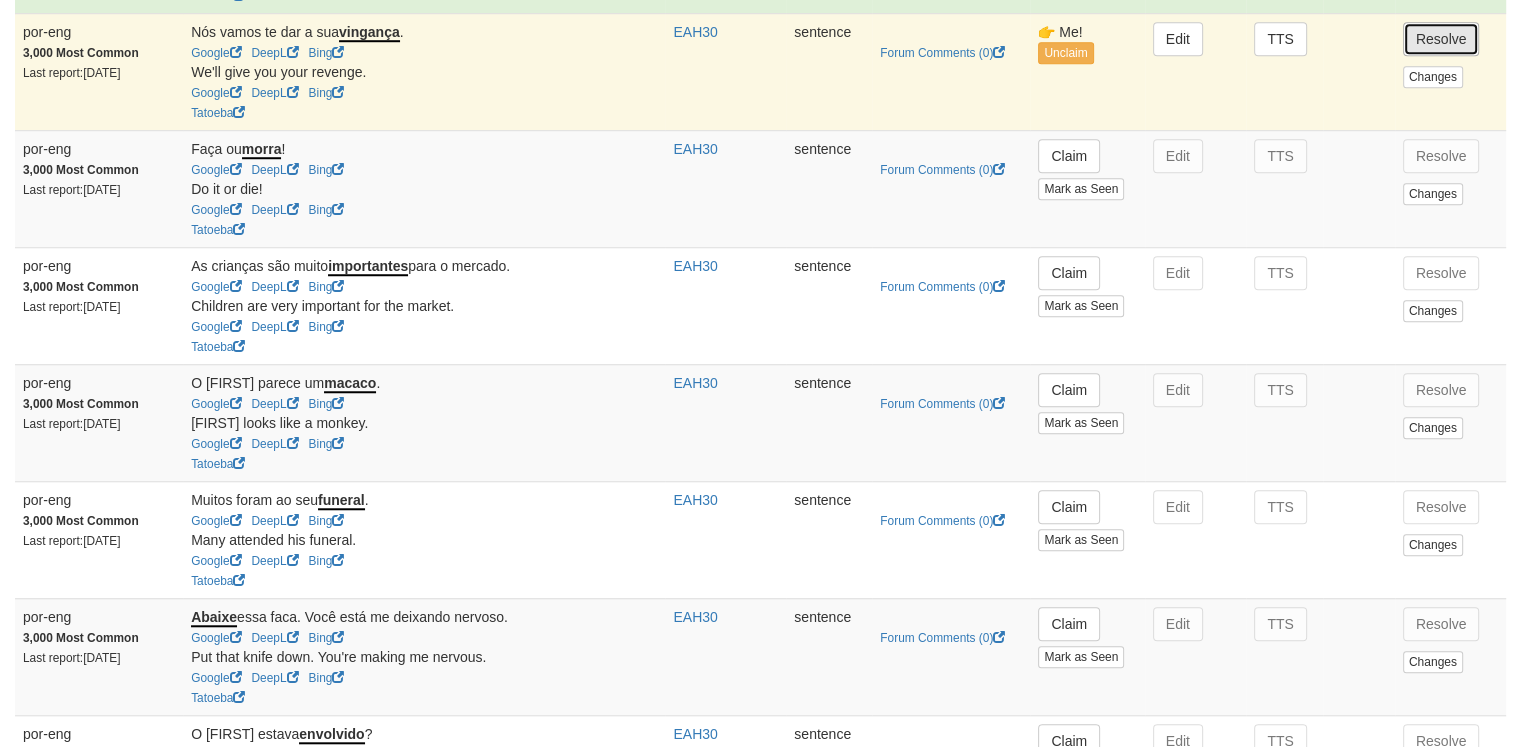 click on "Resolve" at bounding box center [1441, 39] 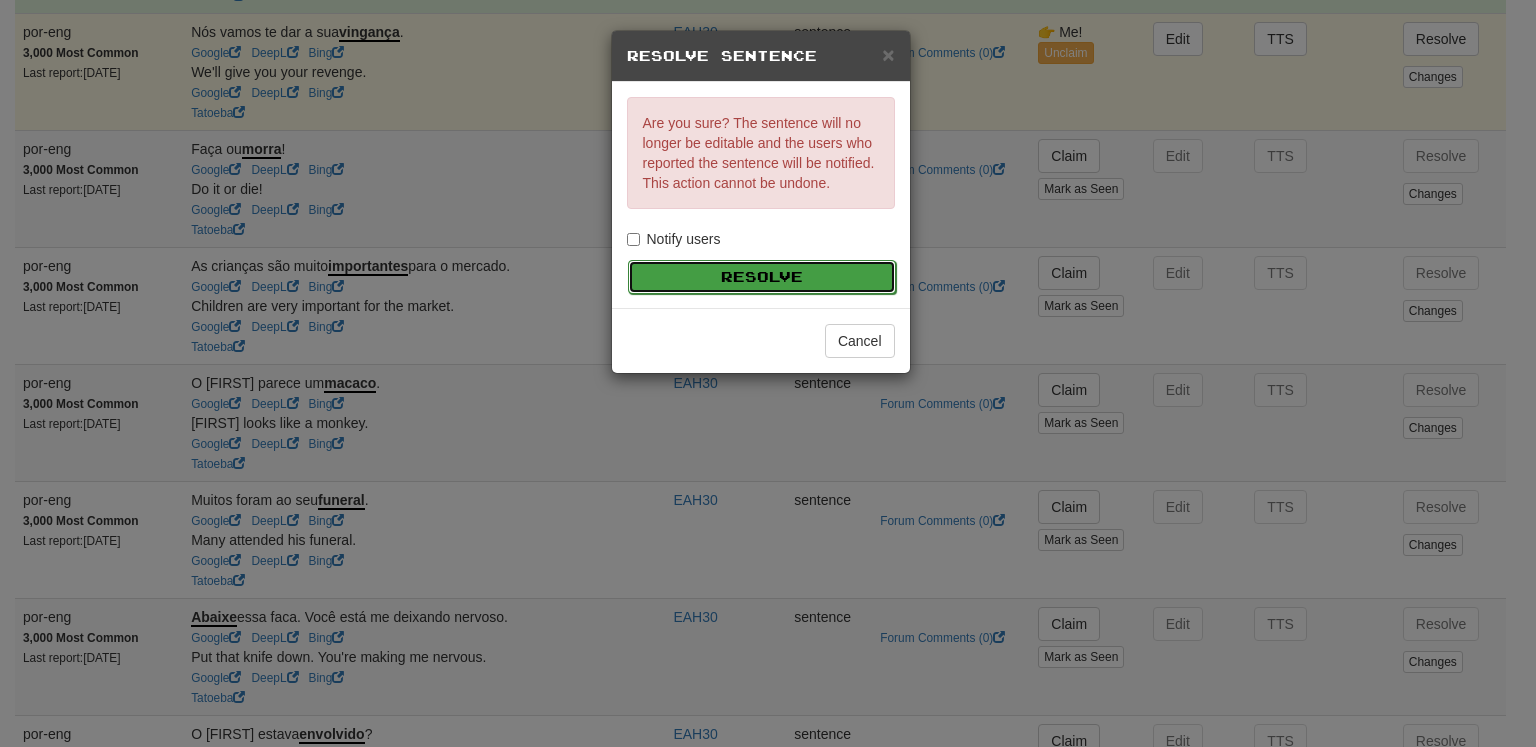 click on "Resolve" at bounding box center (762, 277) 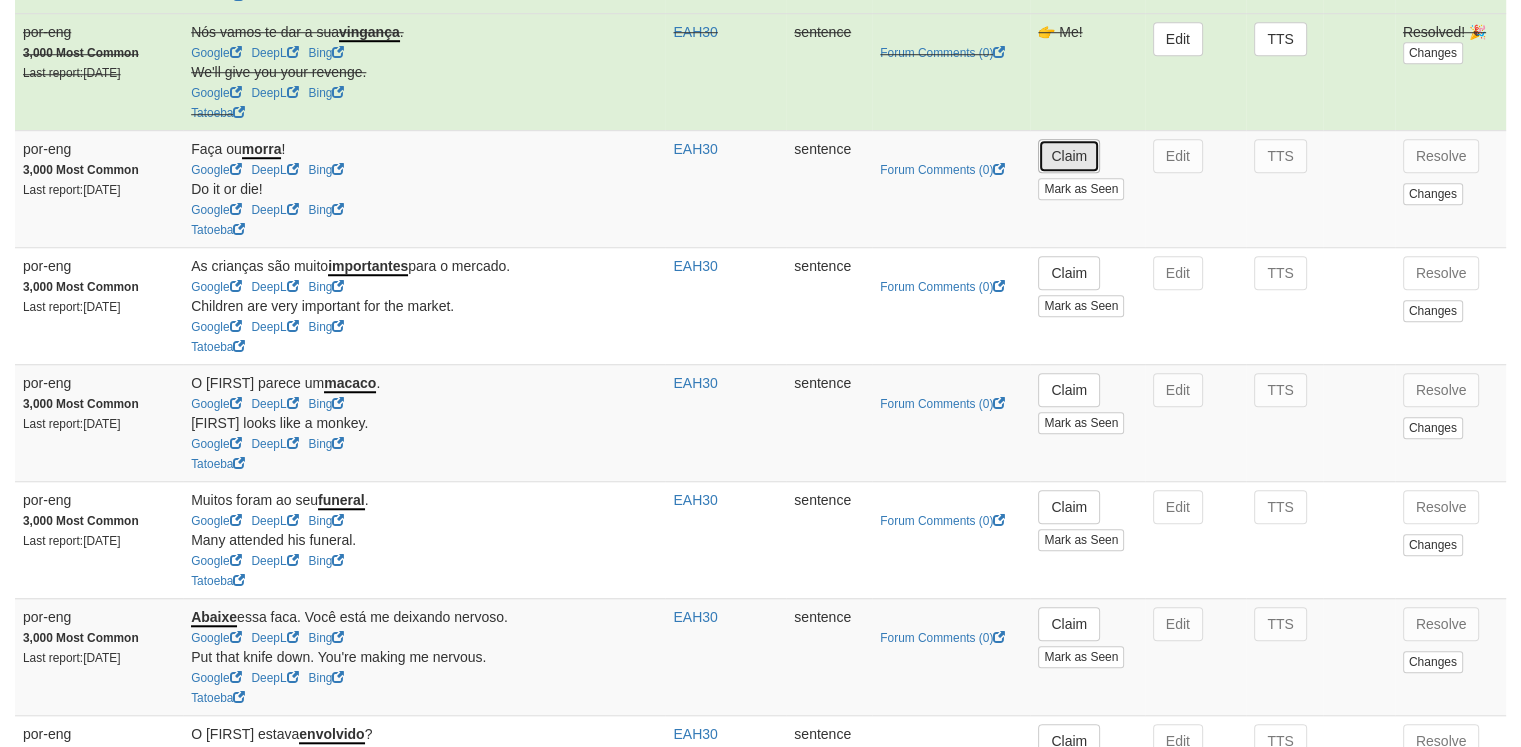 click on "Claim" at bounding box center (1069, 156) 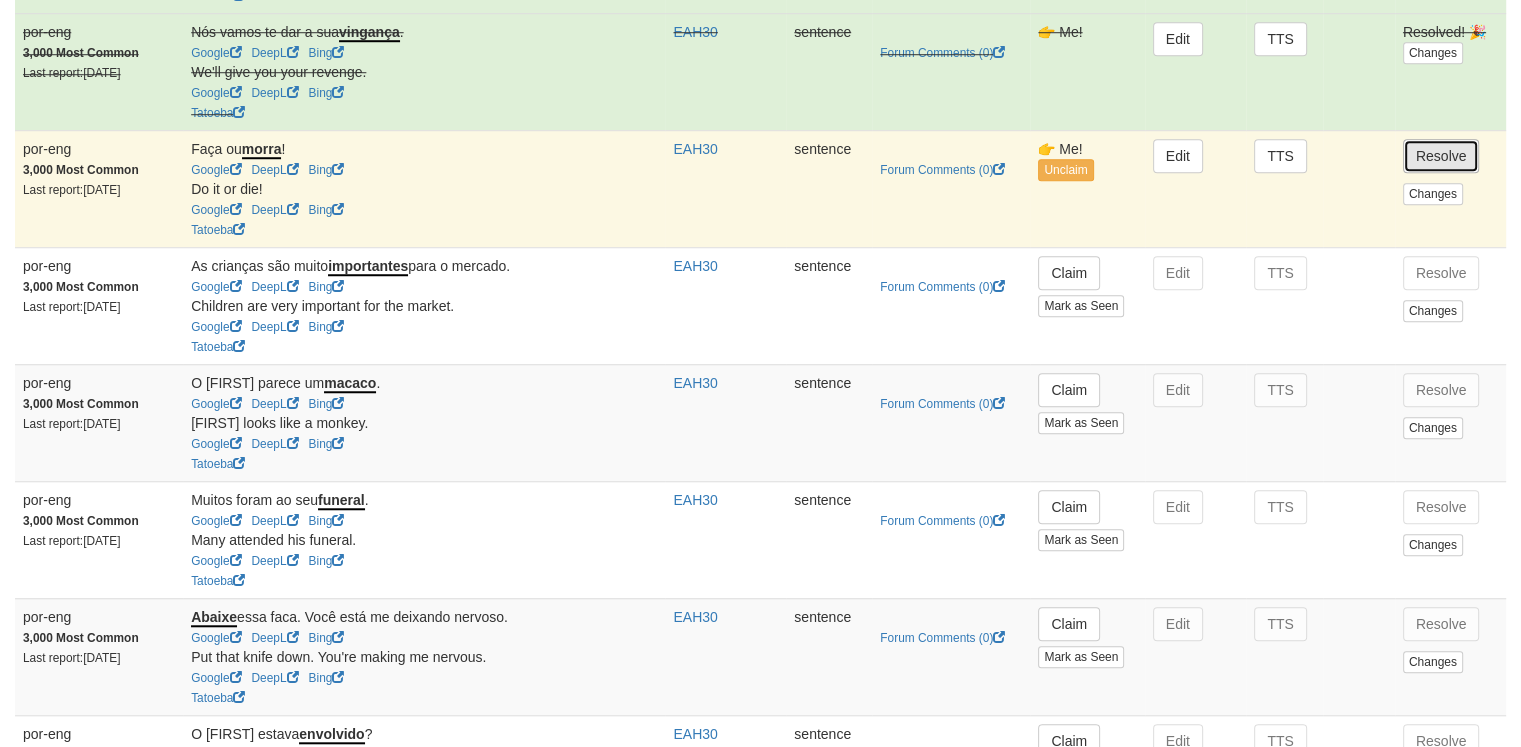 click on "Resolve" at bounding box center (1441, 156) 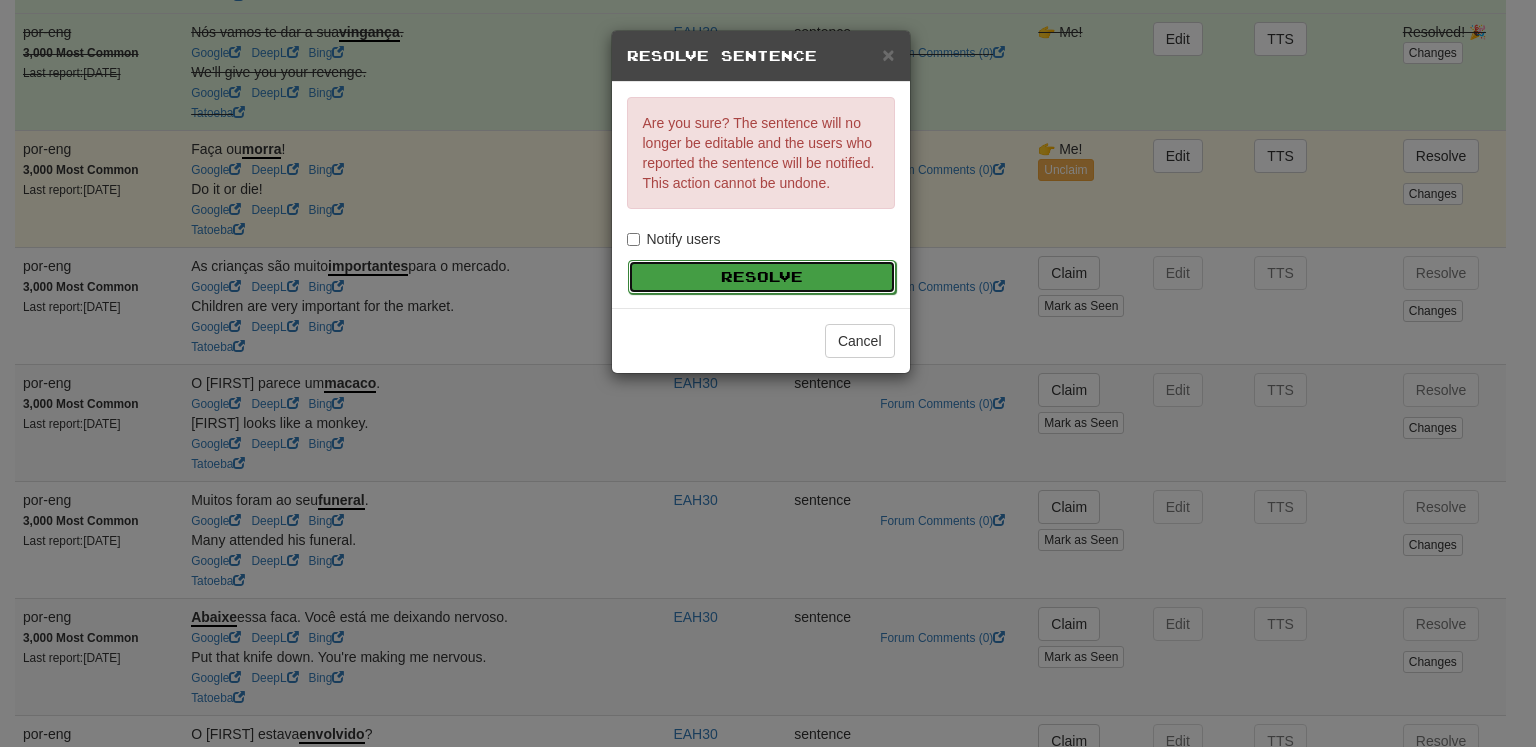 click on "Resolve" at bounding box center (762, 277) 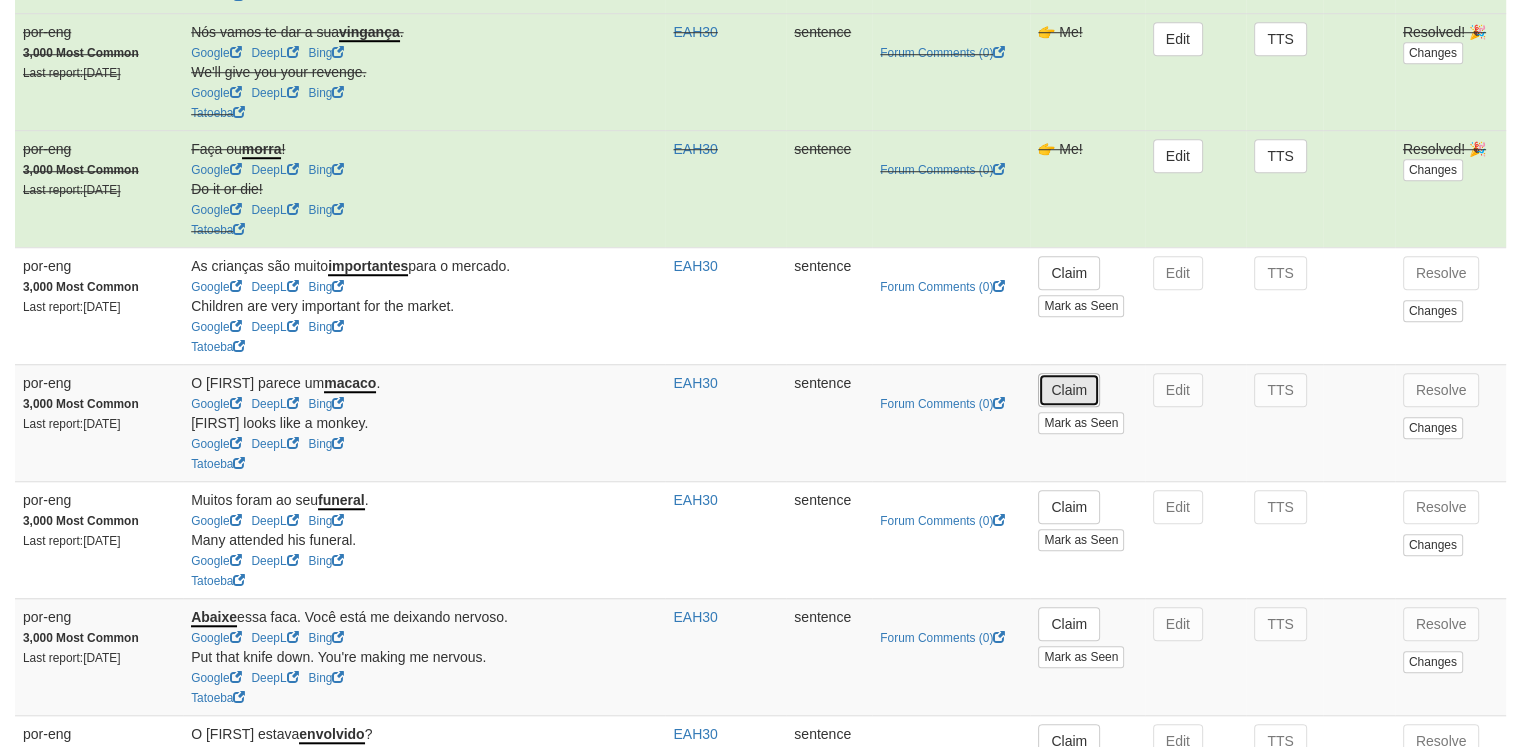 click on "Claim" at bounding box center (1069, 390) 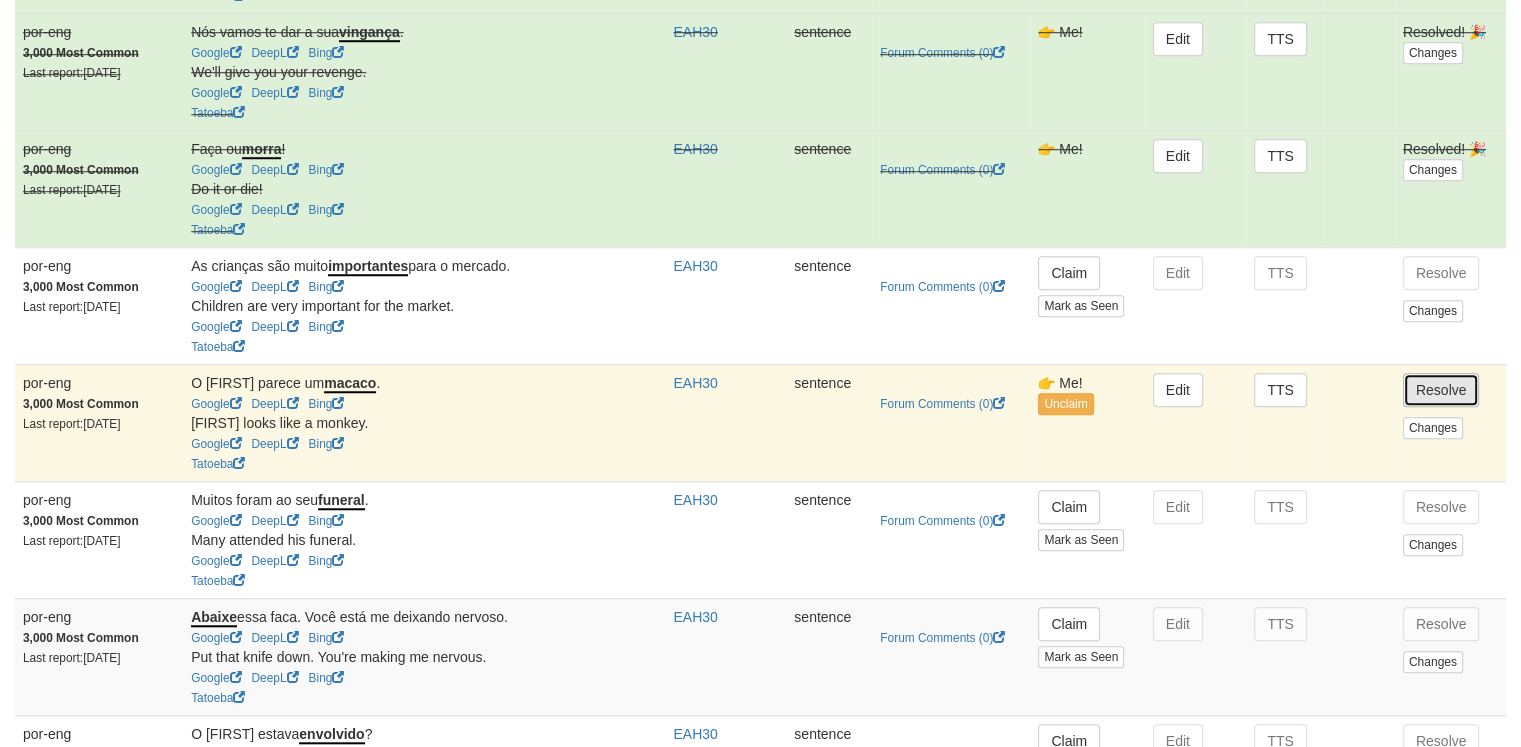 click on "Resolve" at bounding box center (1441, 390) 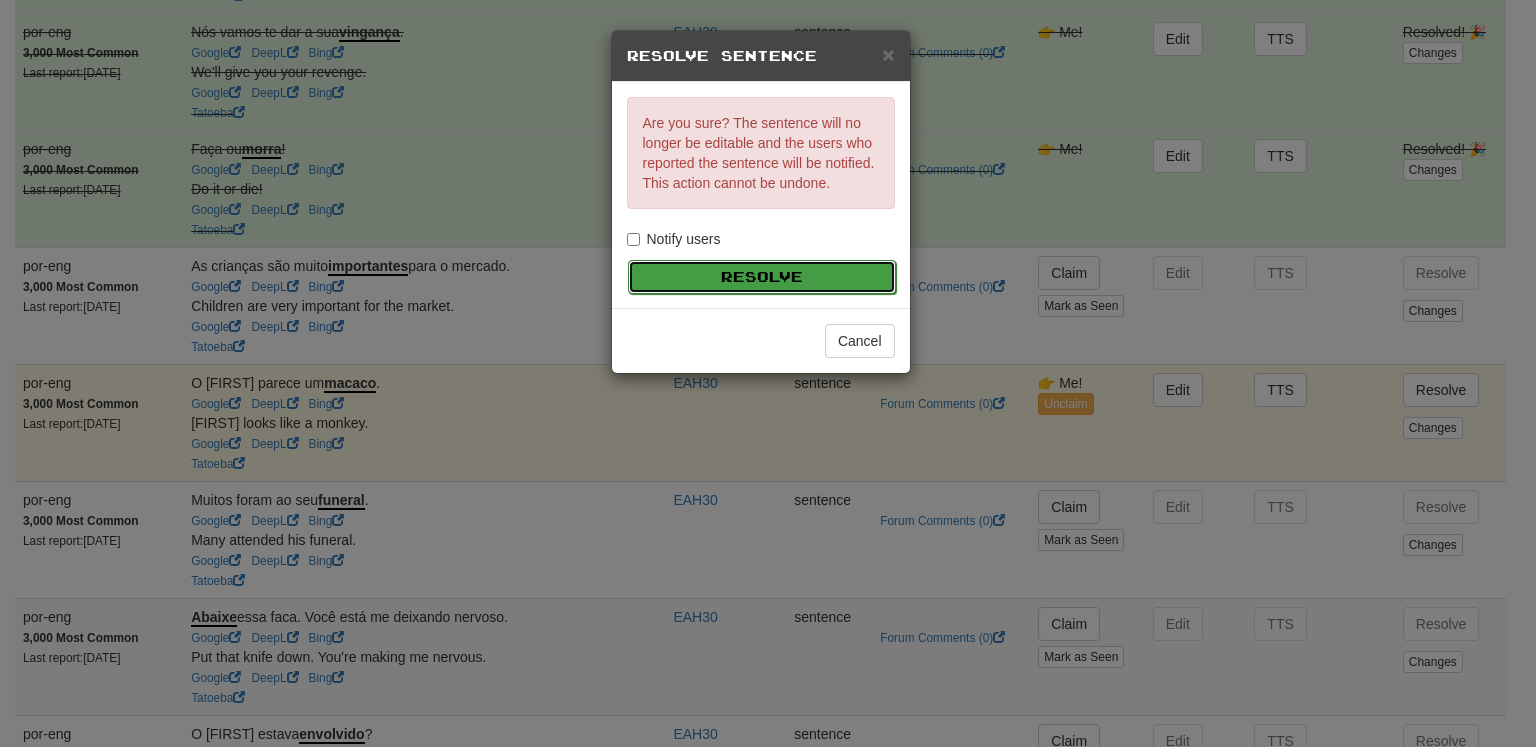 click on "Resolve" at bounding box center [762, 277] 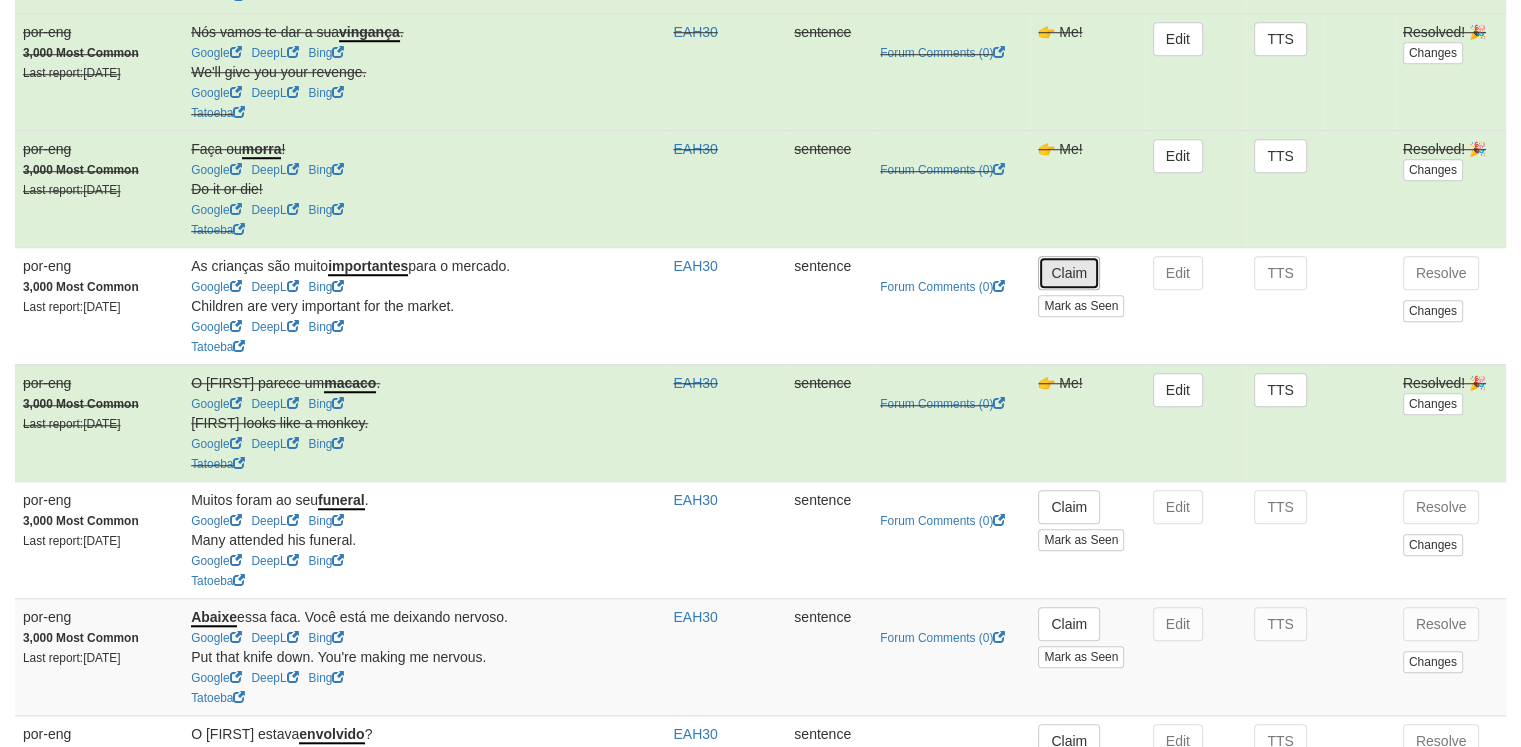 click on "Claim" at bounding box center [1069, 273] 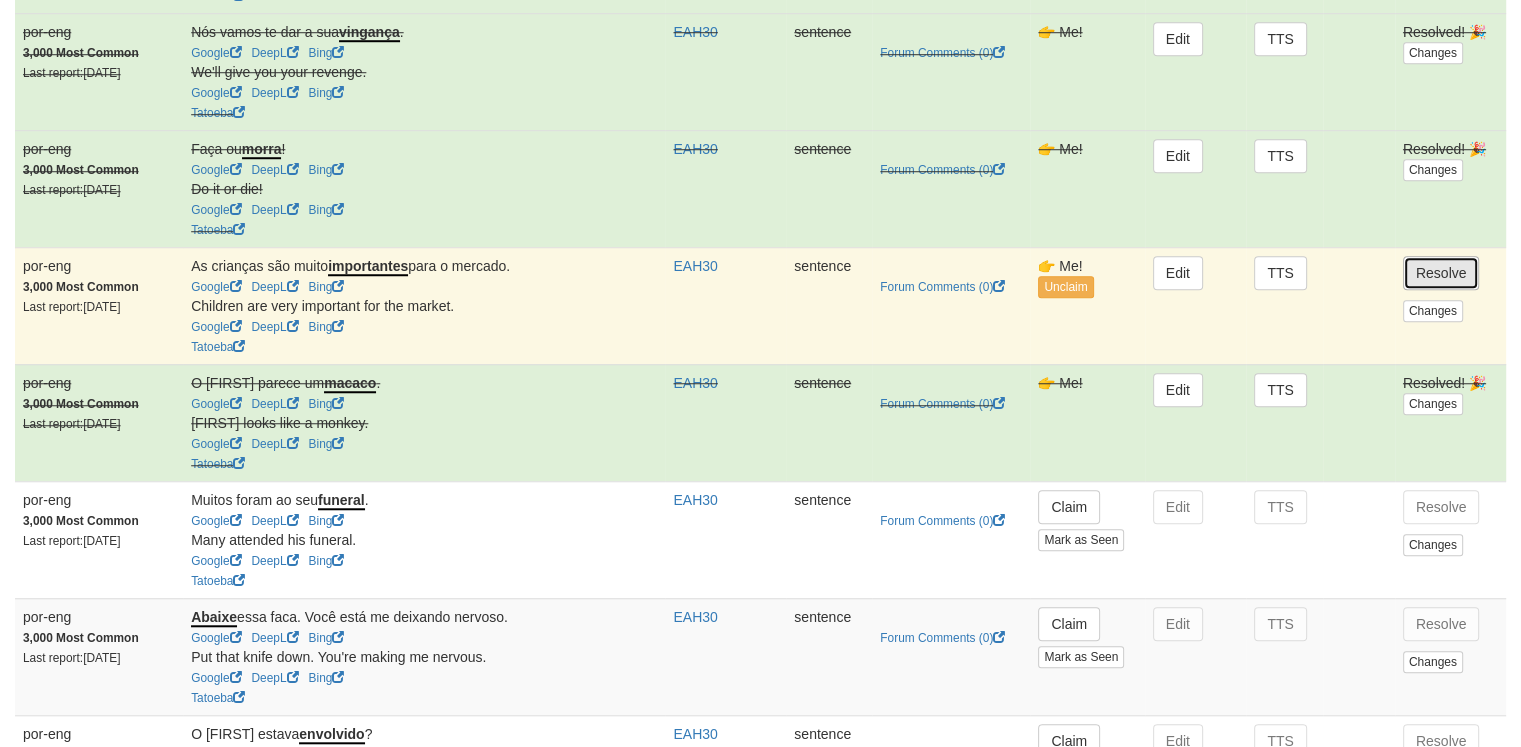 click on "Resolve" at bounding box center [1441, 273] 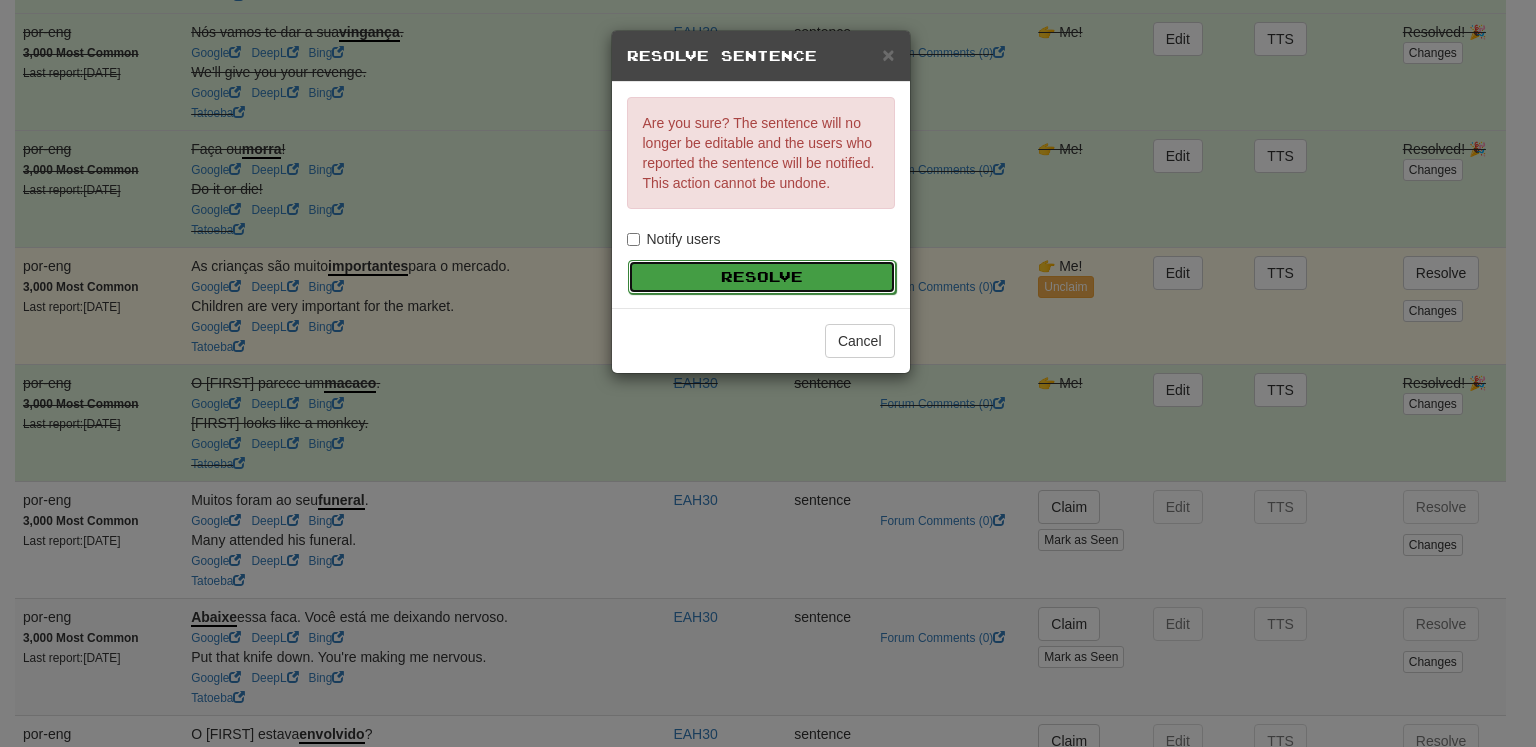 click on "Resolve" at bounding box center (762, 277) 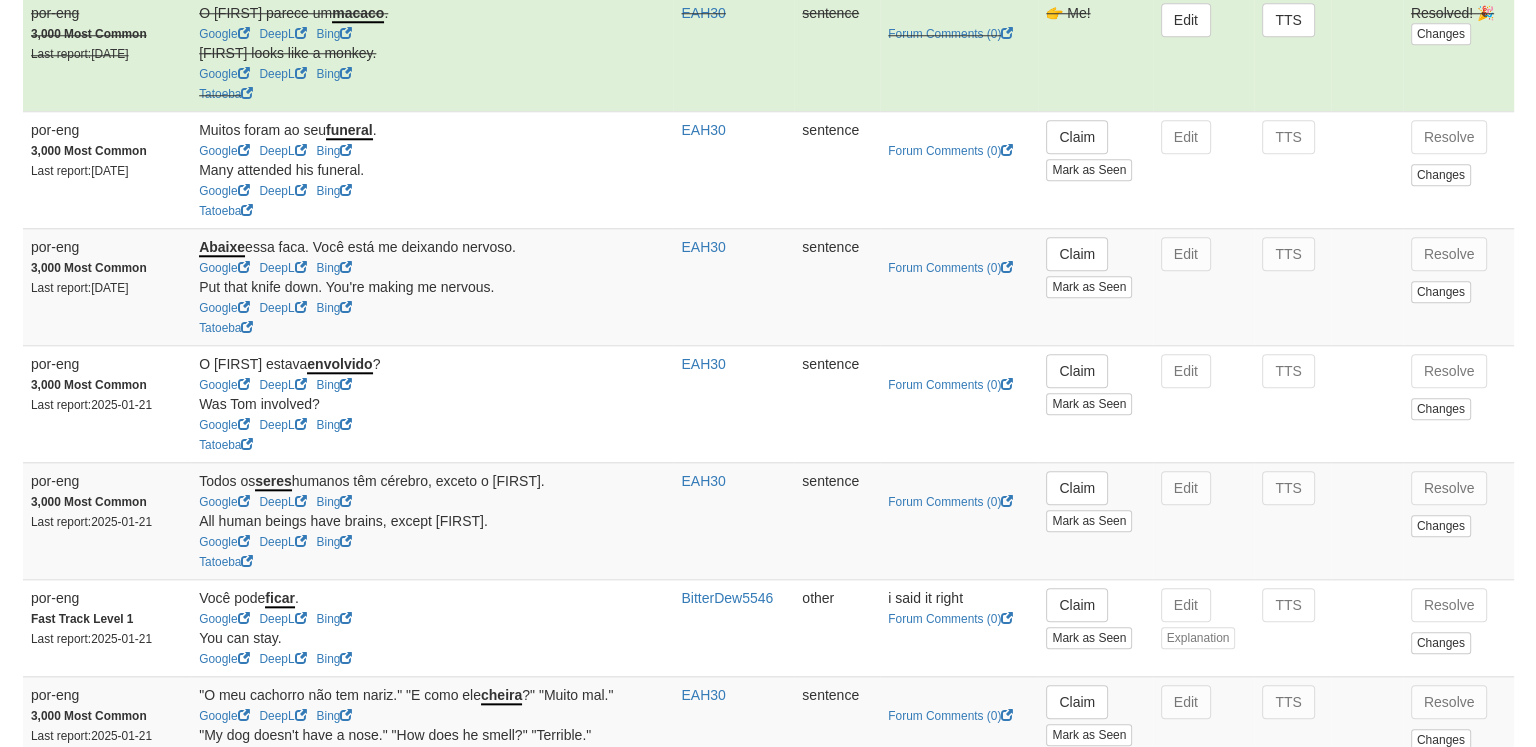 scroll, scrollTop: 1952, scrollLeft: 0, axis: vertical 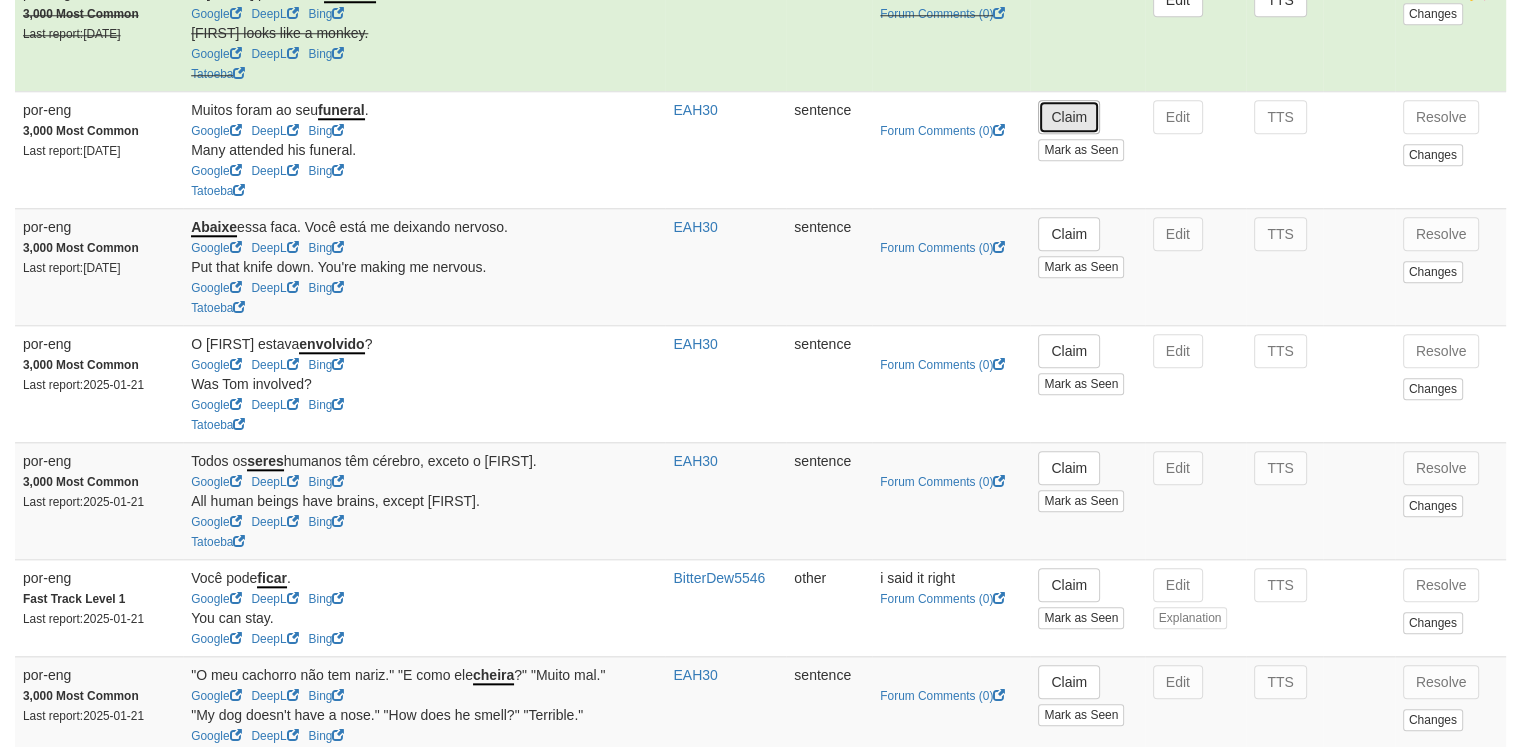 click on "Claim" at bounding box center [1069, 117] 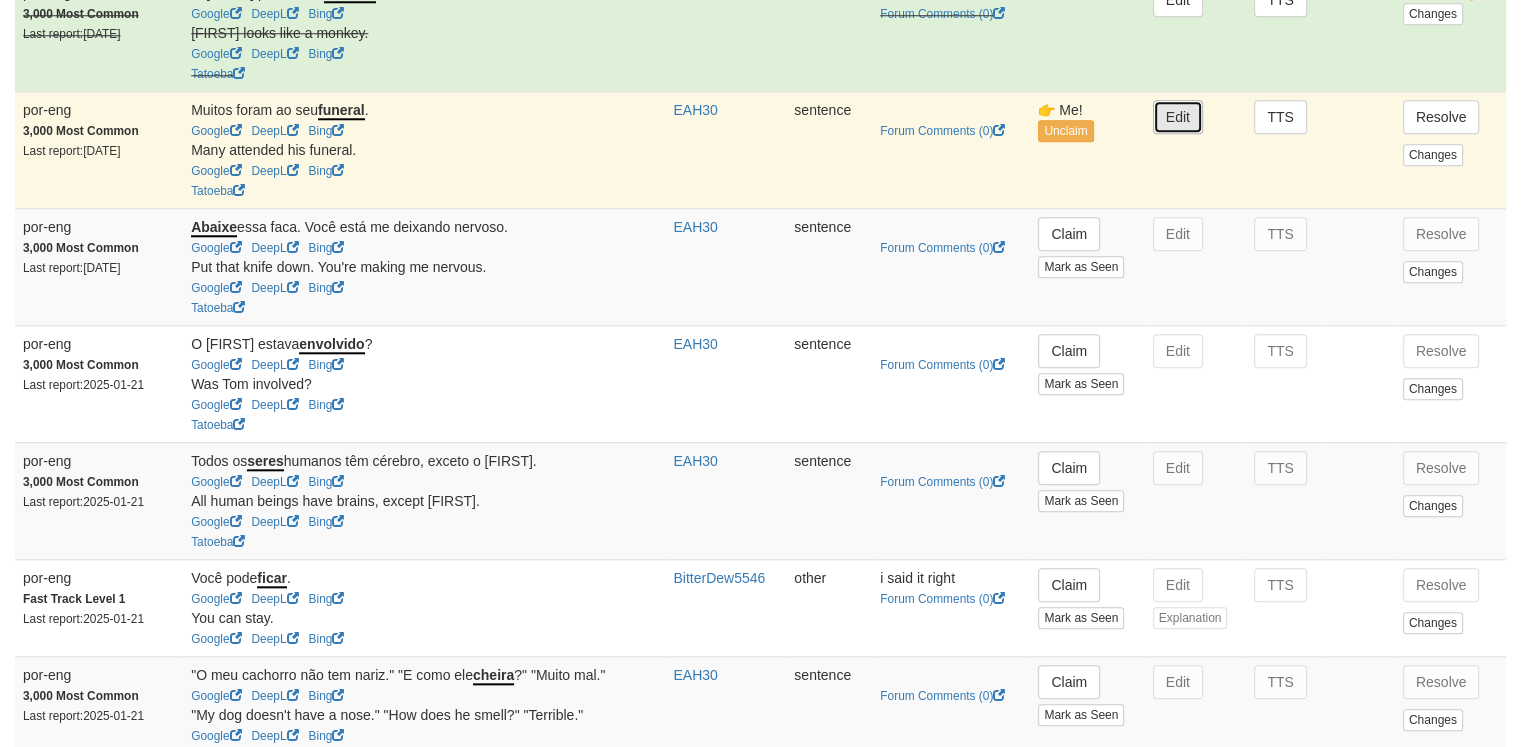 click on "Edit" at bounding box center [1178, 117] 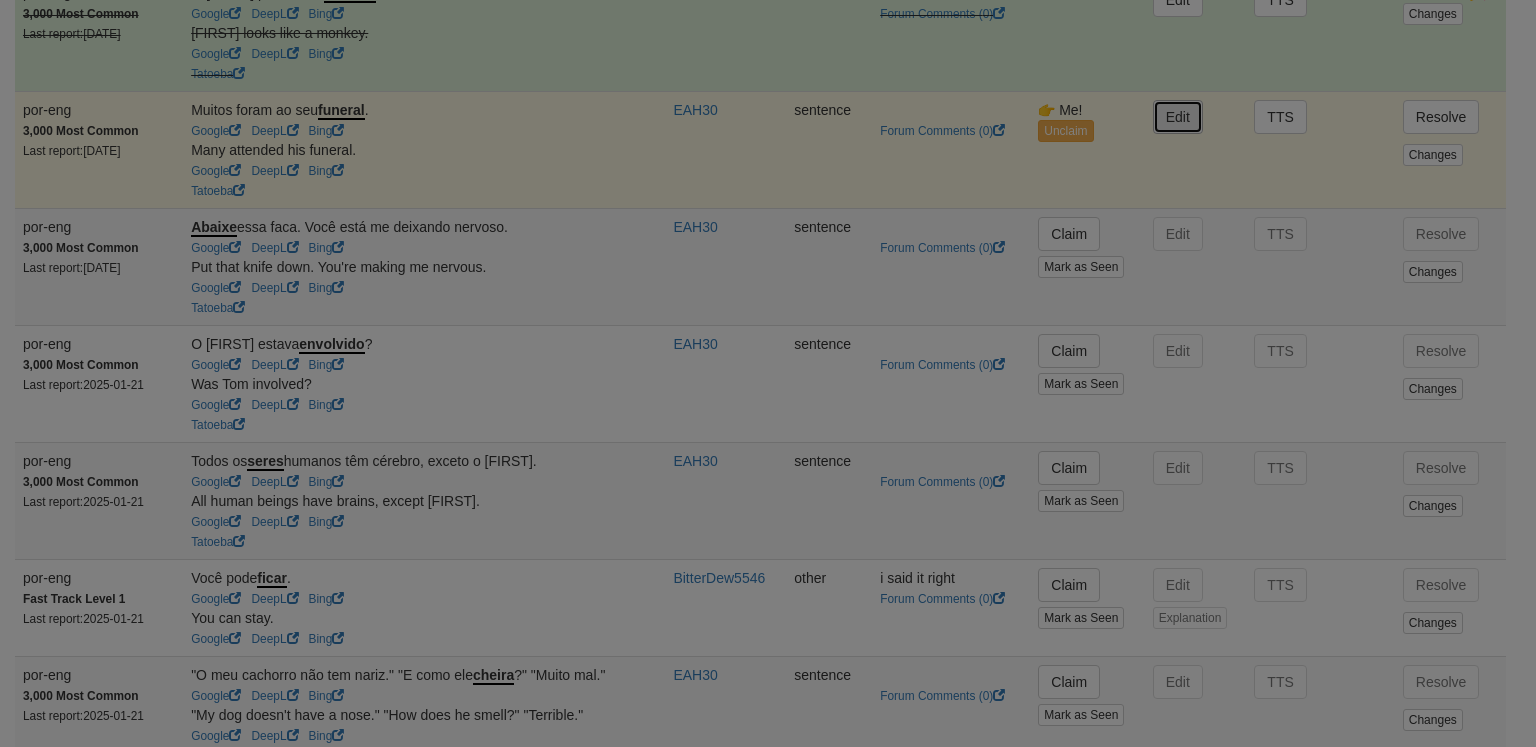type on "**********" 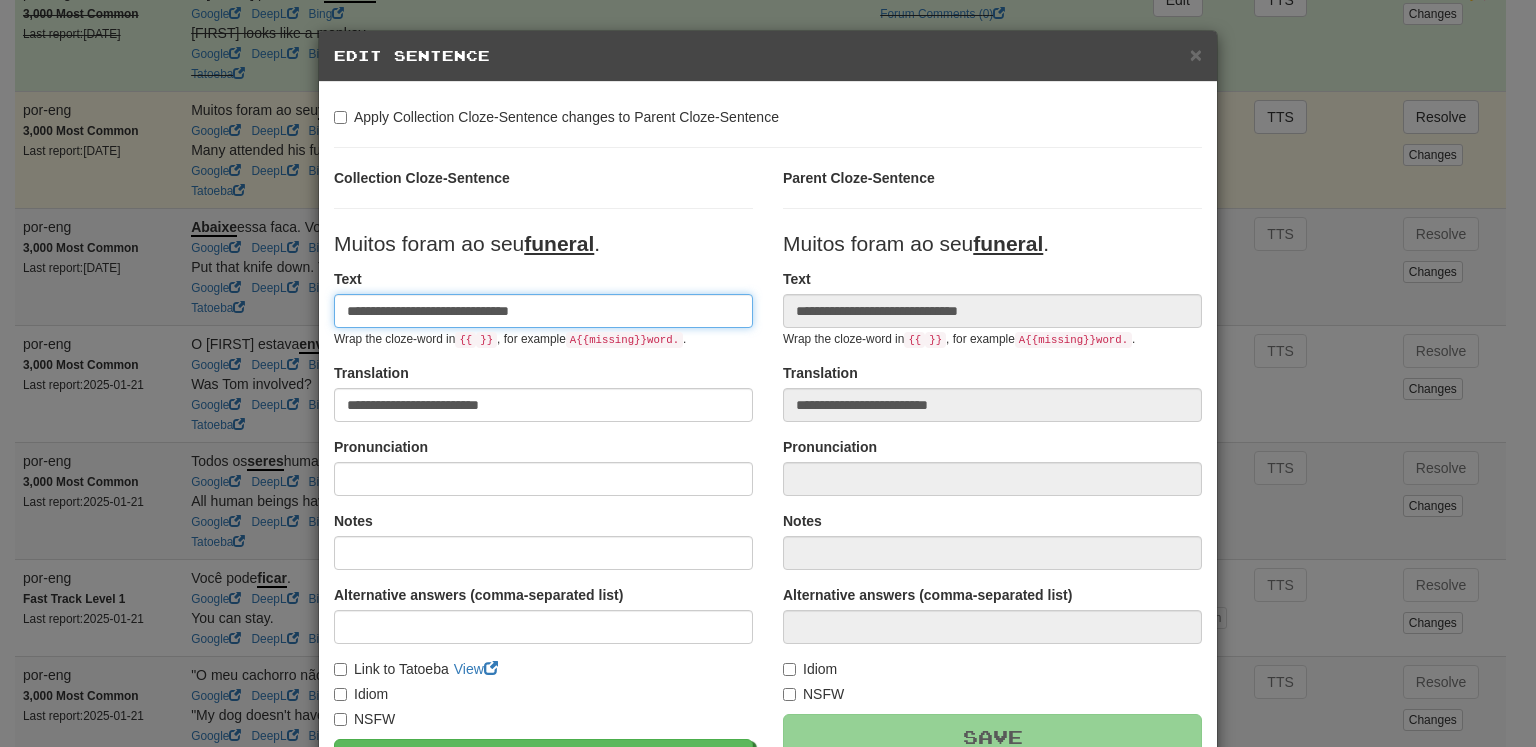 click on "**********" at bounding box center (543, 311) 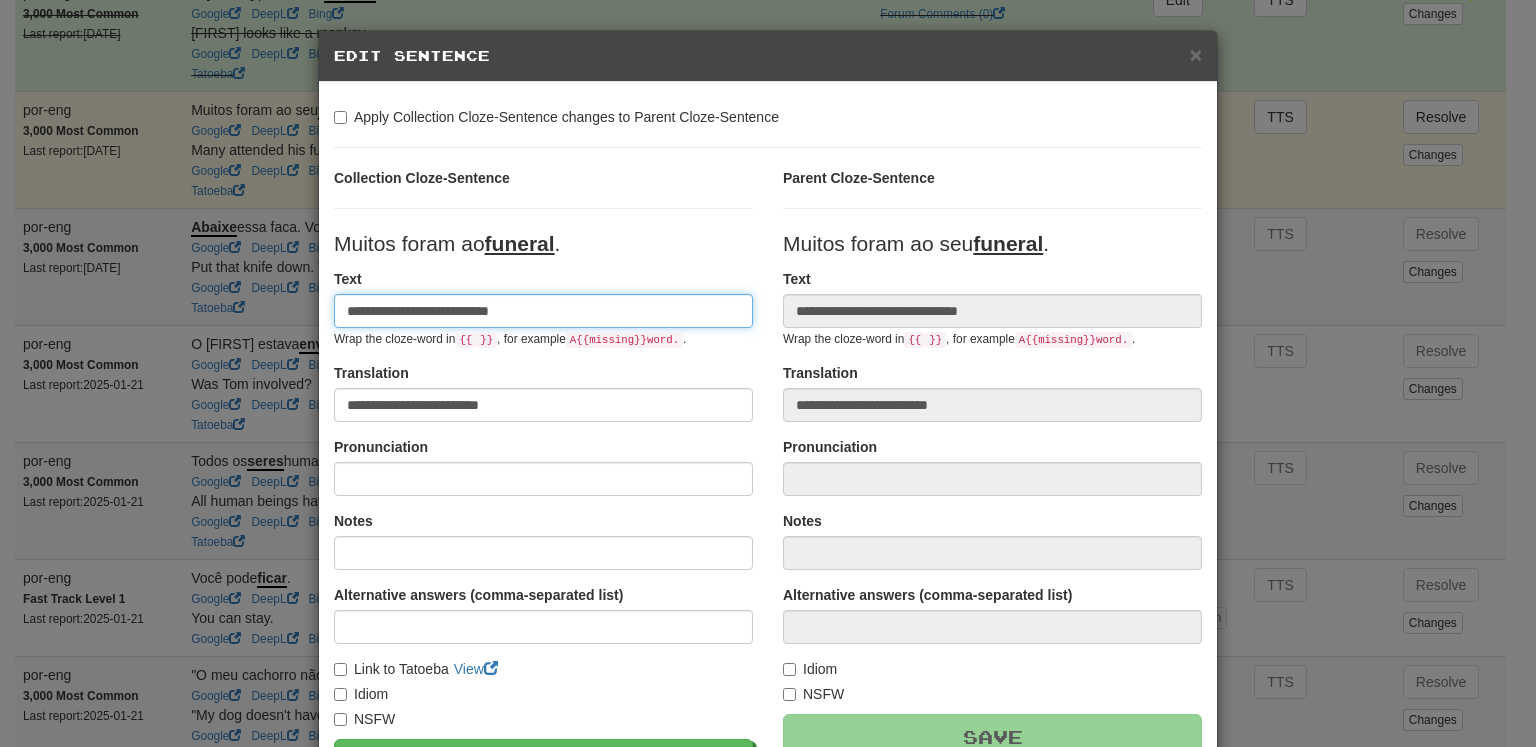click on "**********" at bounding box center (543, 311) 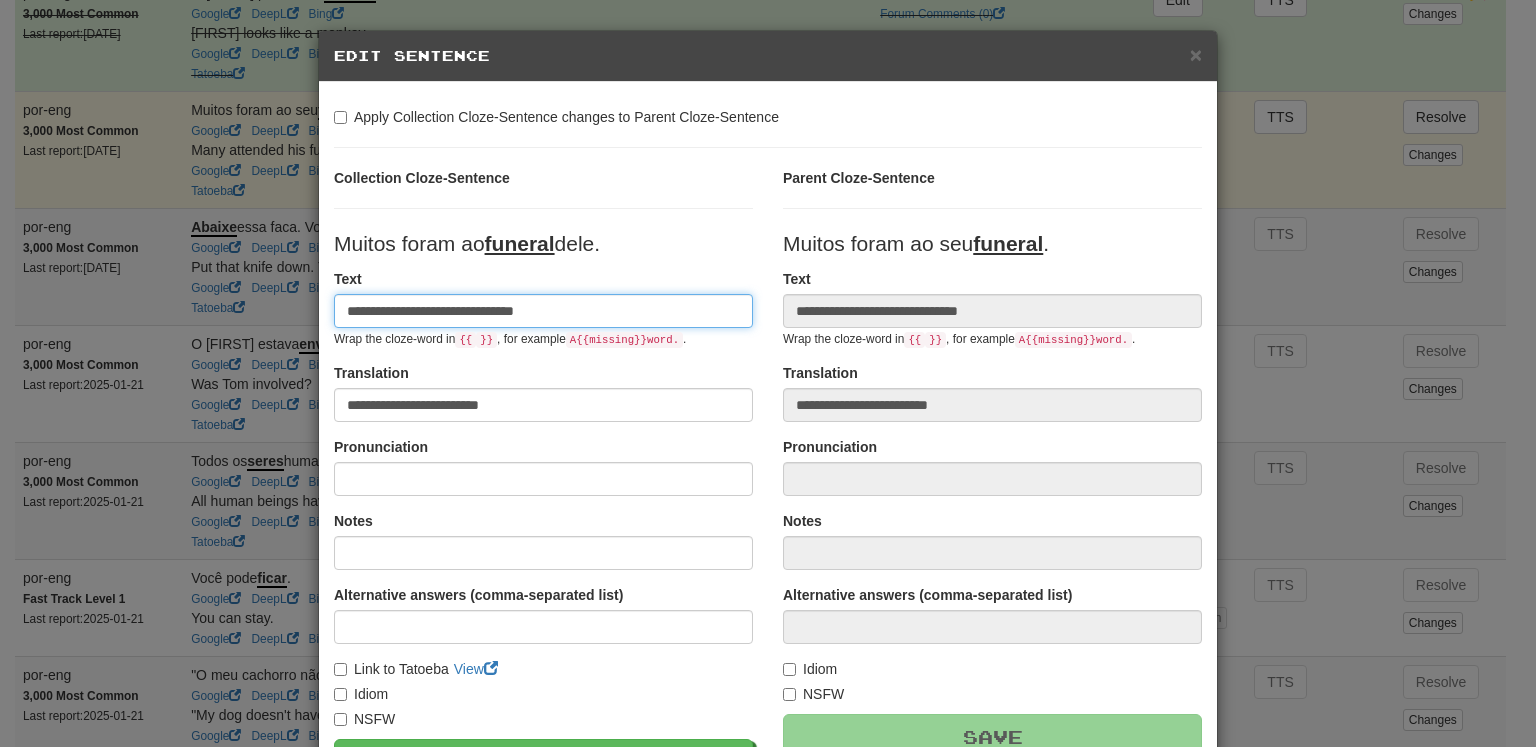 type on "**********" 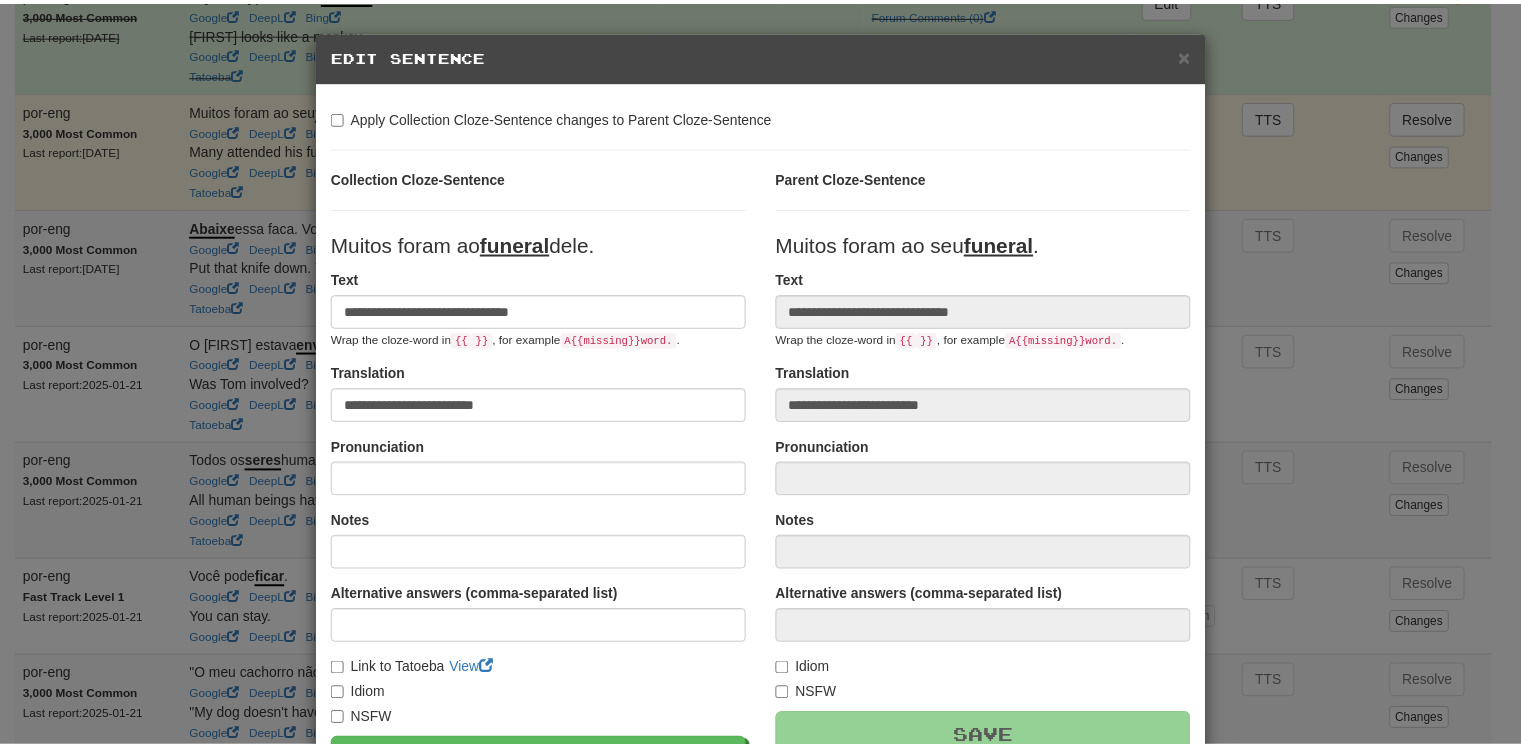 scroll, scrollTop: 228, scrollLeft: 0, axis: vertical 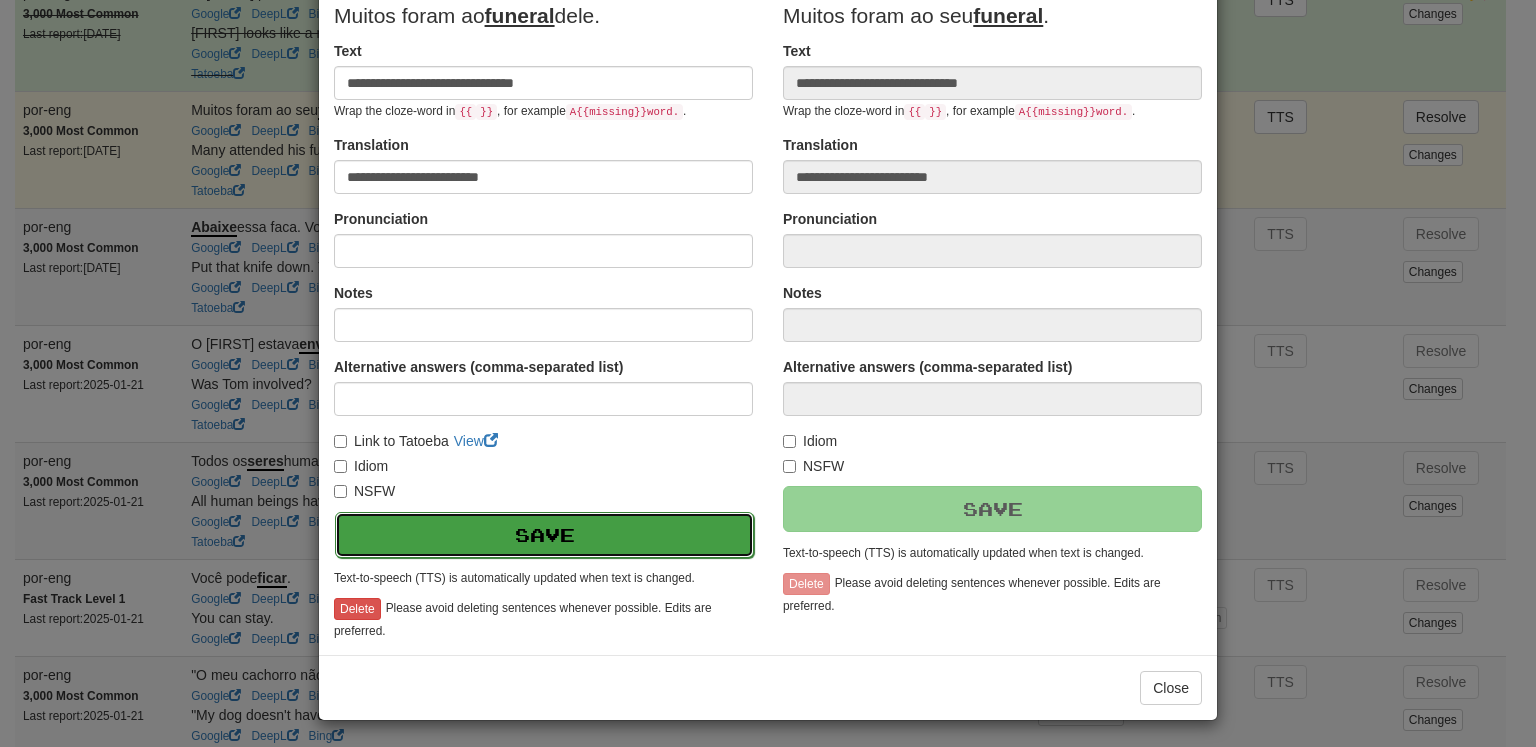 click on "Save" at bounding box center (544, 535) 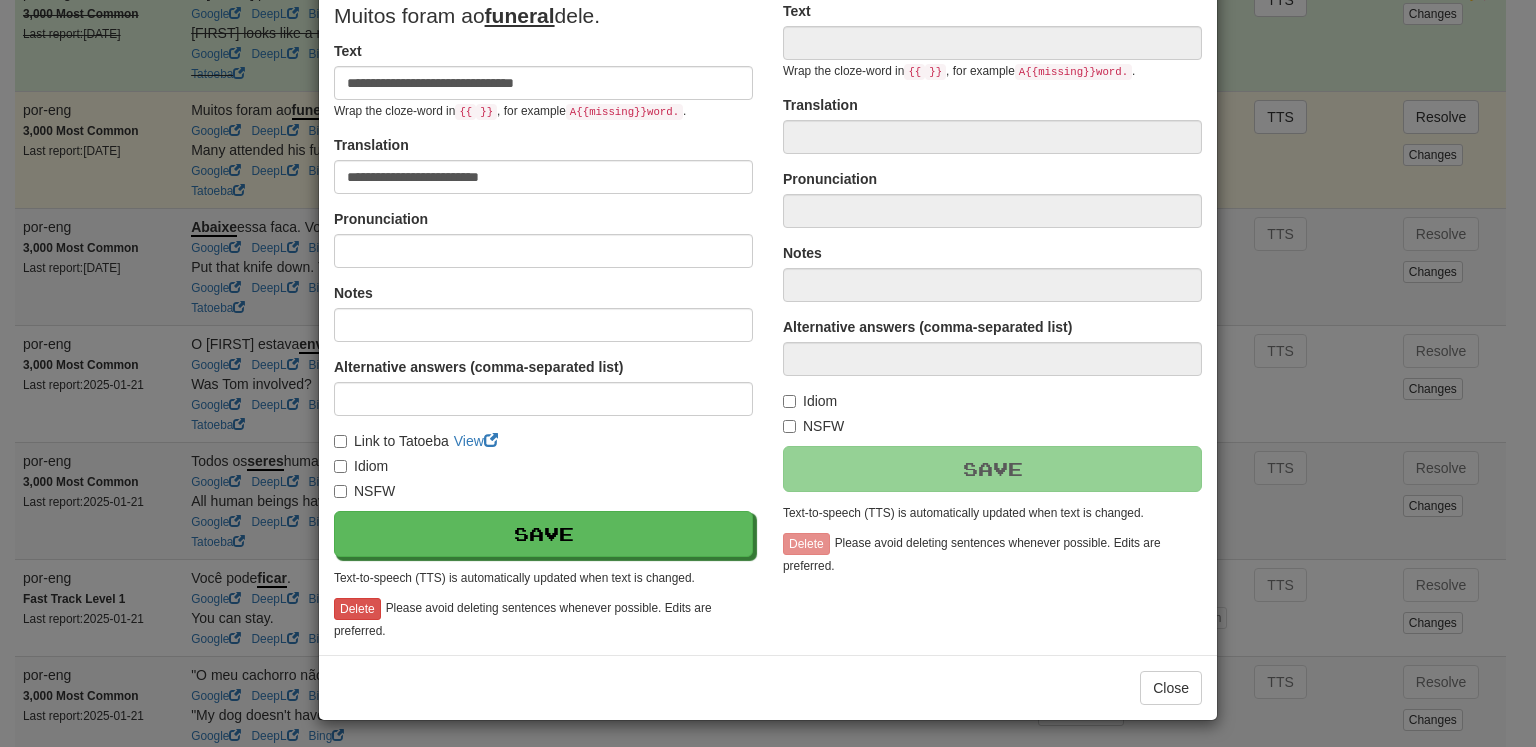 type on "**********" 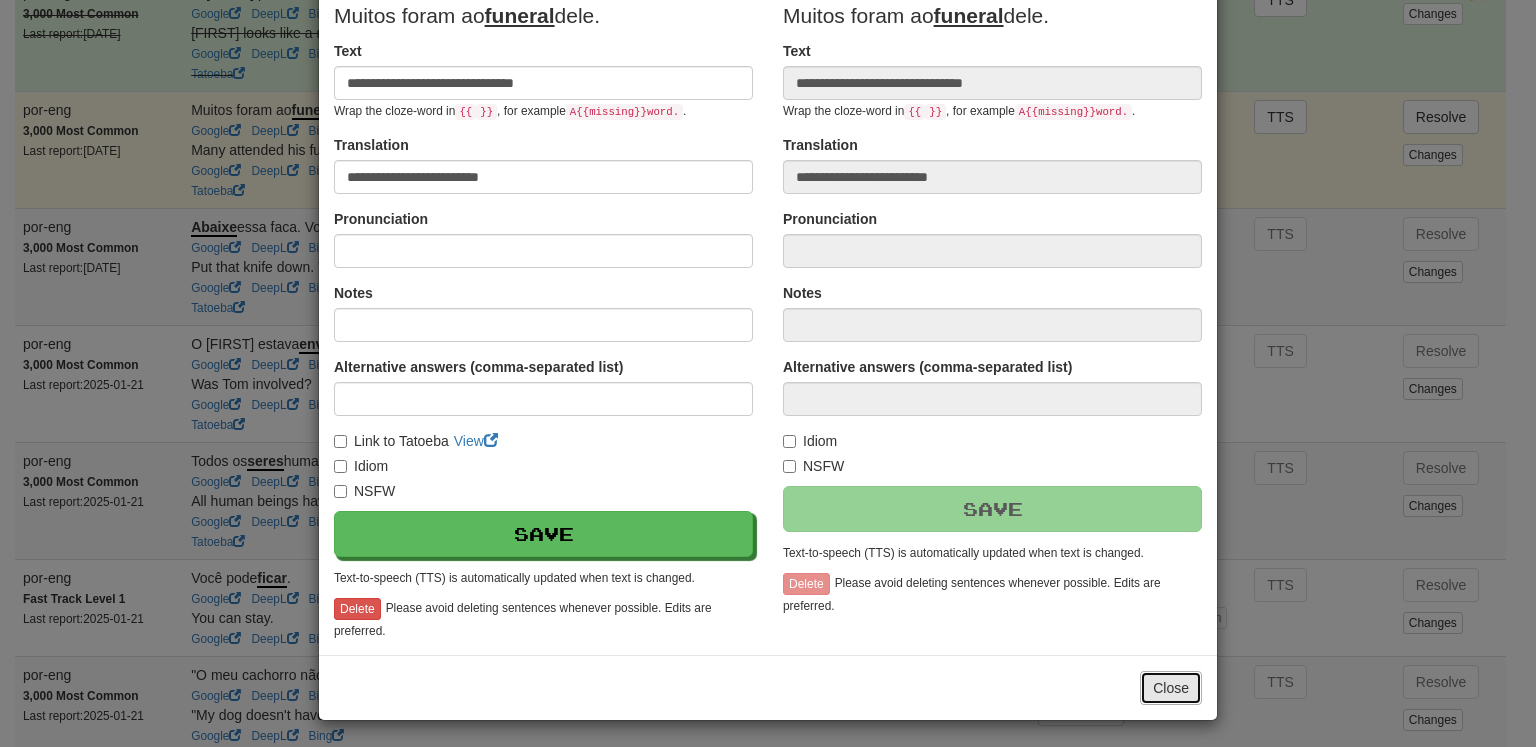 click on "Close" at bounding box center [1171, 688] 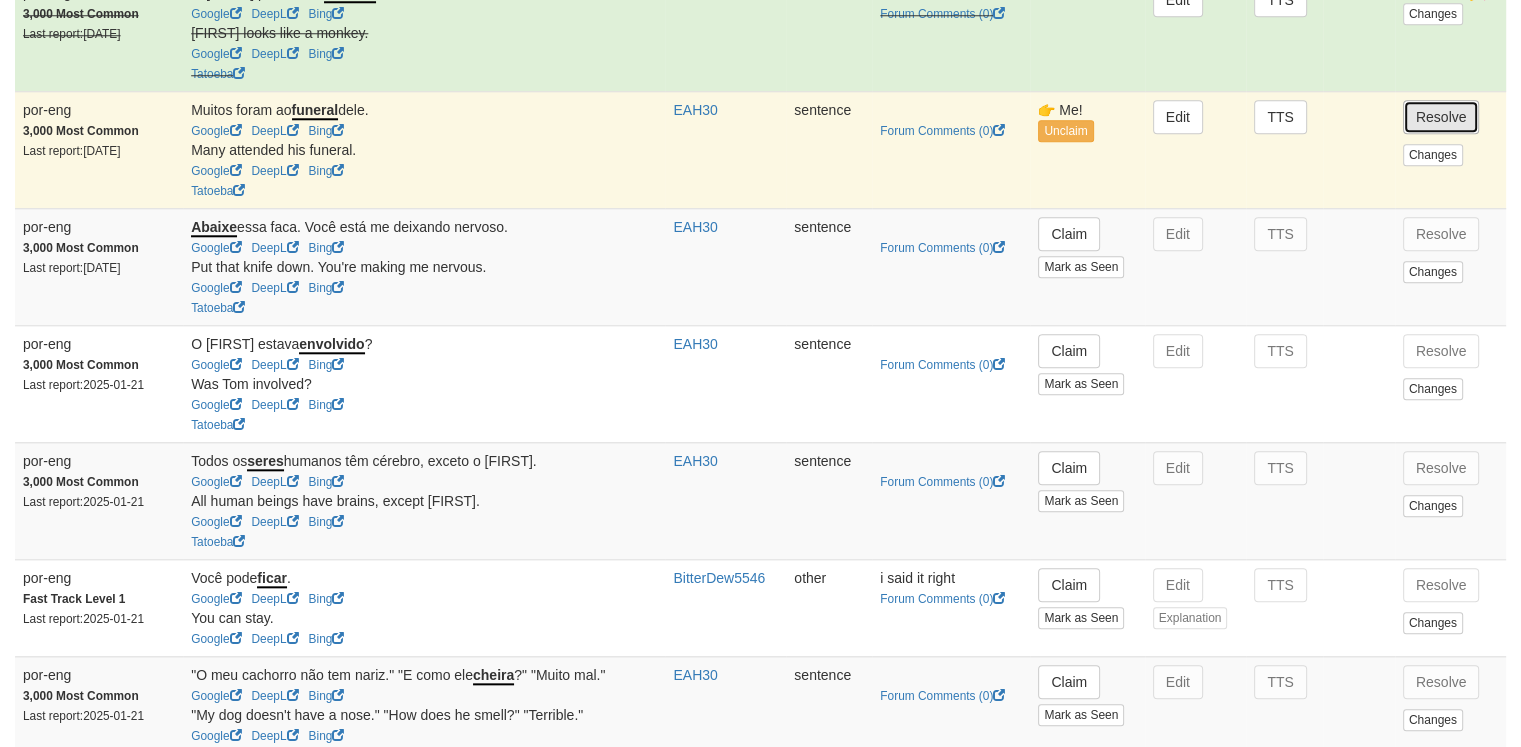click on "Resolve" at bounding box center (1441, 117) 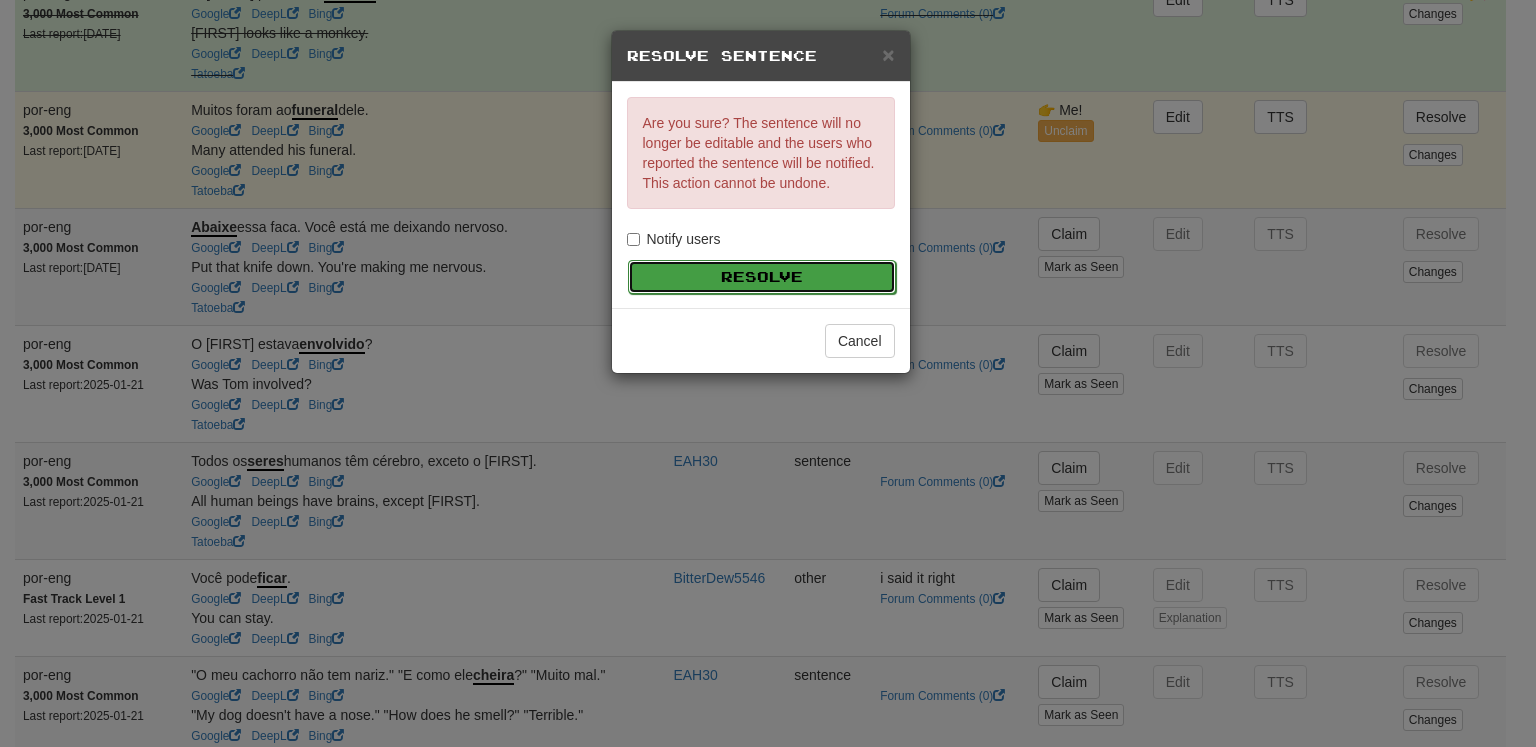 click on "Resolve" at bounding box center (762, 277) 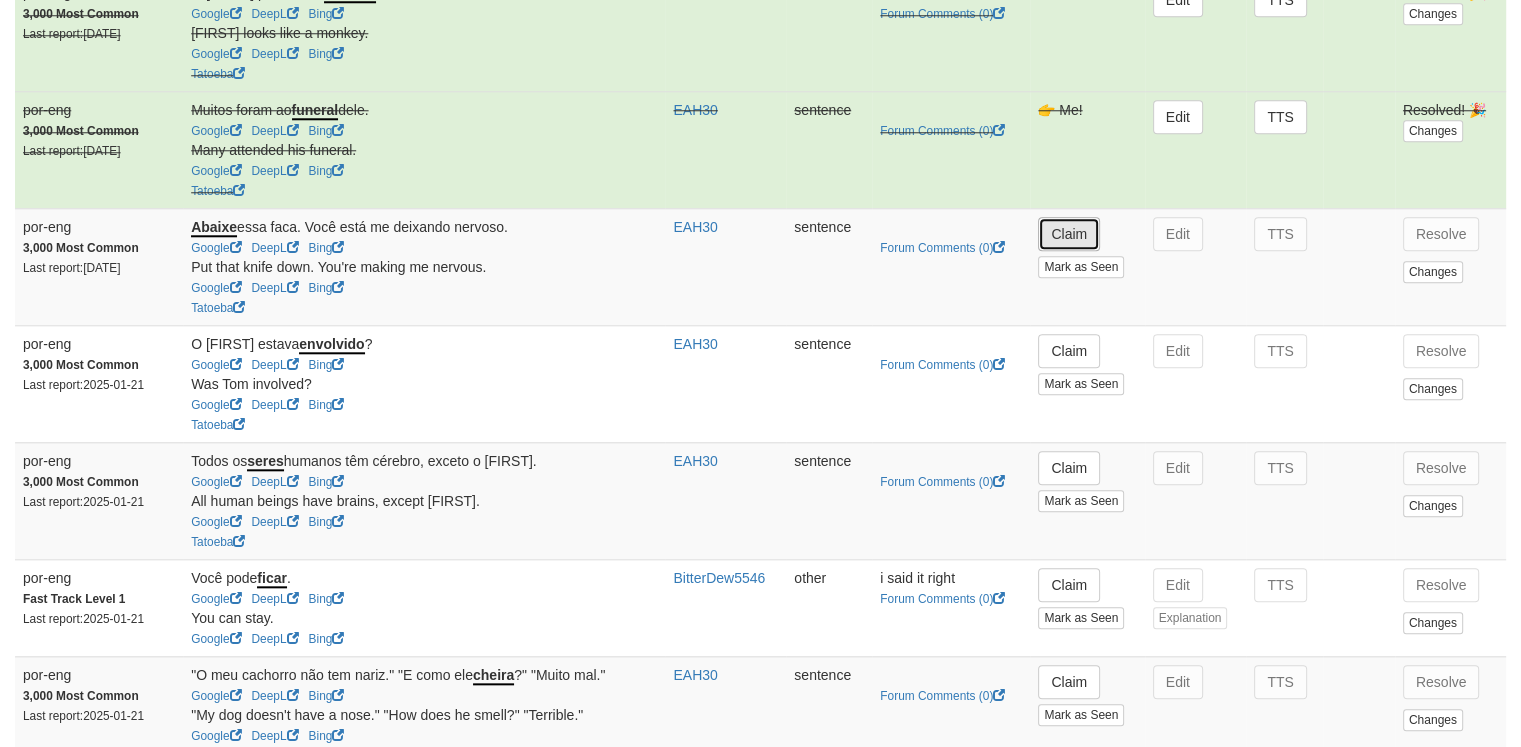 click on "Claim" at bounding box center (1069, 234) 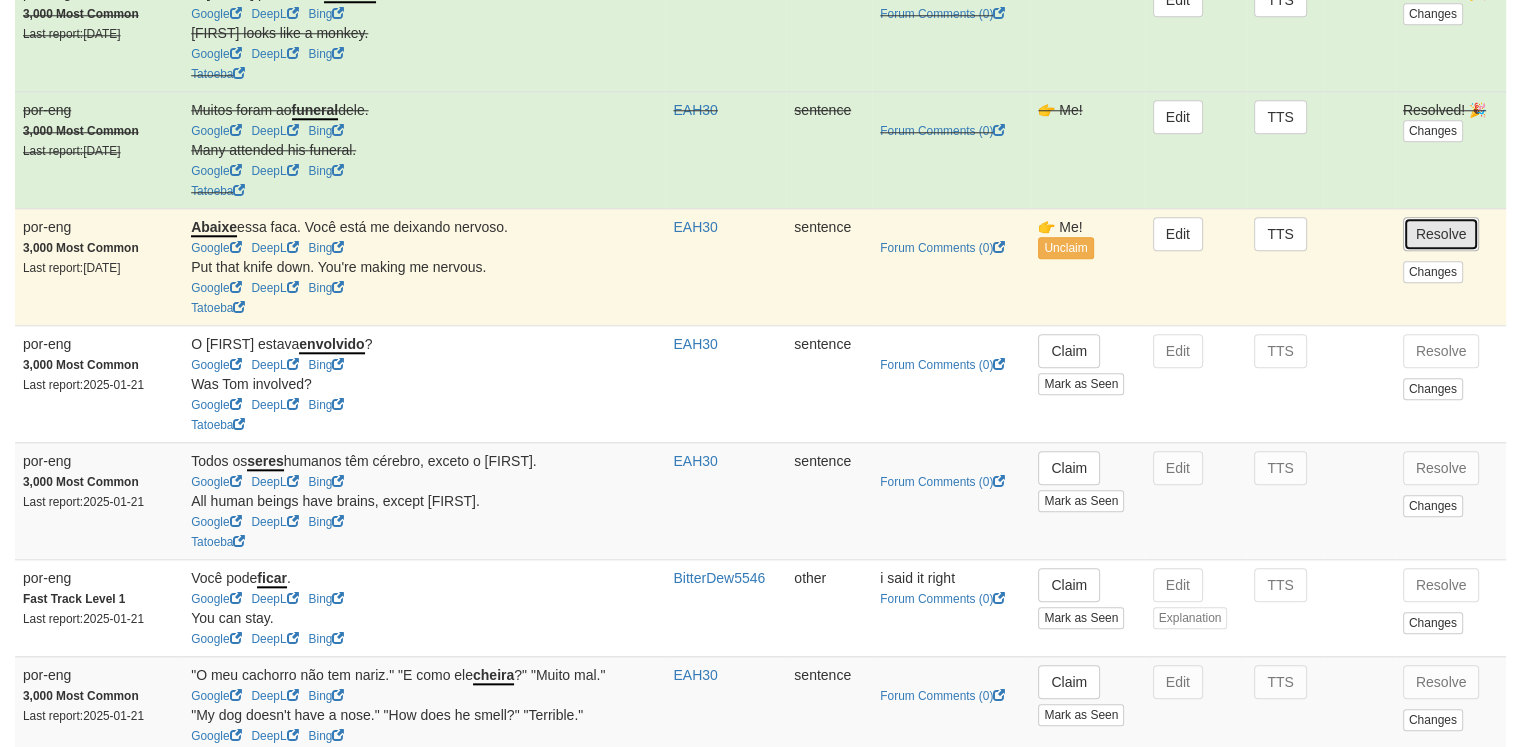 click on "Resolve" at bounding box center [1441, 234] 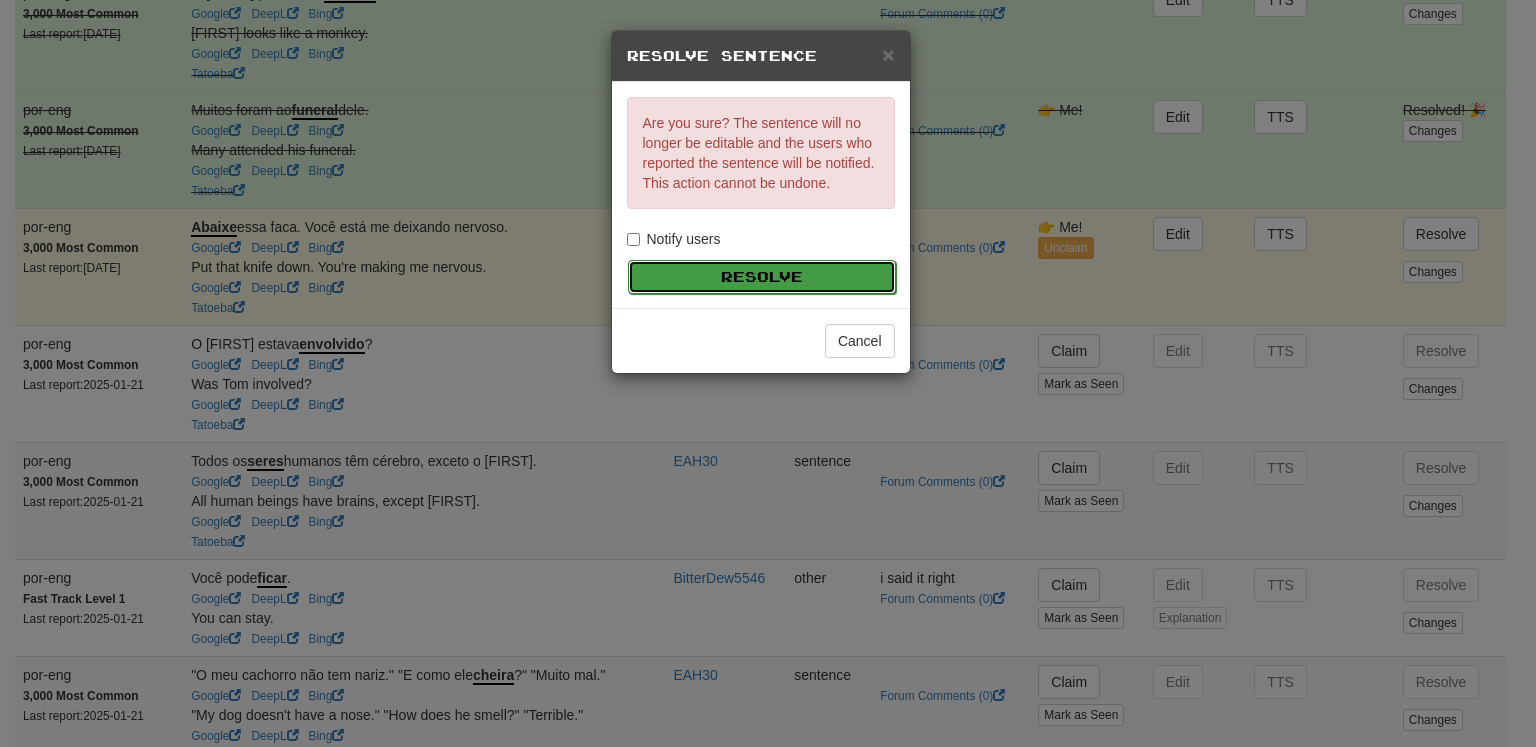 click on "Resolve" at bounding box center (762, 277) 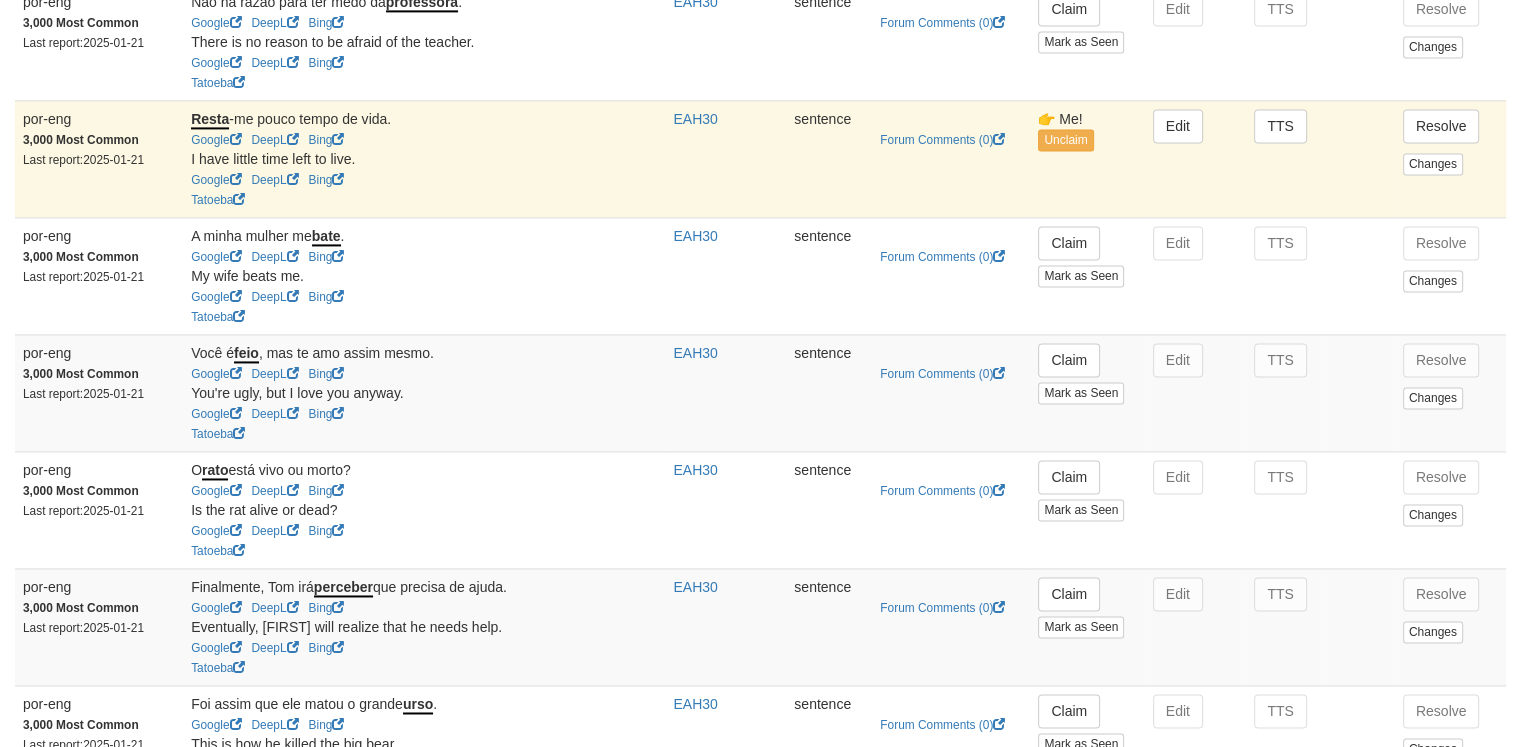 scroll, scrollTop: 2996, scrollLeft: 0, axis: vertical 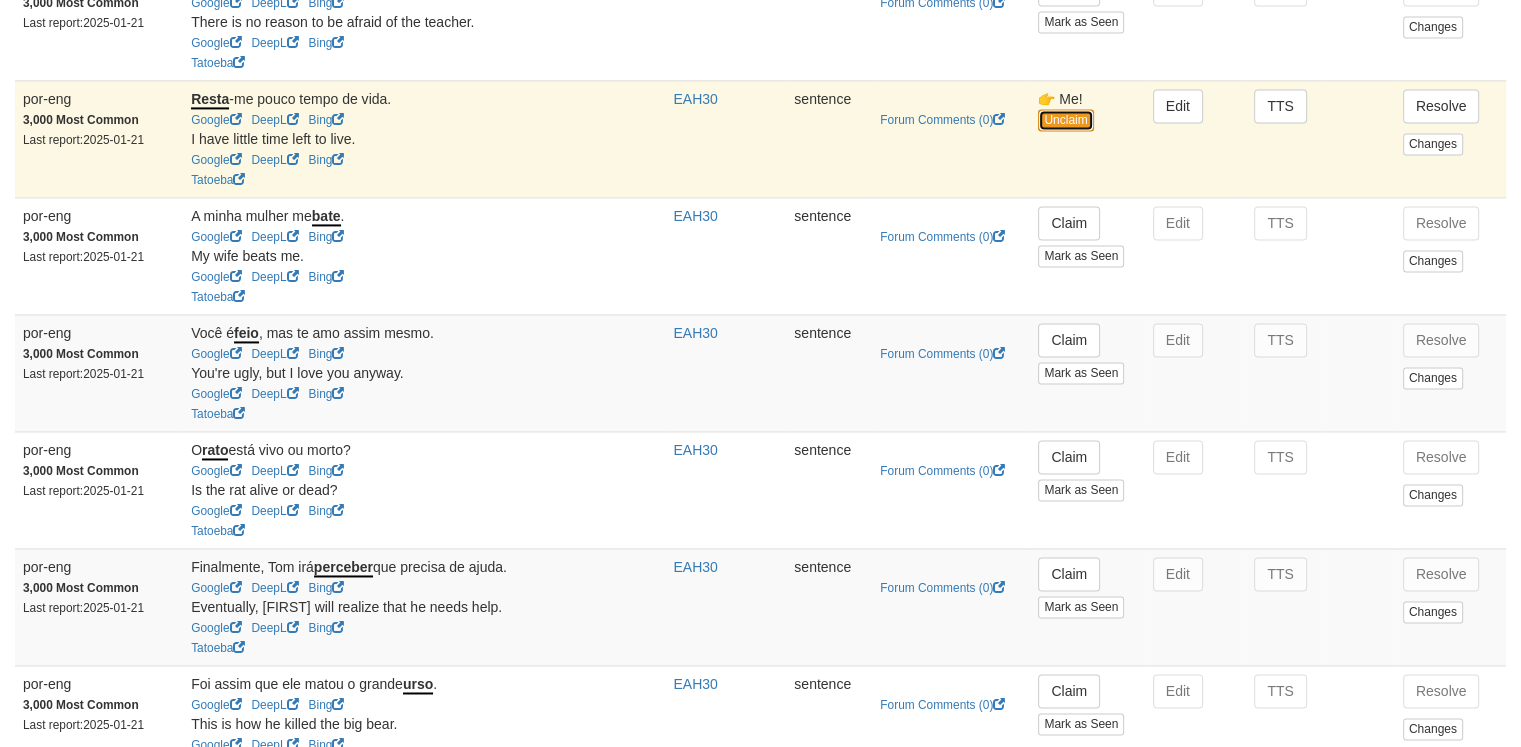 click on "Unclaim" at bounding box center [1065, 120] 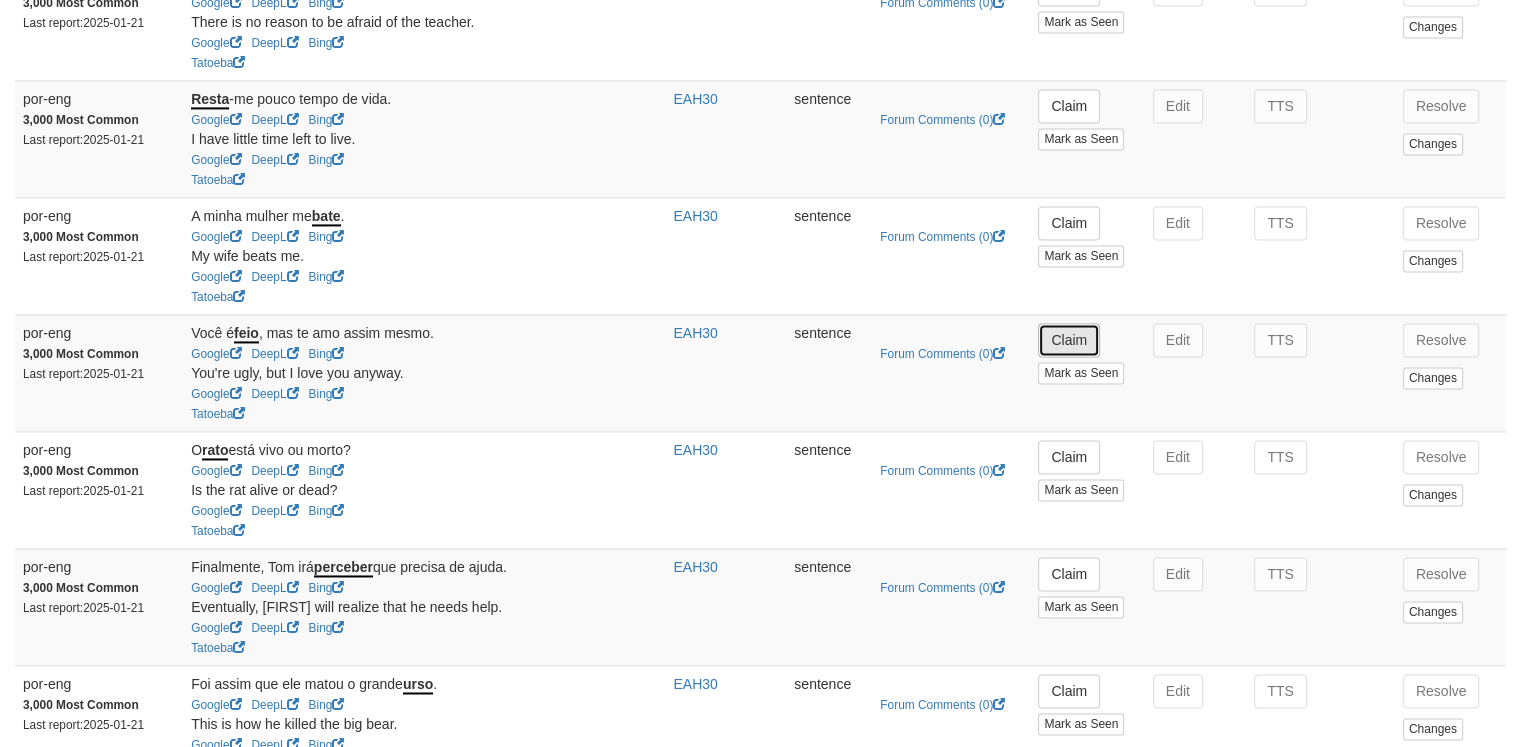 click on "Claim" at bounding box center (1069, 340) 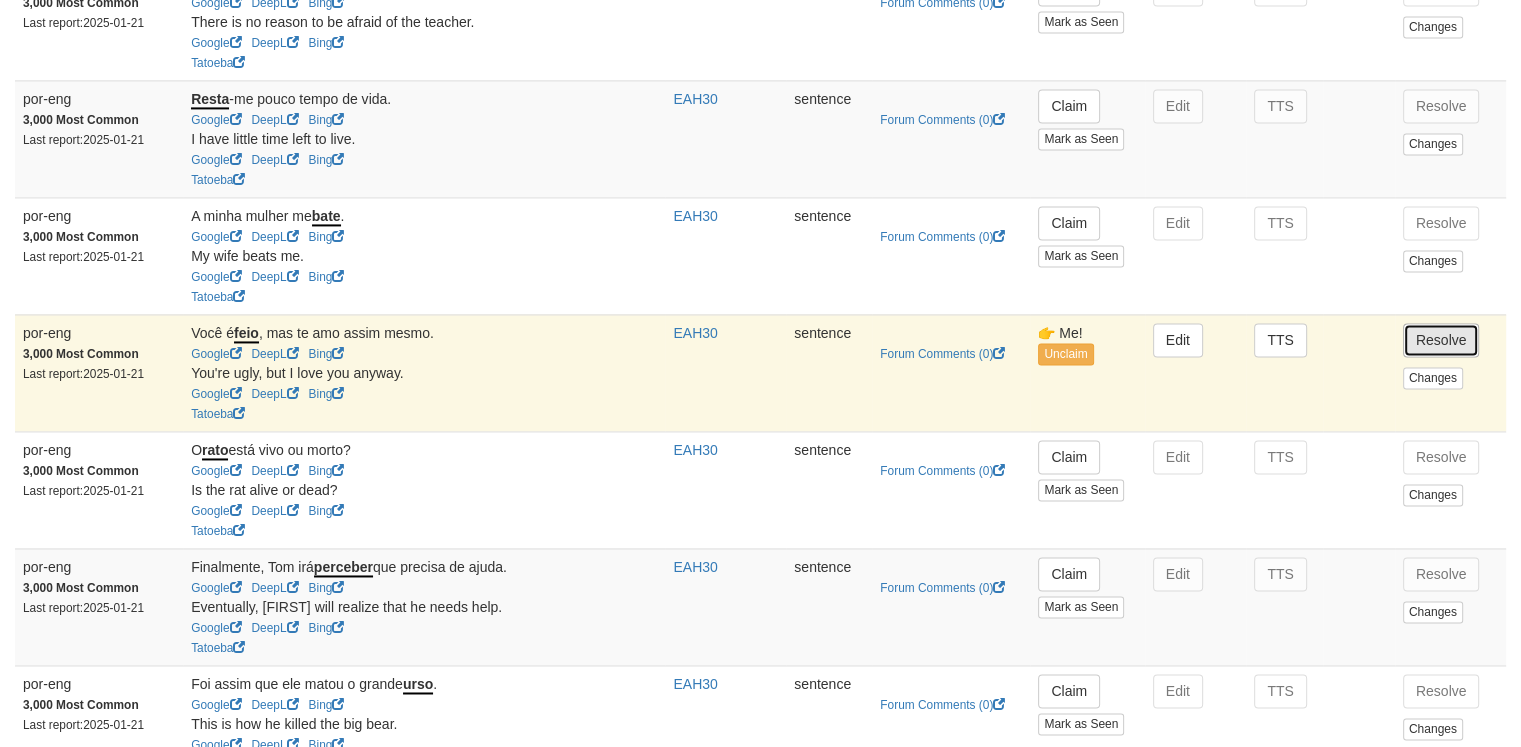 click on "Resolve" at bounding box center (1441, 340) 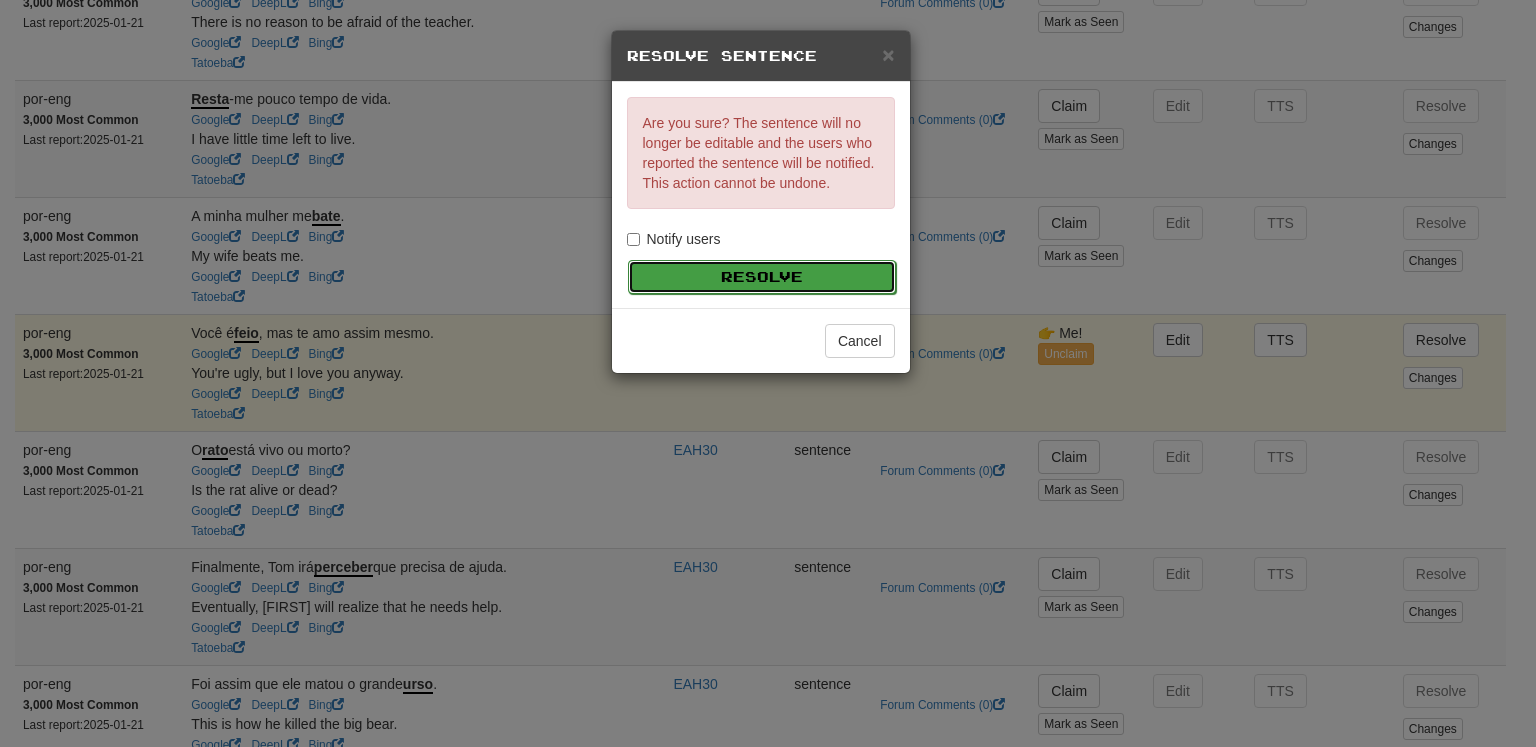 click on "Resolve" at bounding box center [762, 277] 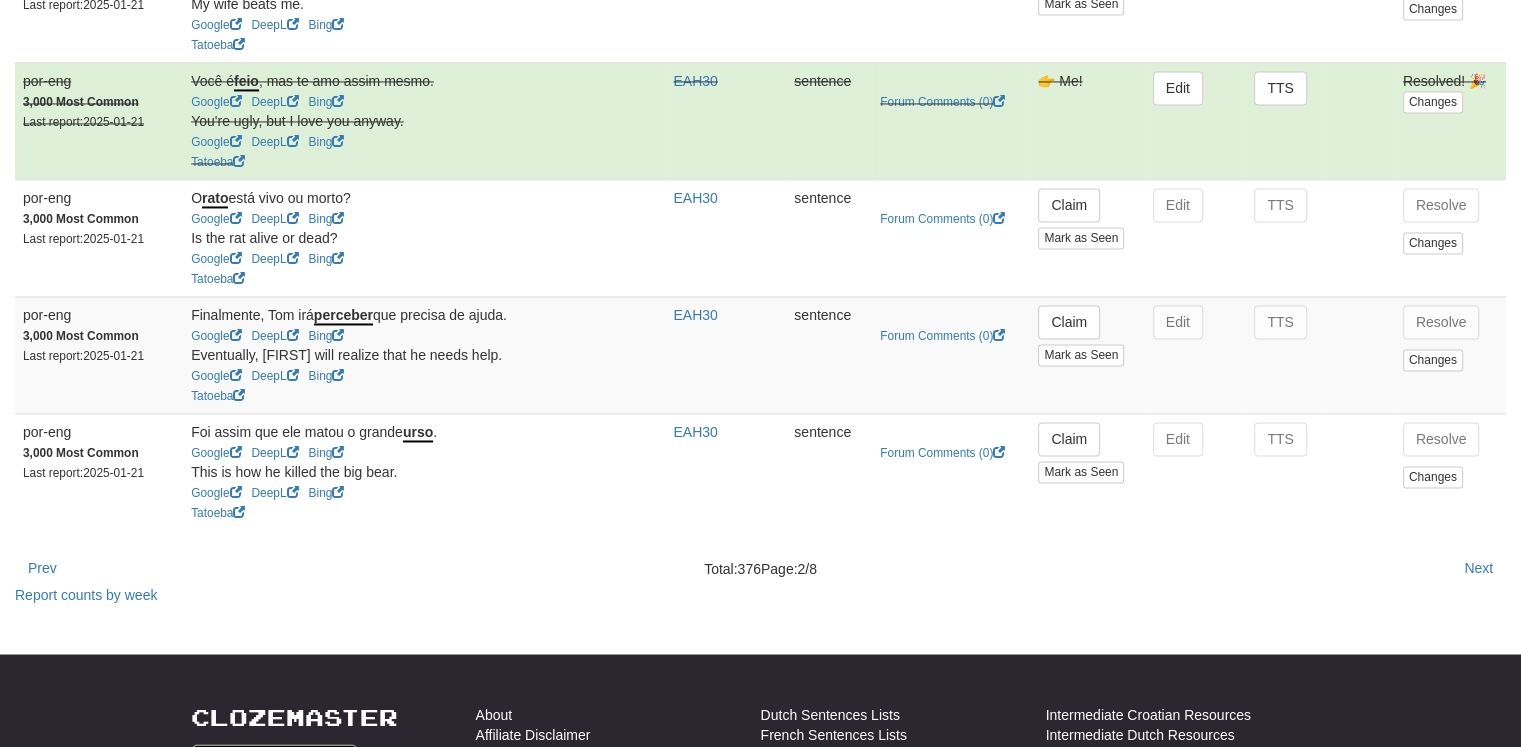 scroll, scrollTop: 3438, scrollLeft: 0, axis: vertical 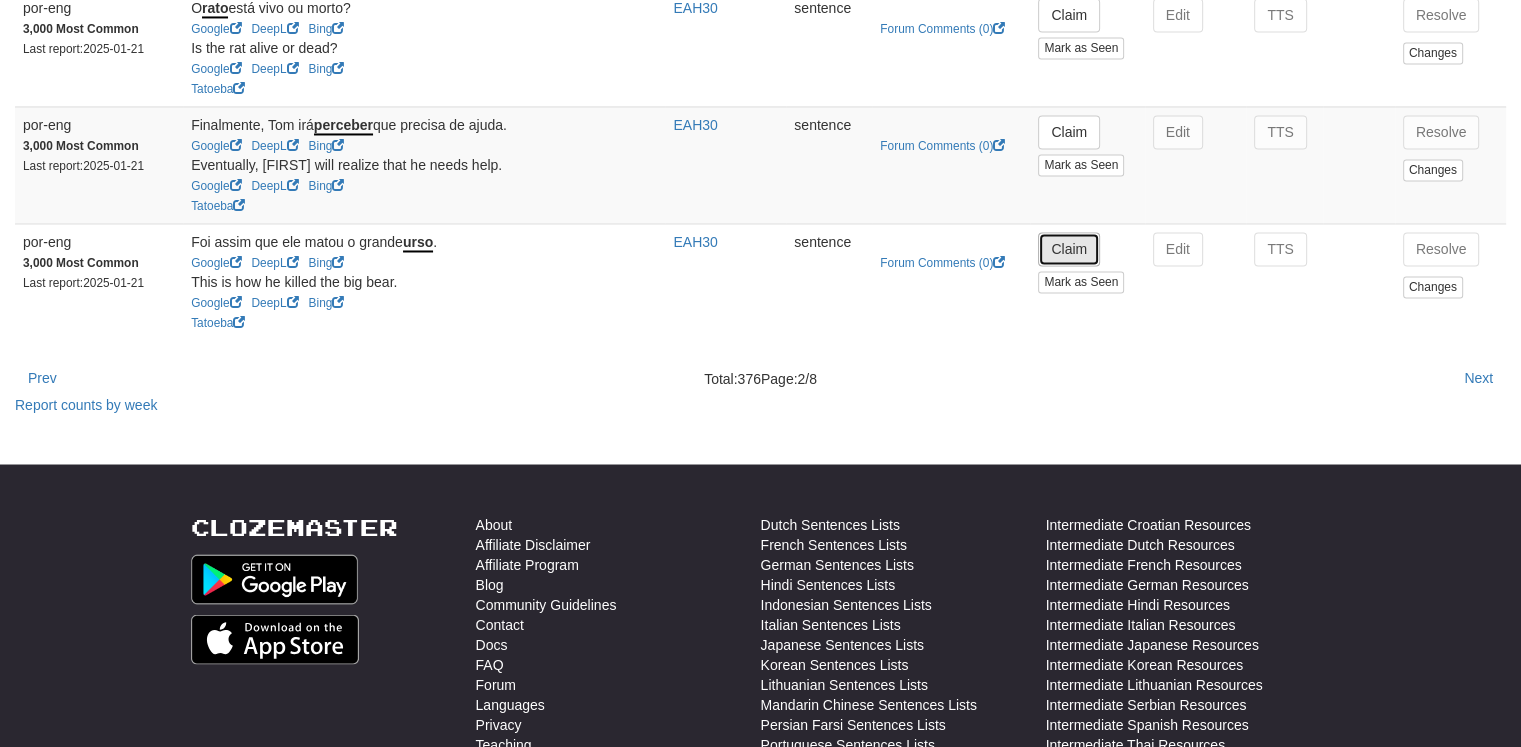 click on "Claim" at bounding box center (1069, 249) 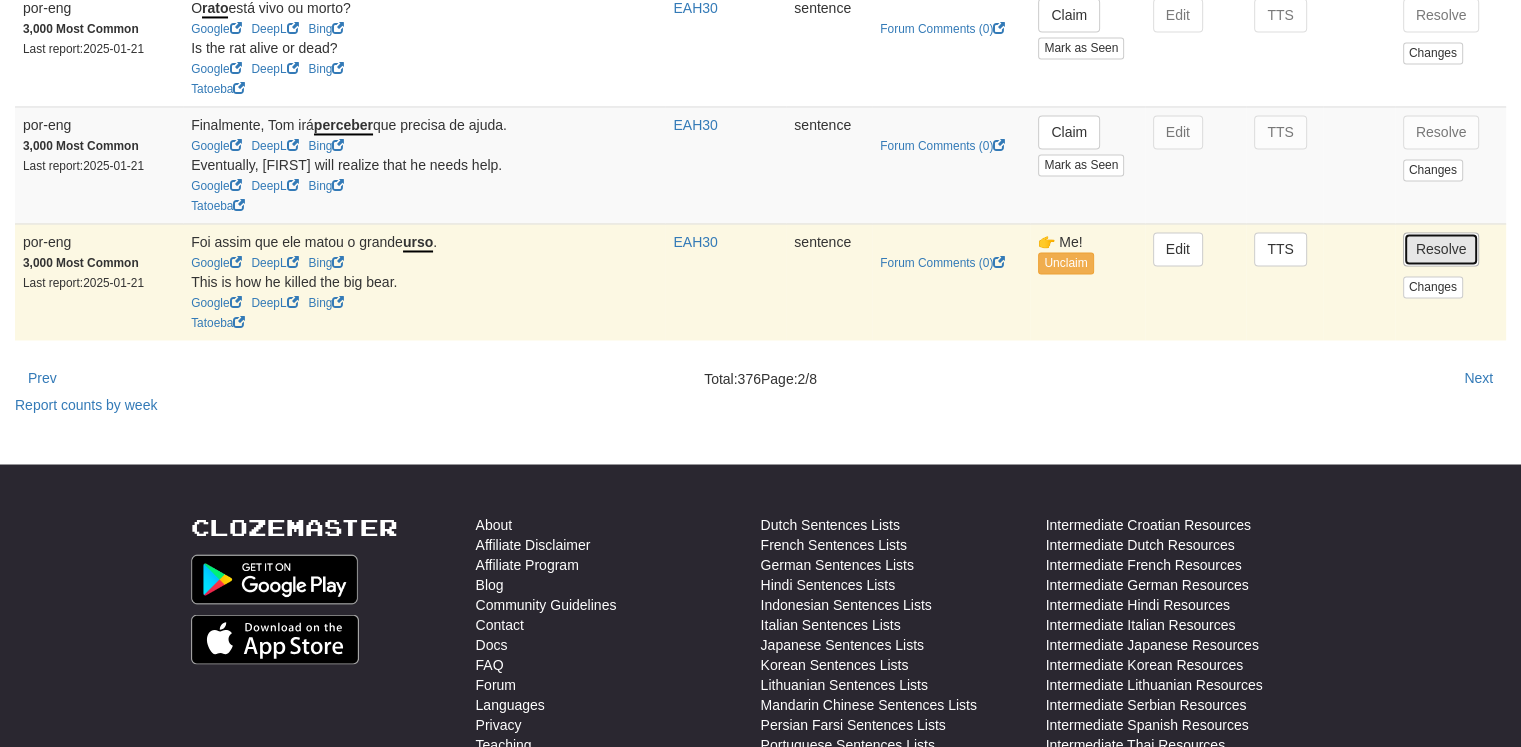 click on "Resolve" at bounding box center [1441, 249] 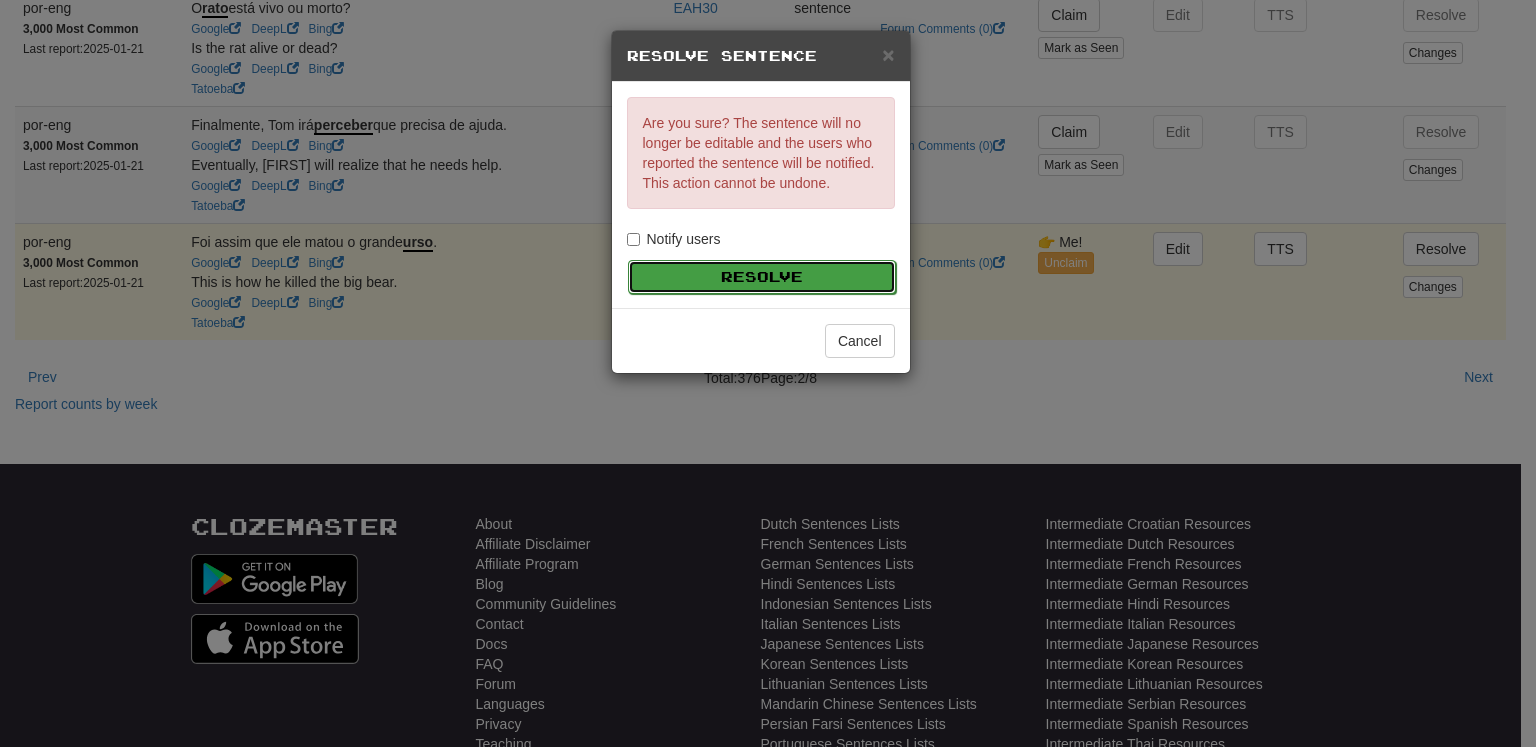 click on "Resolve" at bounding box center [762, 277] 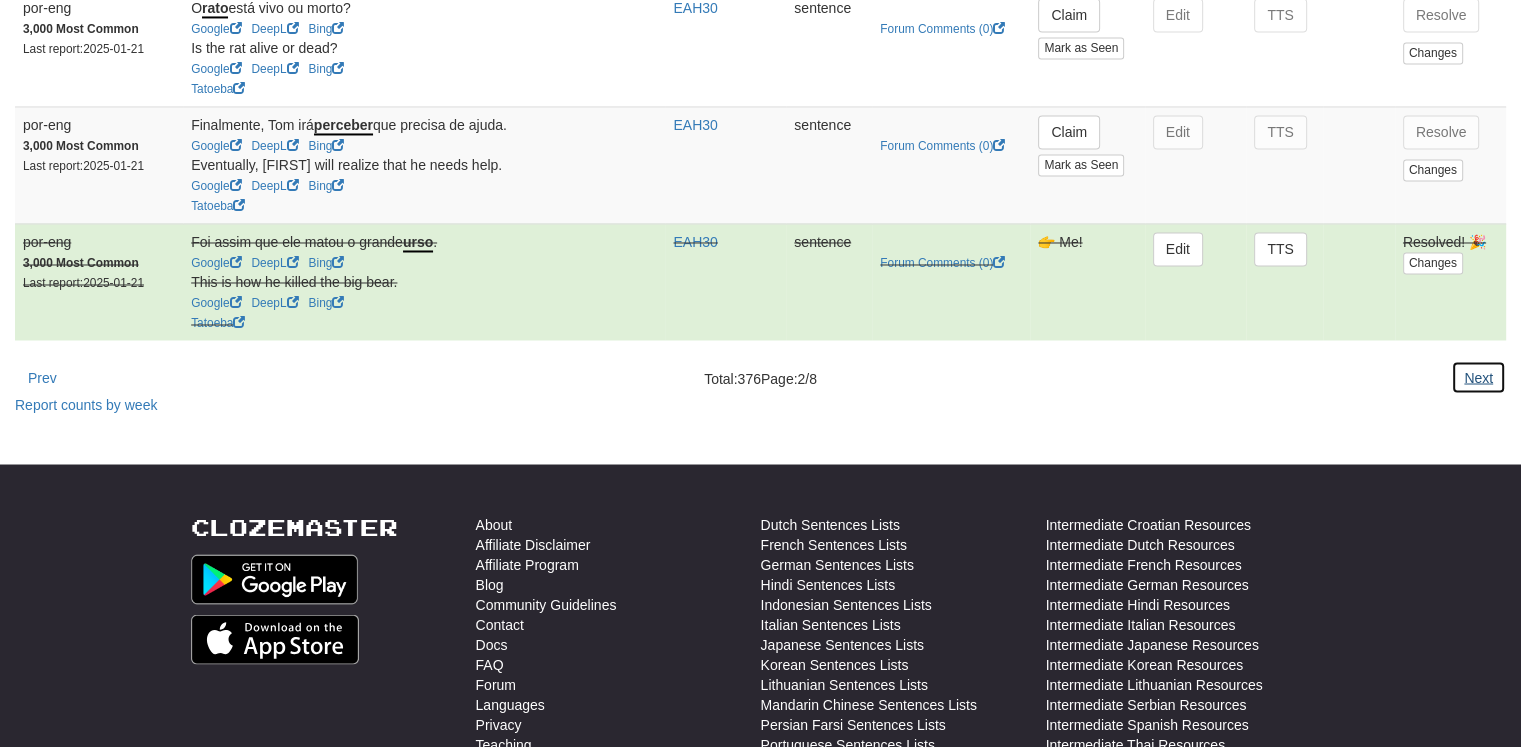 click on "Next" at bounding box center [1478, 377] 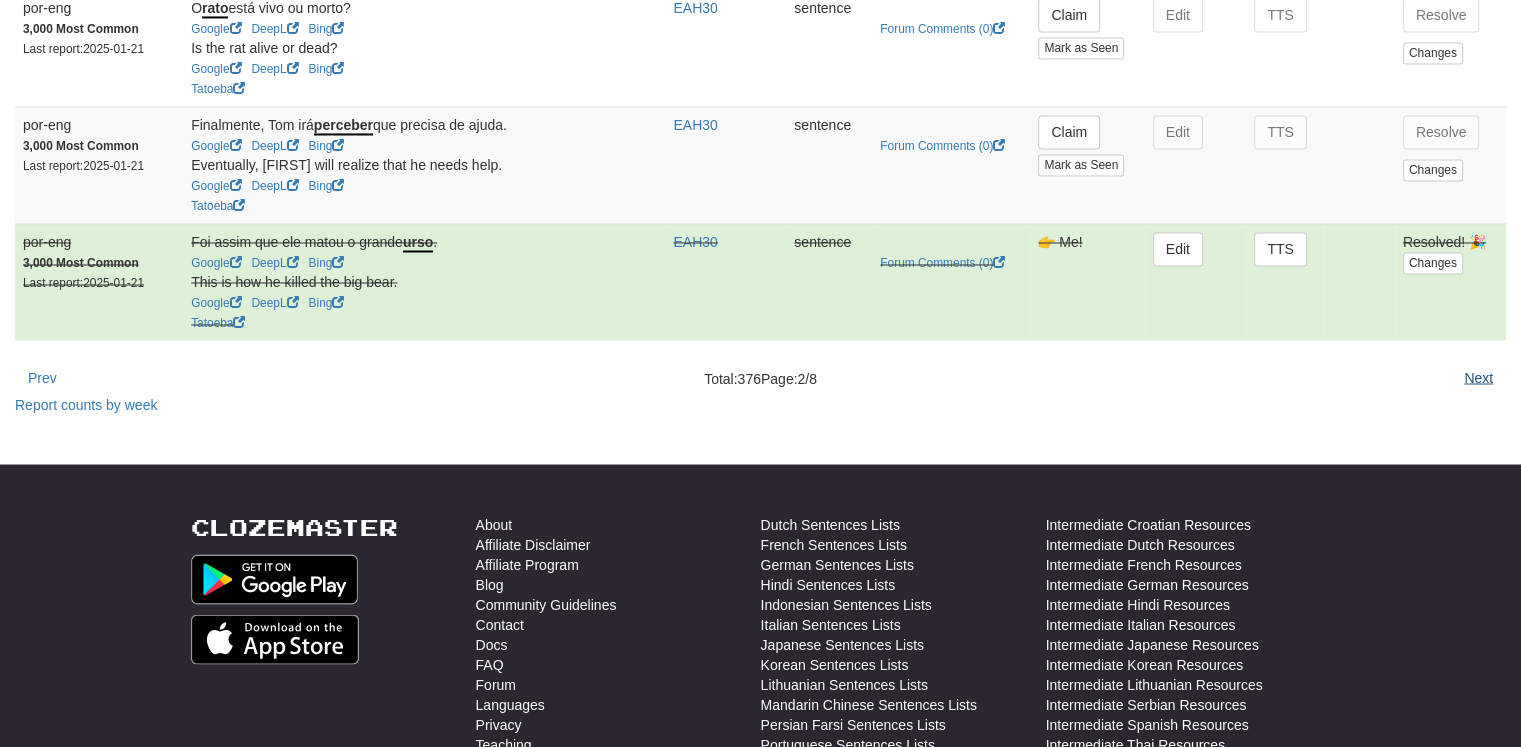 scroll, scrollTop: 0, scrollLeft: 0, axis: both 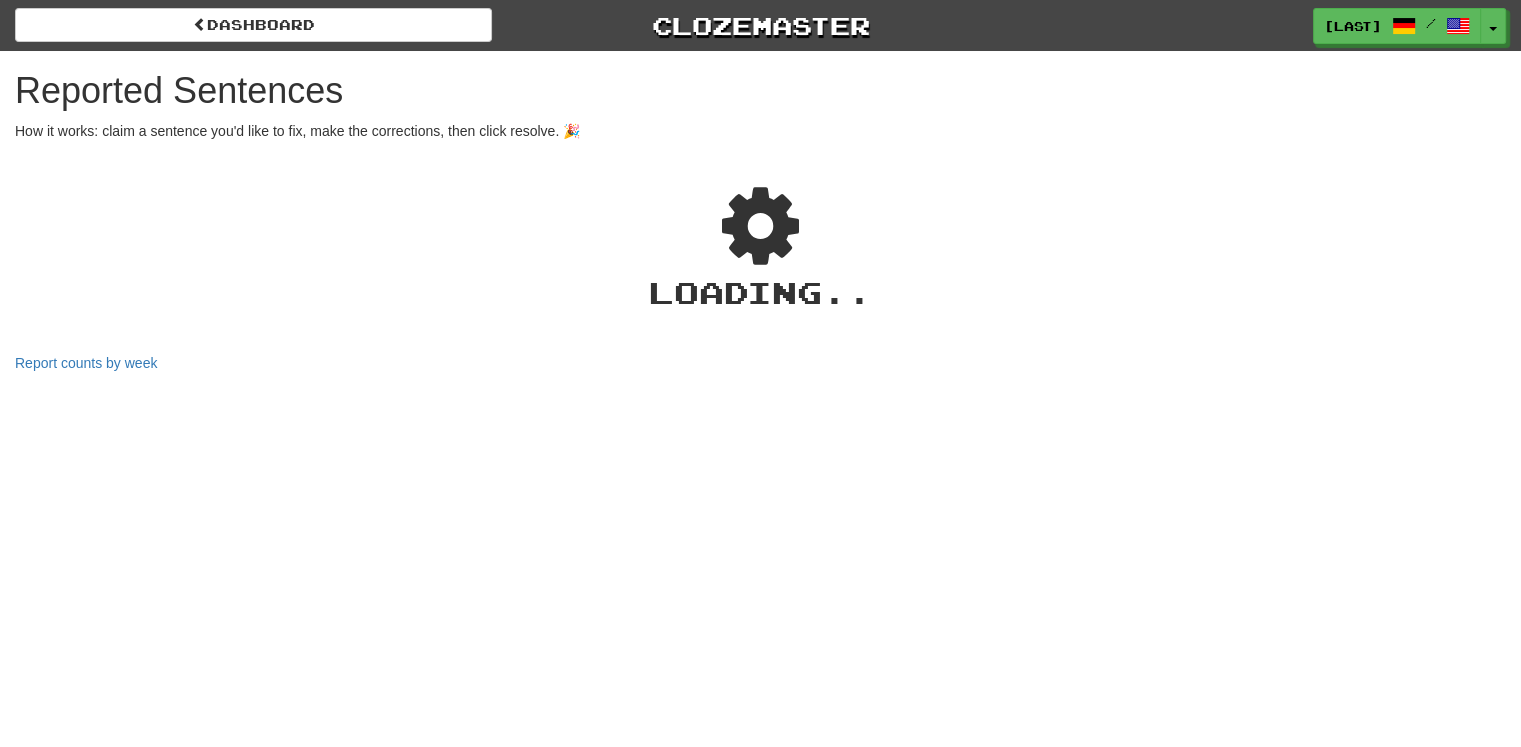 select on "***" 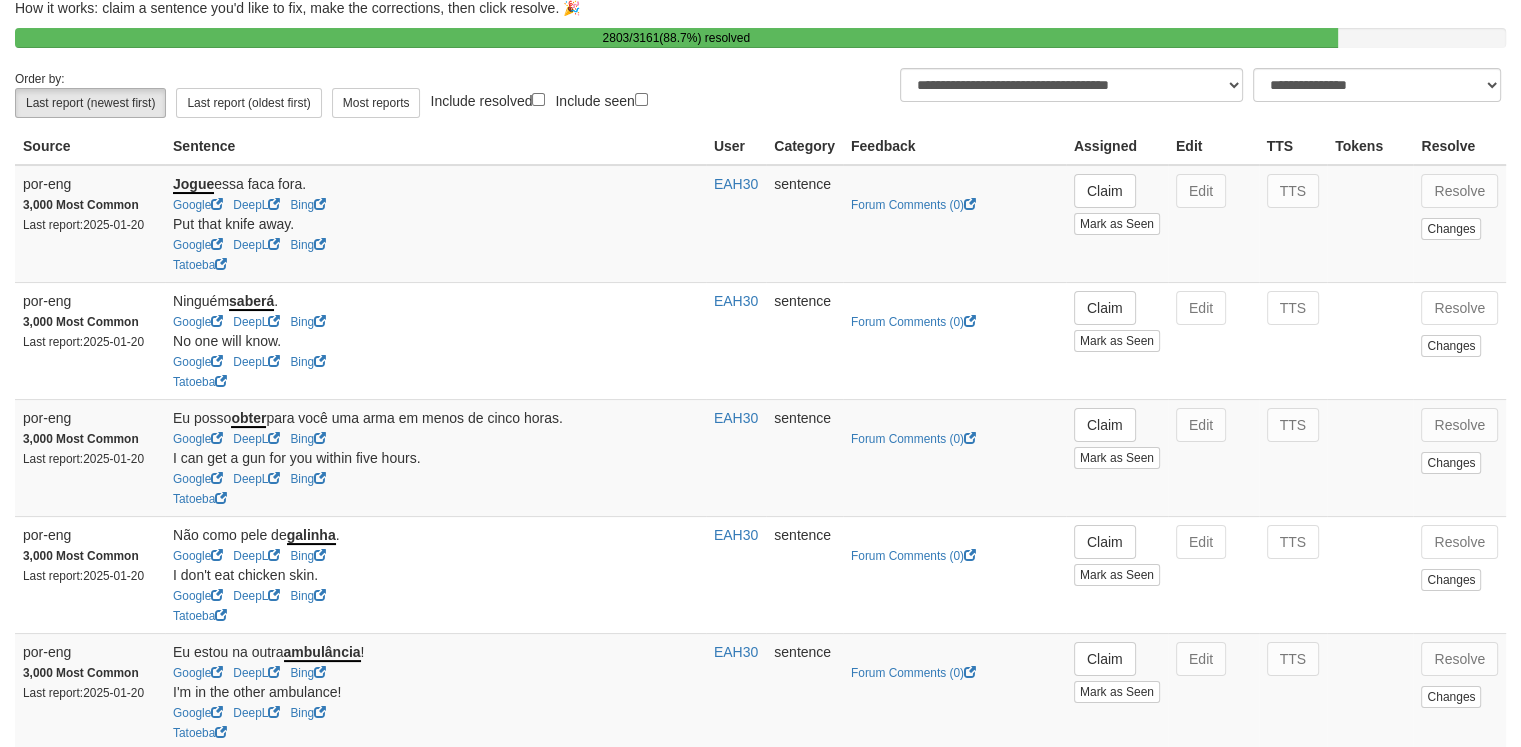 scroll, scrollTop: 144, scrollLeft: 0, axis: vertical 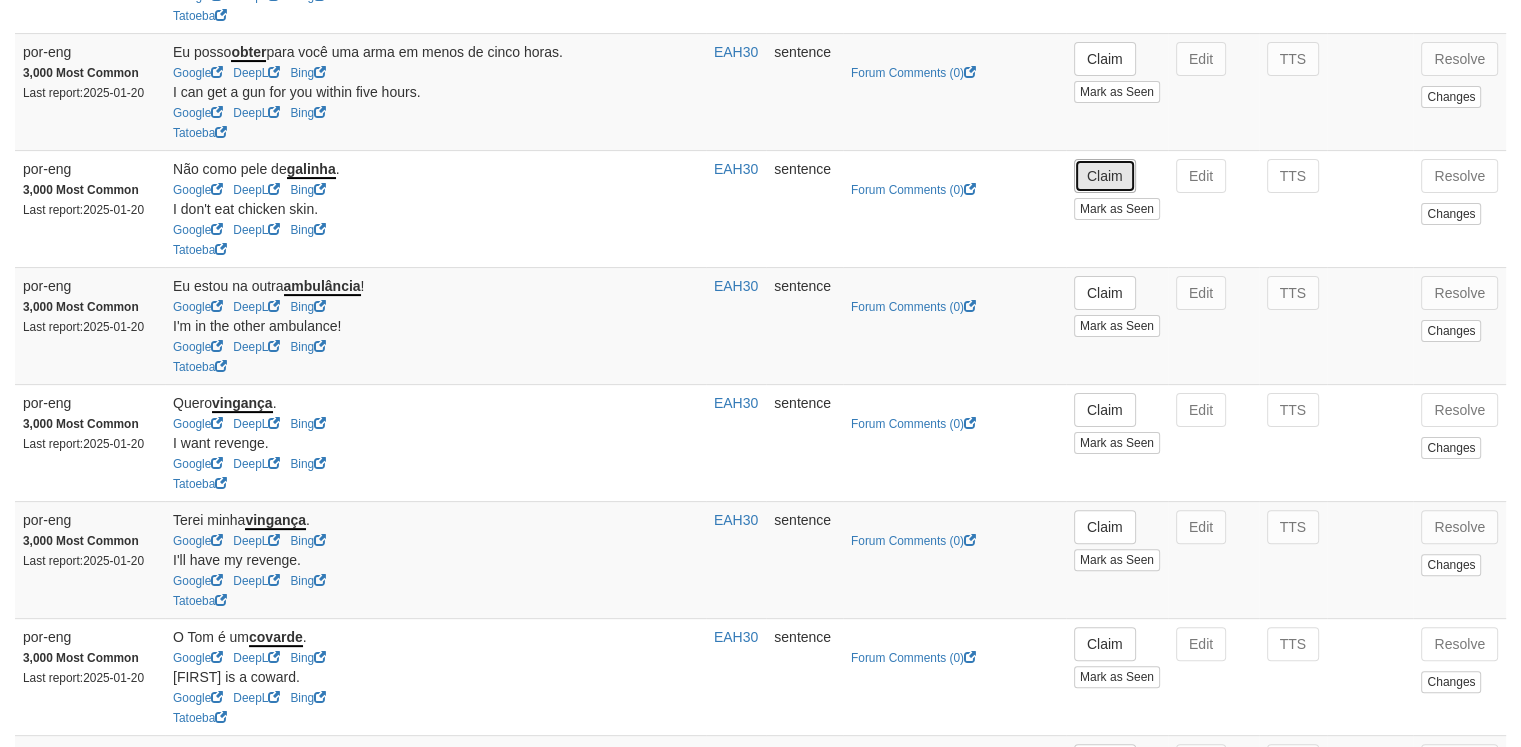 click on "Claim" at bounding box center (1105, 176) 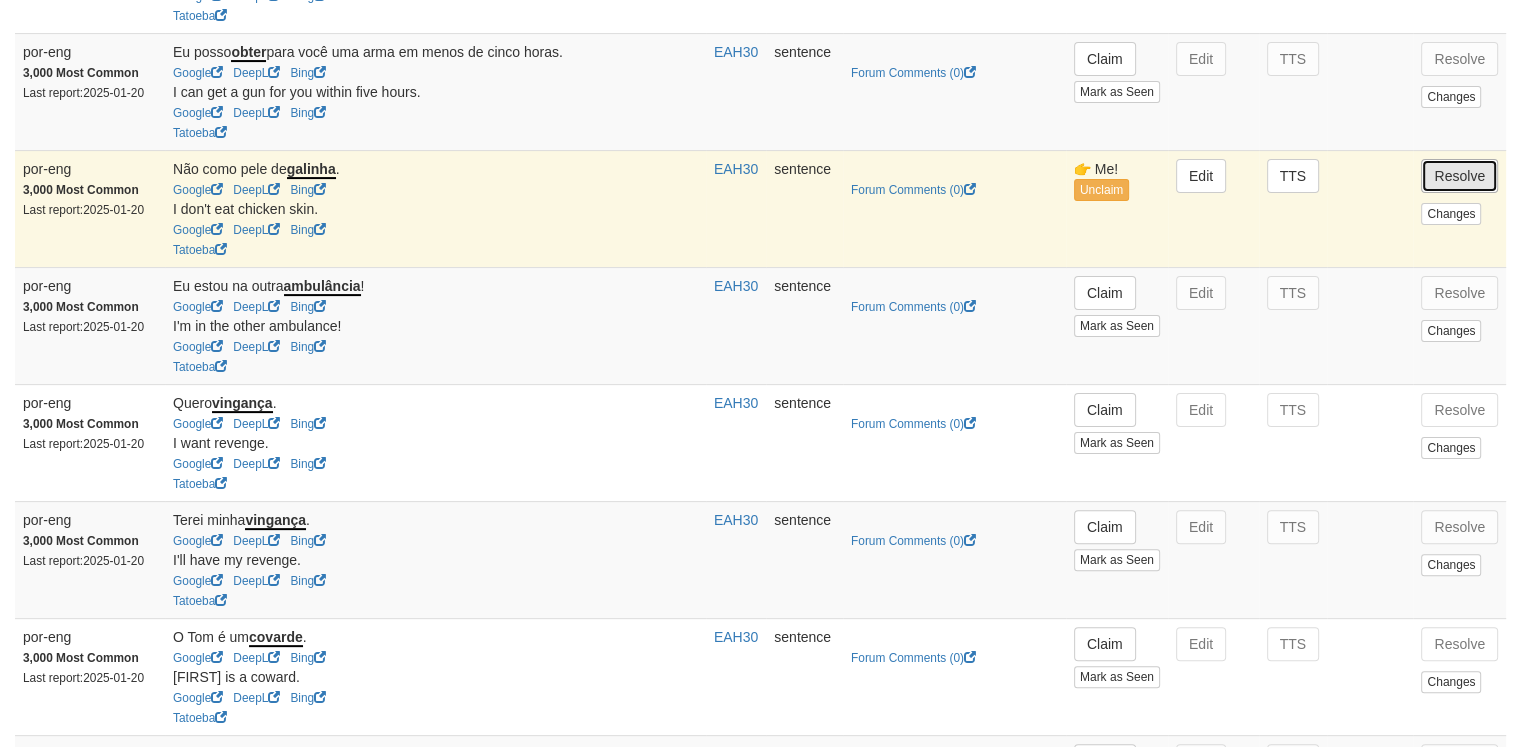 click on "Resolve" at bounding box center (1459, 176) 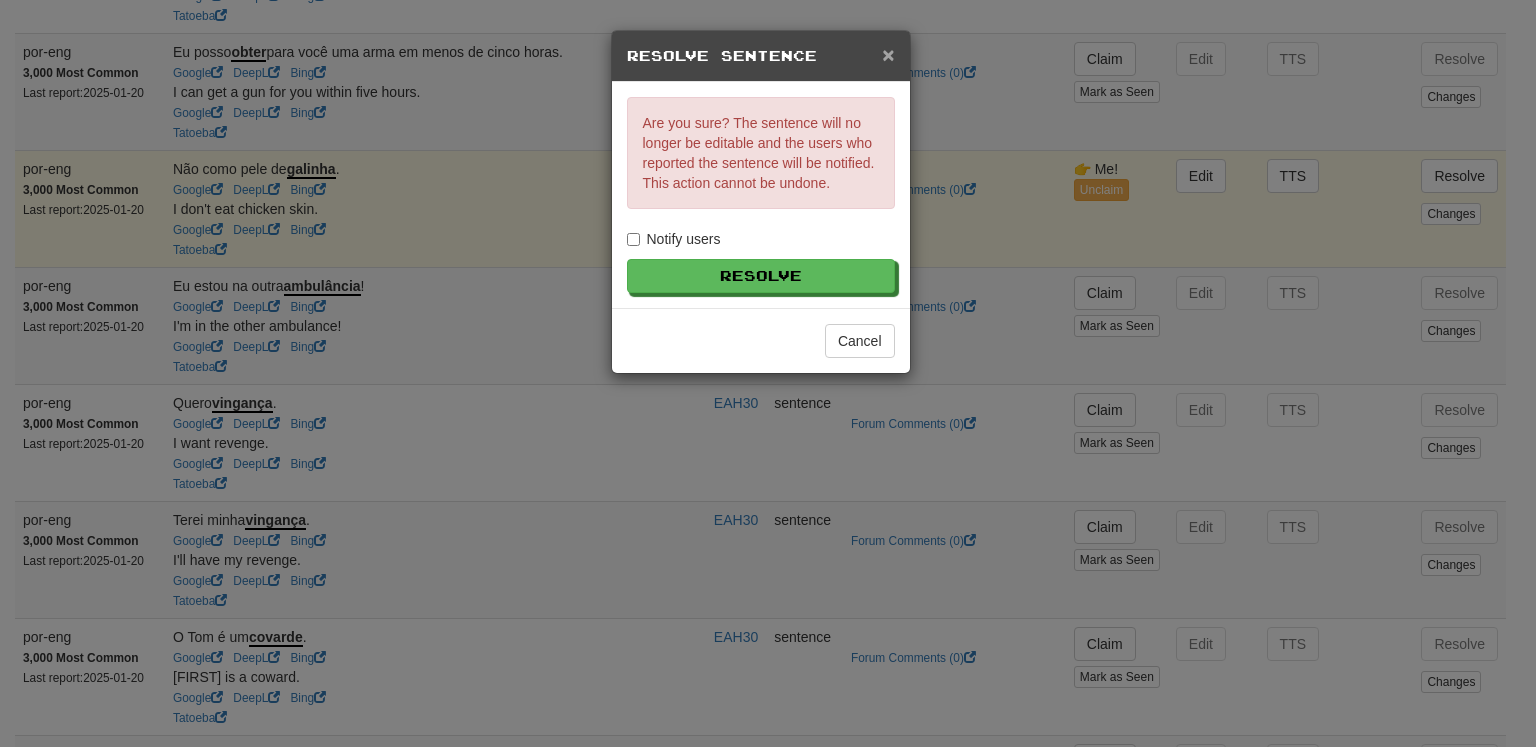 click on "×" at bounding box center (888, 54) 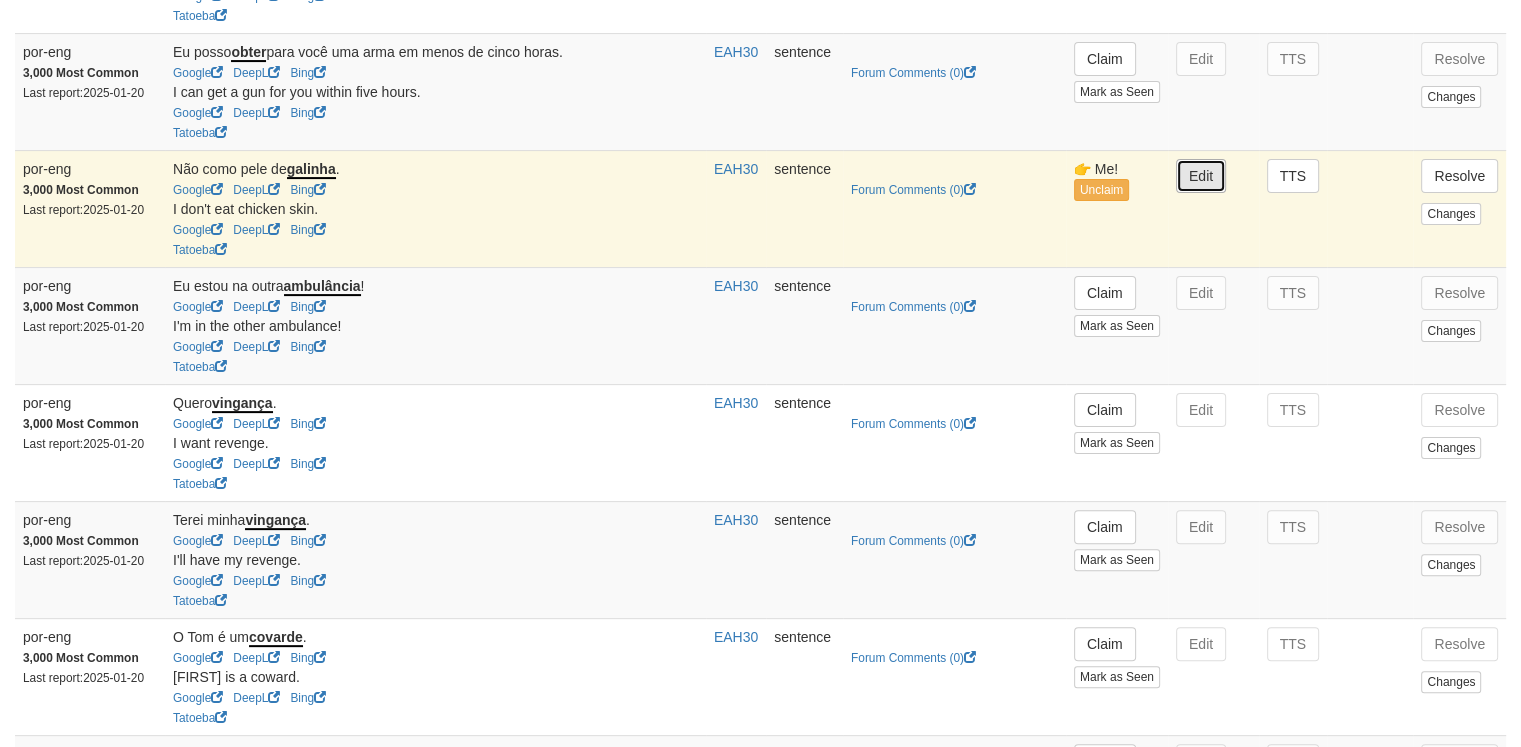 click on "Edit" at bounding box center [1201, 176] 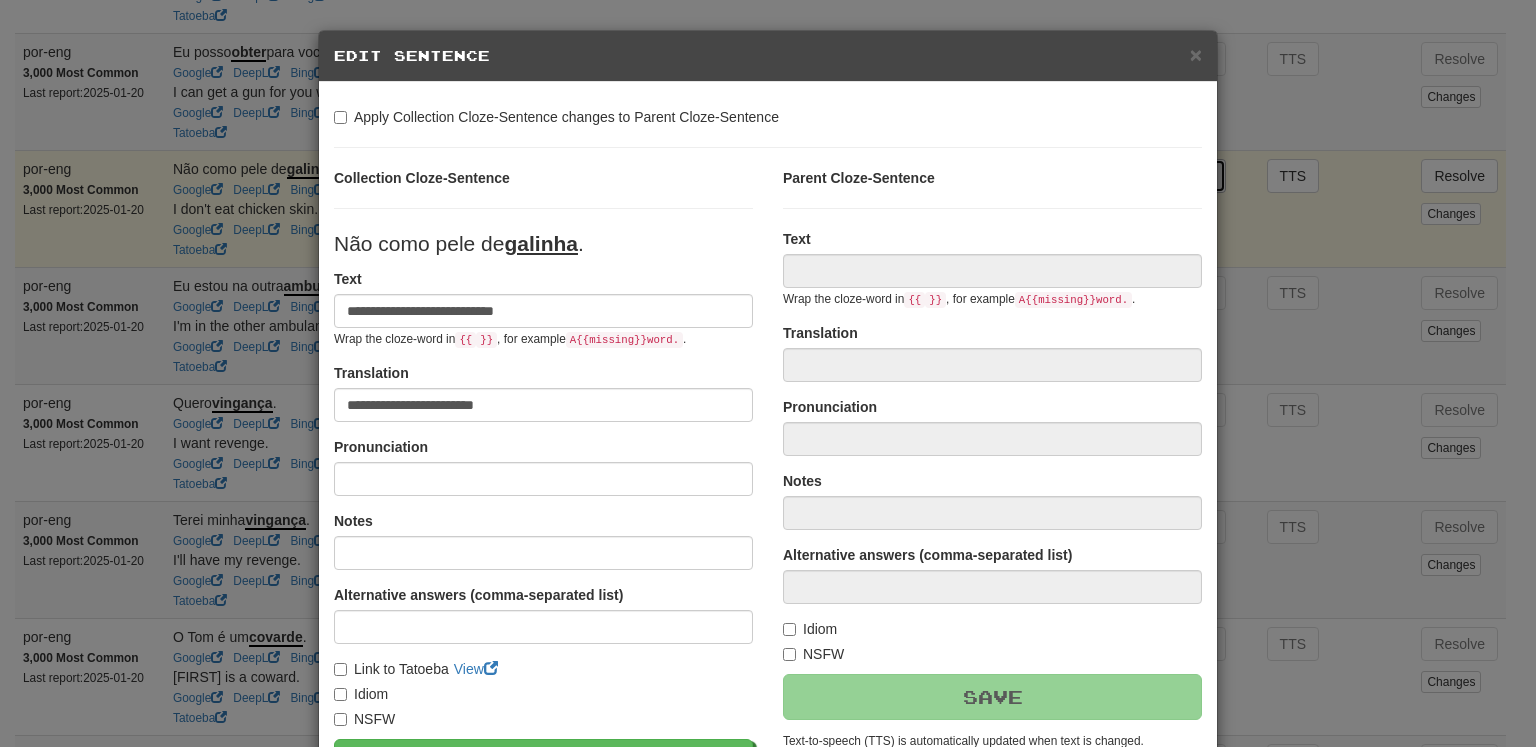 type on "**********" 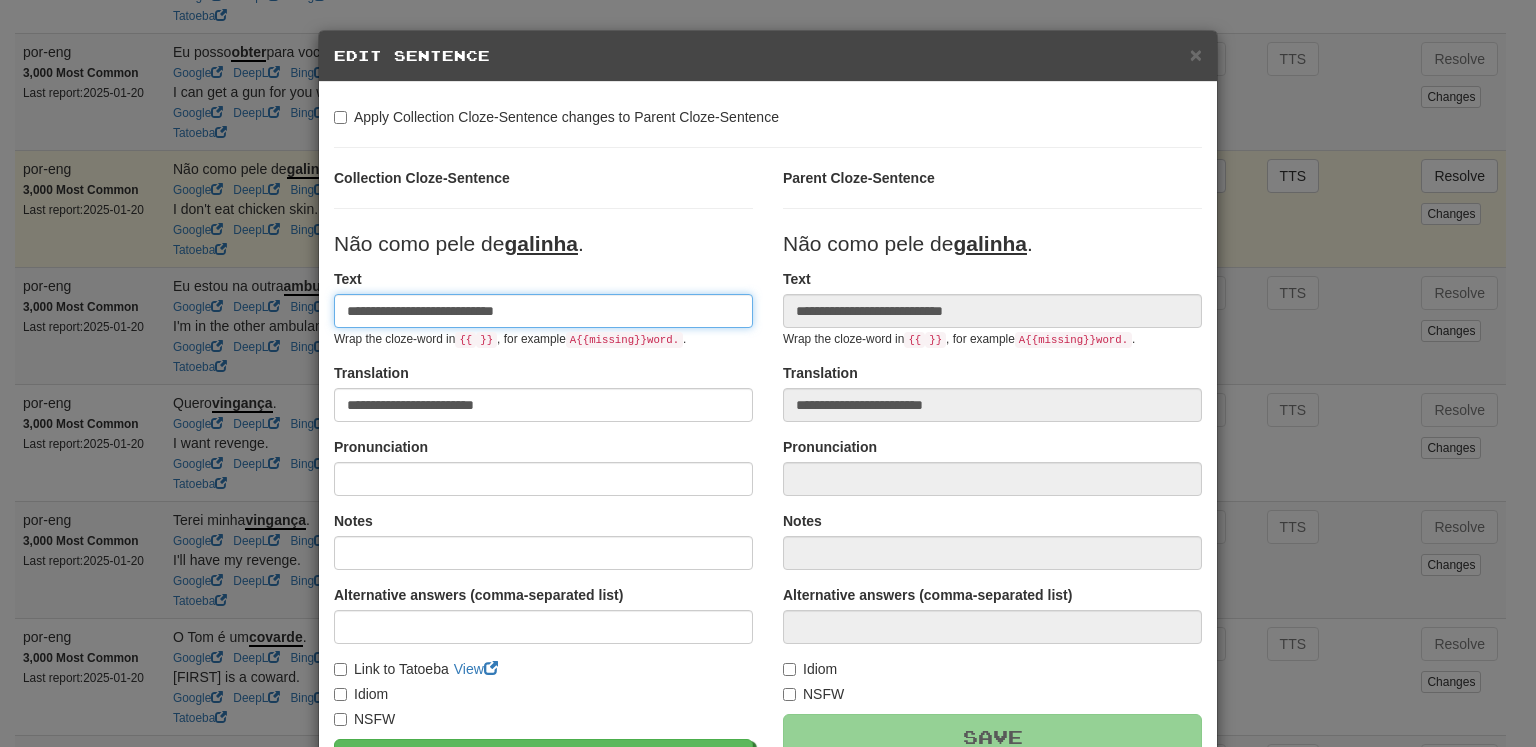 click on "**********" at bounding box center (543, 311) 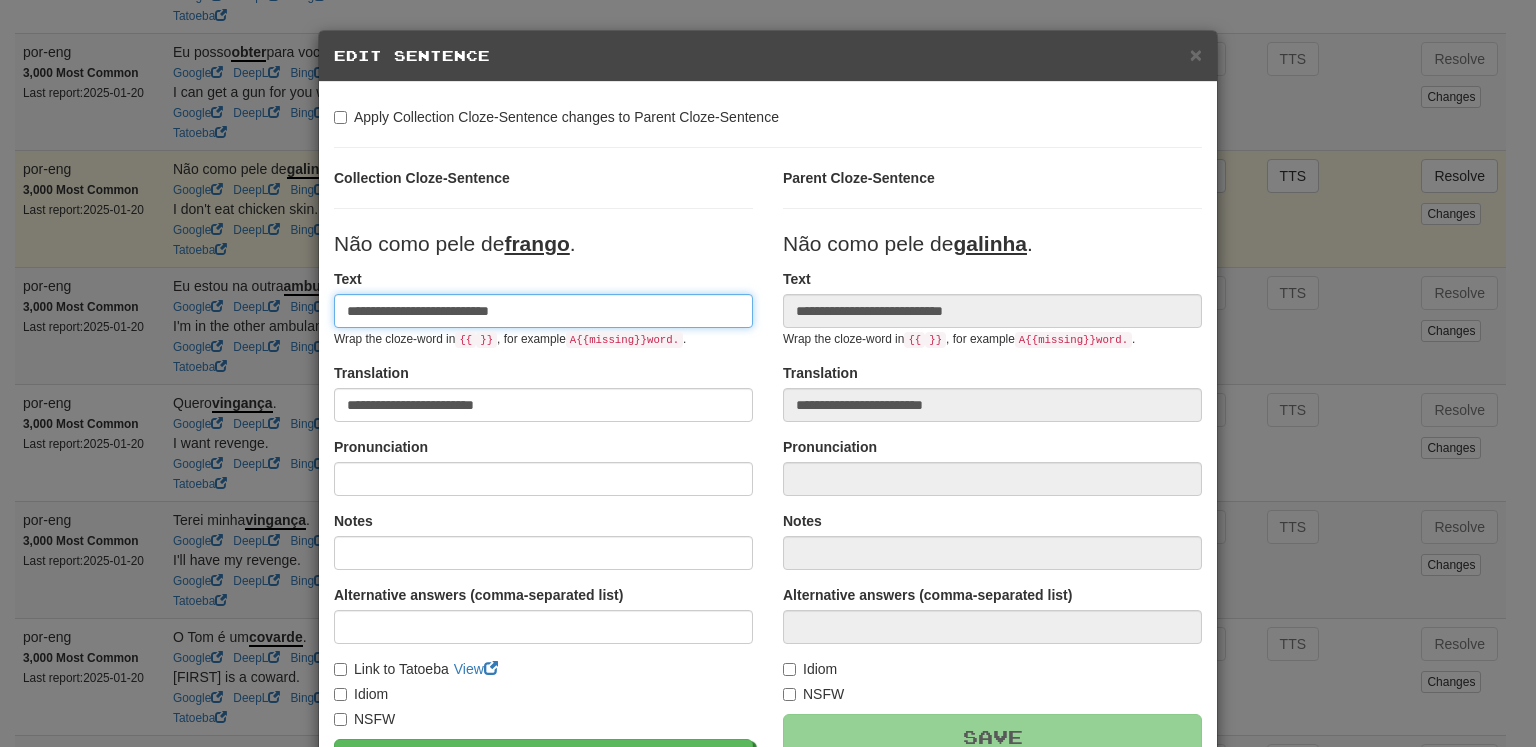 type on "**********" 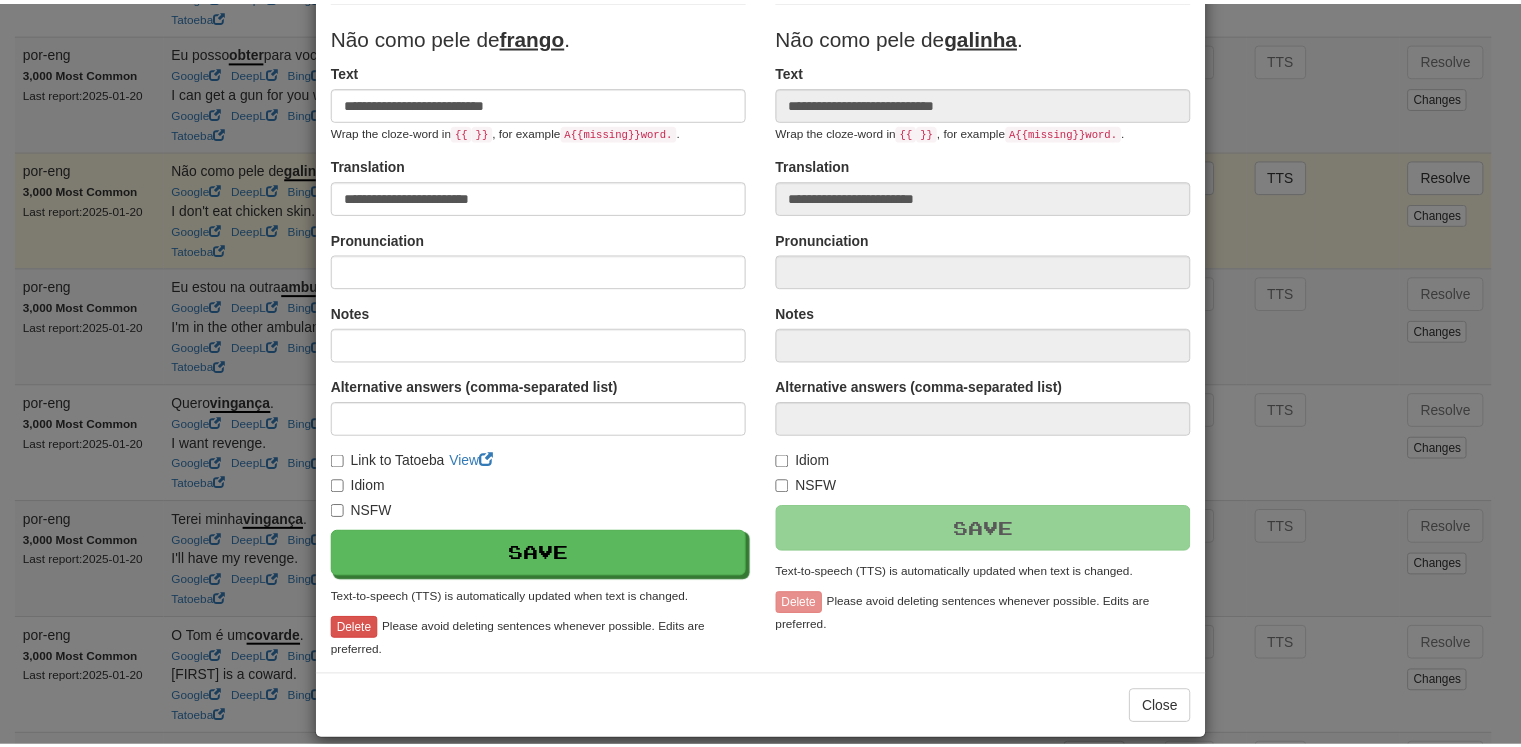 scroll, scrollTop: 228, scrollLeft: 0, axis: vertical 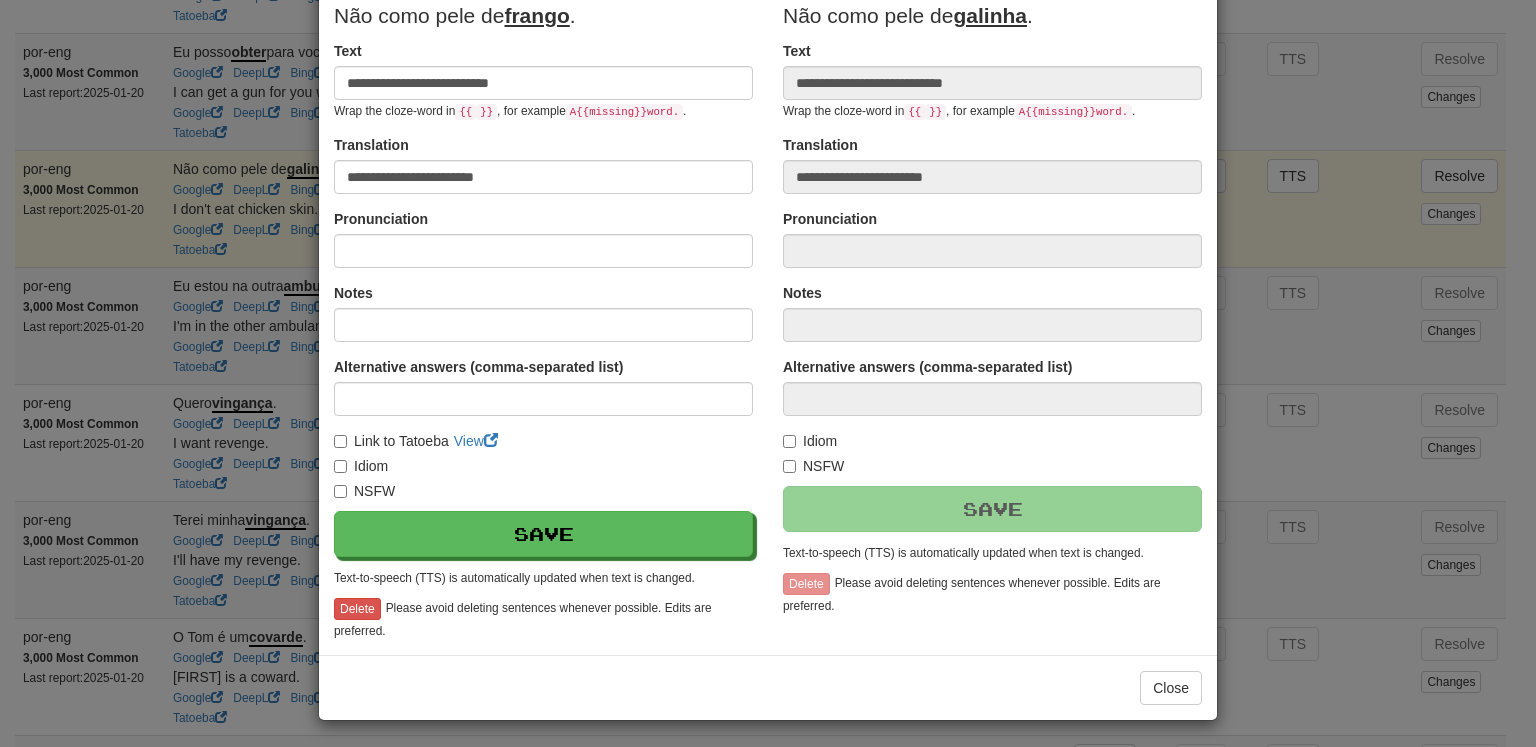 click on "**********" at bounding box center [543, 294] 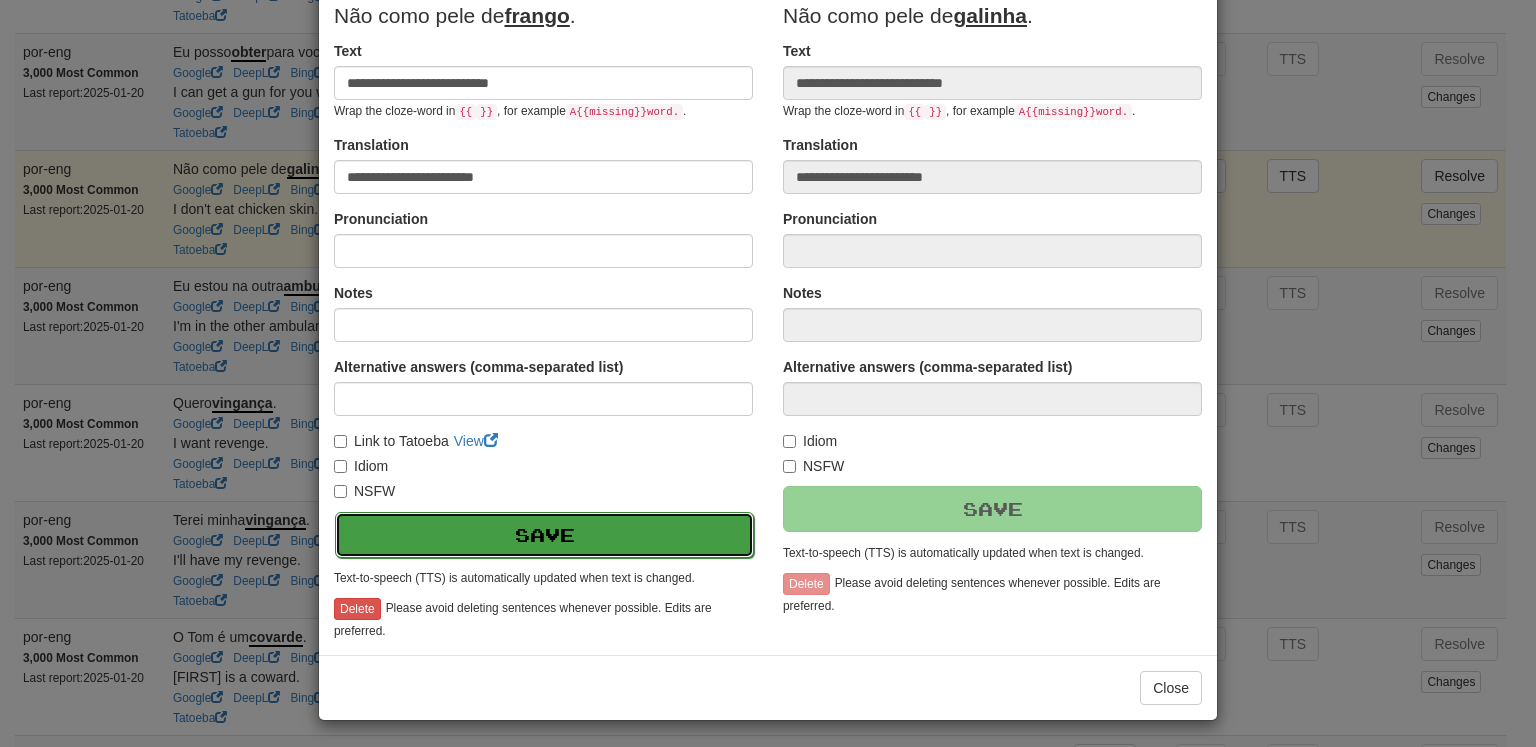 click on "Save" at bounding box center [544, 535] 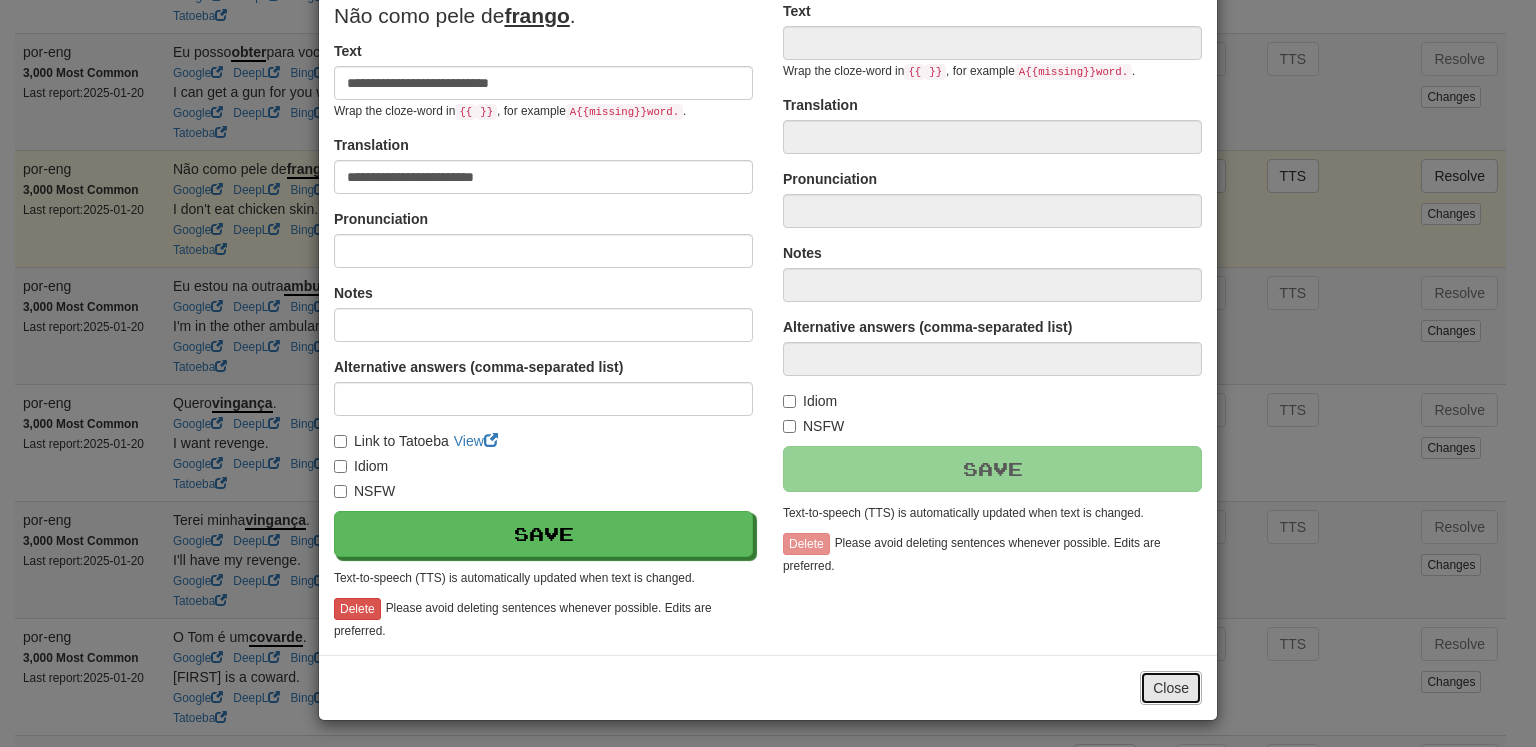 click on "Close" at bounding box center (1171, 688) 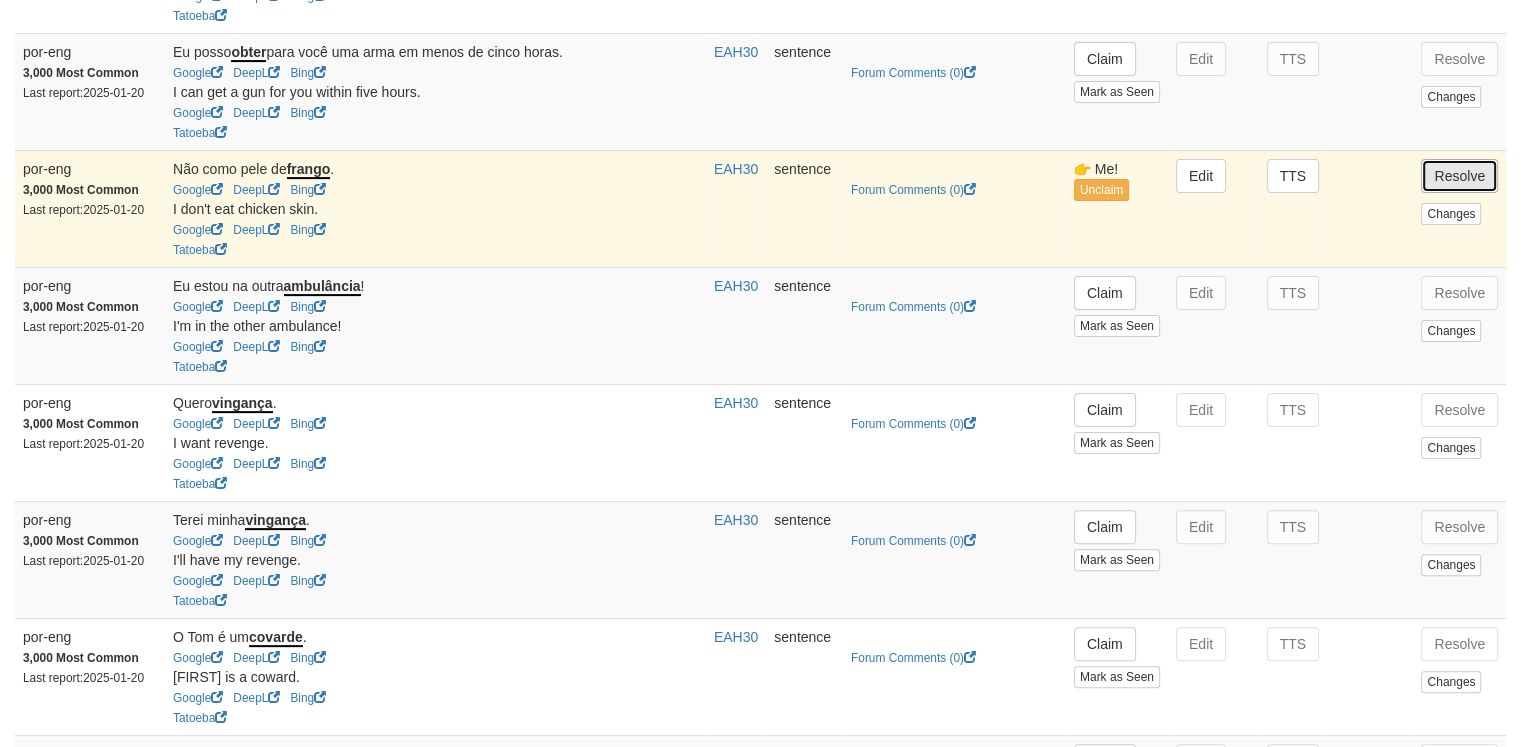 click on "Resolve" at bounding box center (1459, 176) 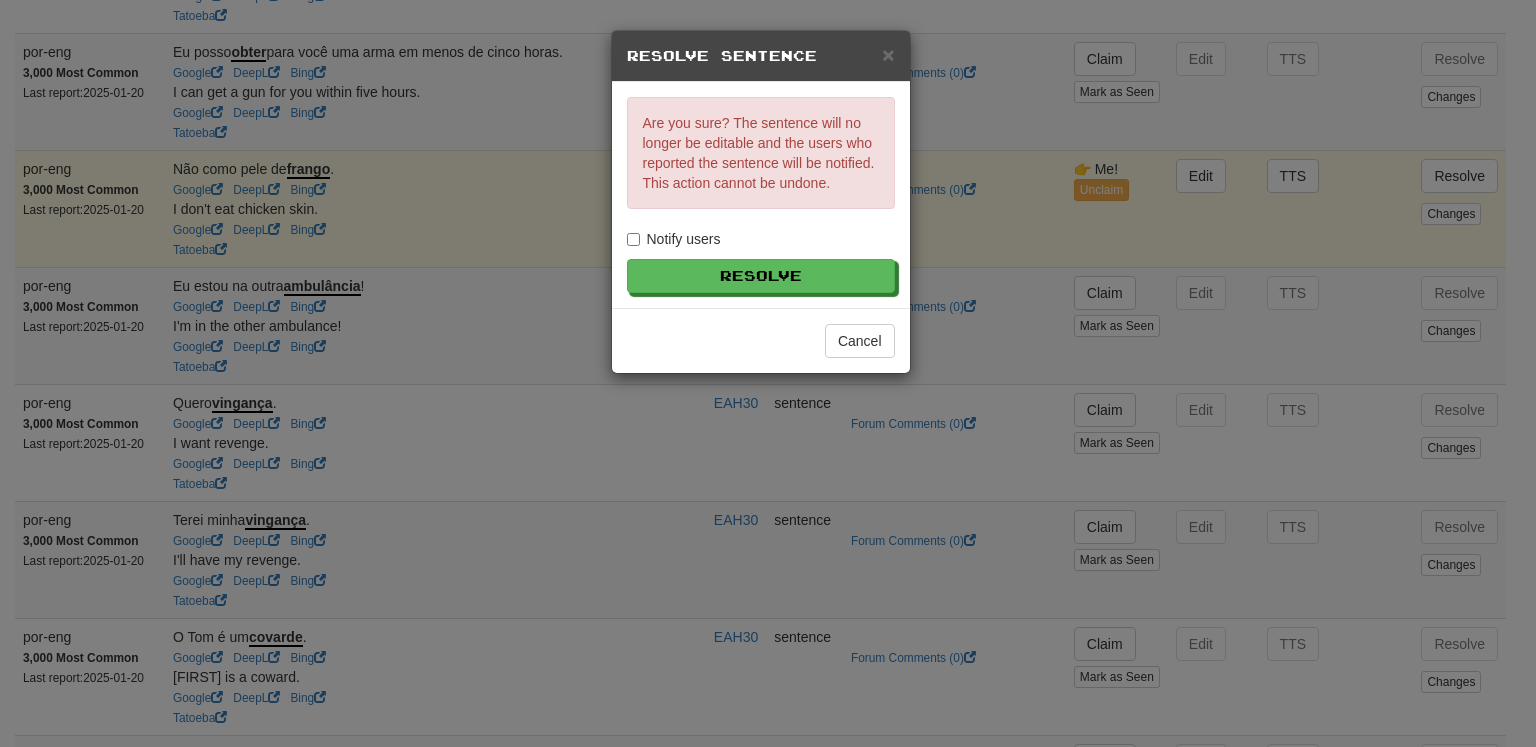 click on "Notify users" at bounding box center (674, 239) 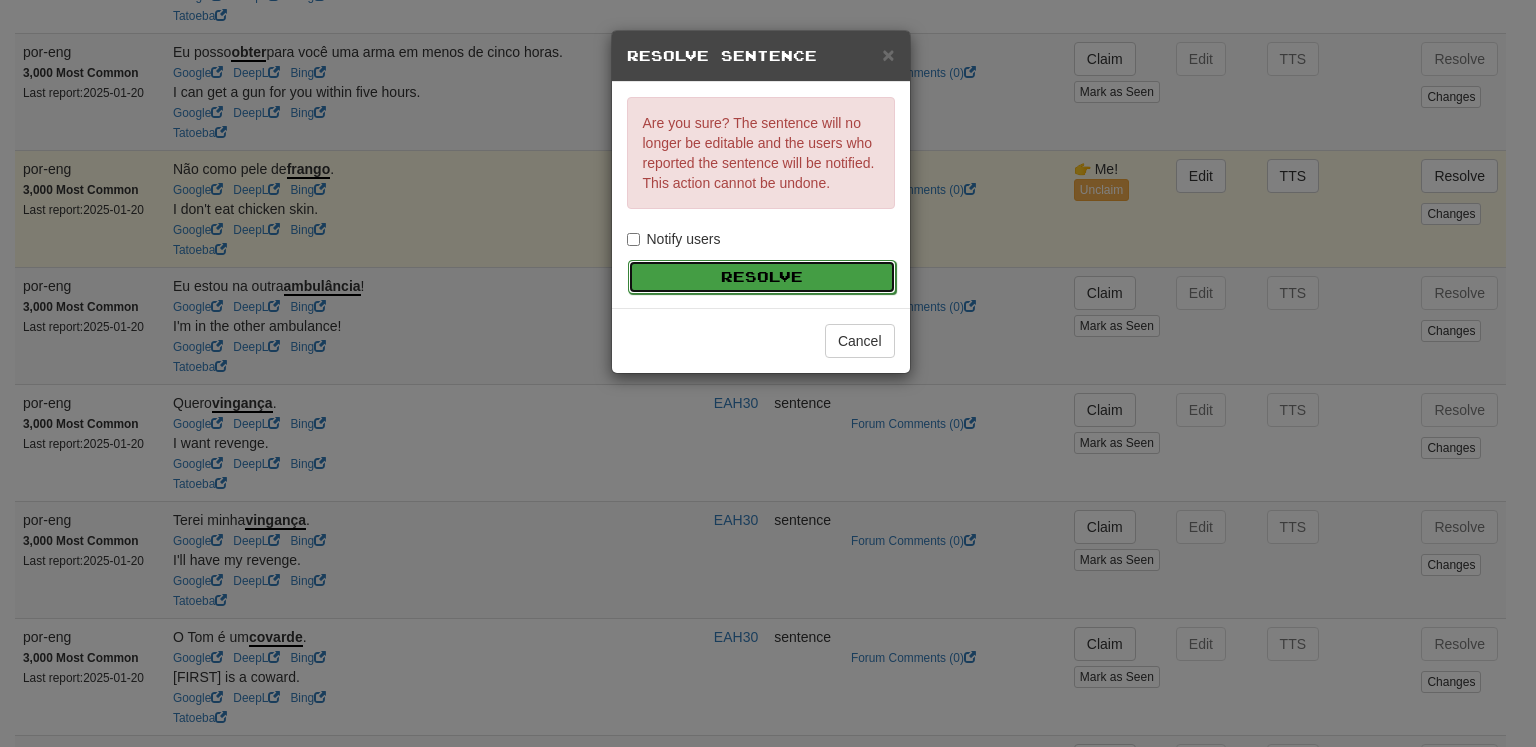 click on "Resolve" at bounding box center (762, 277) 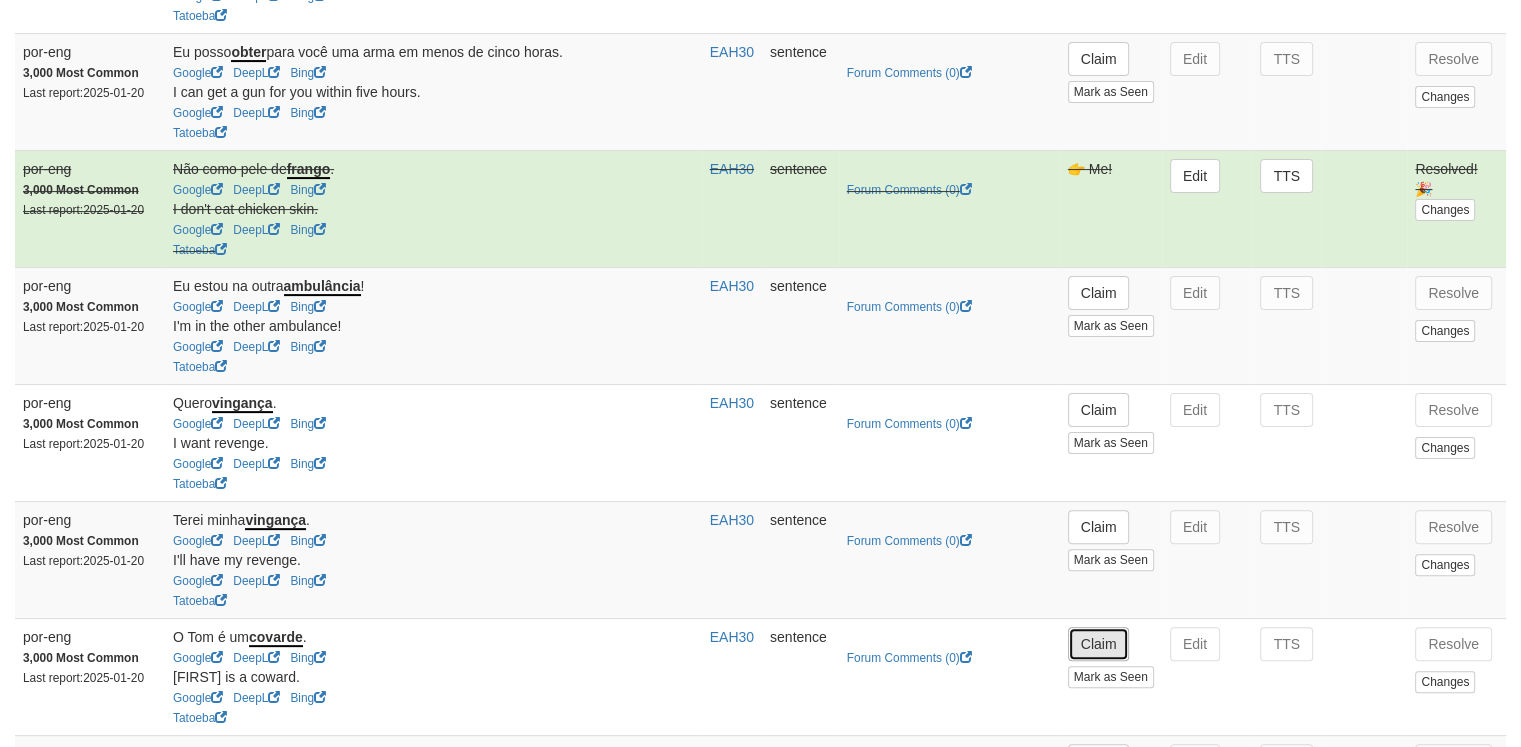 click on "Claim" at bounding box center [1099, 644] 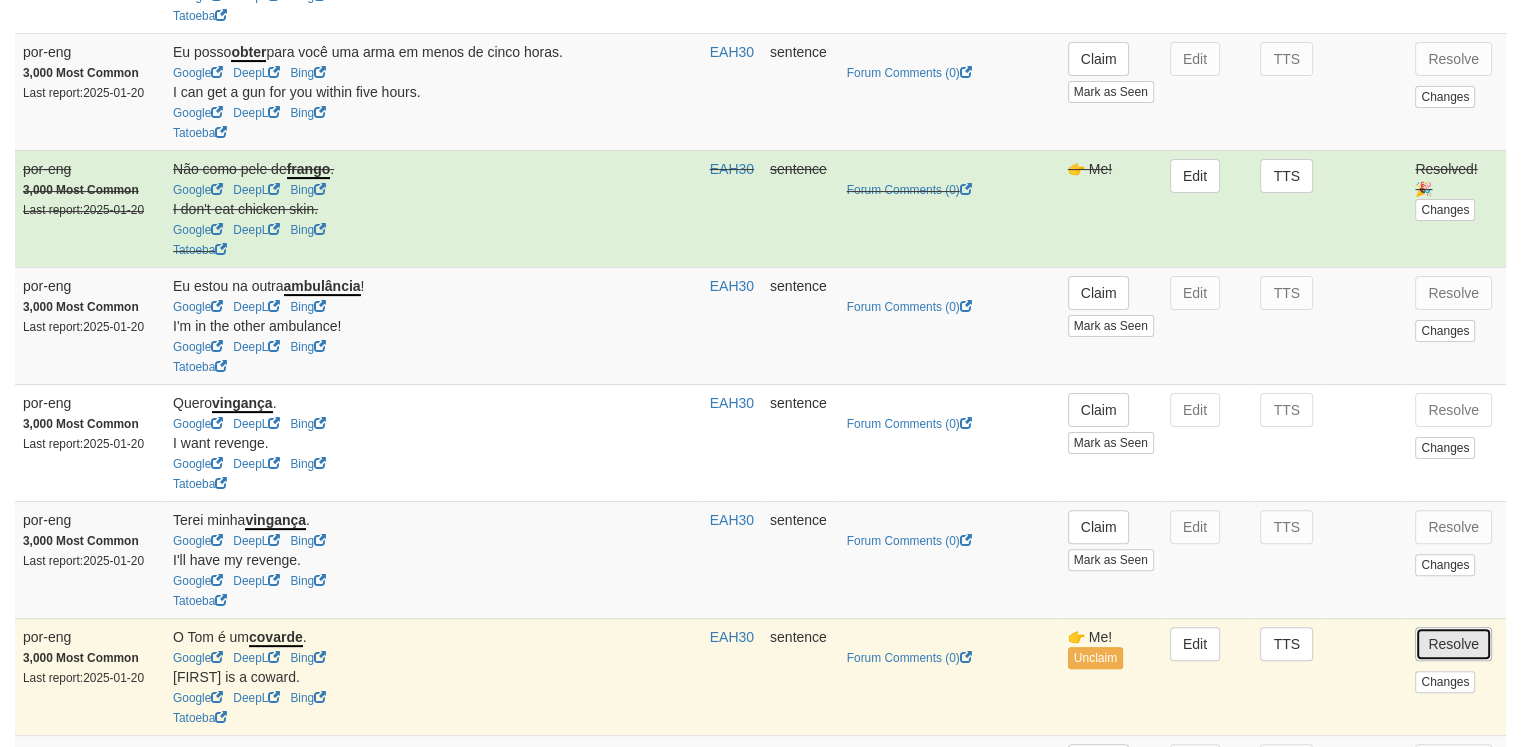 click on "Resolve" at bounding box center [1453, 644] 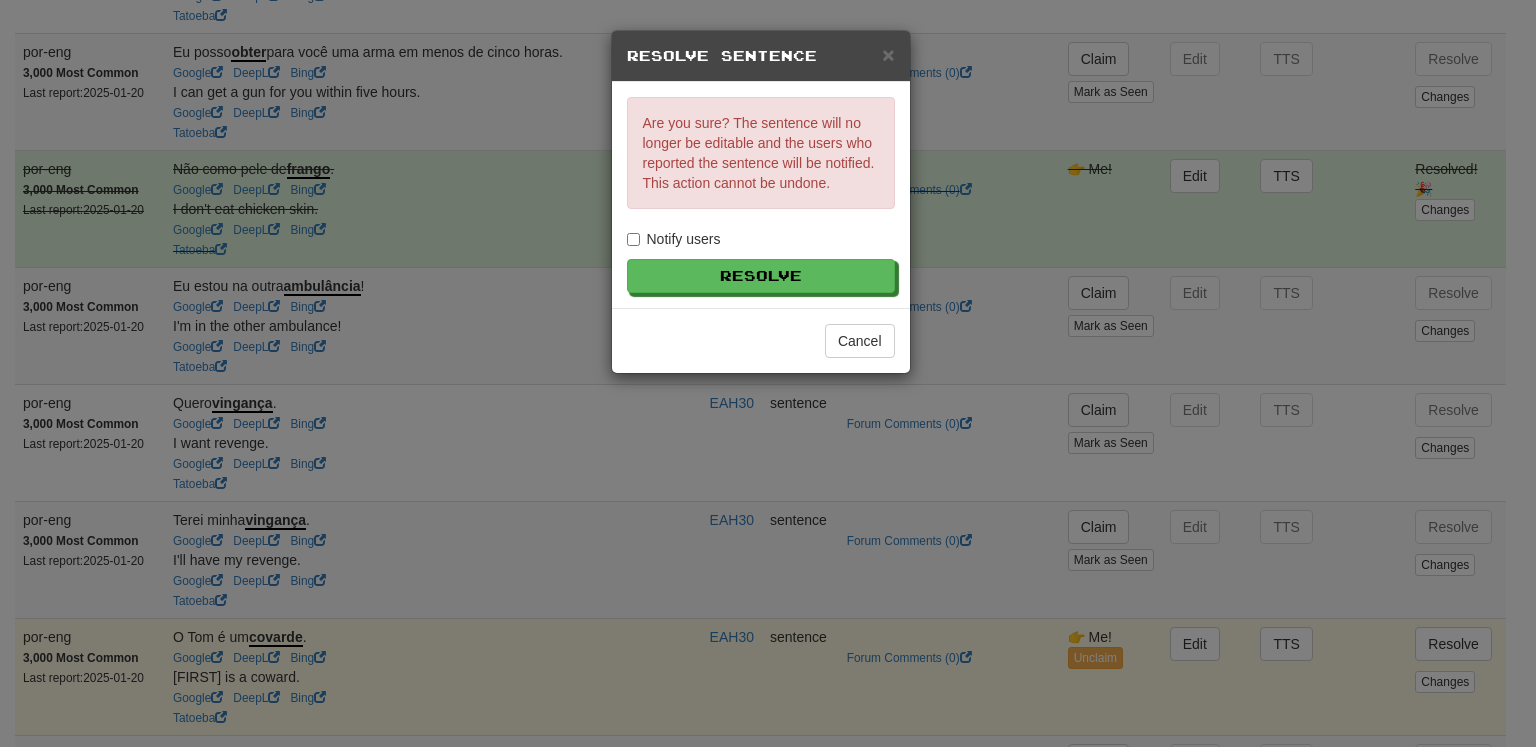 click on "Notify users" at bounding box center [674, 239] 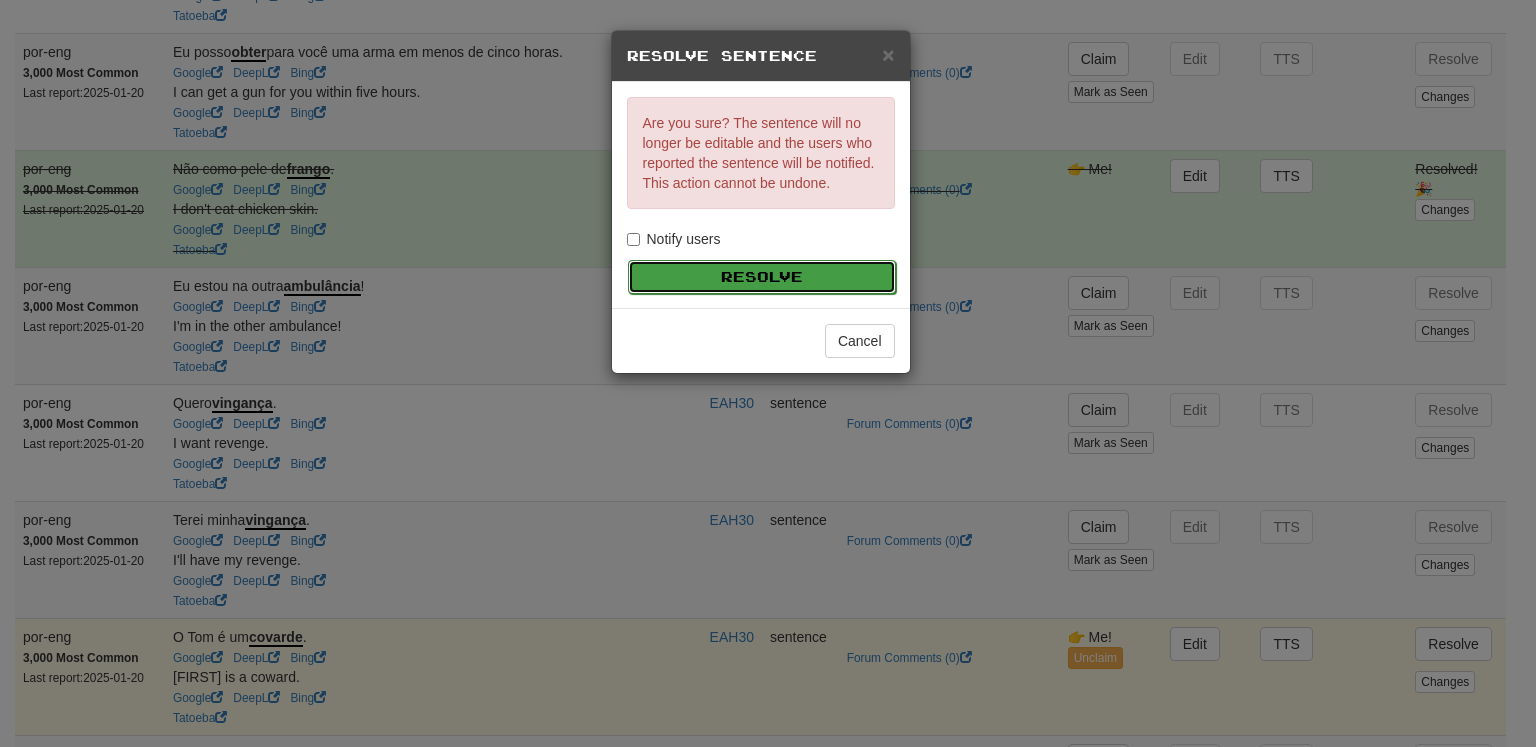 click on "Resolve" at bounding box center (762, 277) 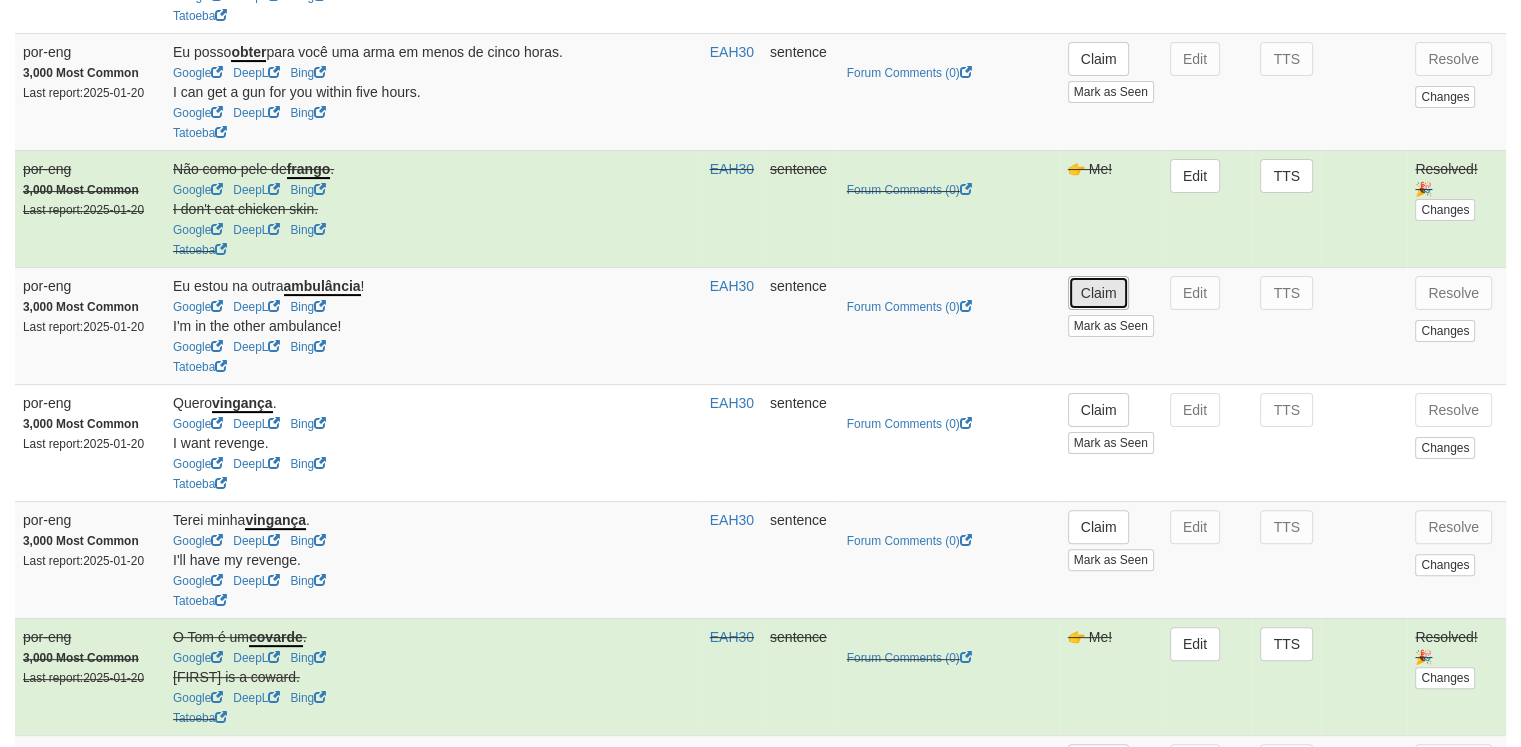 click on "Claim" at bounding box center [1099, 293] 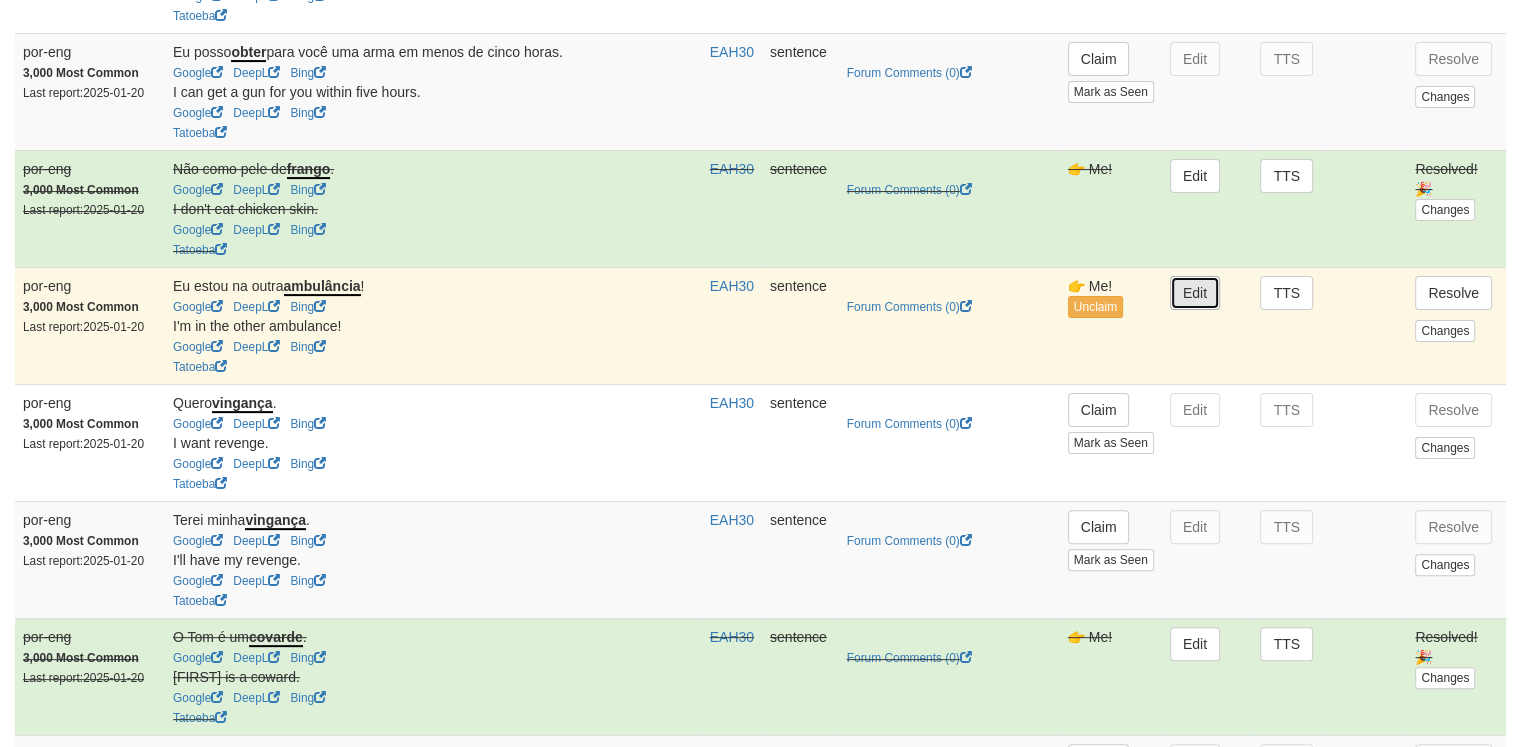 click on "Edit" at bounding box center (1195, 293) 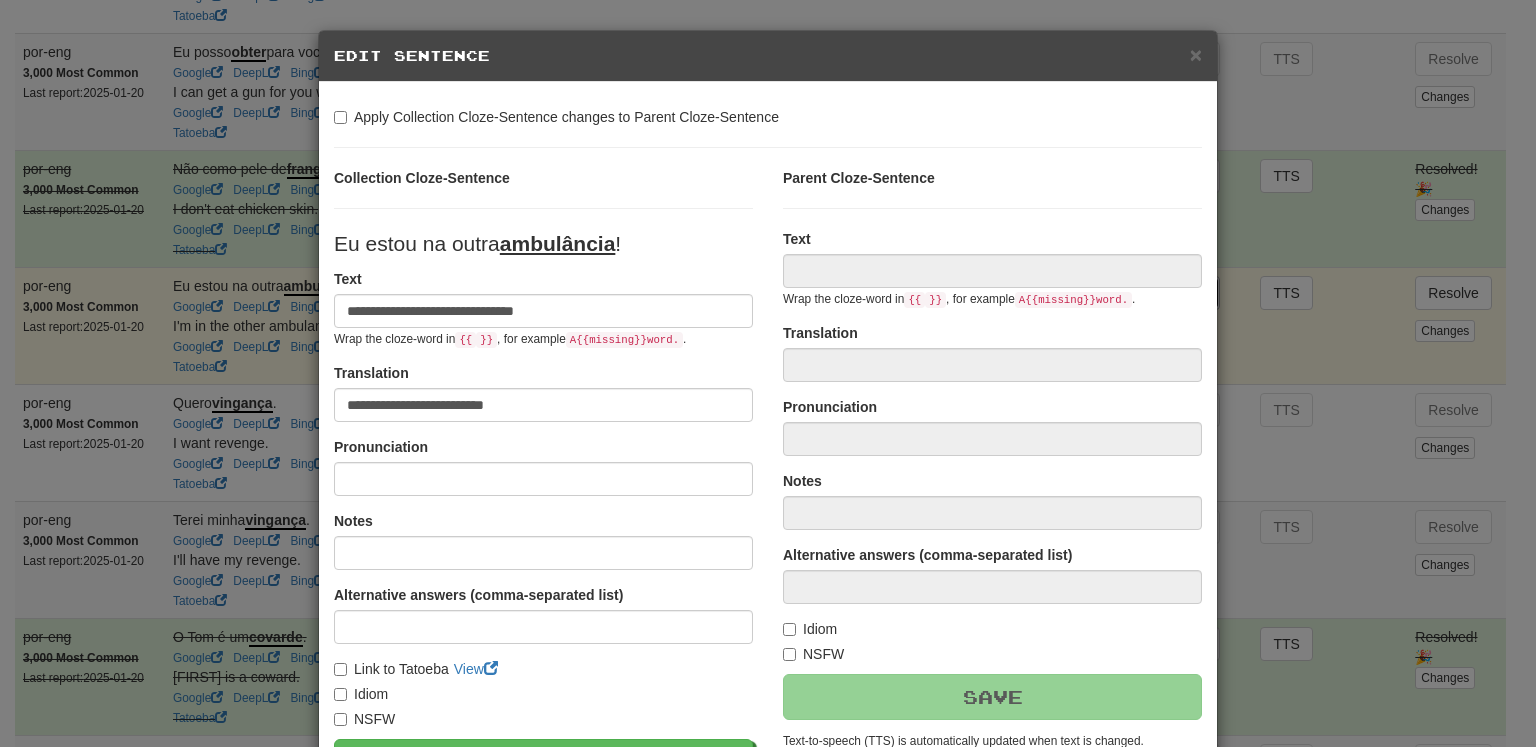 type on "**********" 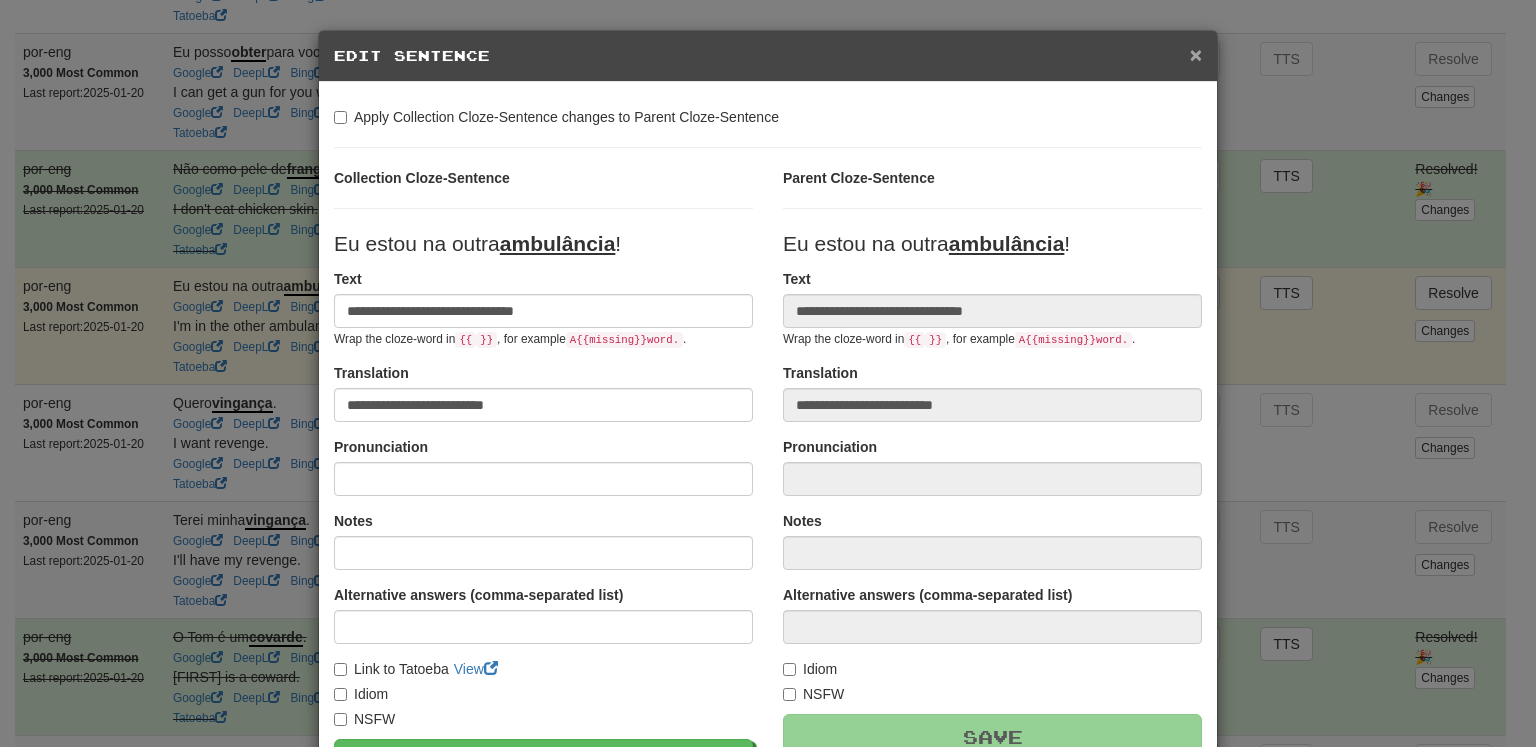 click on "×" at bounding box center (1196, 54) 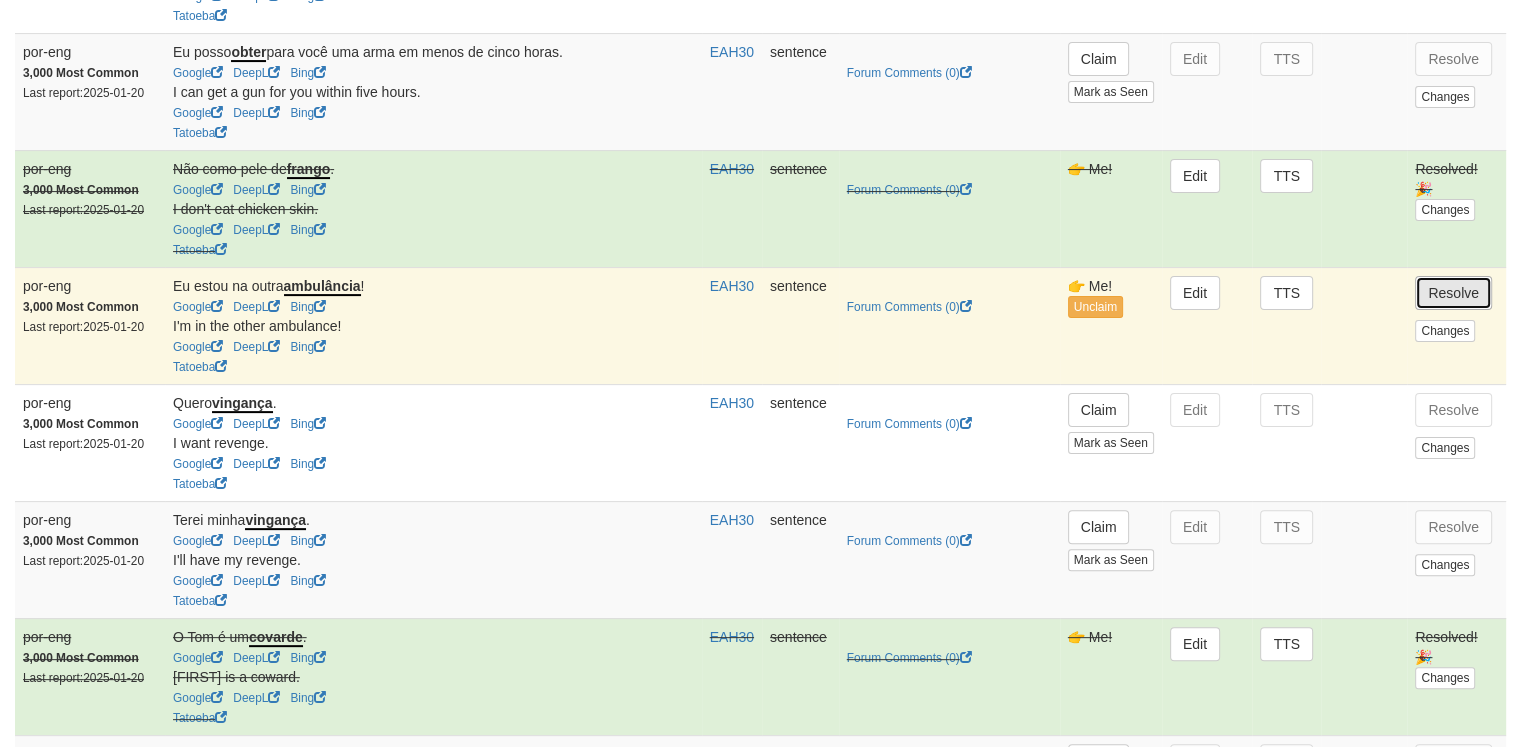 click on "Resolve" at bounding box center (1453, 293) 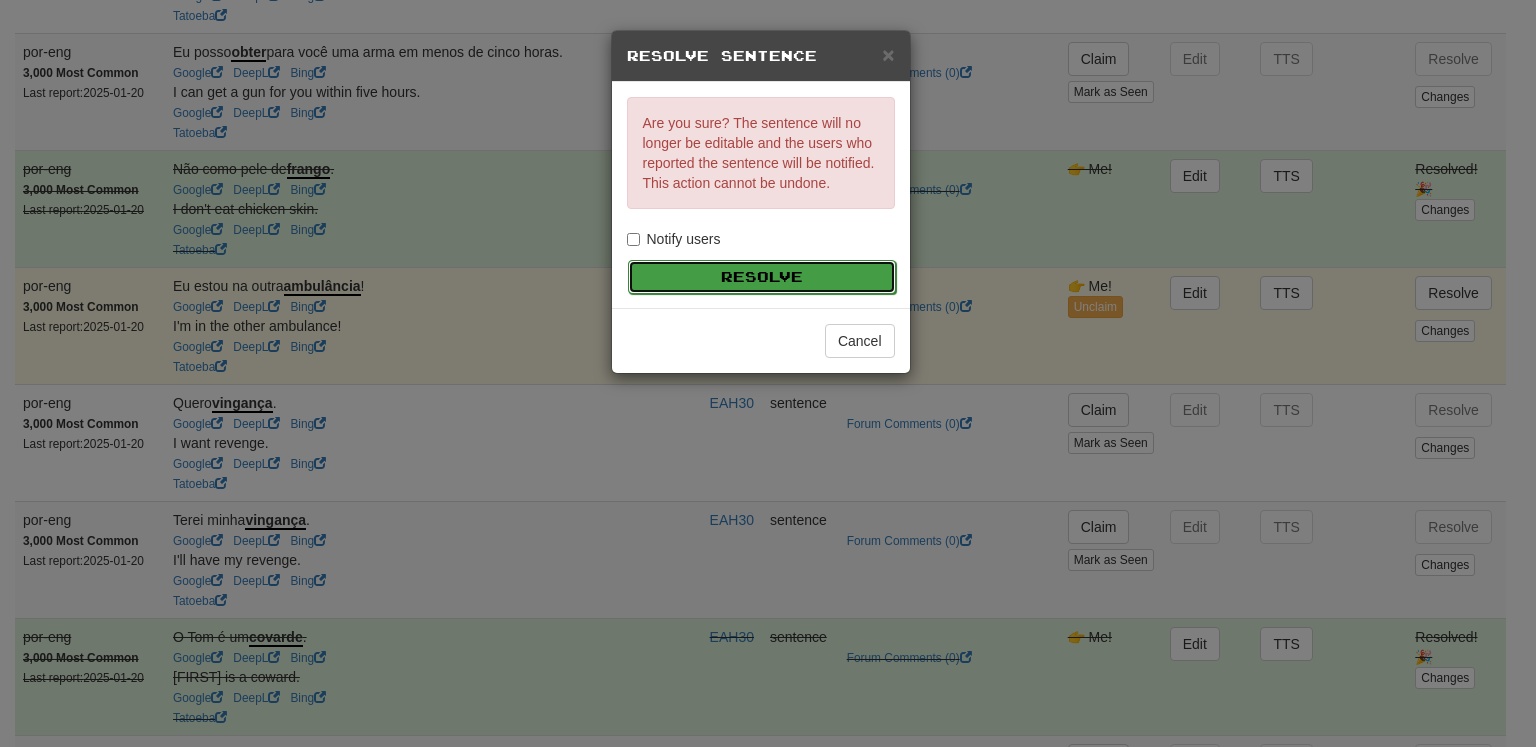 click on "Resolve" at bounding box center [762, 277] 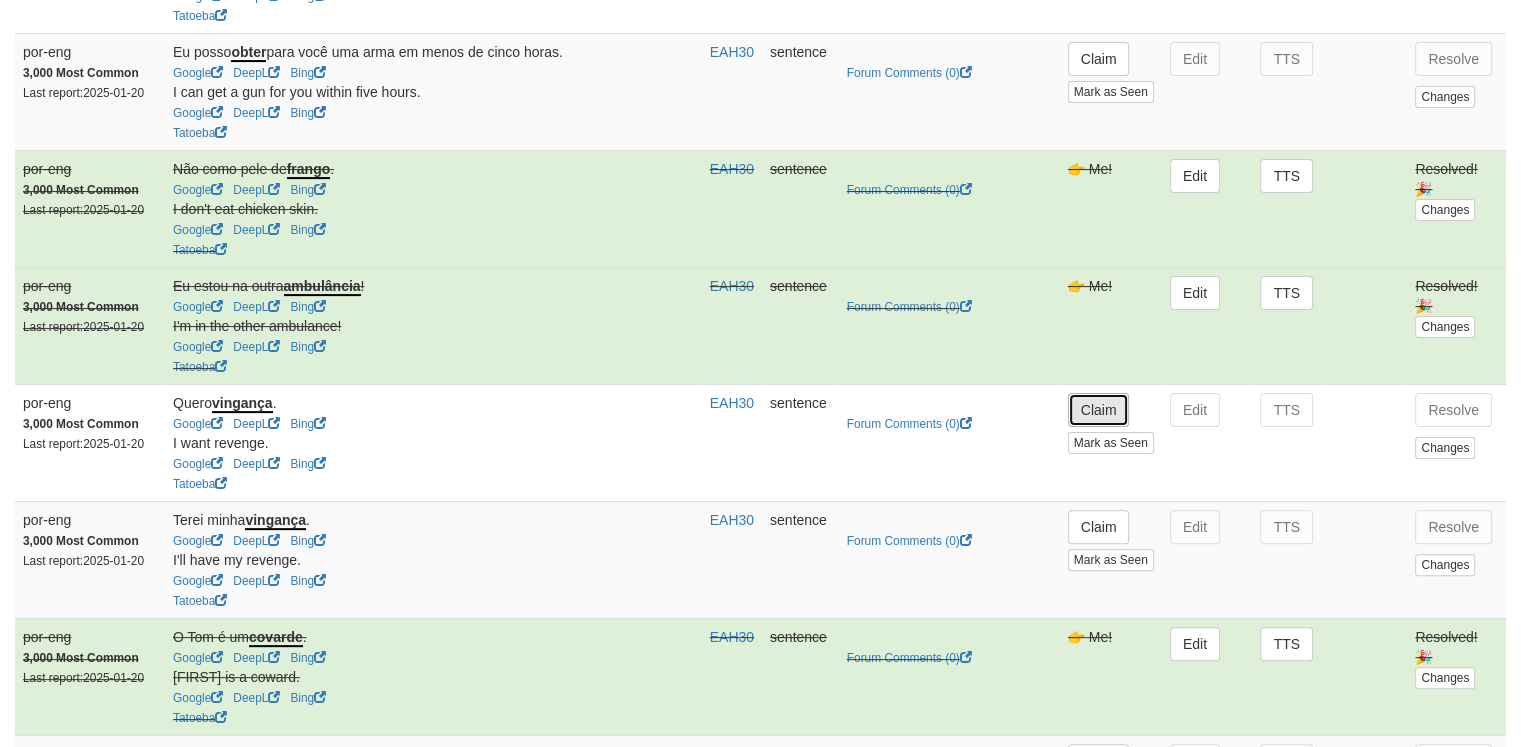 click on "Claim" at bounding box center [1099, 410] 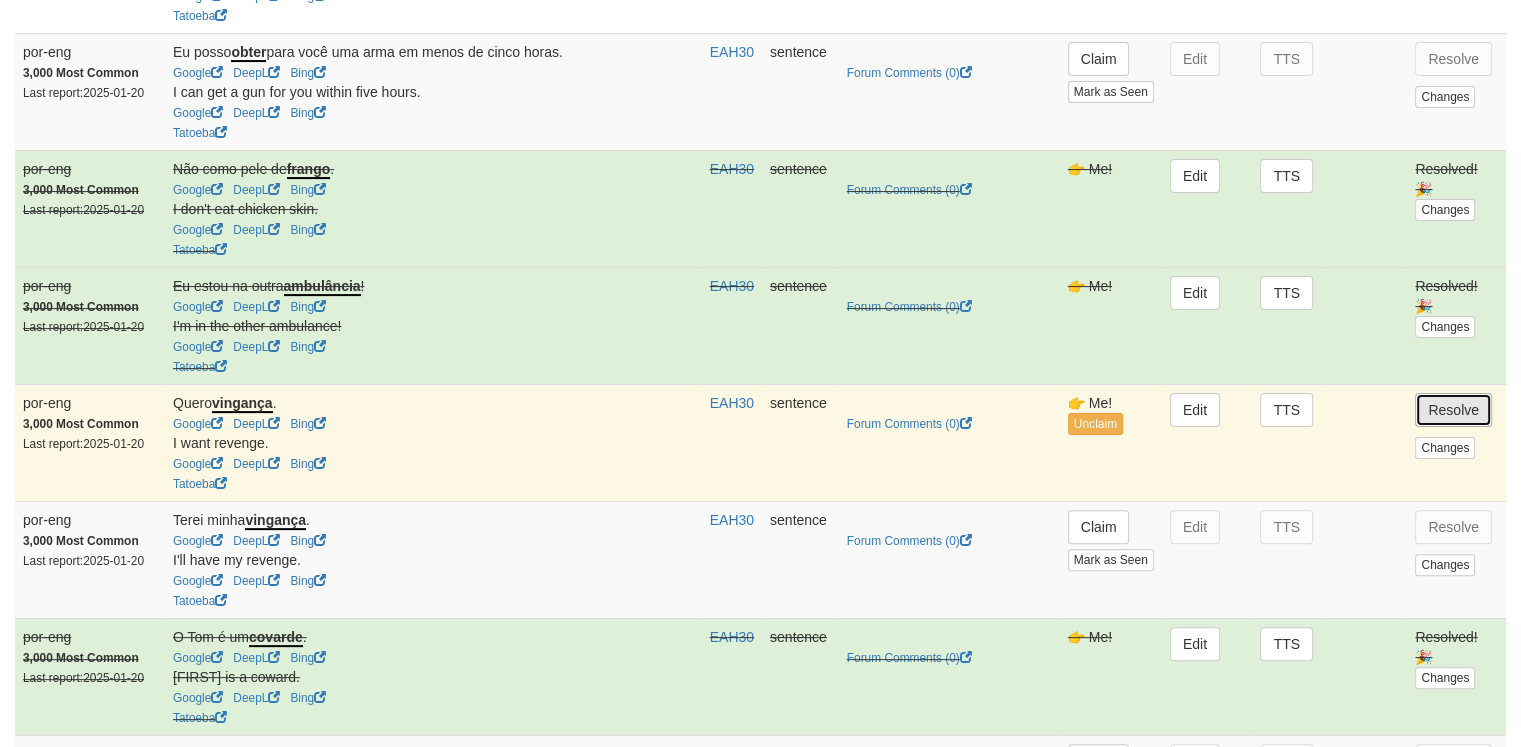 click on "Resolve" at bounding box center [1453, 410] 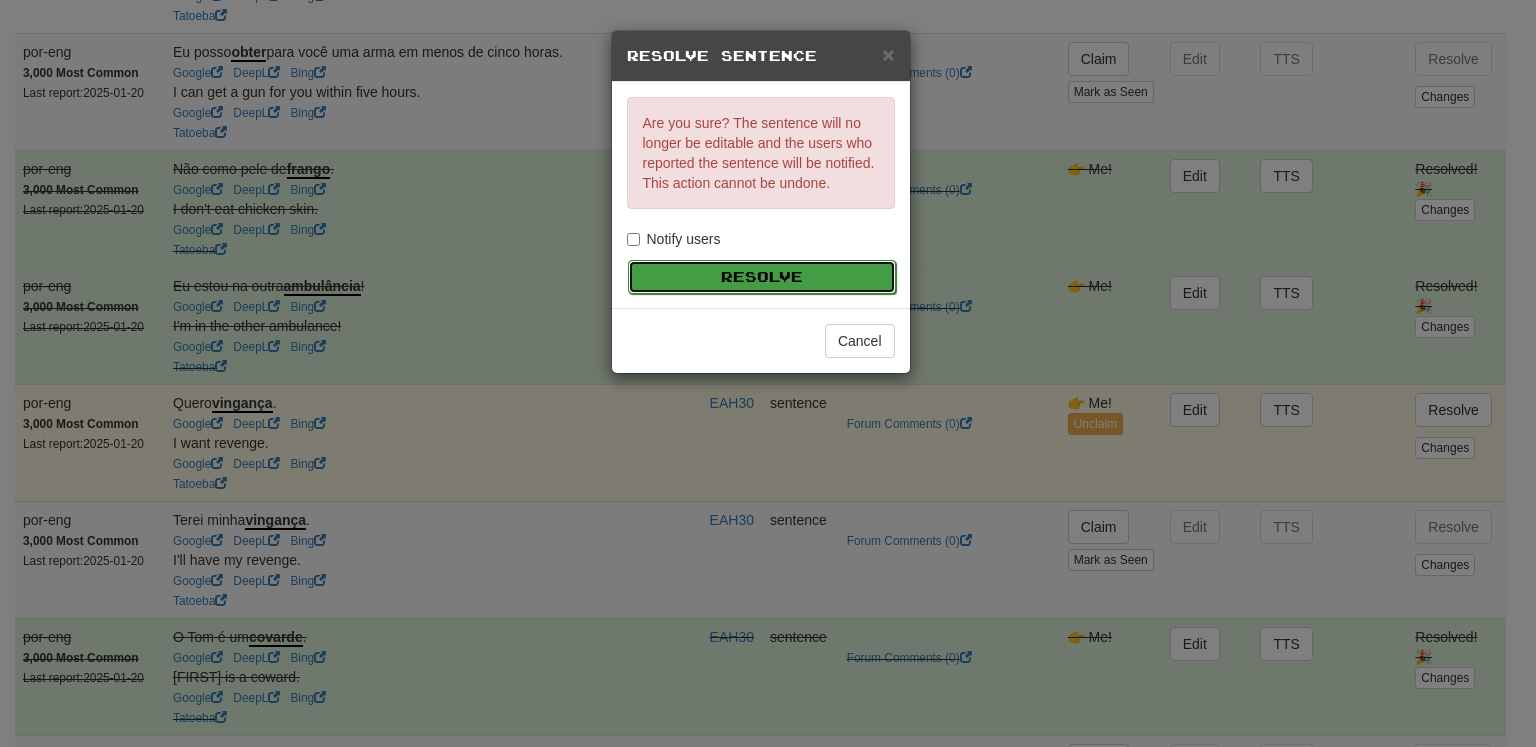 click on "Resolve" at bounding box center [762, 277] 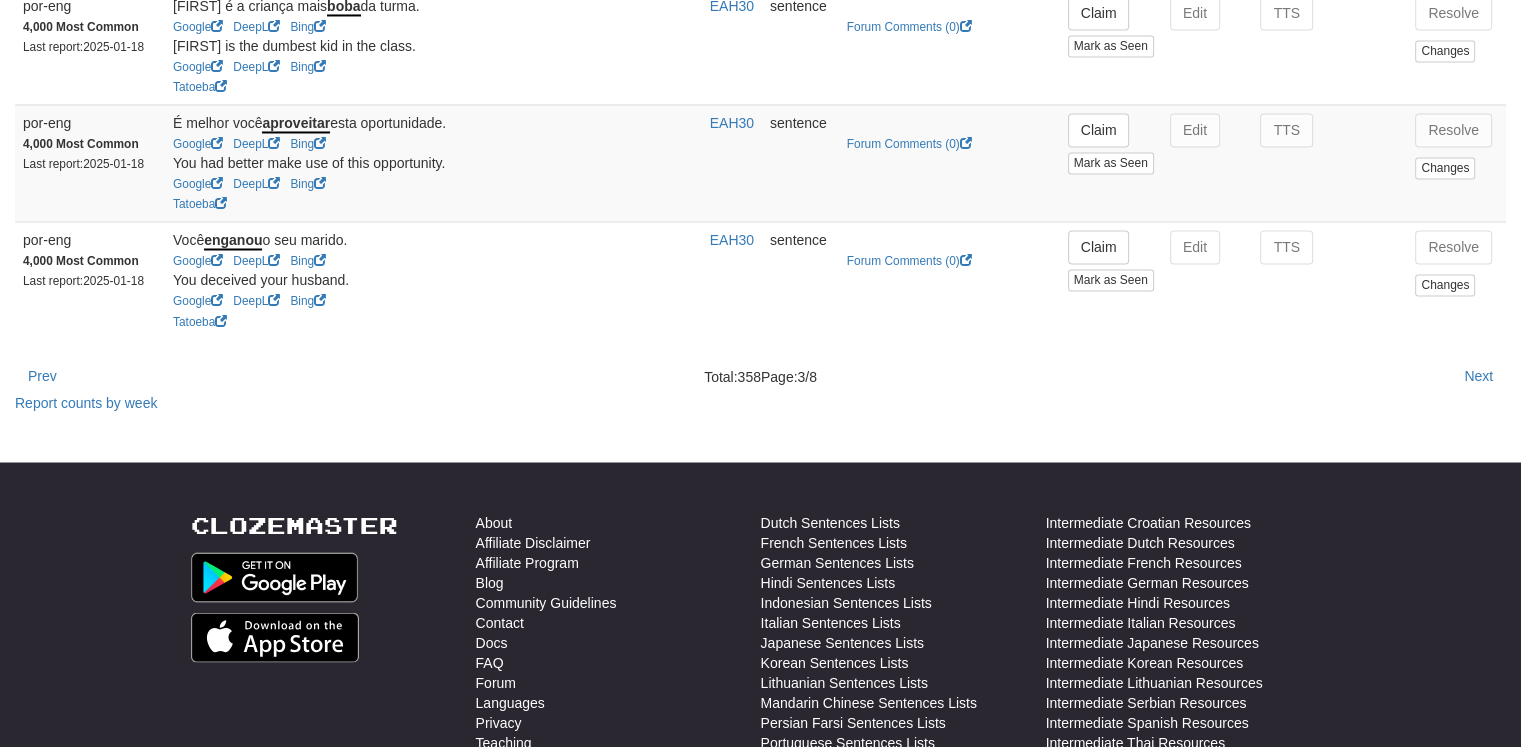 scroll, scrollTop: 3455, scrollLeft: 0, axis: vertical 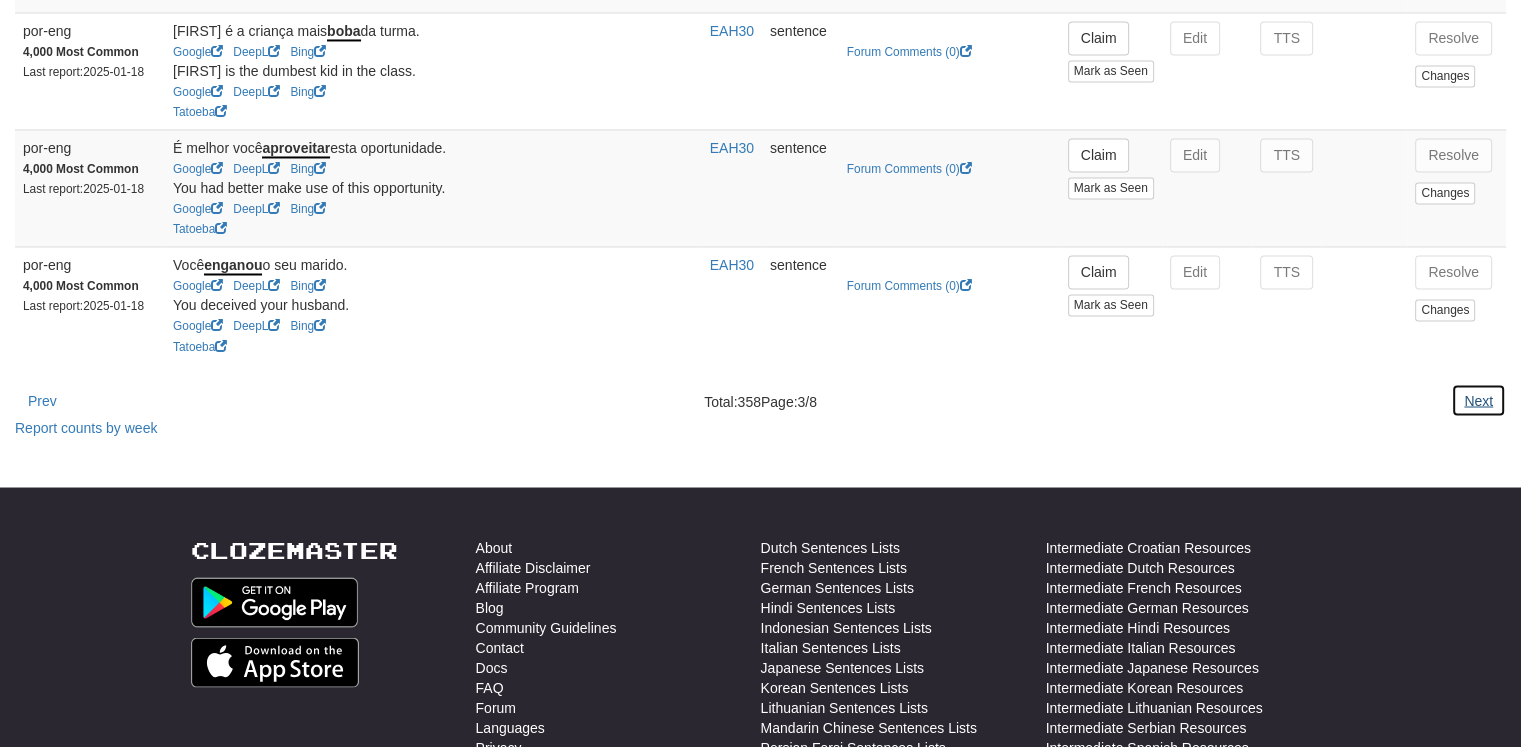 click on "Next" at bounding box center [1478, 400] 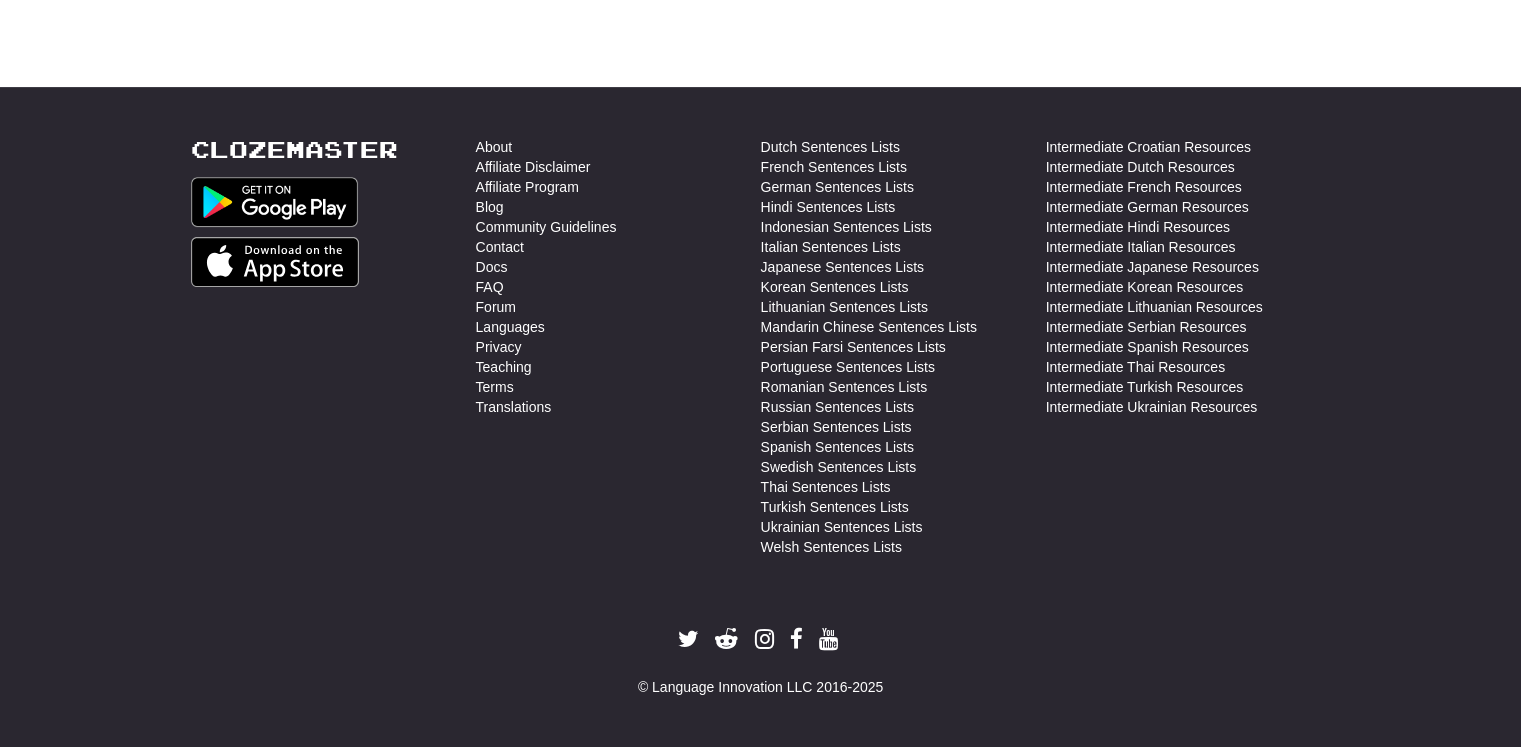 scroll, scrollTop: 0, scrollLeft: 0, axis: both 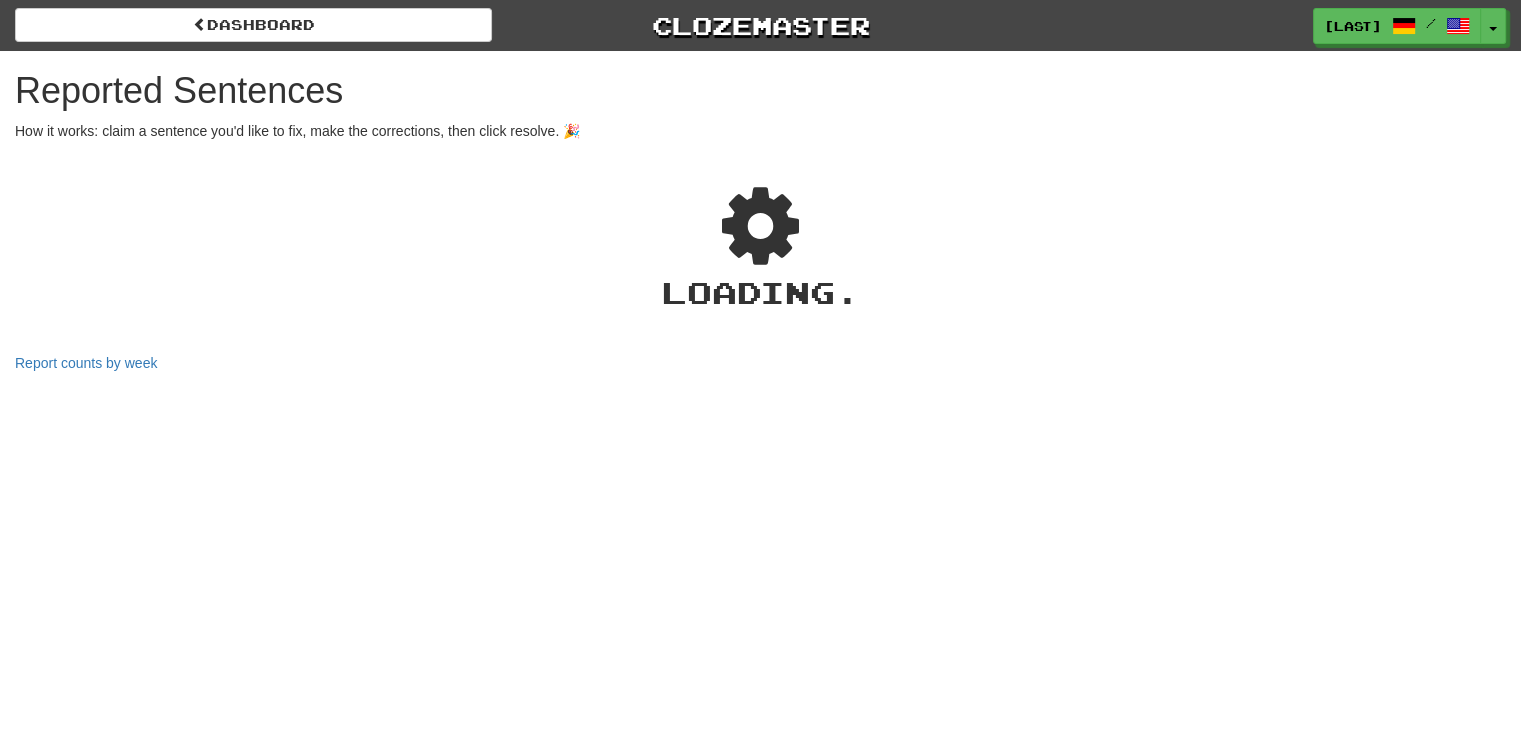 select on "***" 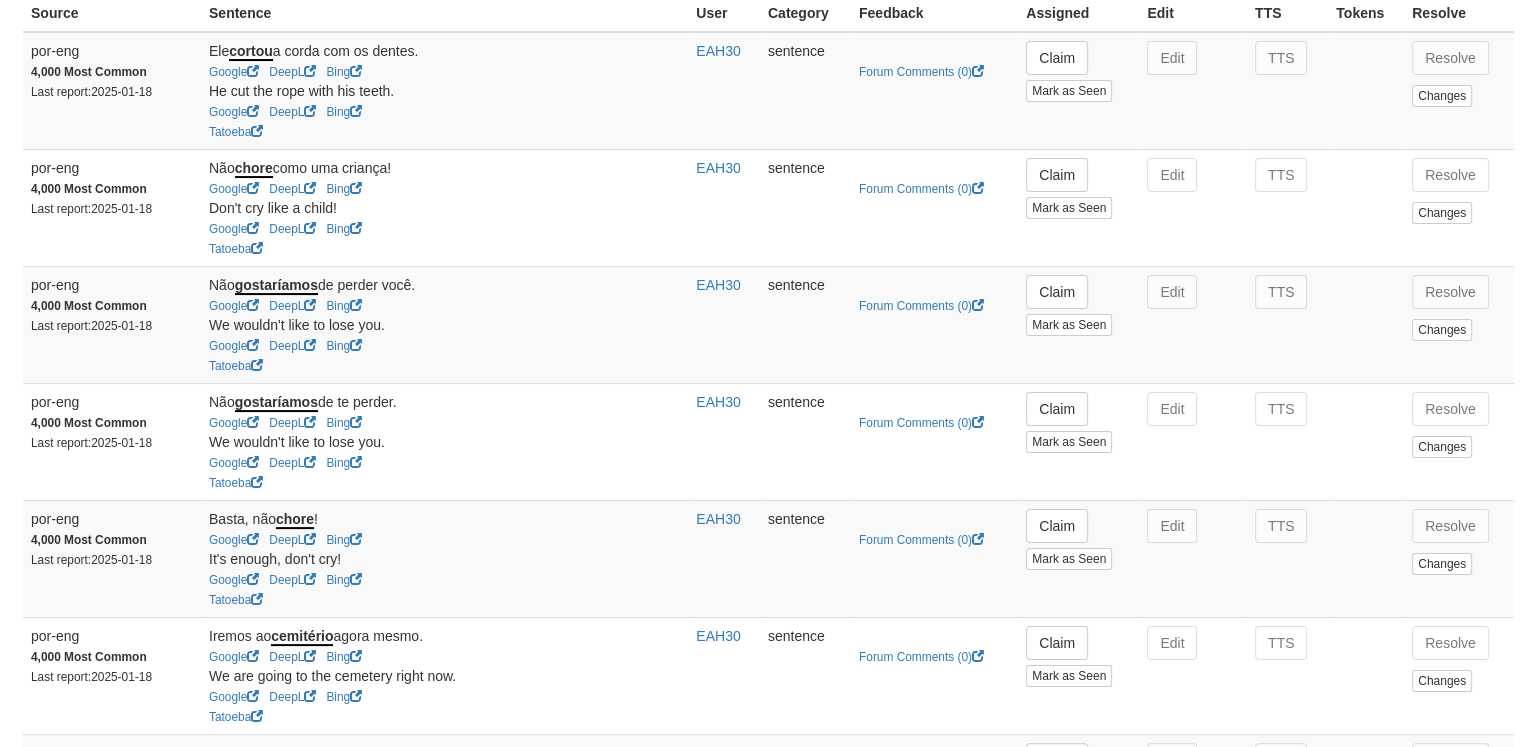 scroll, scrollTop: 236, scrollLeft: 0, axis: vertical 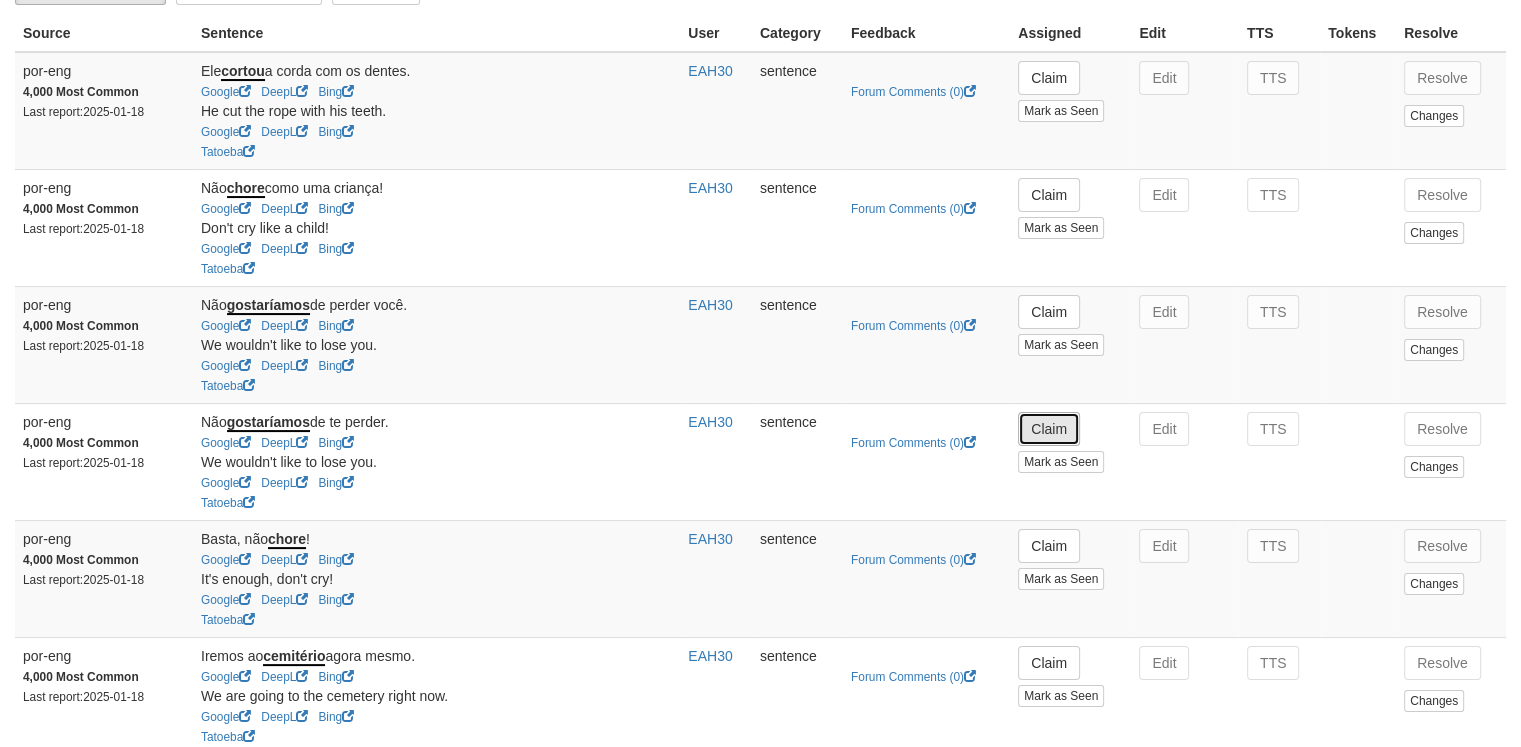 click on "Claim" at bounding box center [1049, 429] 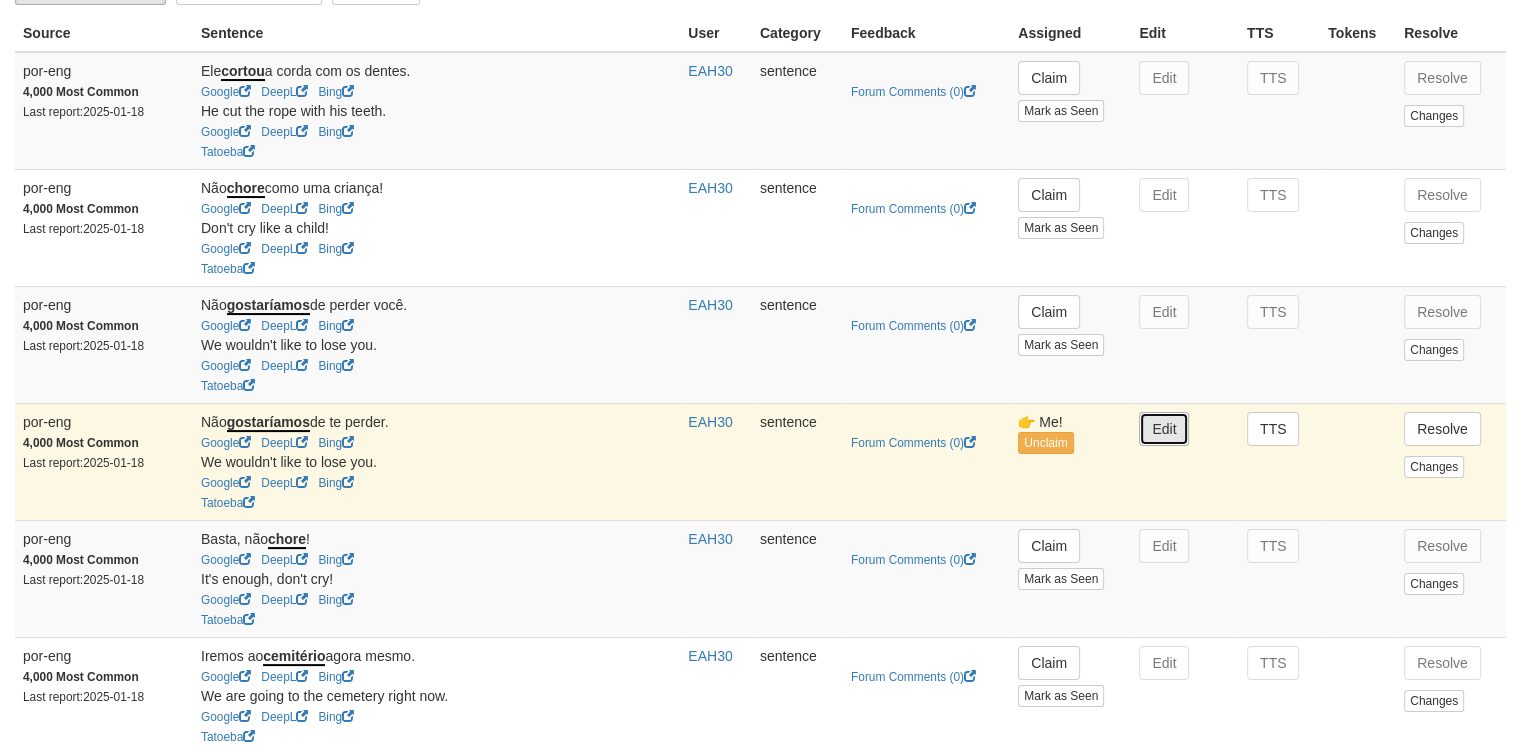 click on "Edit" at bounding box center [1164, 429] 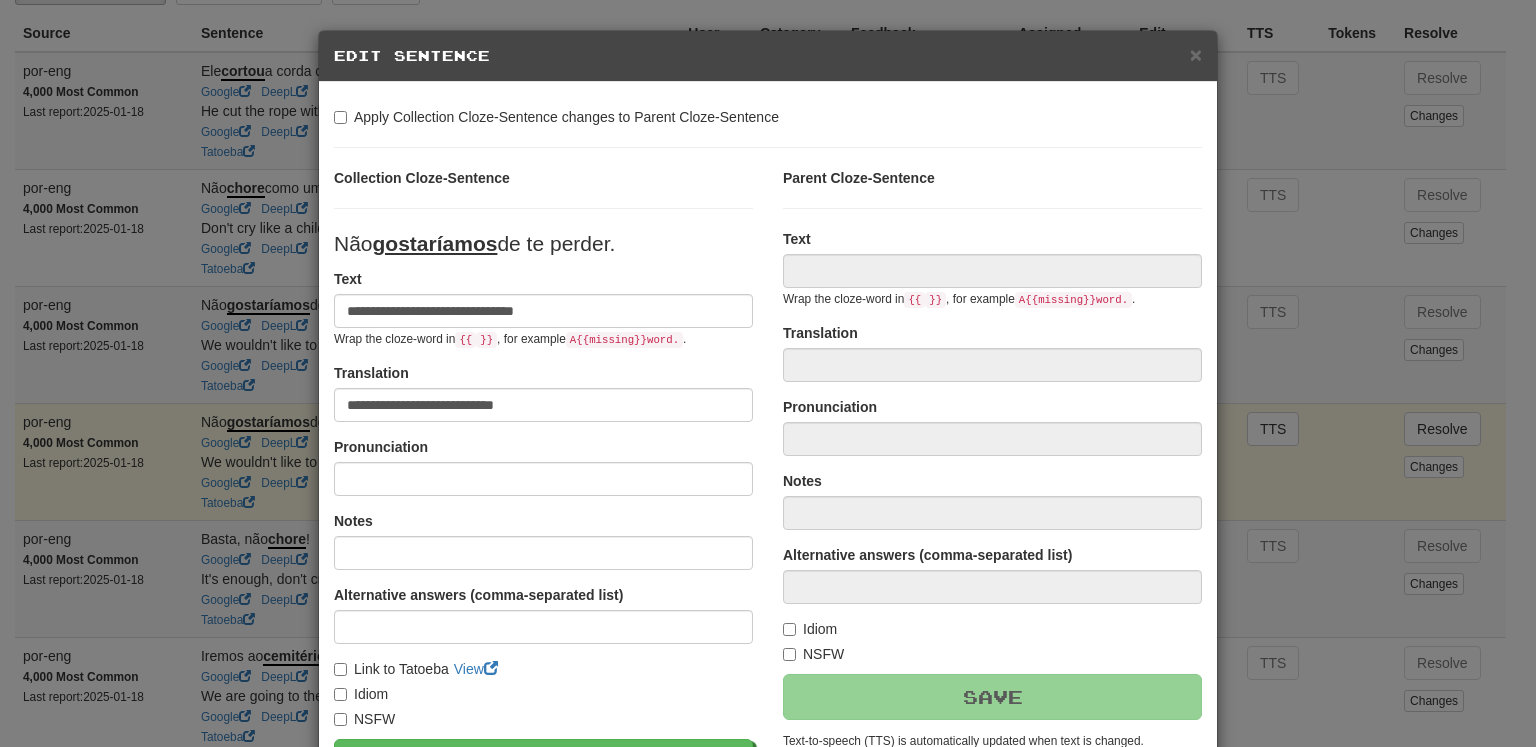 type on "**********" 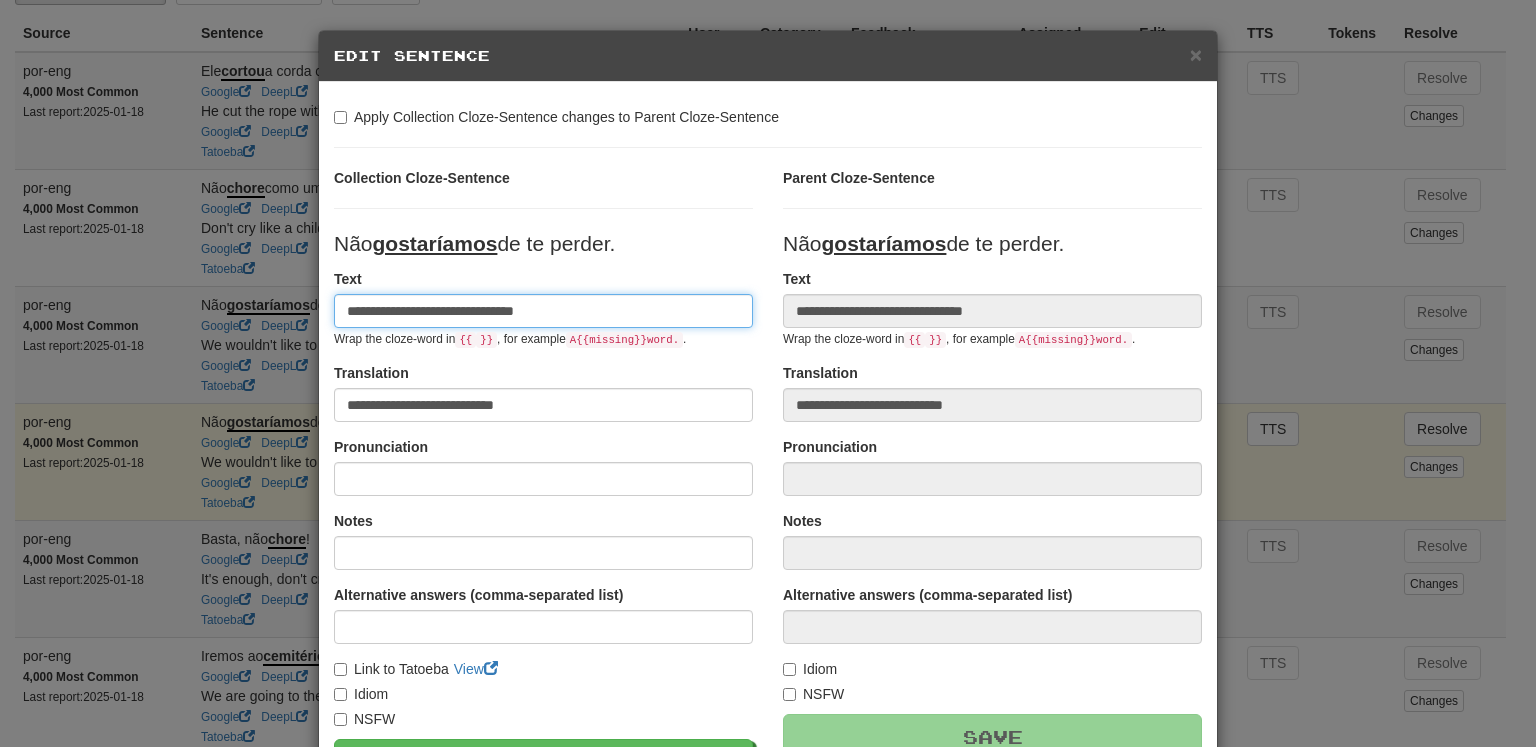 click on "**********" at bounding box center (543, 311) 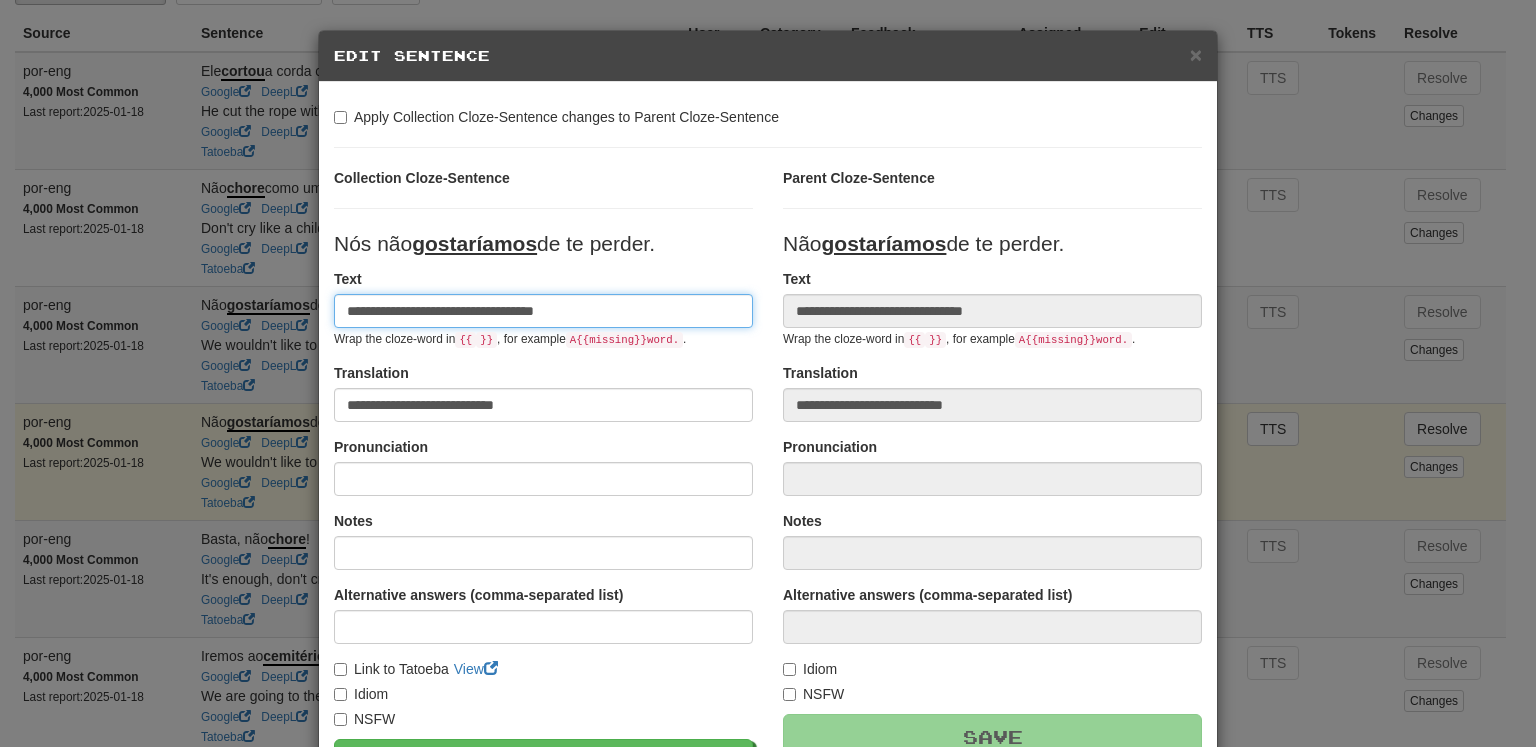 type on "**********" 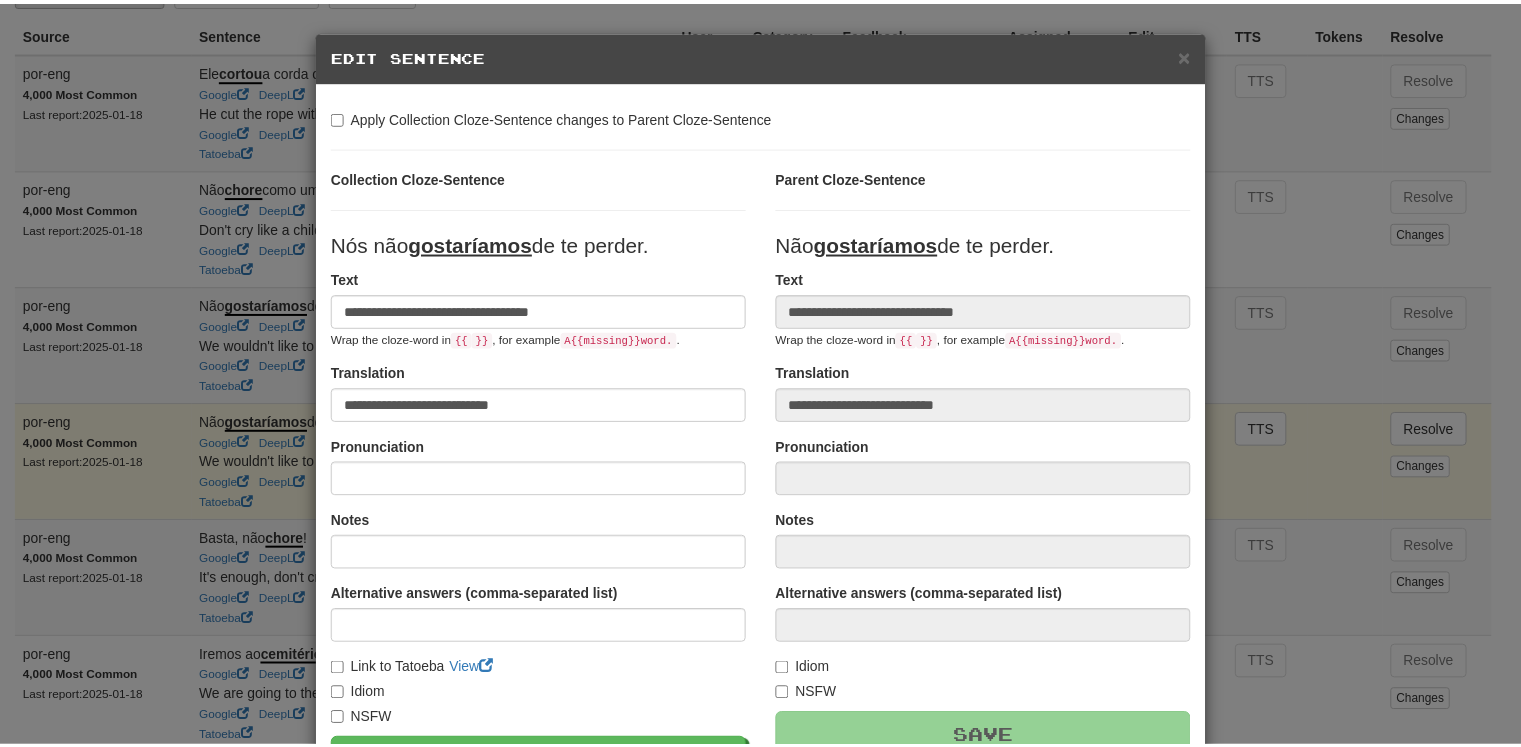 scroll, scrollTop: 228, scrollLeft: 0, axis: vertical 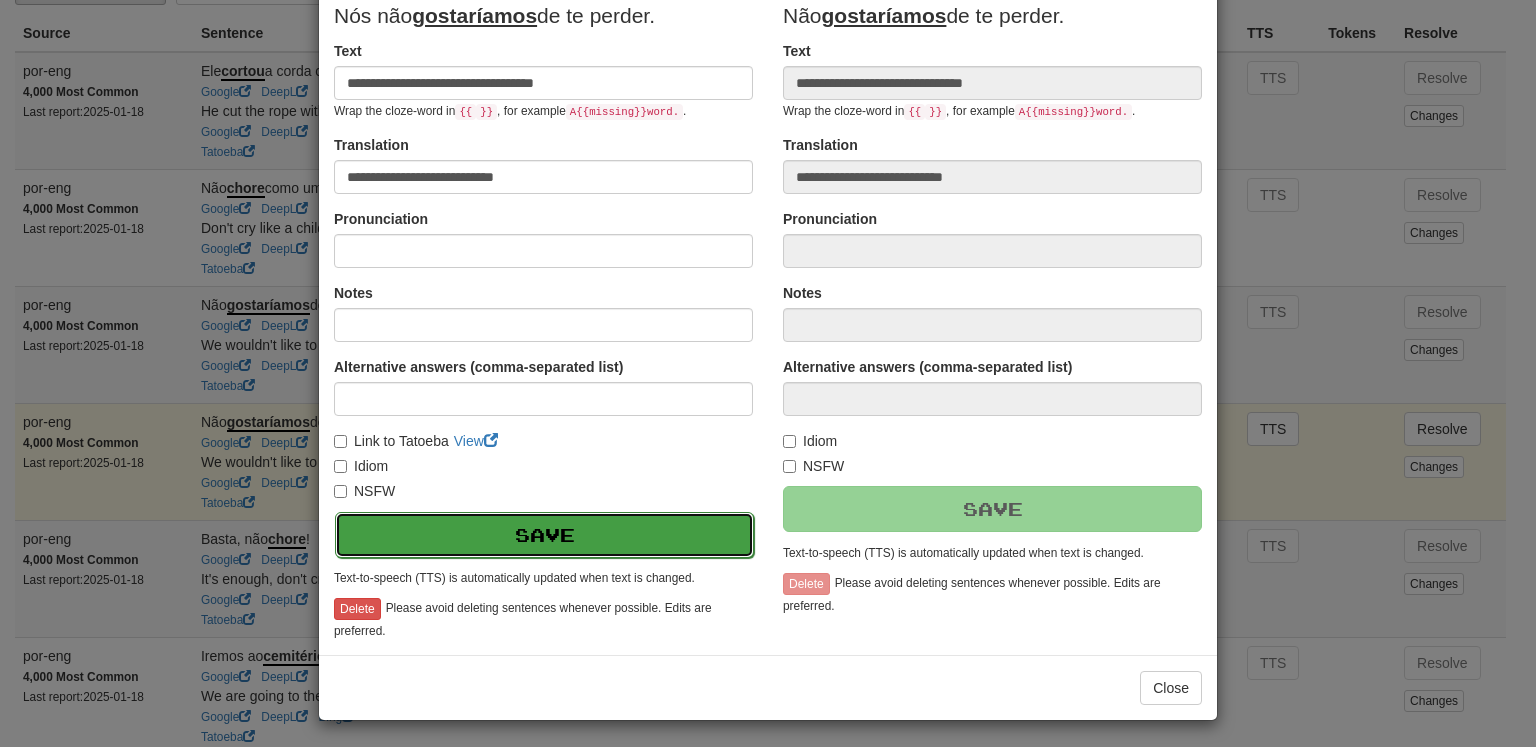 click on "Save" at bounding box center [544, 535] 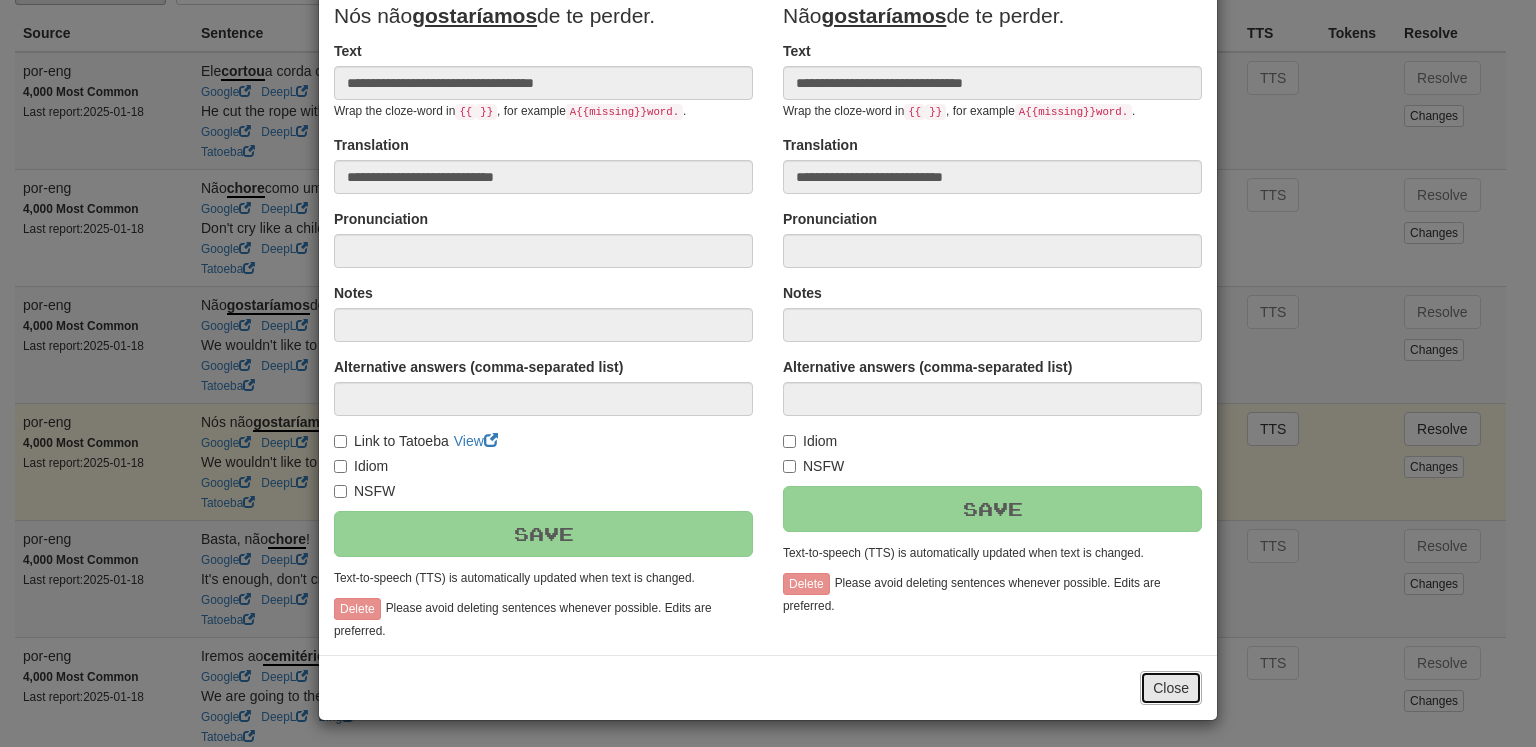 click on "Close" at bounding box center [1171, 688] 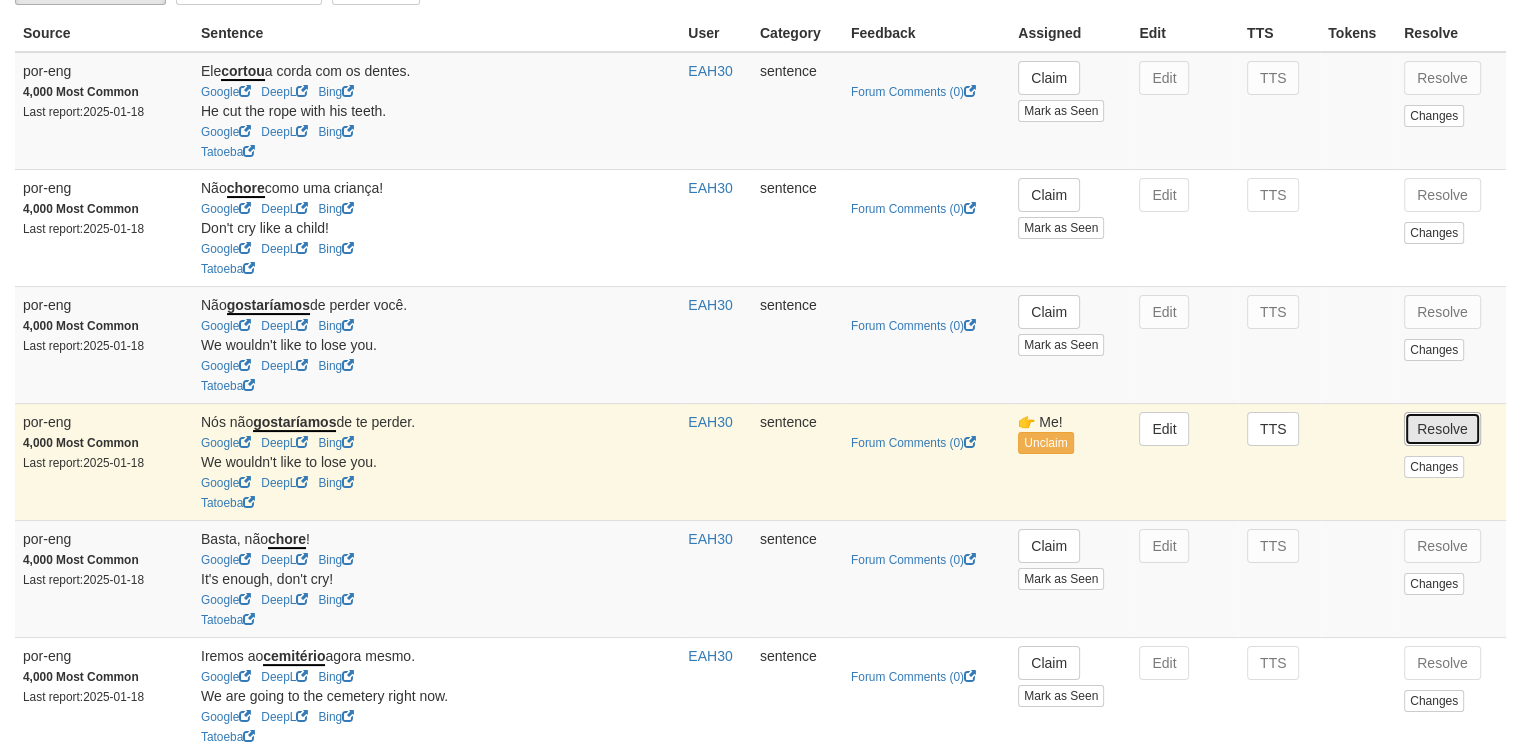 click on "Resolve" at bounding box center (1442, 429) 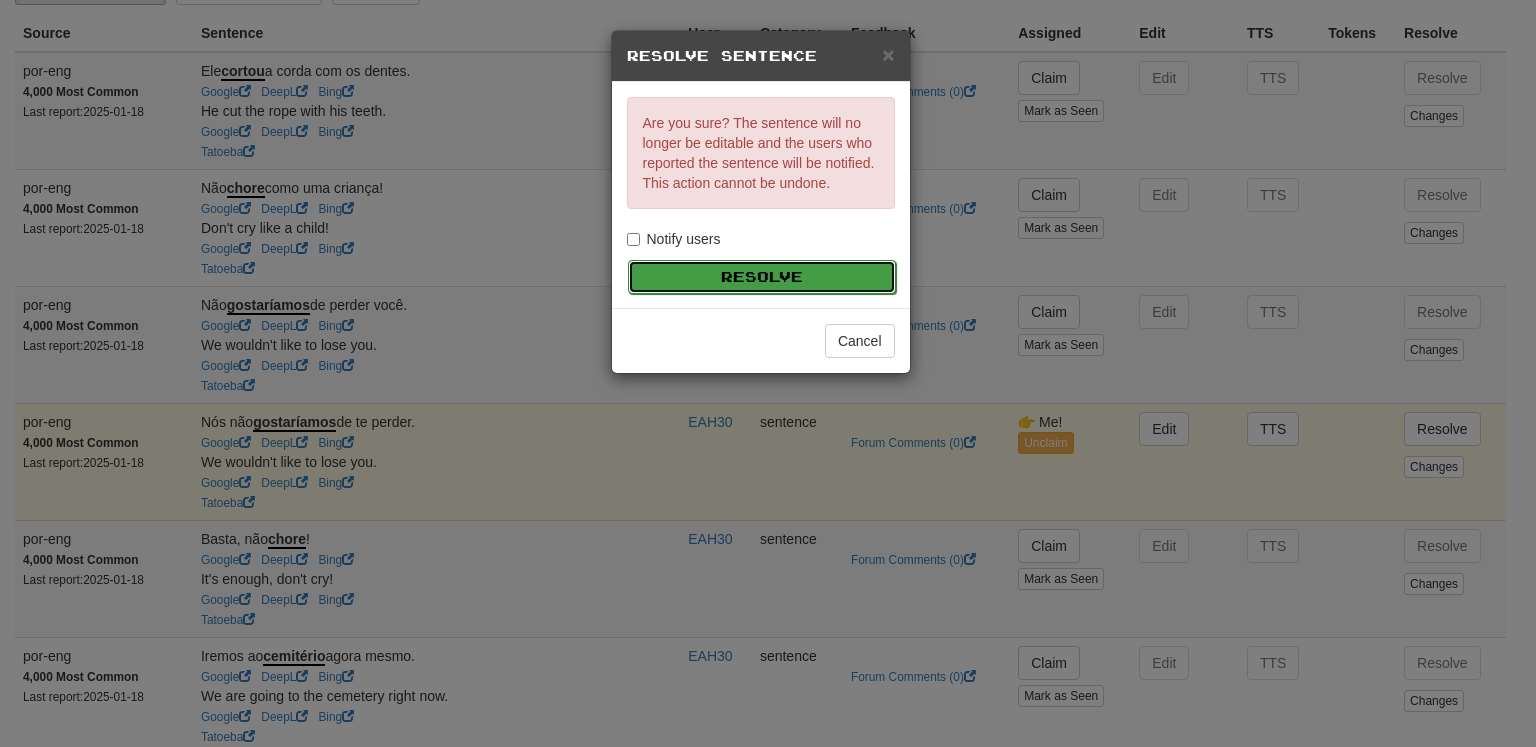 click on "Resolve" at bounding box center [762, 277] 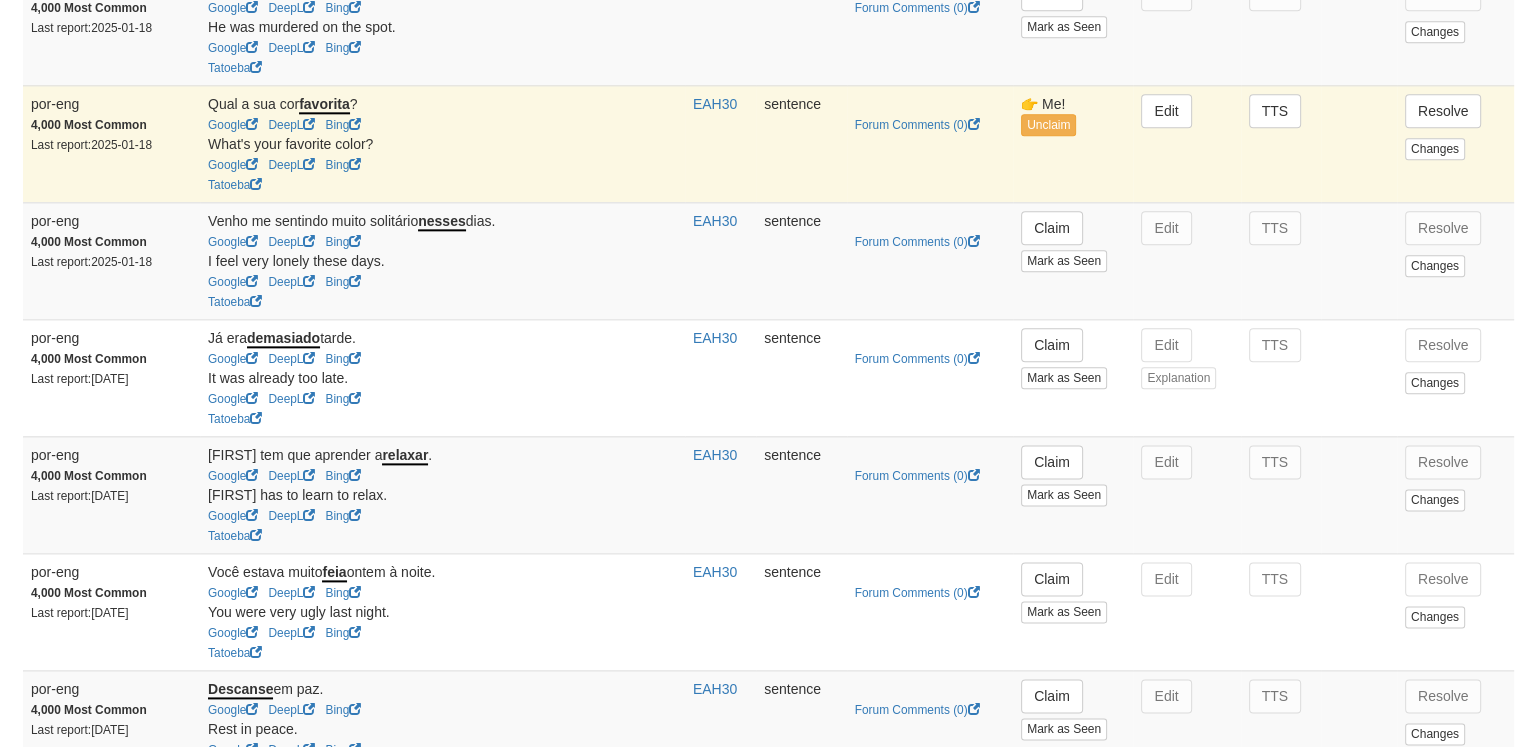 scroll, scrollTop: 2463, scrollLeft: 0, axis: vertical 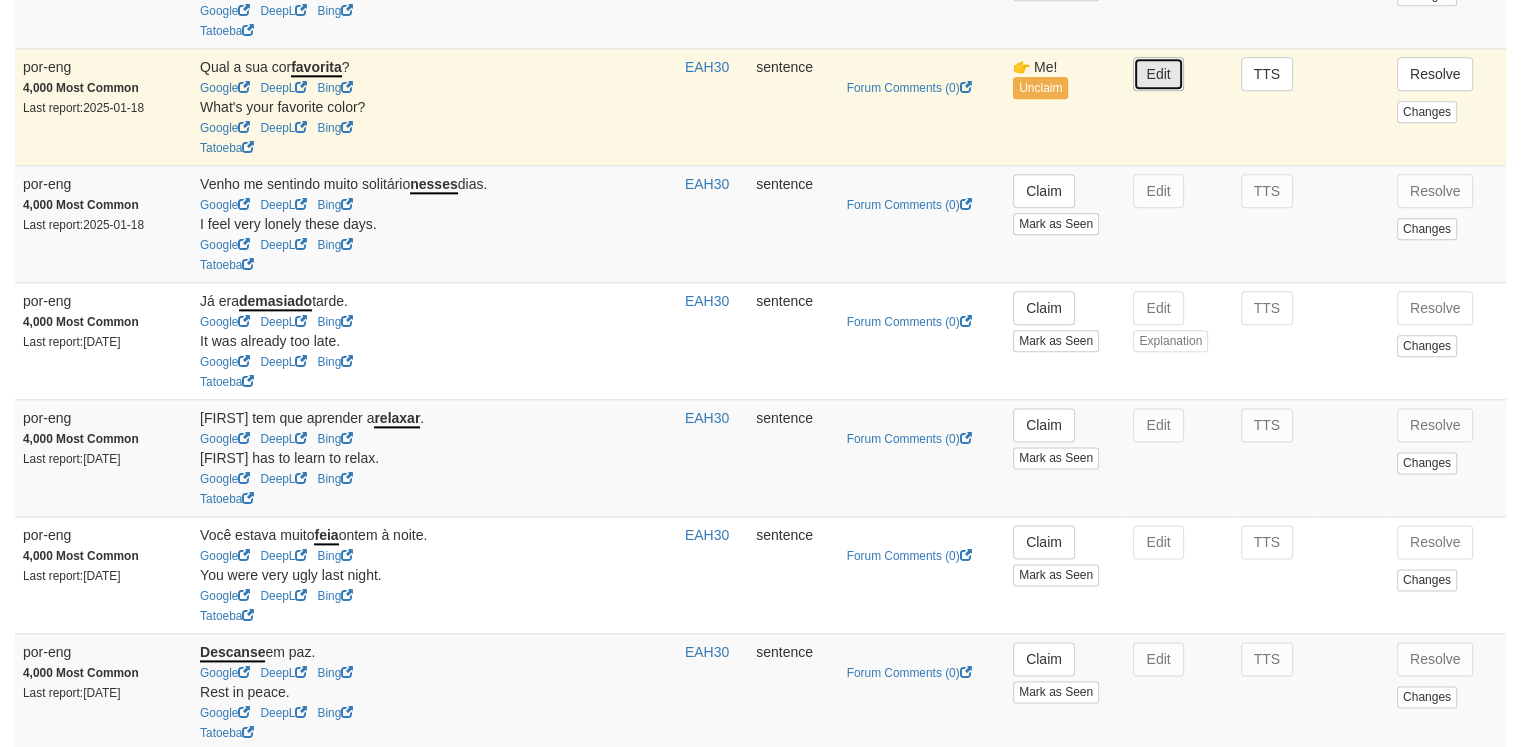 click on "Edit" at bounding box center (1158, 74) 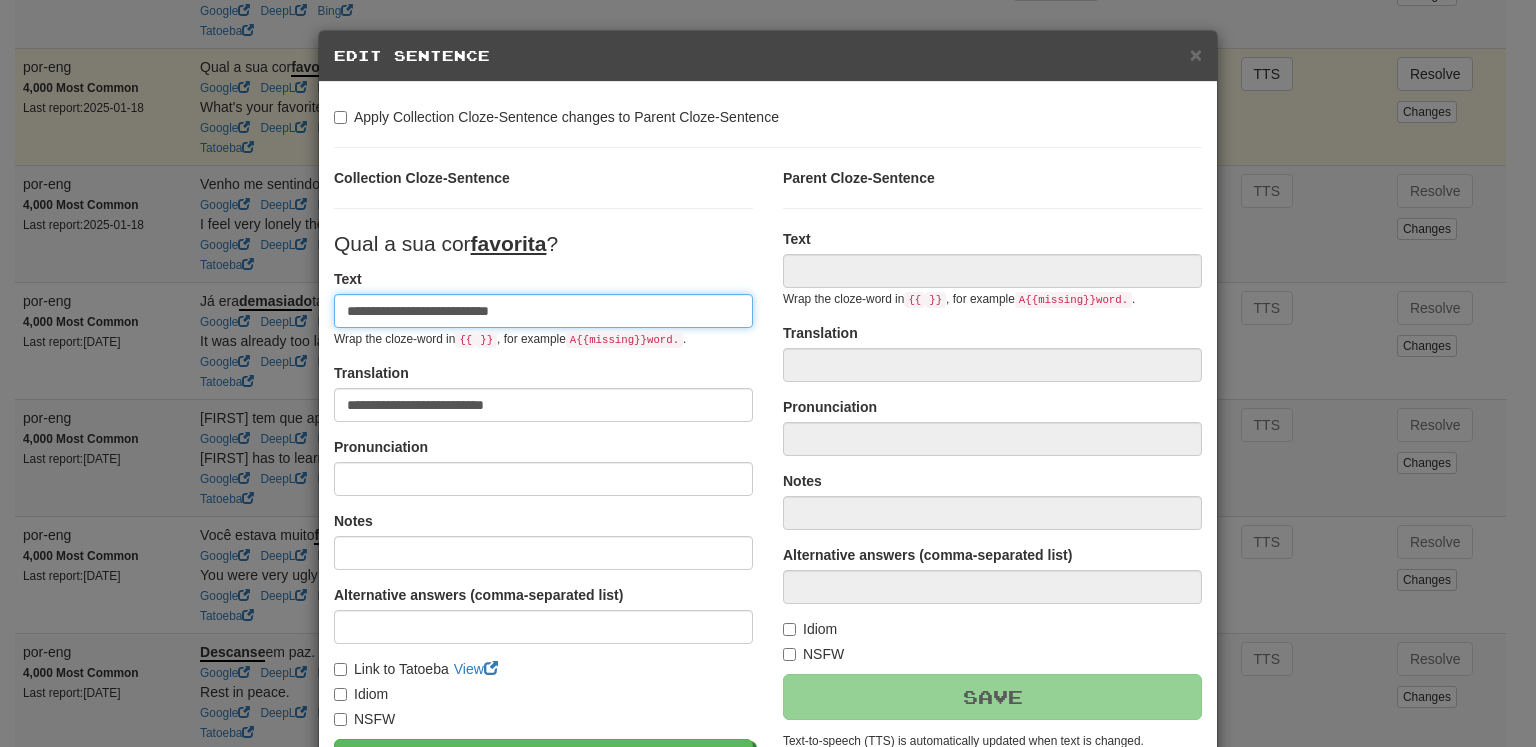 type on "**********" 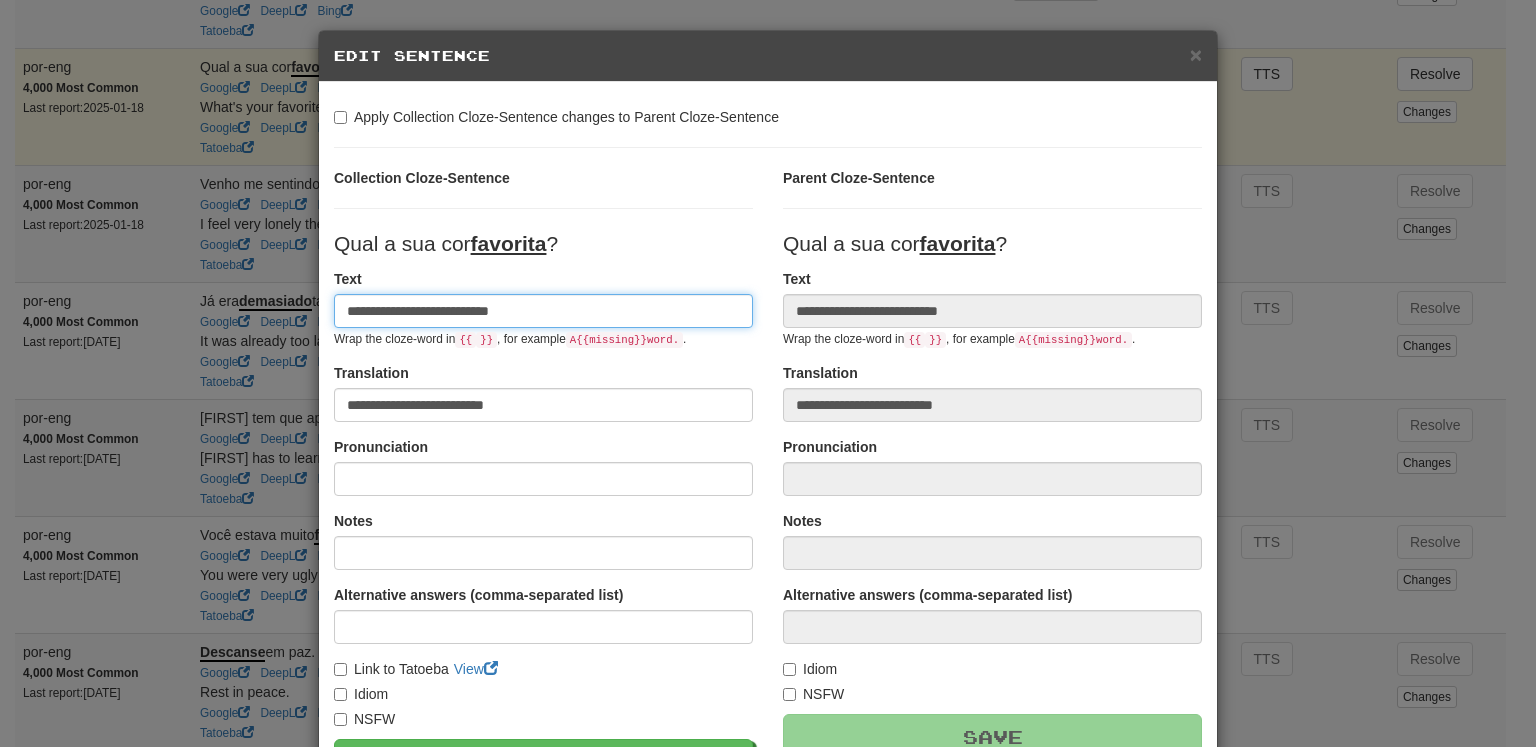 click on "**********" at bounding box center [543, 311] 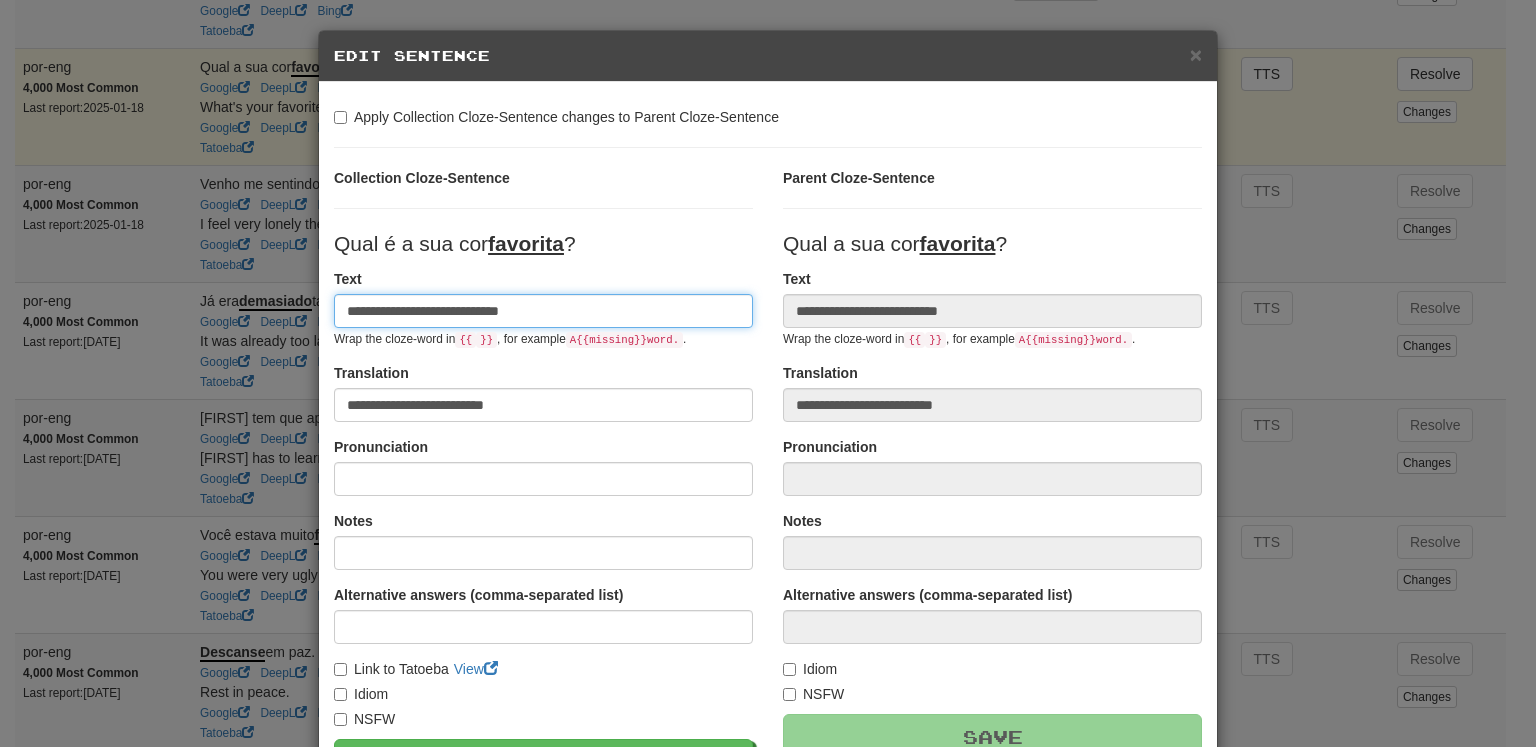 type on "**********" 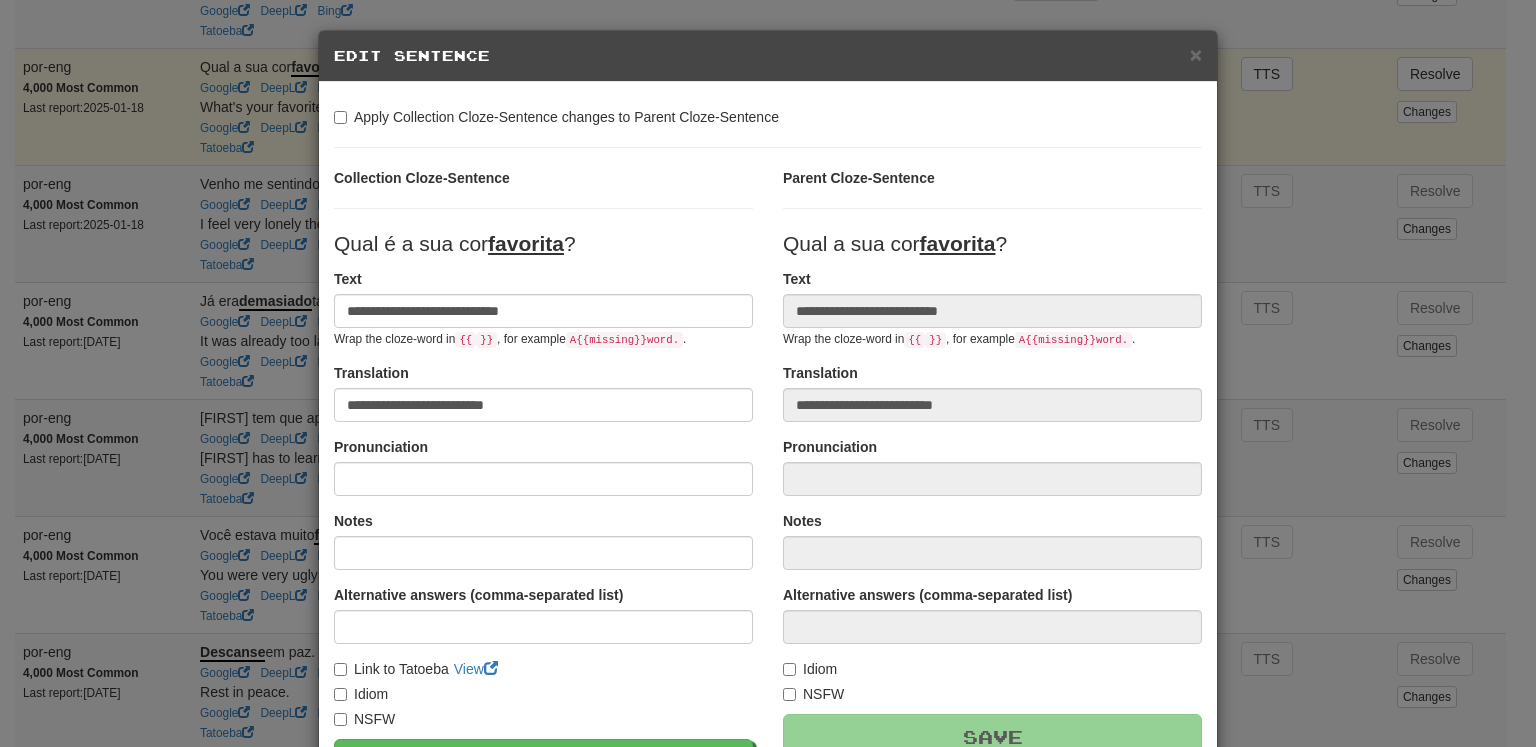 scroll, scrollTop: 228, scrollLeft: 0, axis: vertical 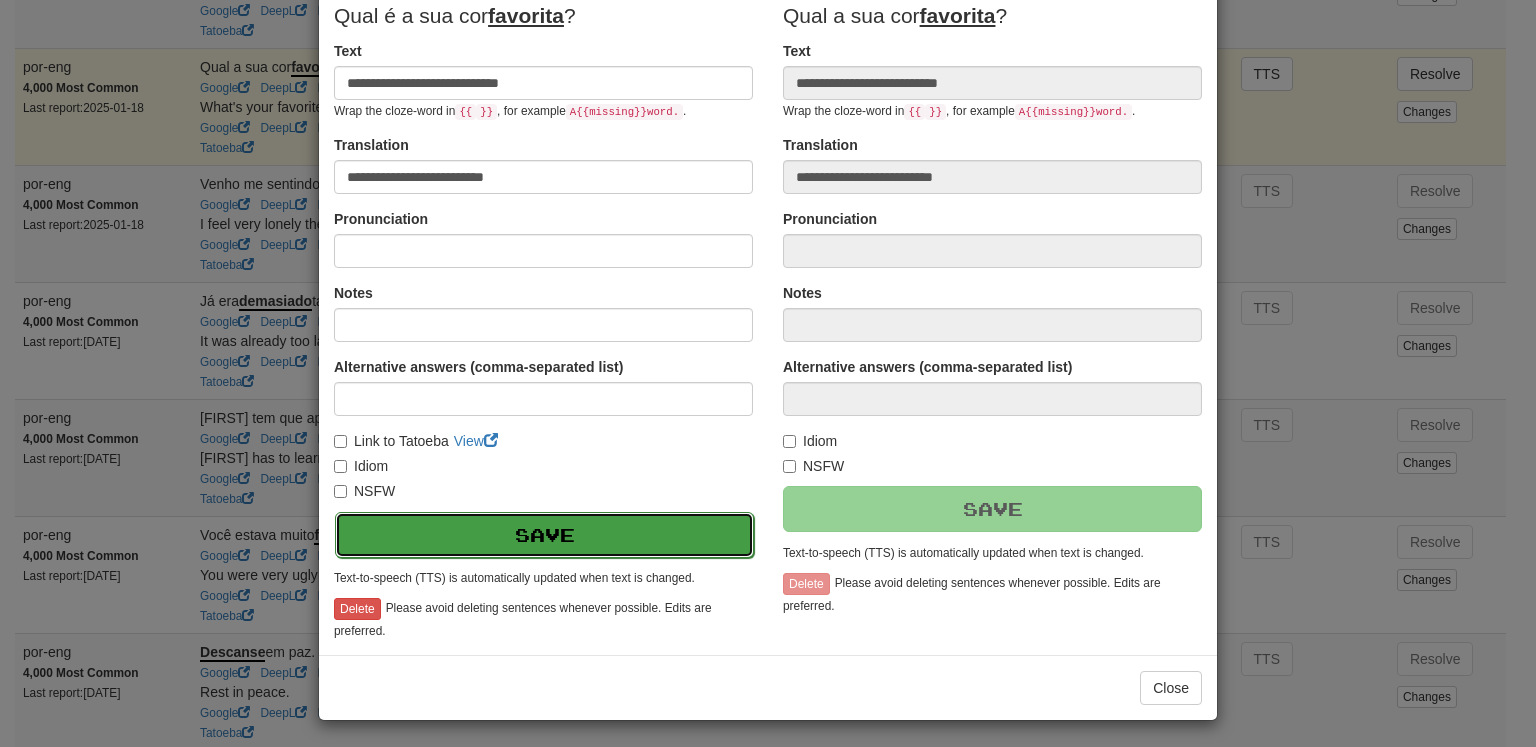 click on "Save" at bounding box center [544, 535] 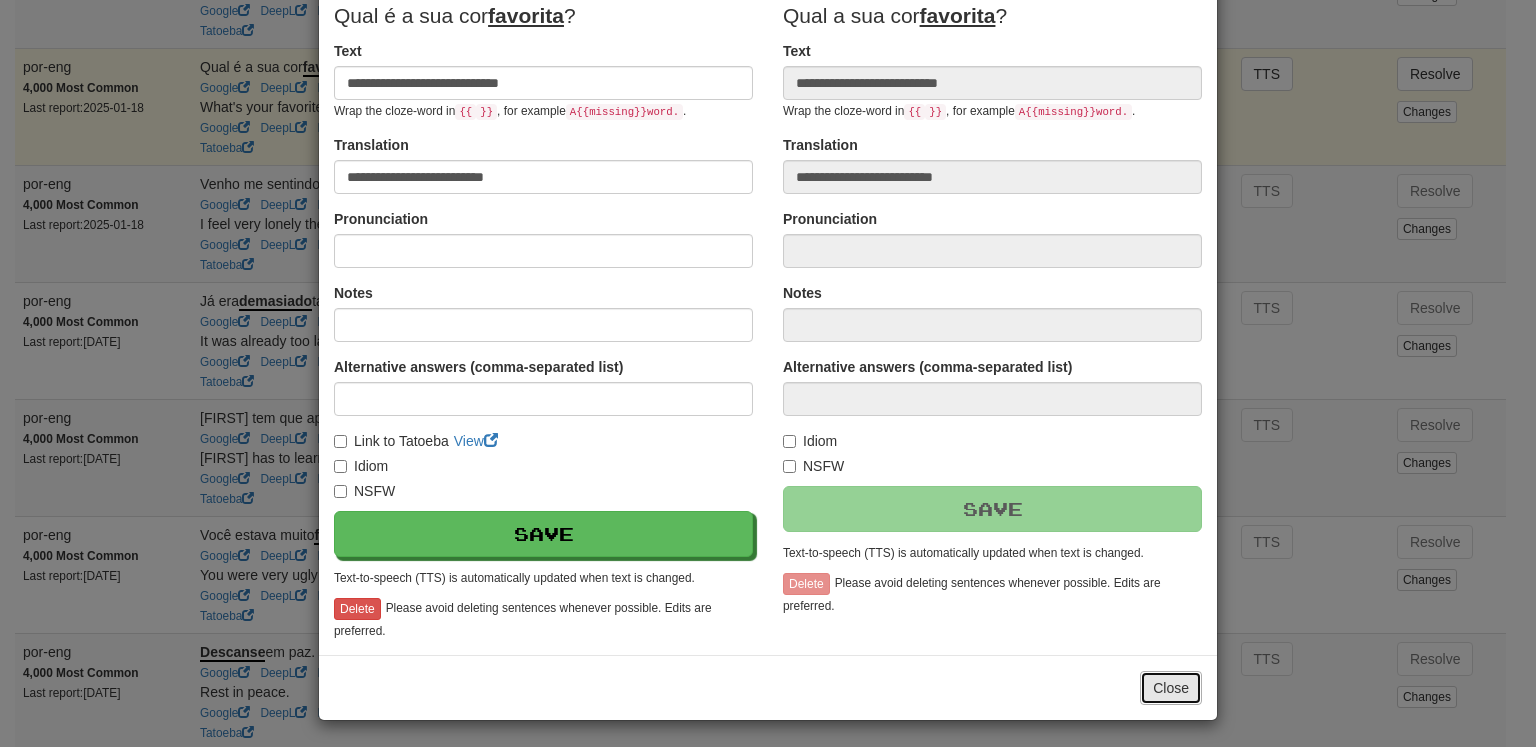 click on "Close" at bounding box center (1171, 688) 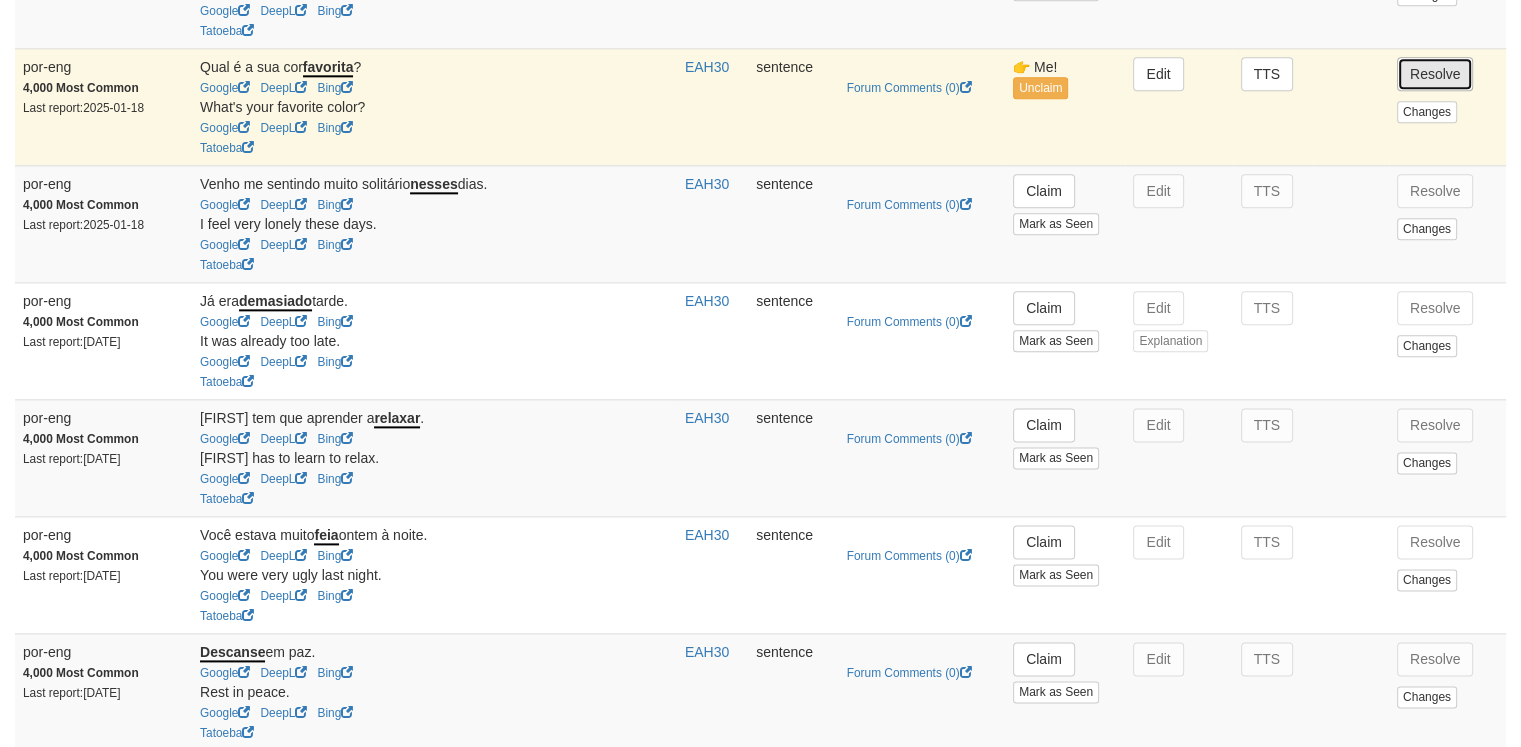 click on "Resolve" at bounding box center [1435, 74] 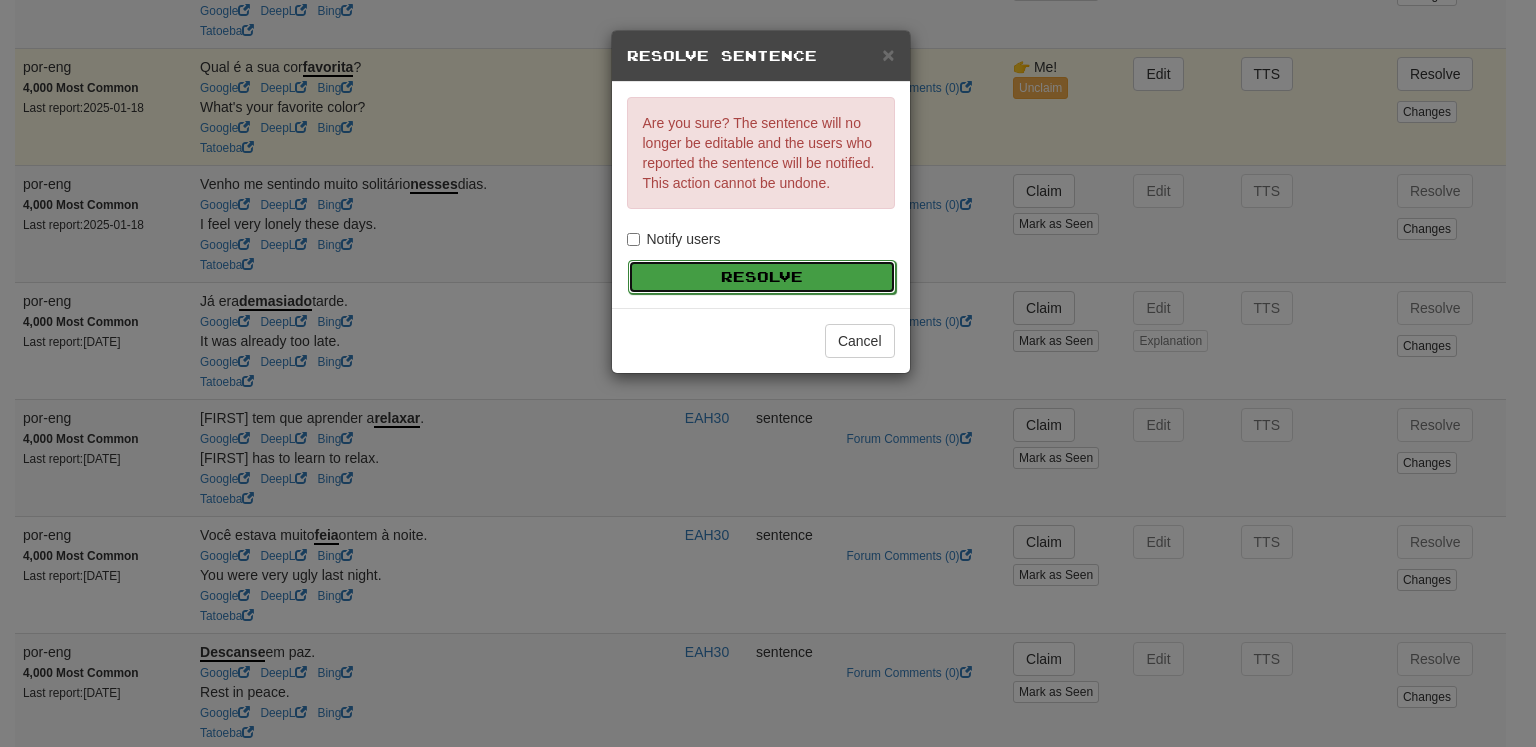 click on "Resolve" at bounding box center [762, 277] 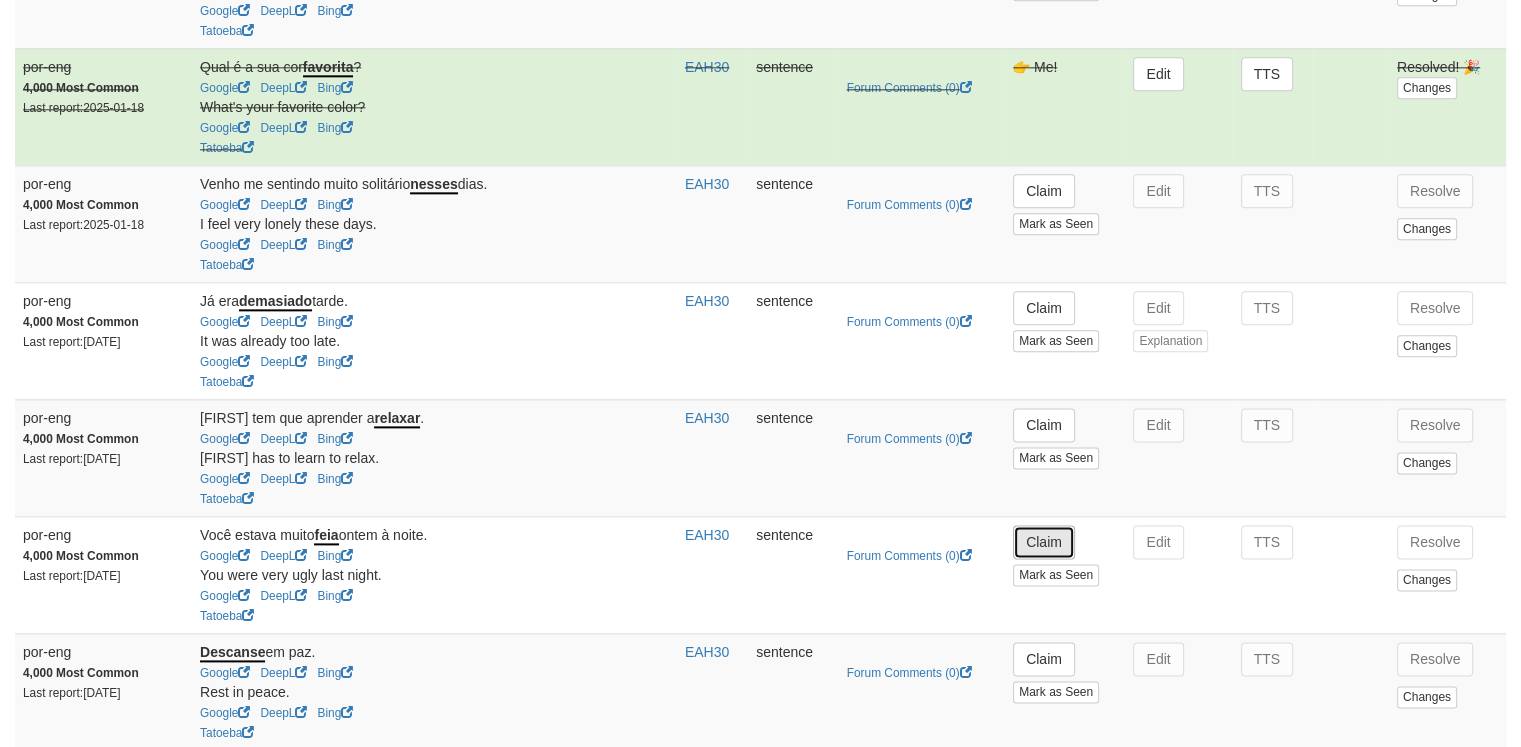 click on "Claim" at bounding box center (1044, 542) 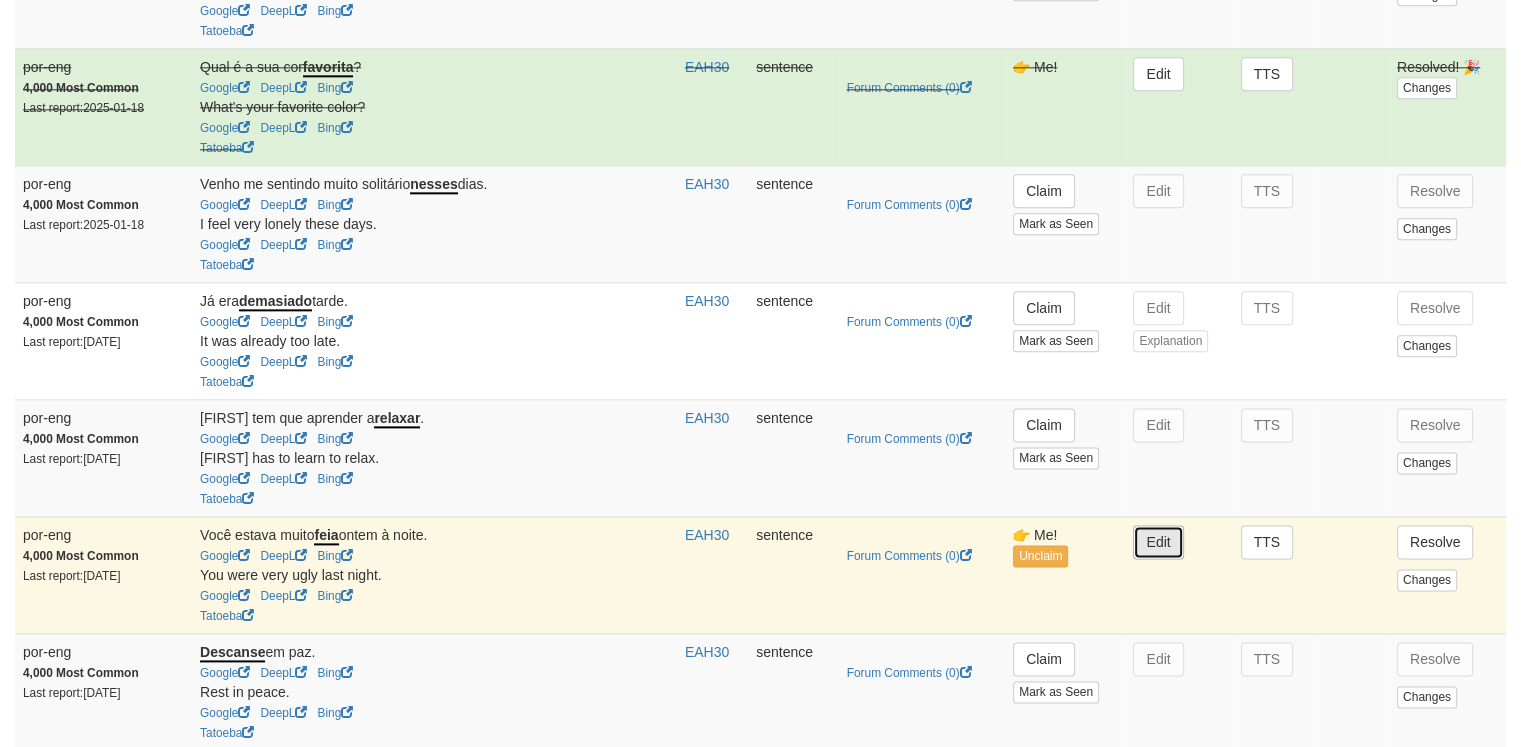 click on "Edit" at bounding box center (1158, 542) 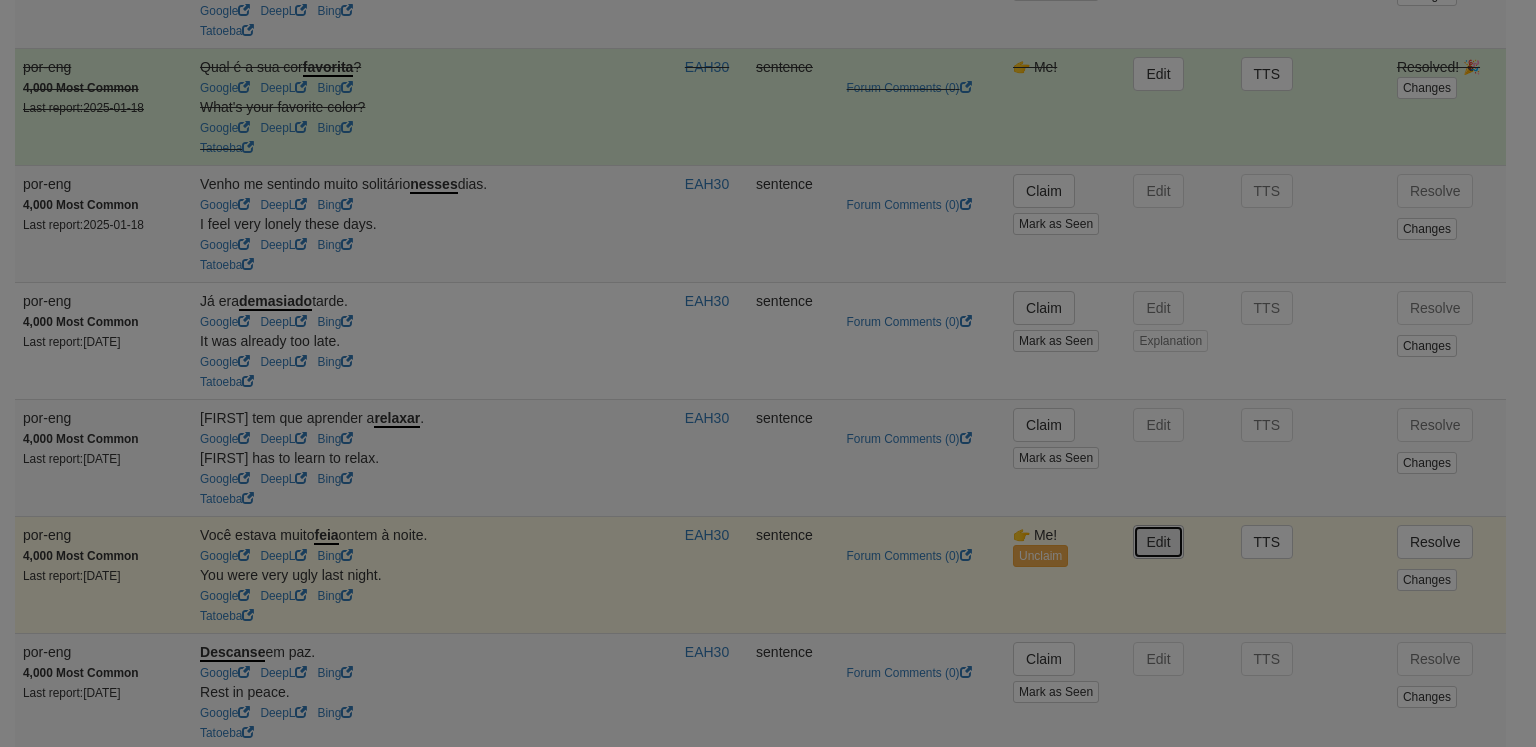 type on "**********" 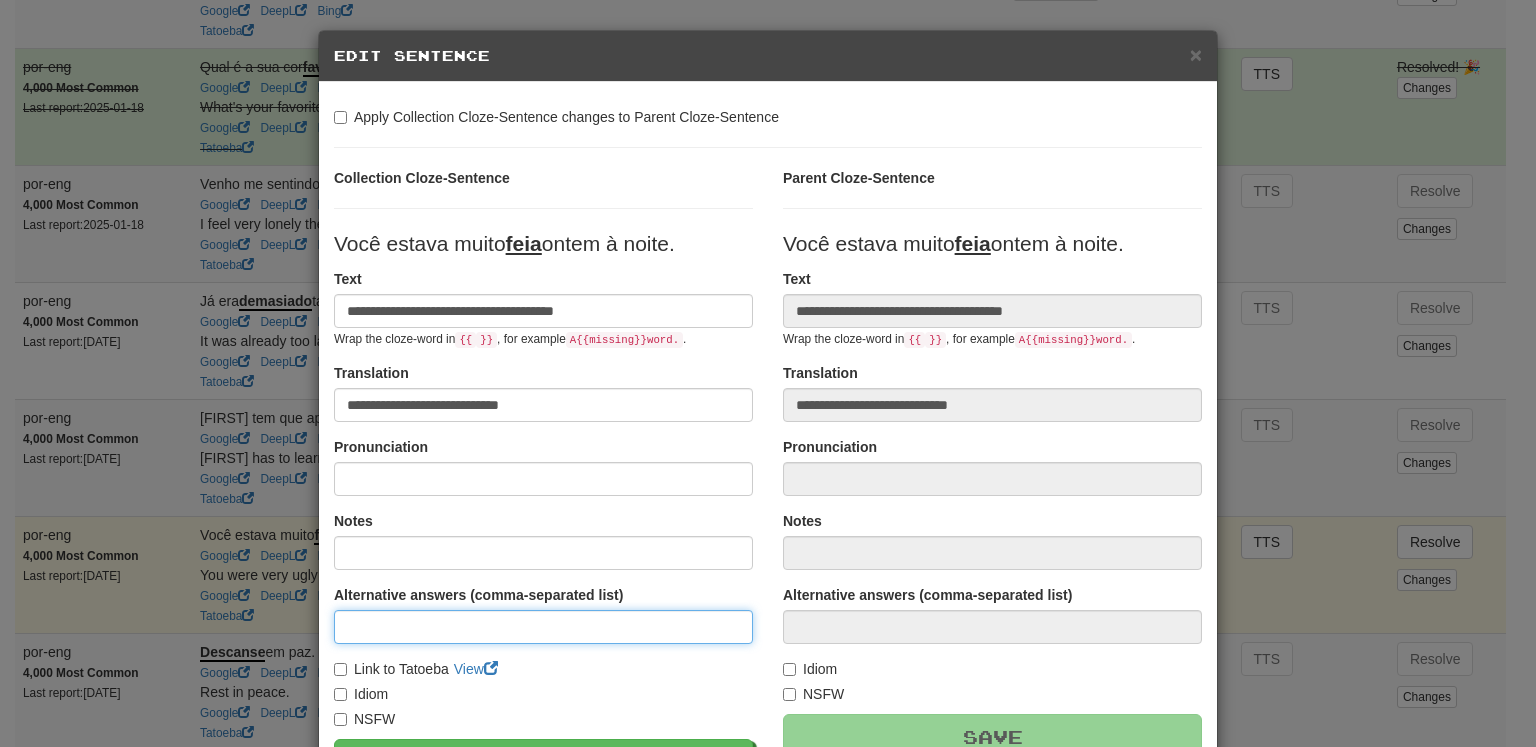 click at bounding box center [543, 627] 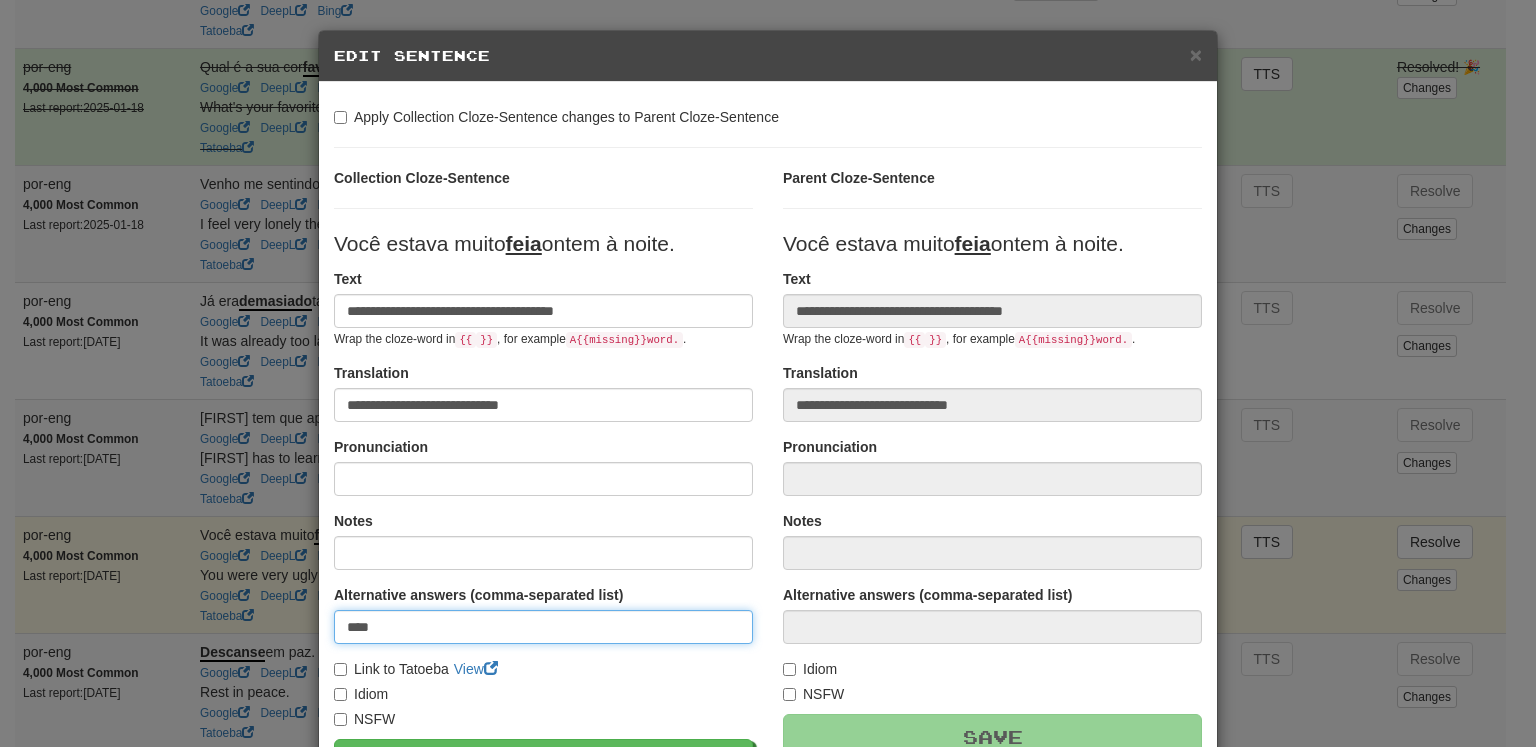 type on "****" 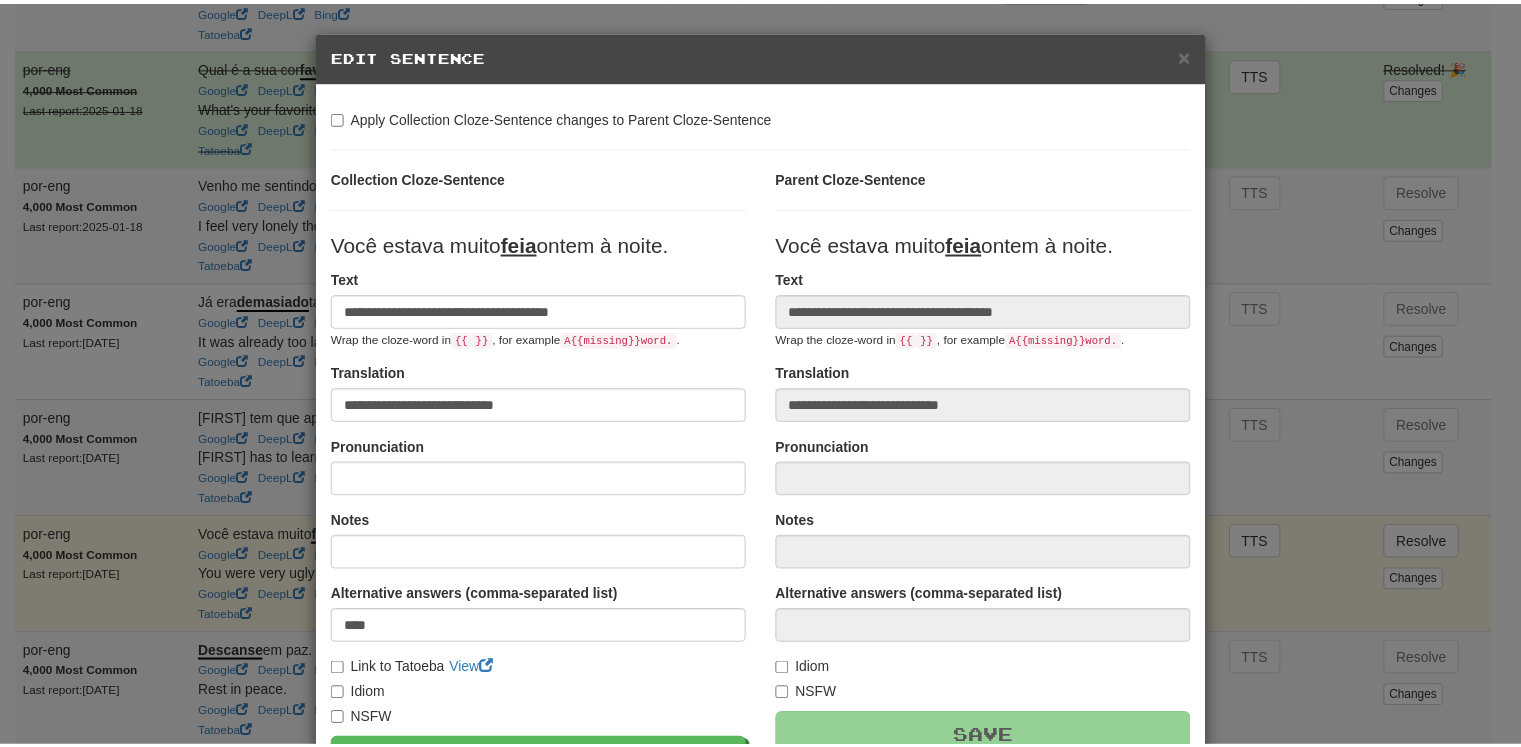 scroll, scrollTop: 228, scrollLeft: 0, axis: vertical 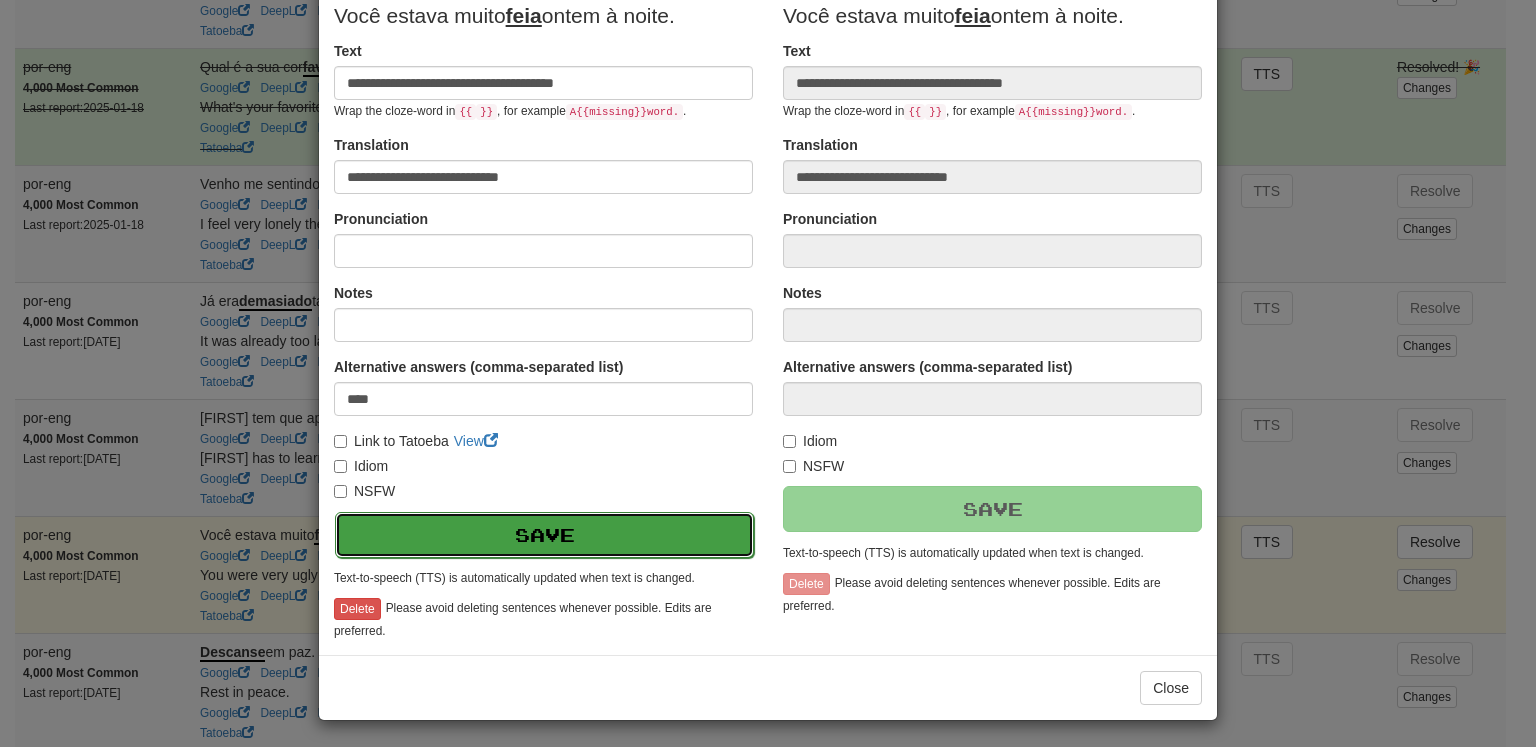 click on "Save" at bounding box center [544, 535] 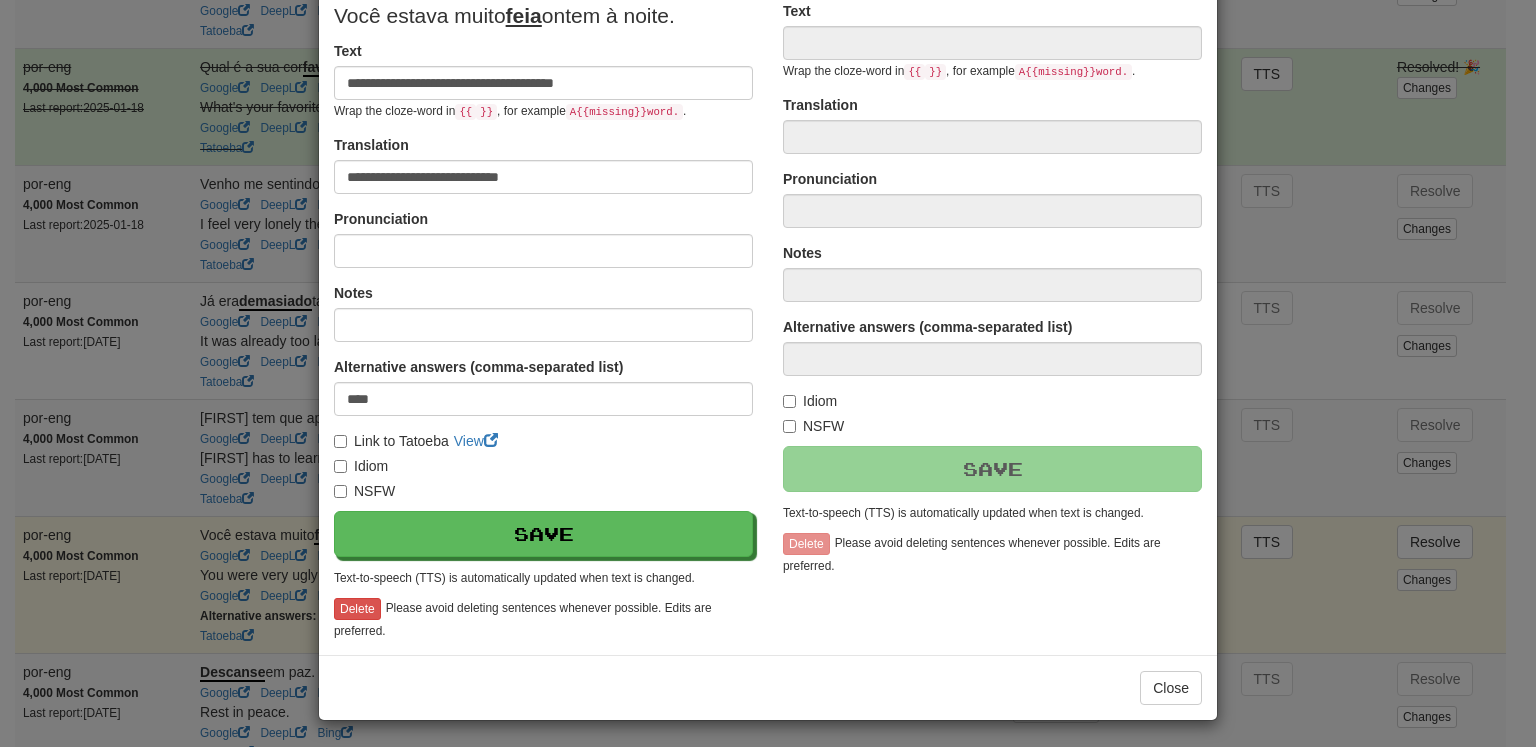 type on "**********" 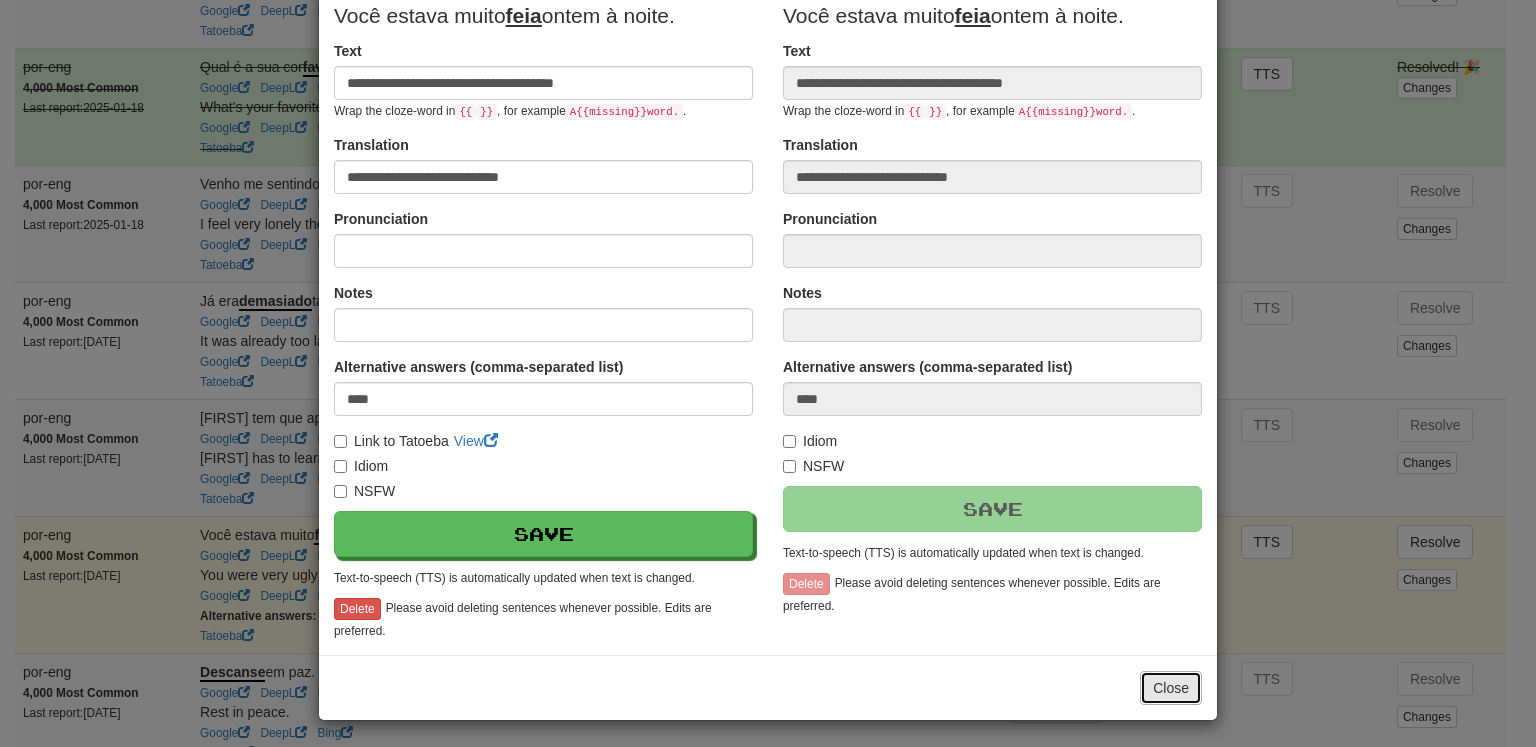click on "Close" at bounding box center (1171, 688) 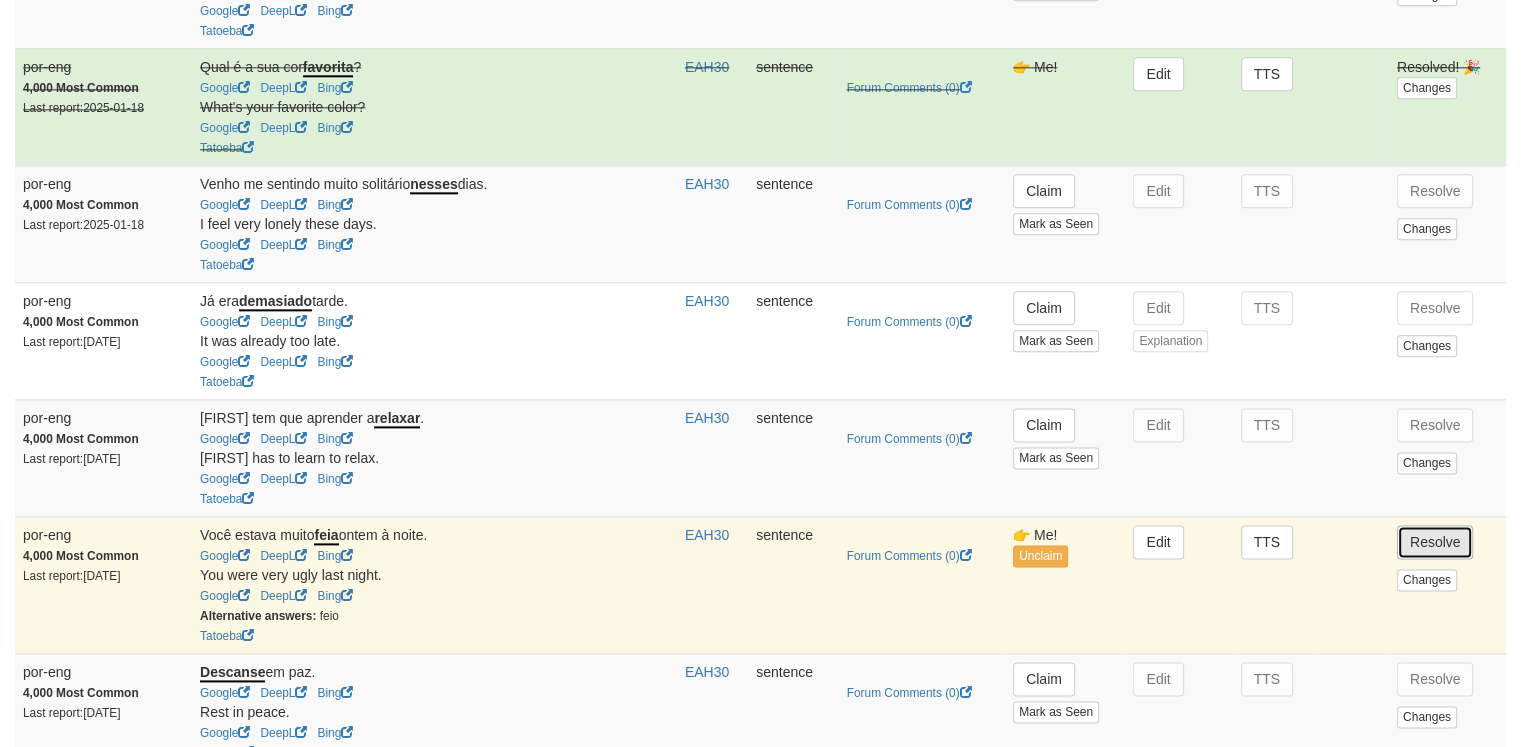 click on "Resolve" at bounding box center [1435, 542] 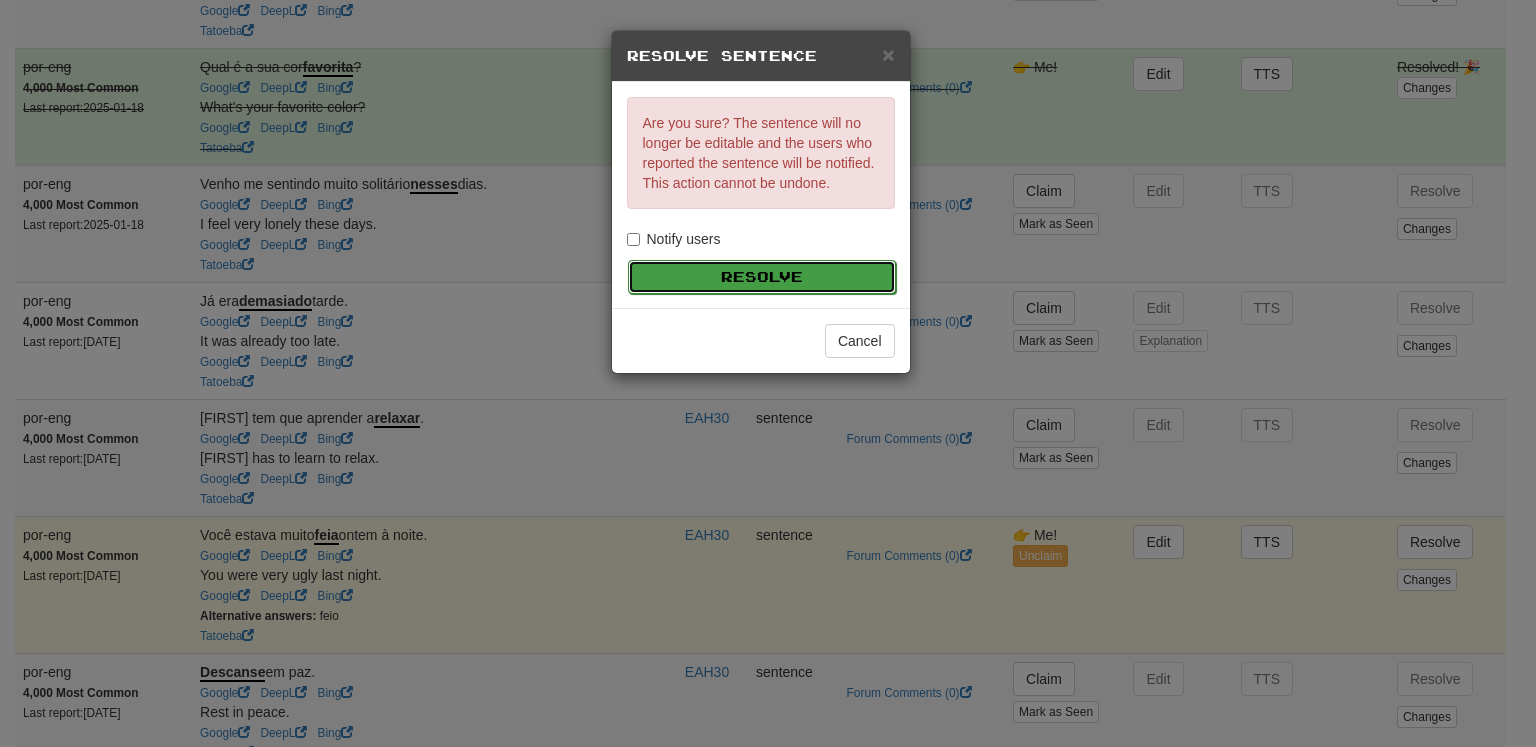click on "Resolve" at bounding box center (762, 277) 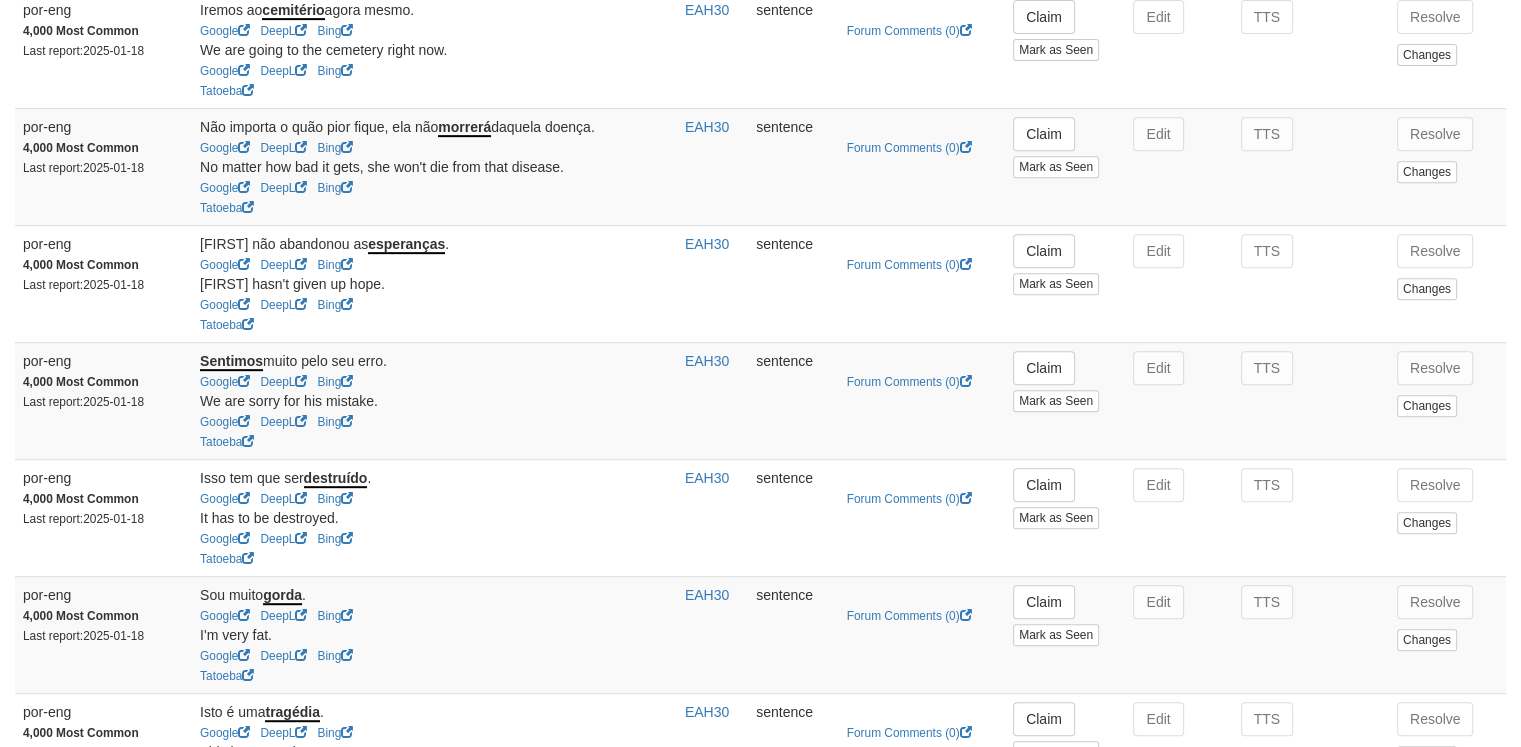 scroll, scrollTop: 518, scrollLeft: 0, axis: vertical 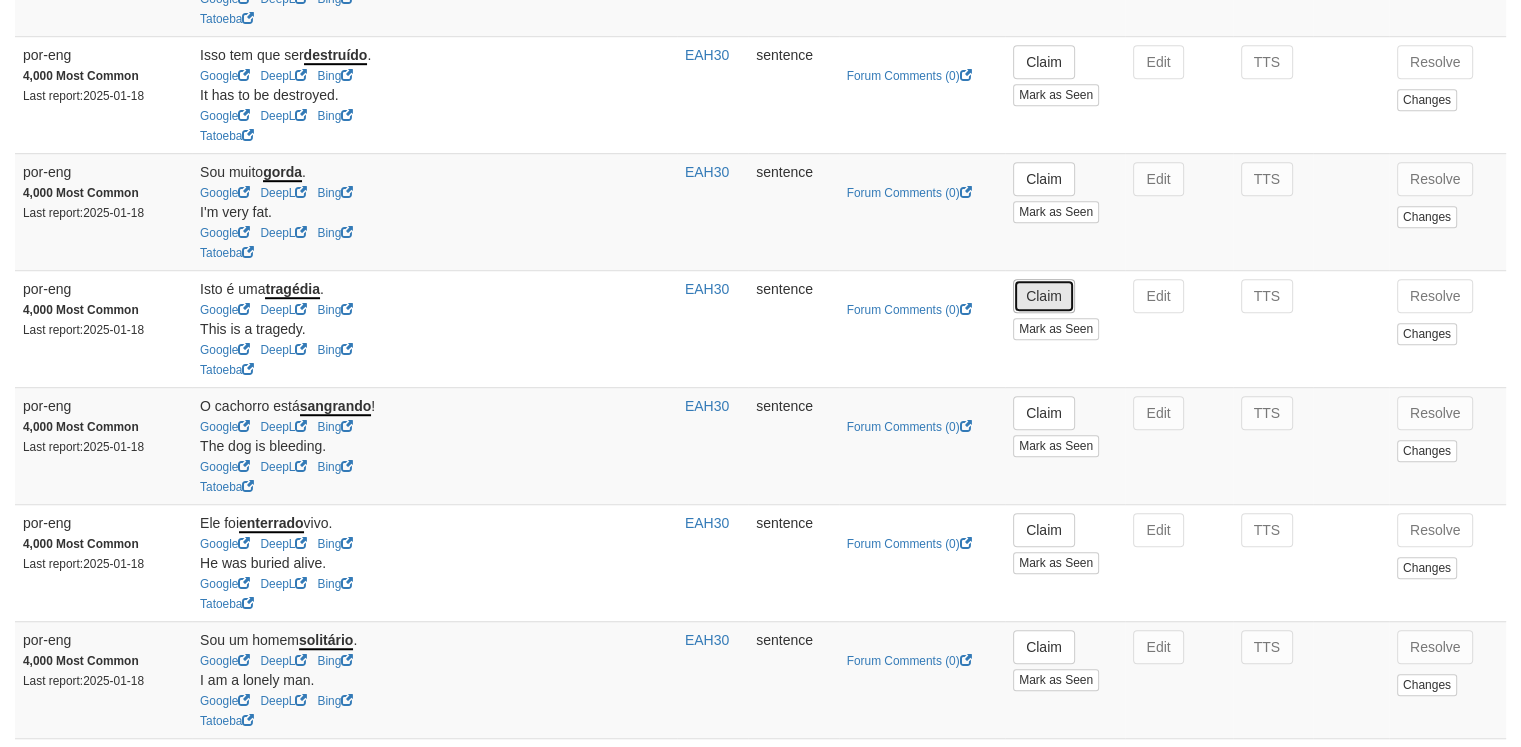 click on "Claim" at bounding box center [1044, 296] 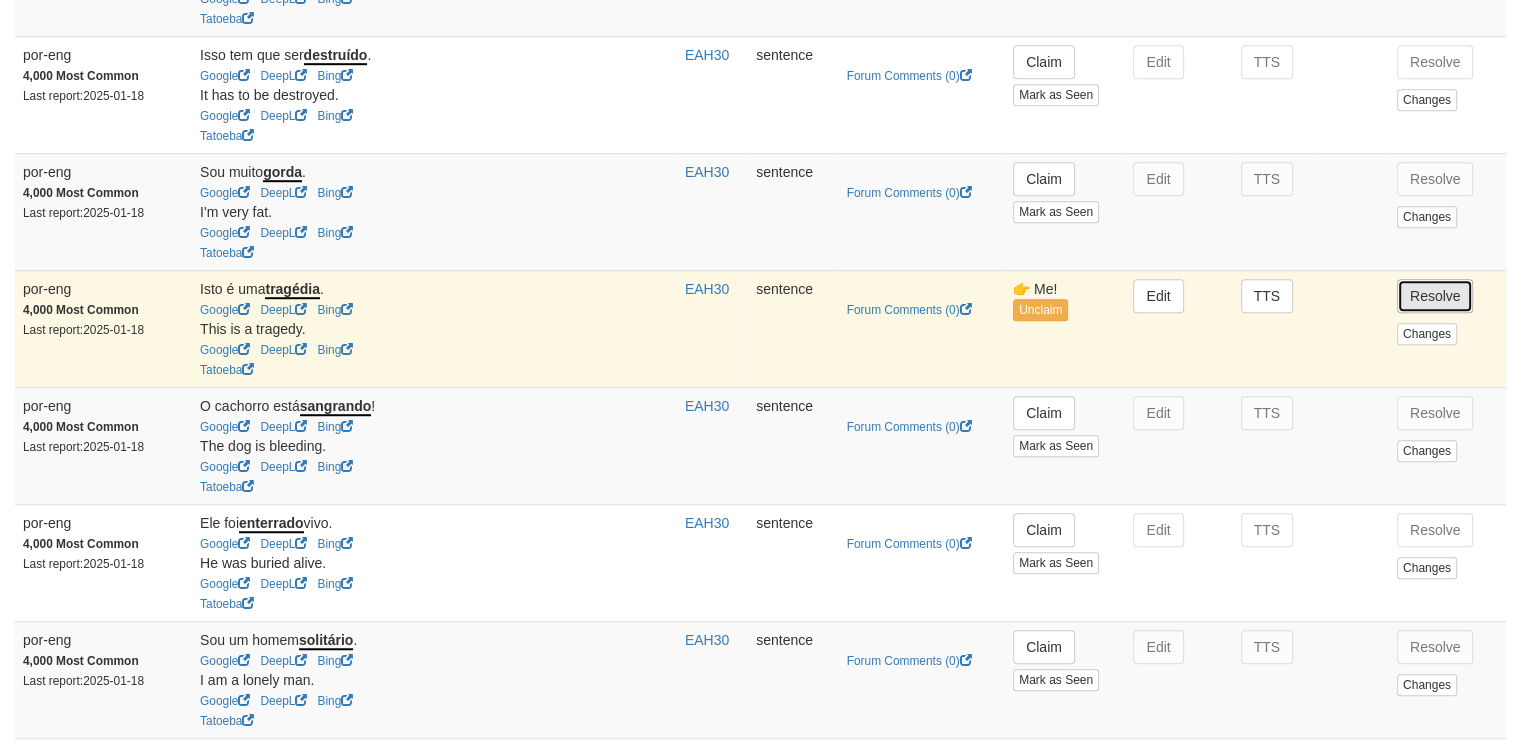 click on "Resolve" at bounding box center [1435, 296] 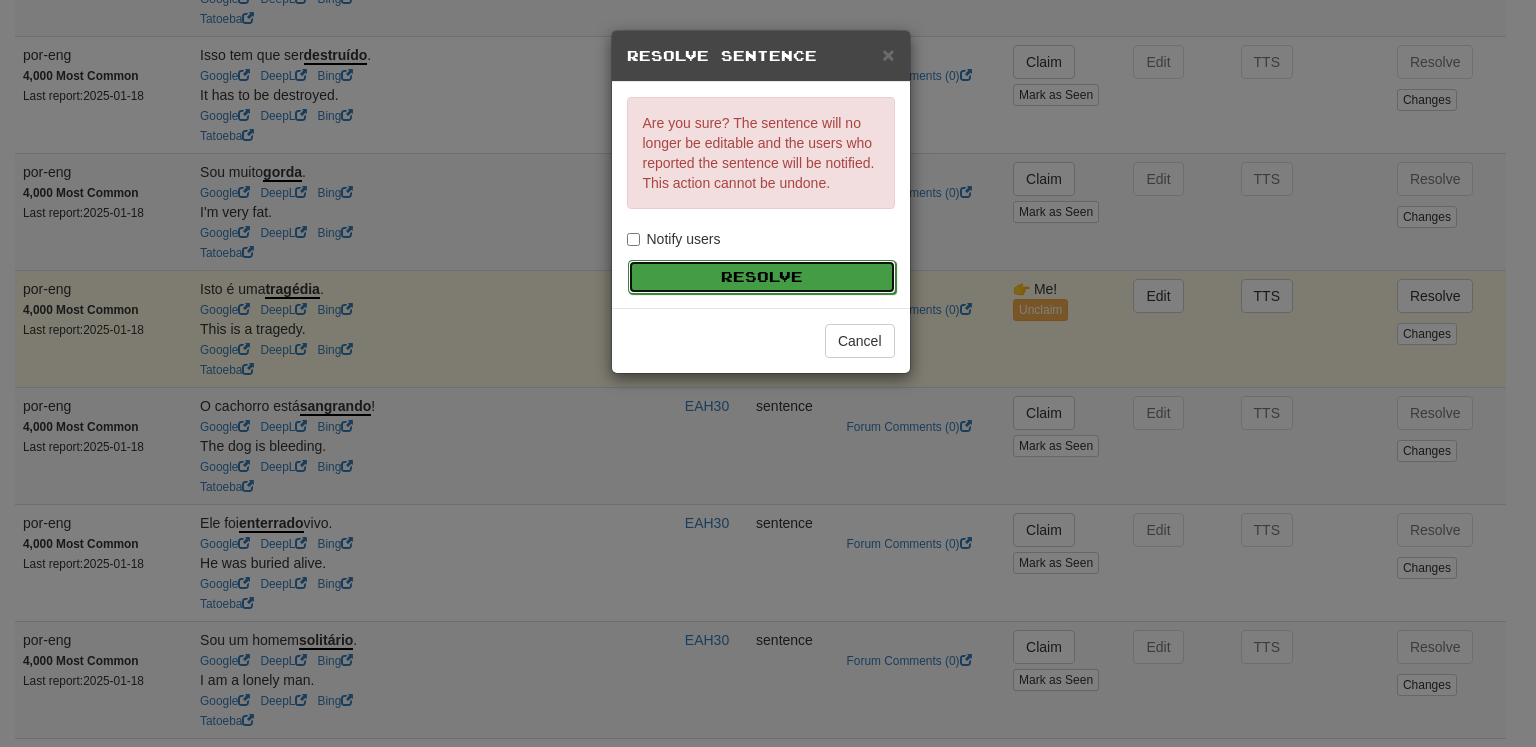 click on "Resolve" at bounding box center (762, 277) 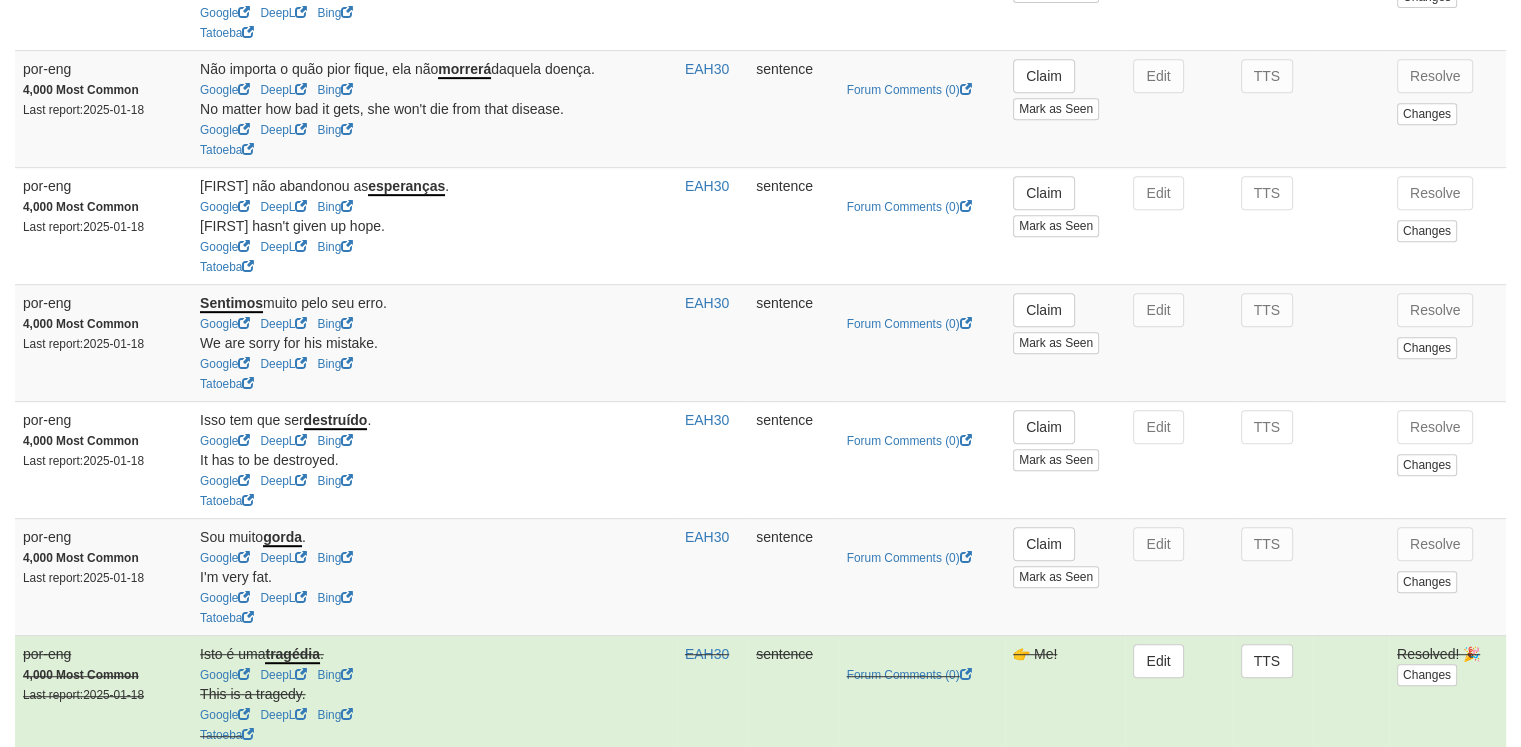 scroll, scrollTop: 935, scrollLeft: 0, axis: vertical 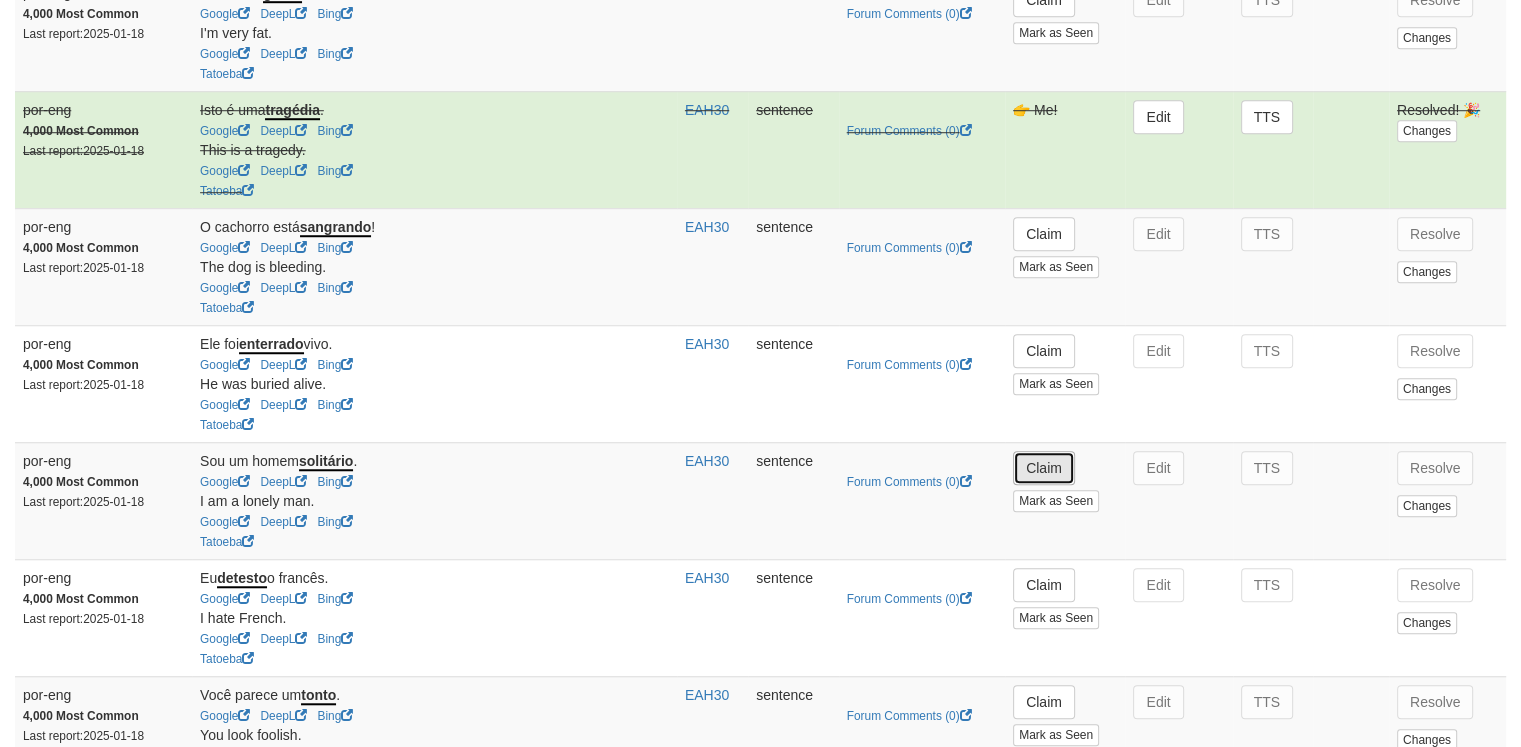 click on "Claim" at bounding box center [1044, 468] 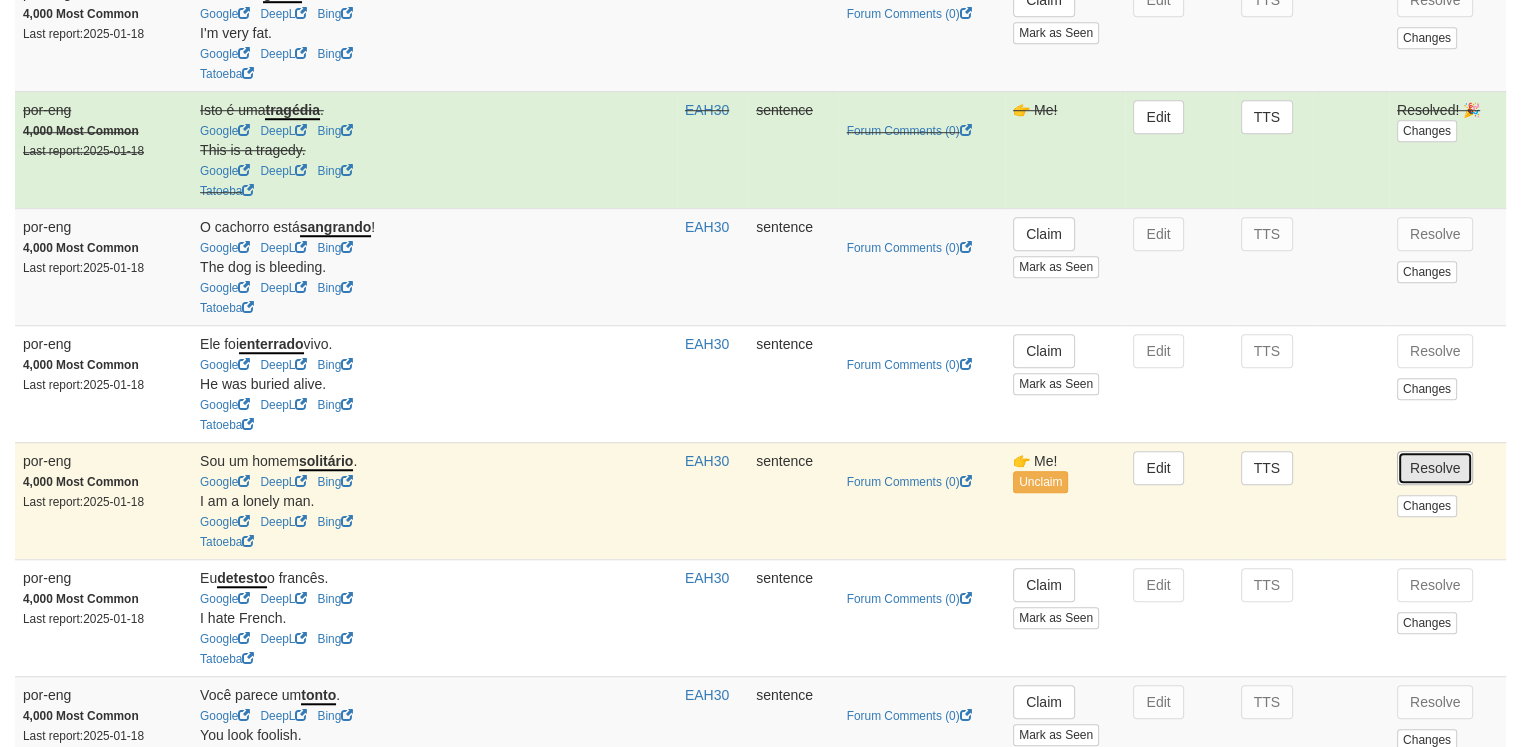 click on "Resolve" at bounding box center (1435, 468) 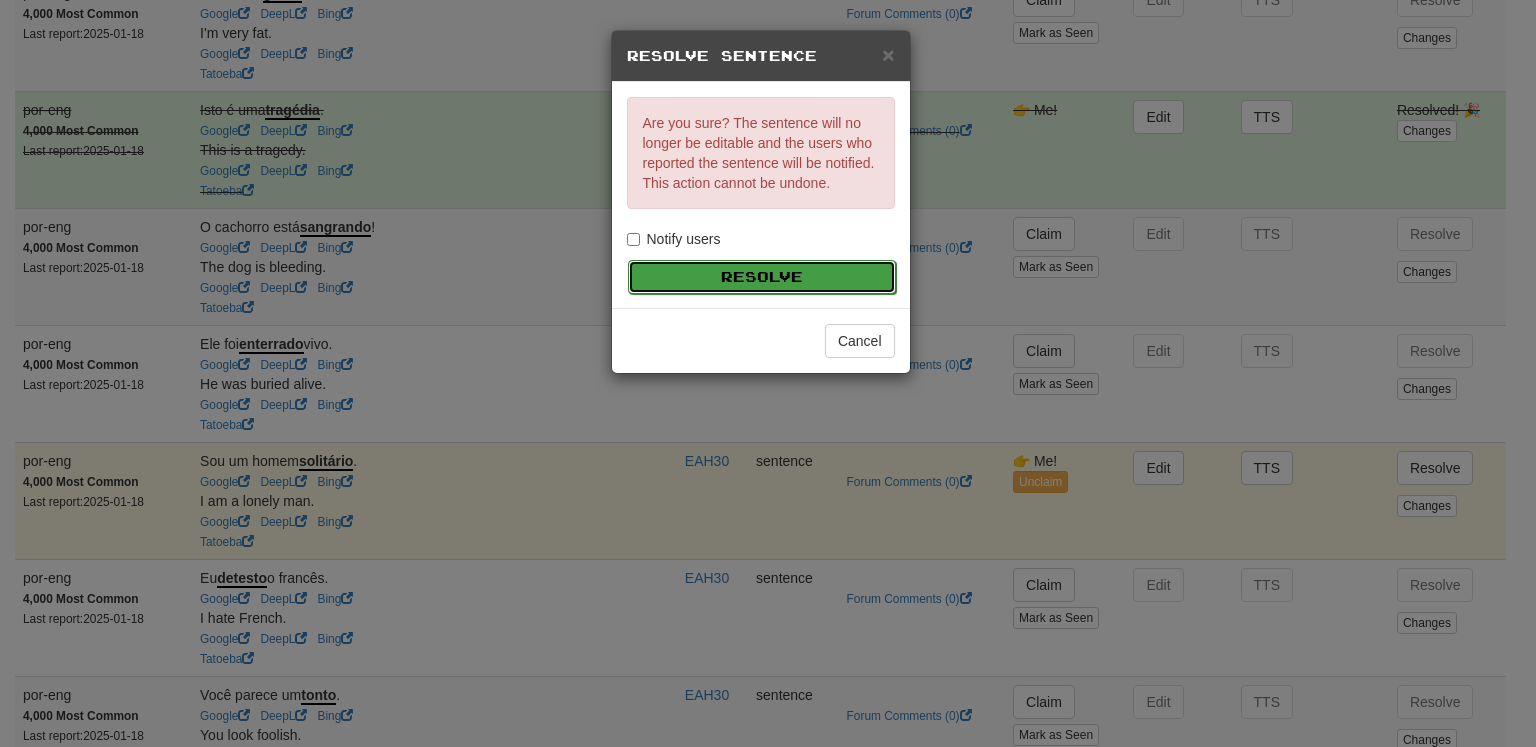 click on "Resolve" at bounding box center (762, 277) 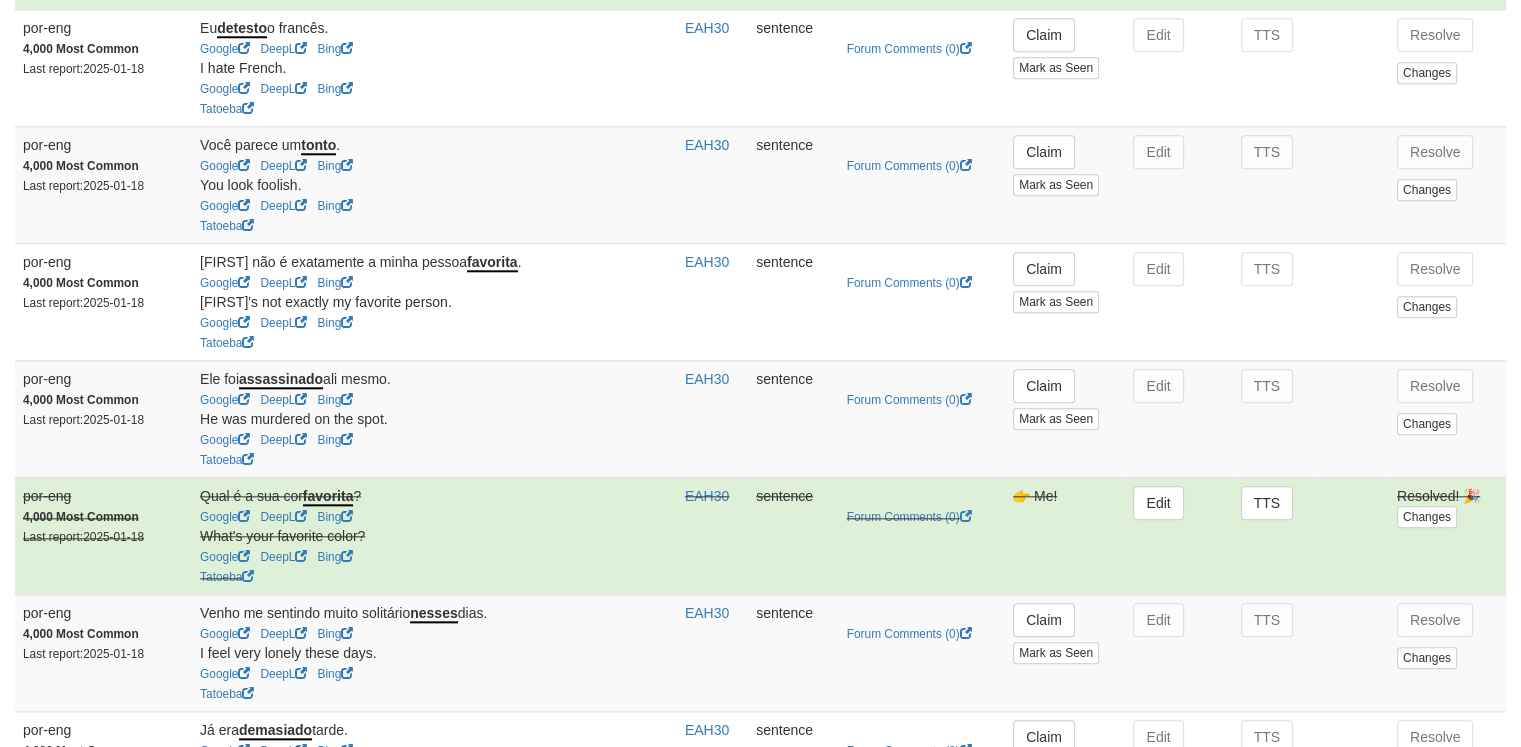 scroll, scrollTop: 2024, scrollLeft: 0, axis: vertical 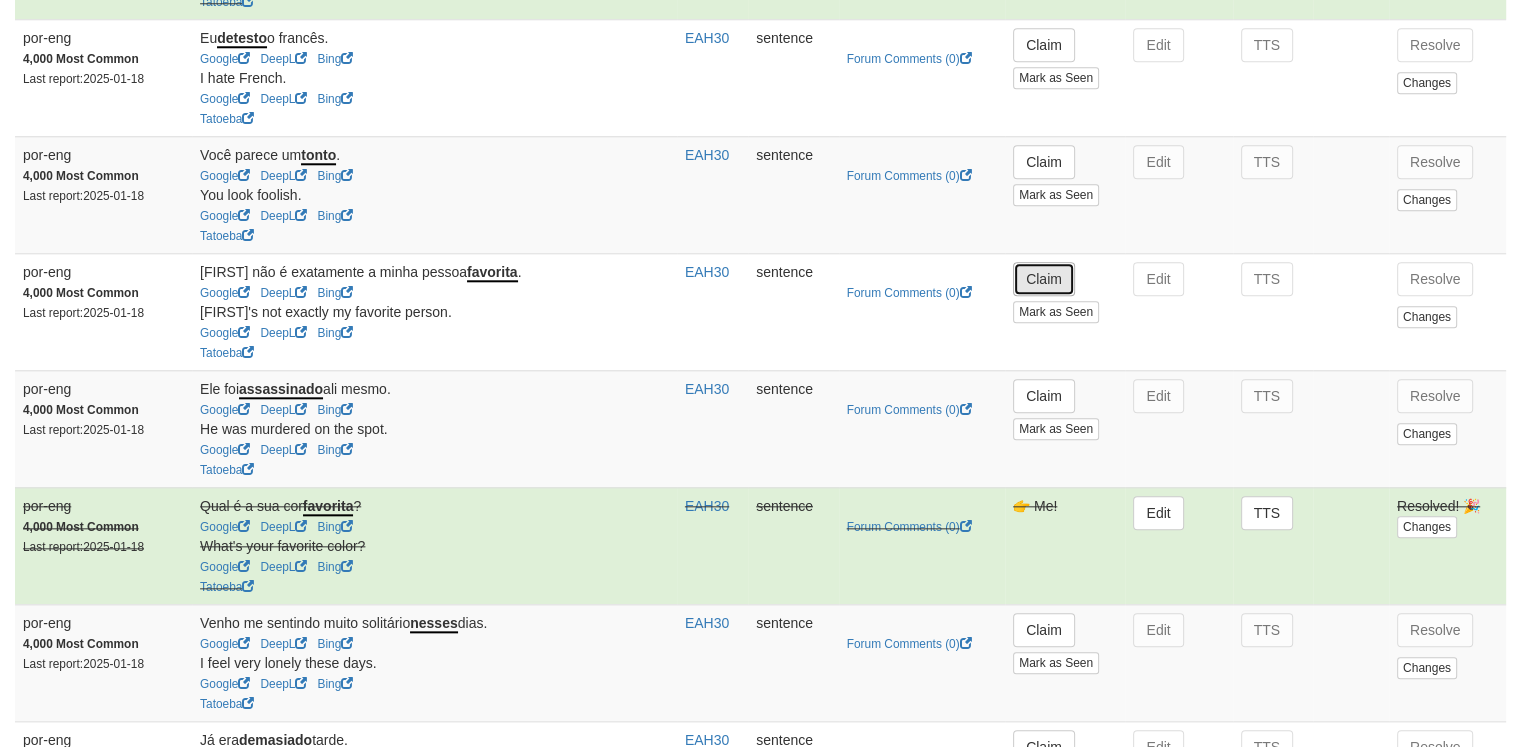 click on "Claim" at bounding box center (1044, 279) 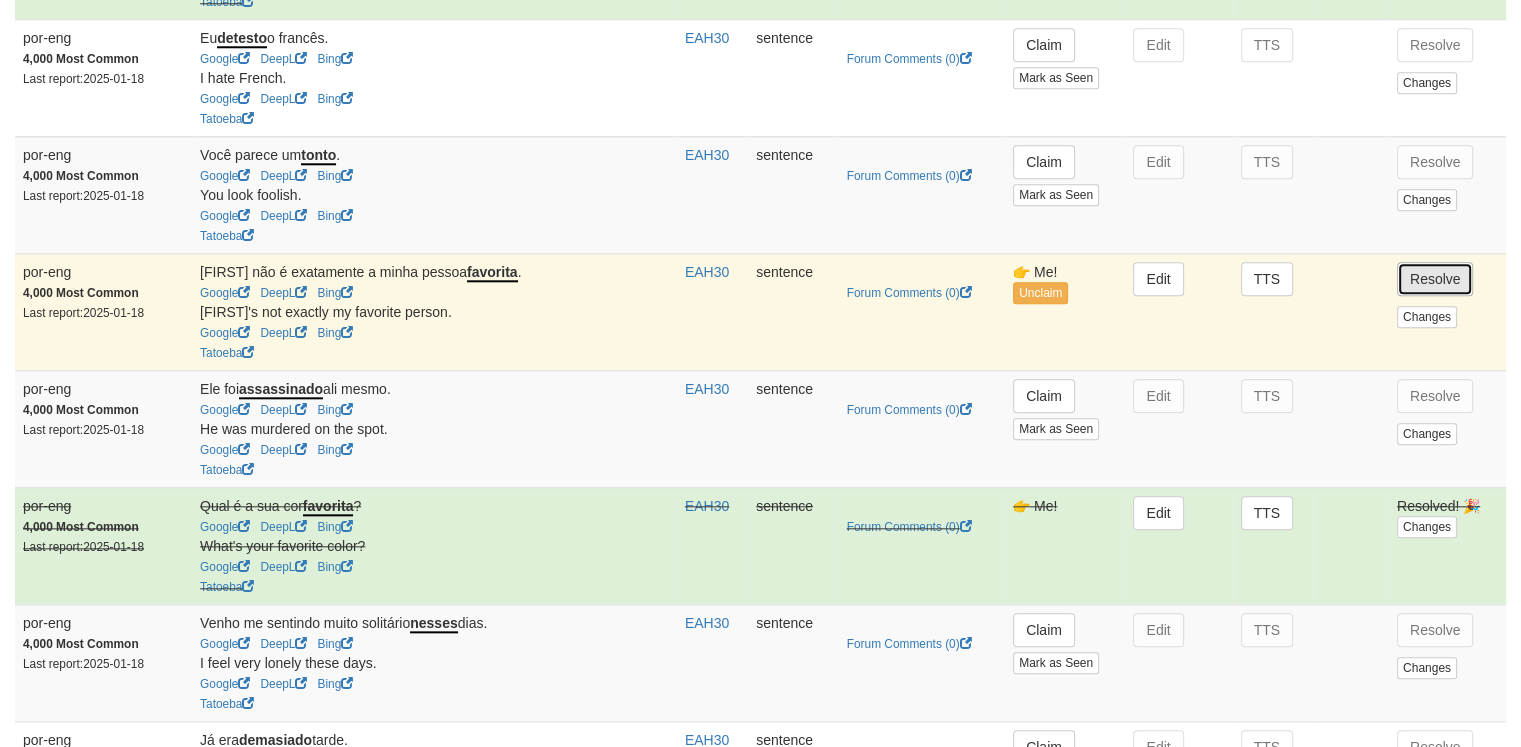 click on "Resolve" at bounding box center (1435, 279) 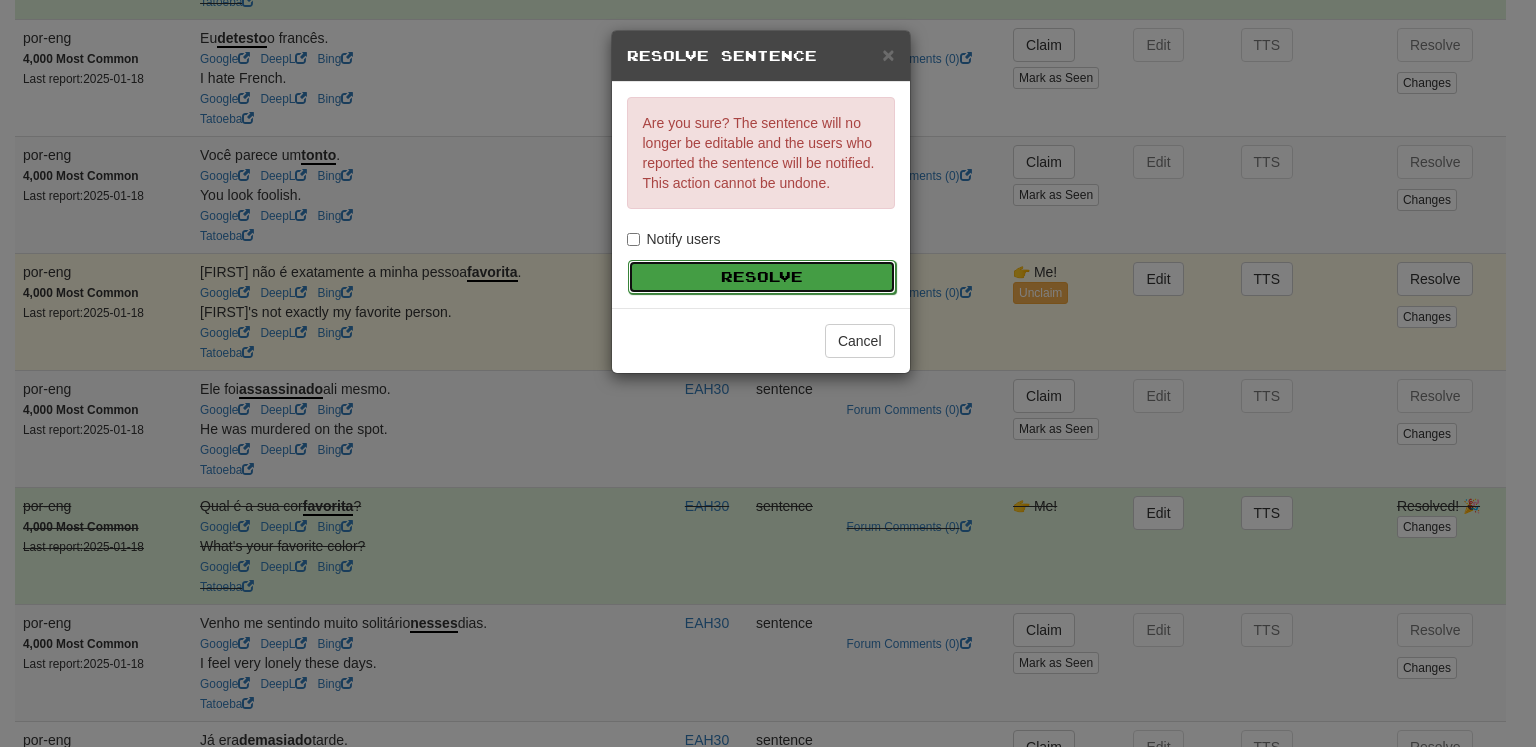 click on "Resolve" at bounding box center (762, 277) 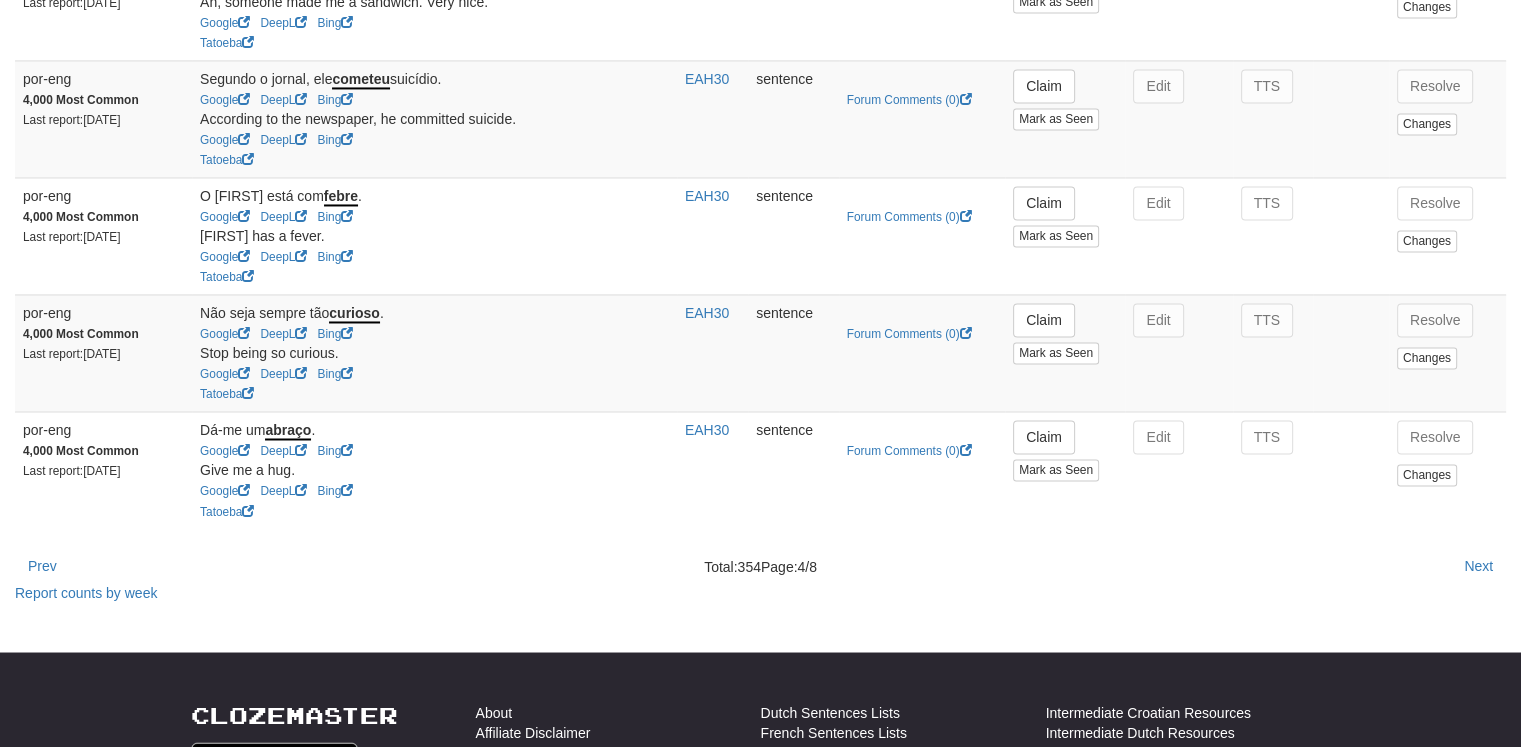 scroll, scrollTop: 3284, scrollLeft: 0, axis: vertical 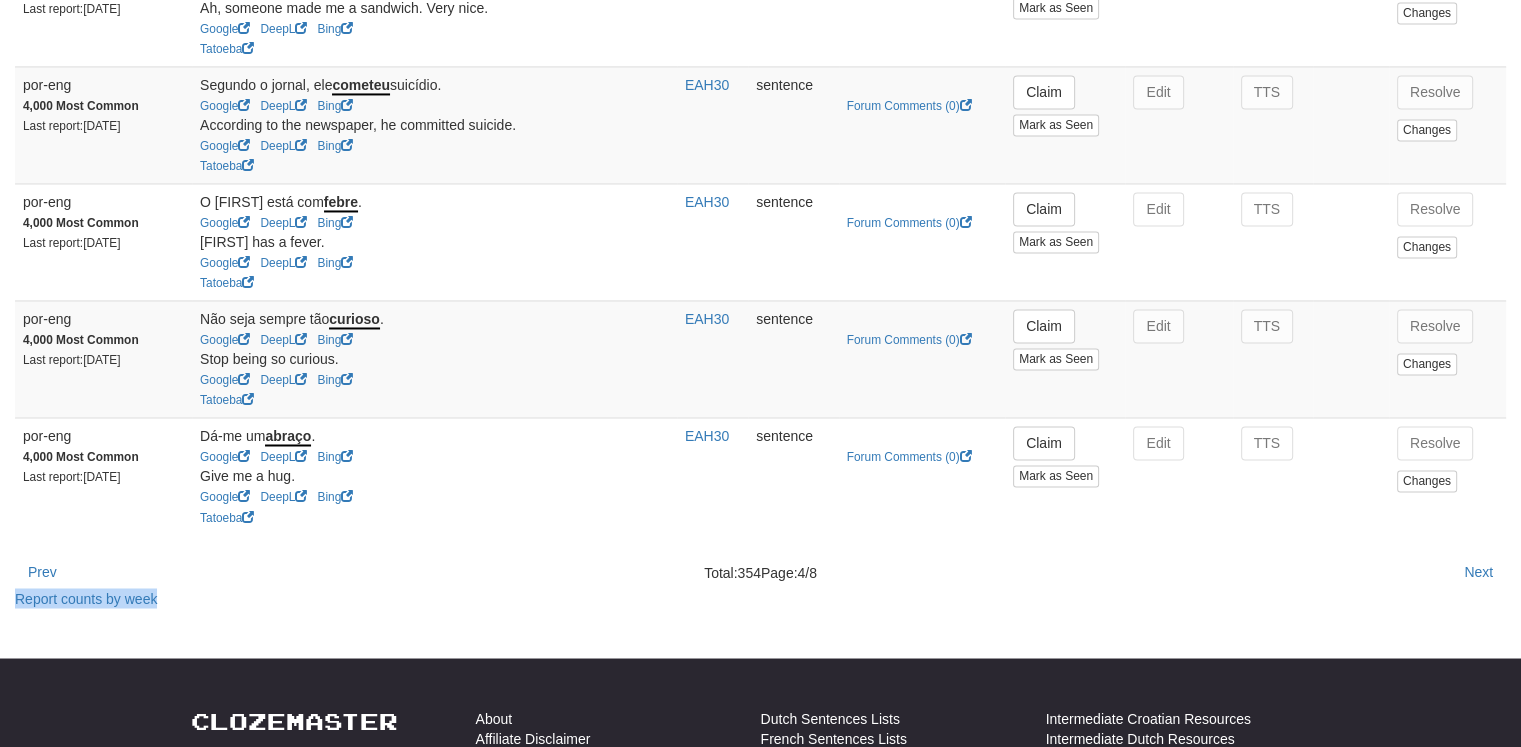drag, startPoint x: 1499, startPoint y: 598, endPoint x: 1512, endPoint y: 549, distance: 50.695168 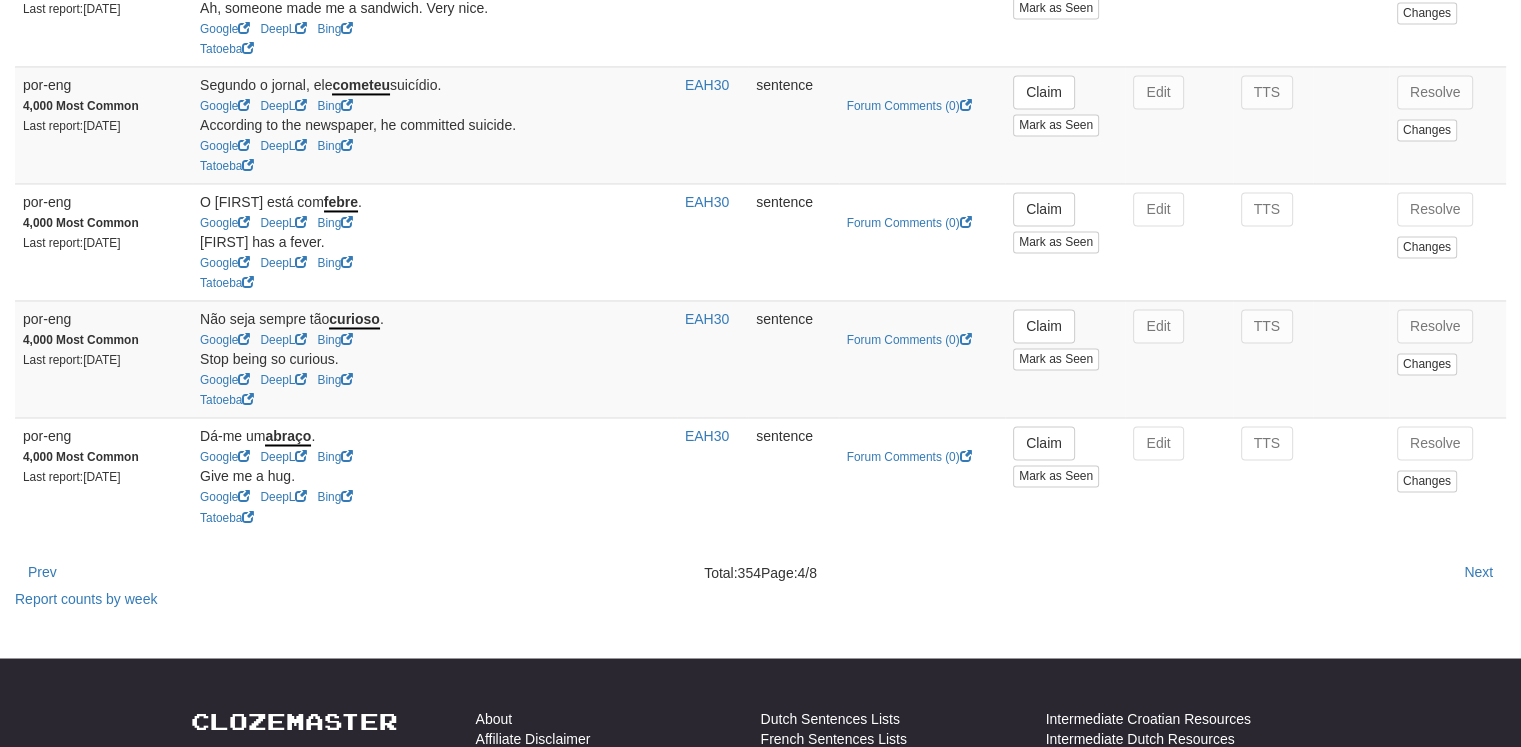 click on "Next" at bounding box center [1267, 571] 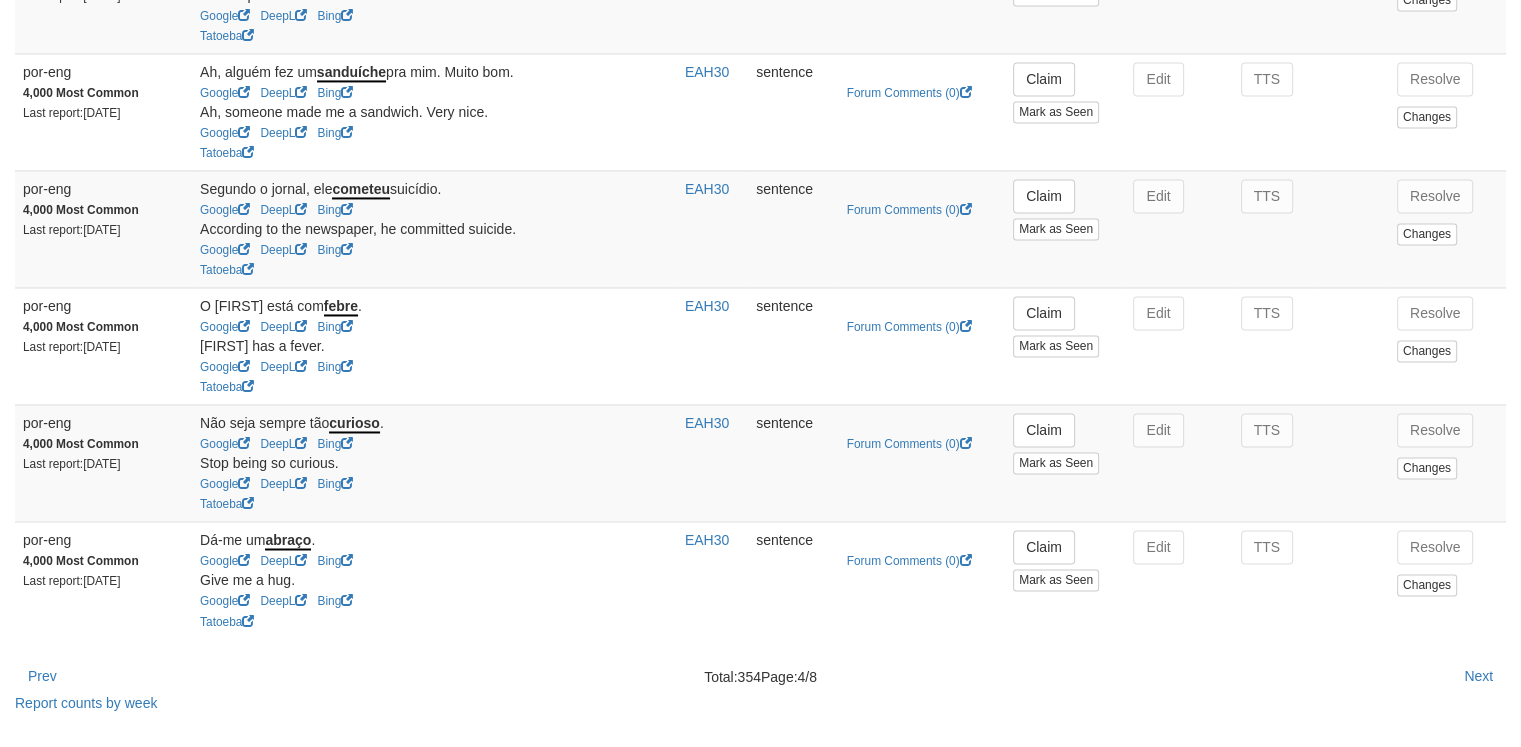 scroll, scrollTop: 3138, scrollLeft: 0, axis: vertical 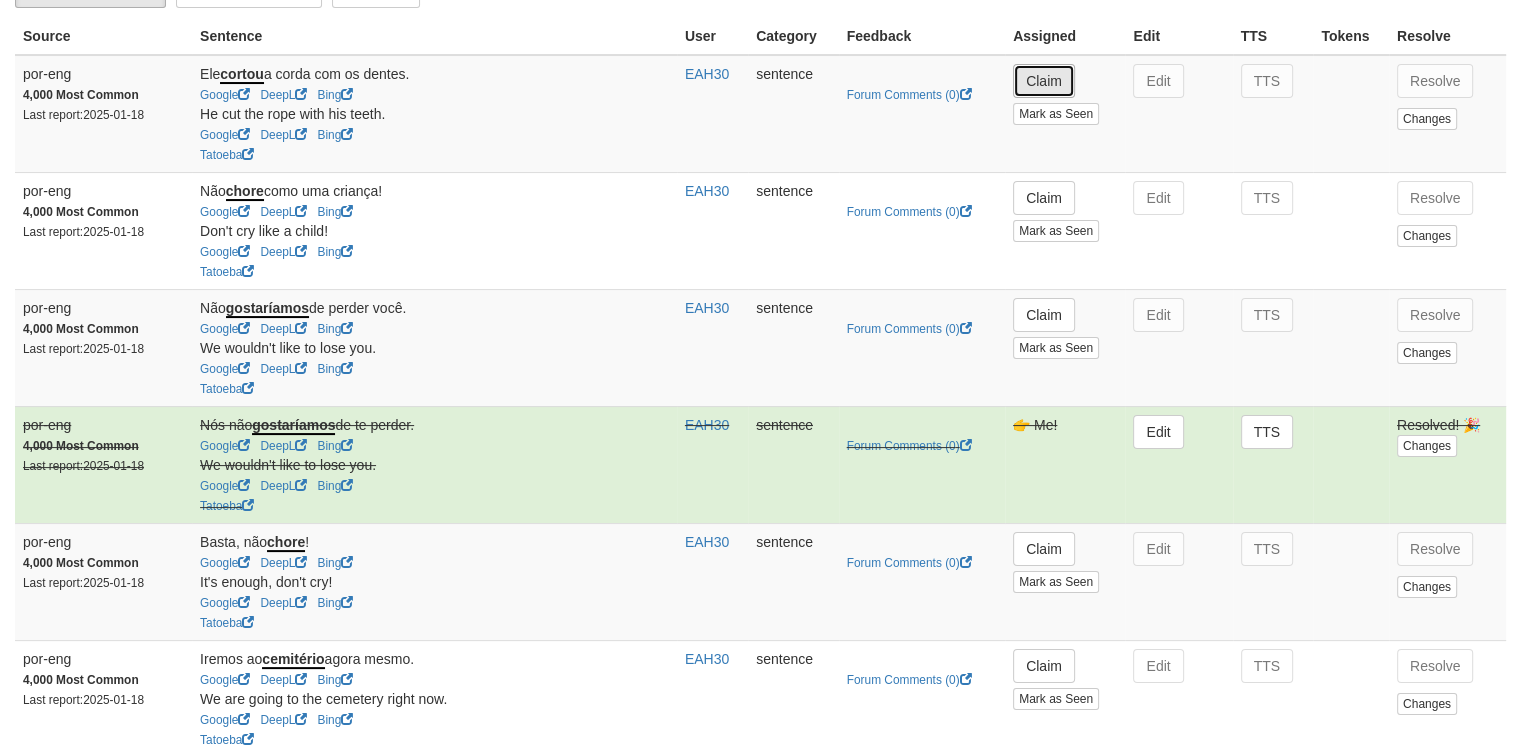 click on "Claim" at bounding box center (1044, 81) 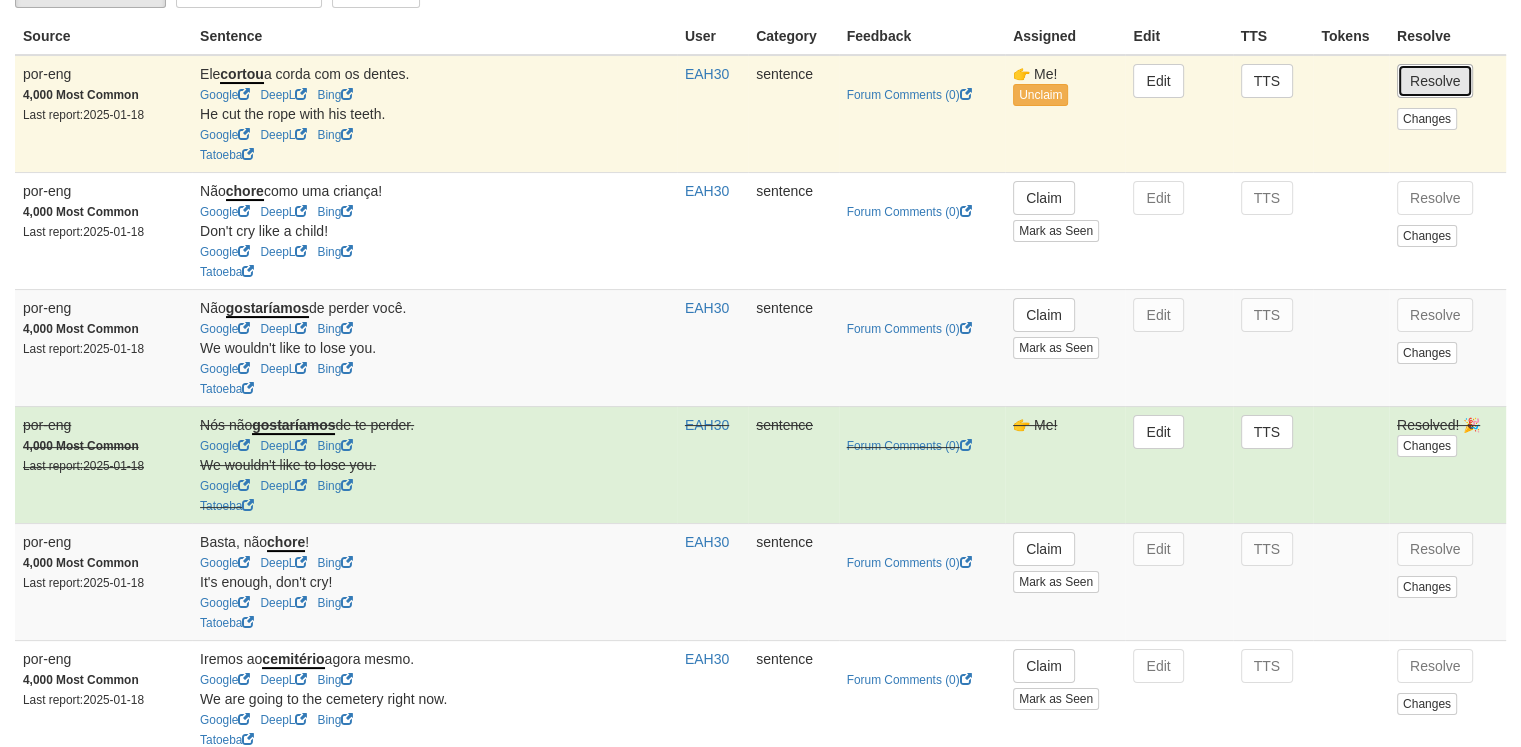 click on "Resolve" at bounding box center [1435, 81] 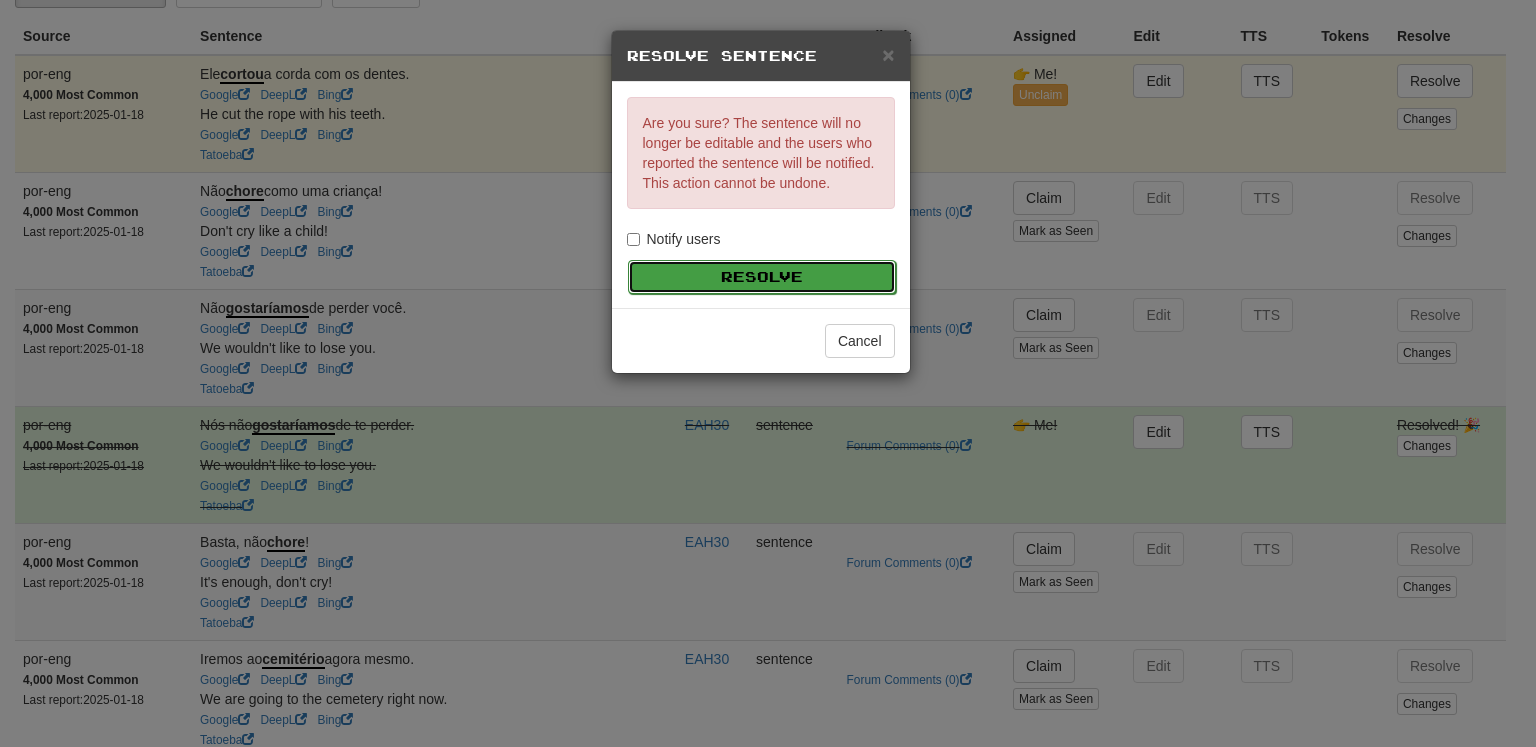 click on "Resolve" at bounding box center (762, 277) 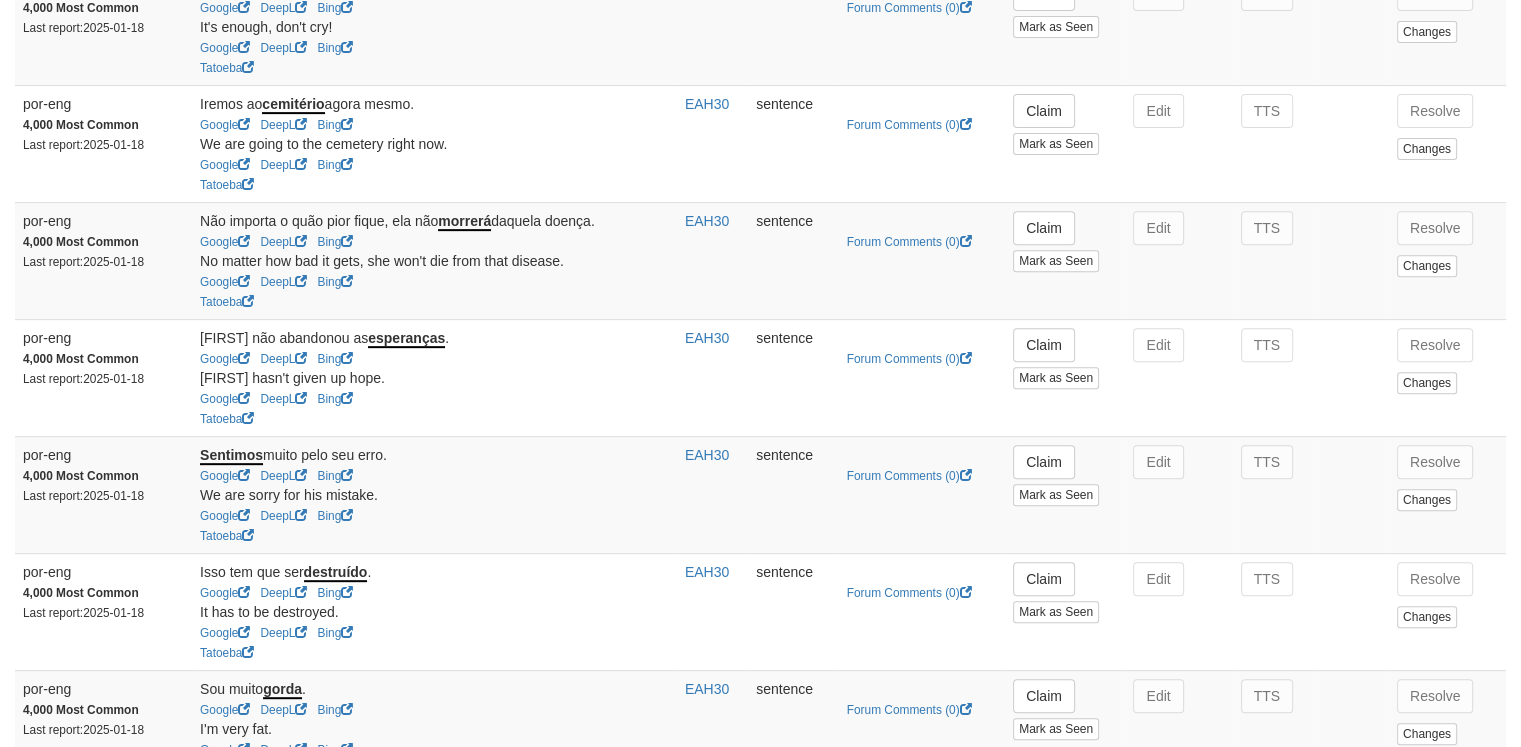 scroll, scrollTop: 799, scrollLeft: 0, axis: vertical 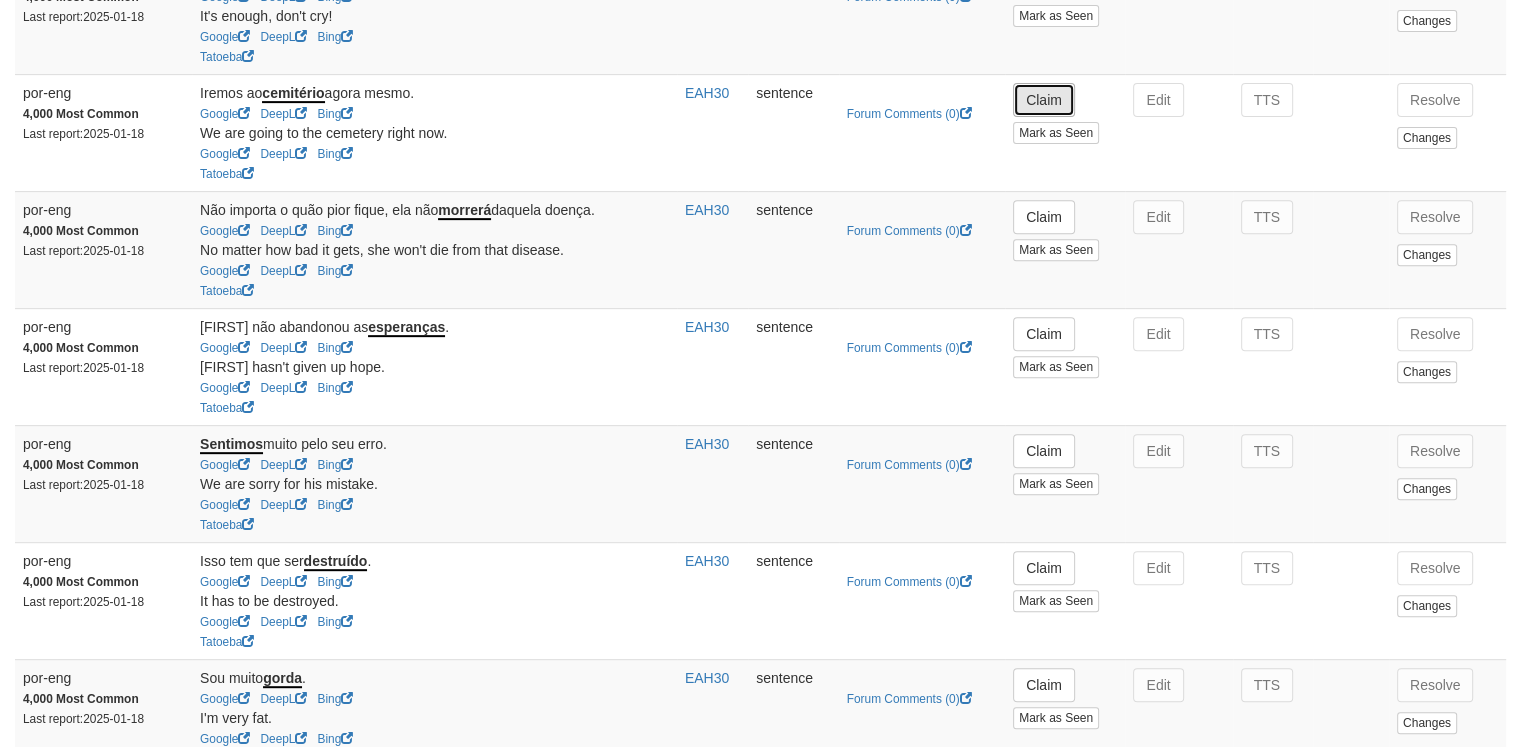 click on "Claim" at bounding box center [1044, 100] 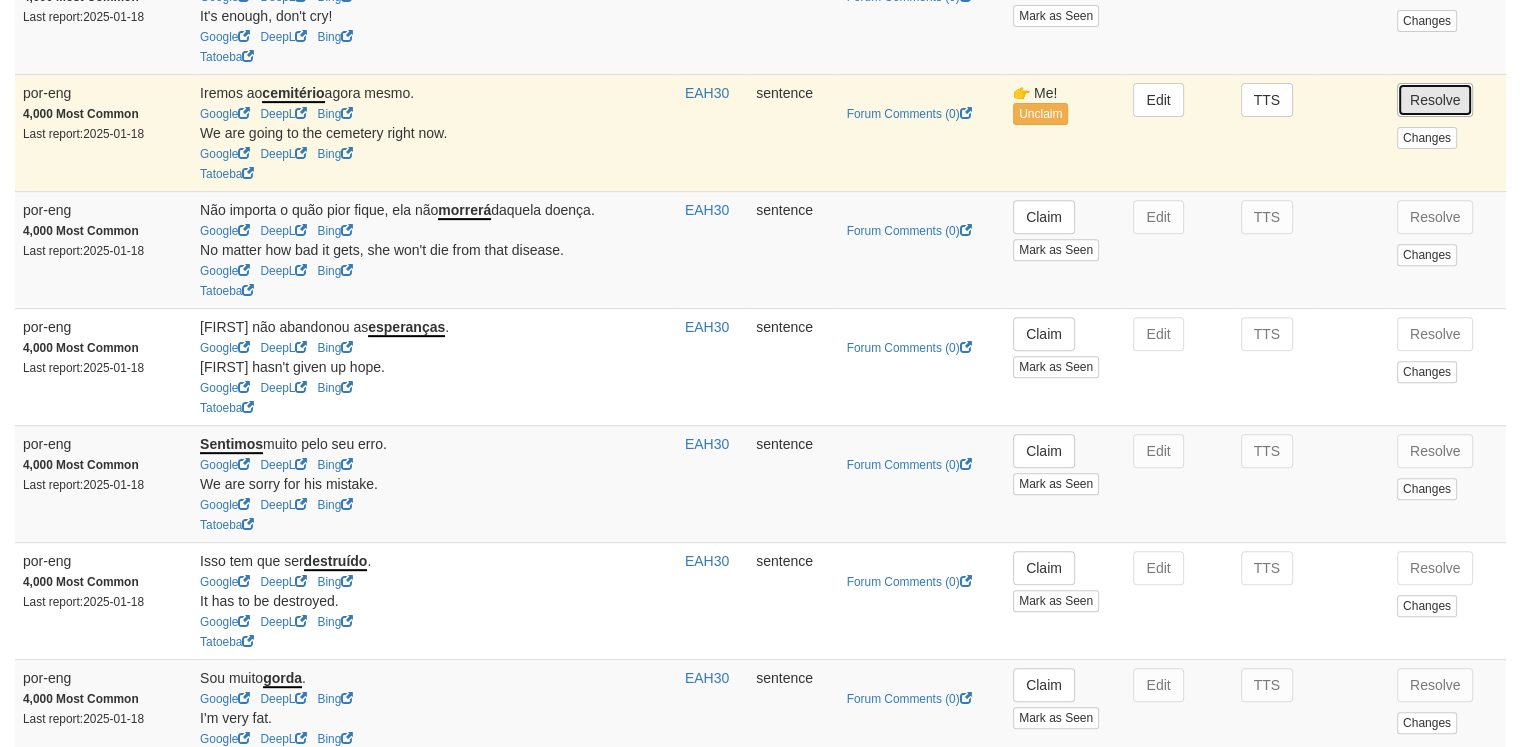 click on "Resolve" at bounding box center (1435, 100) 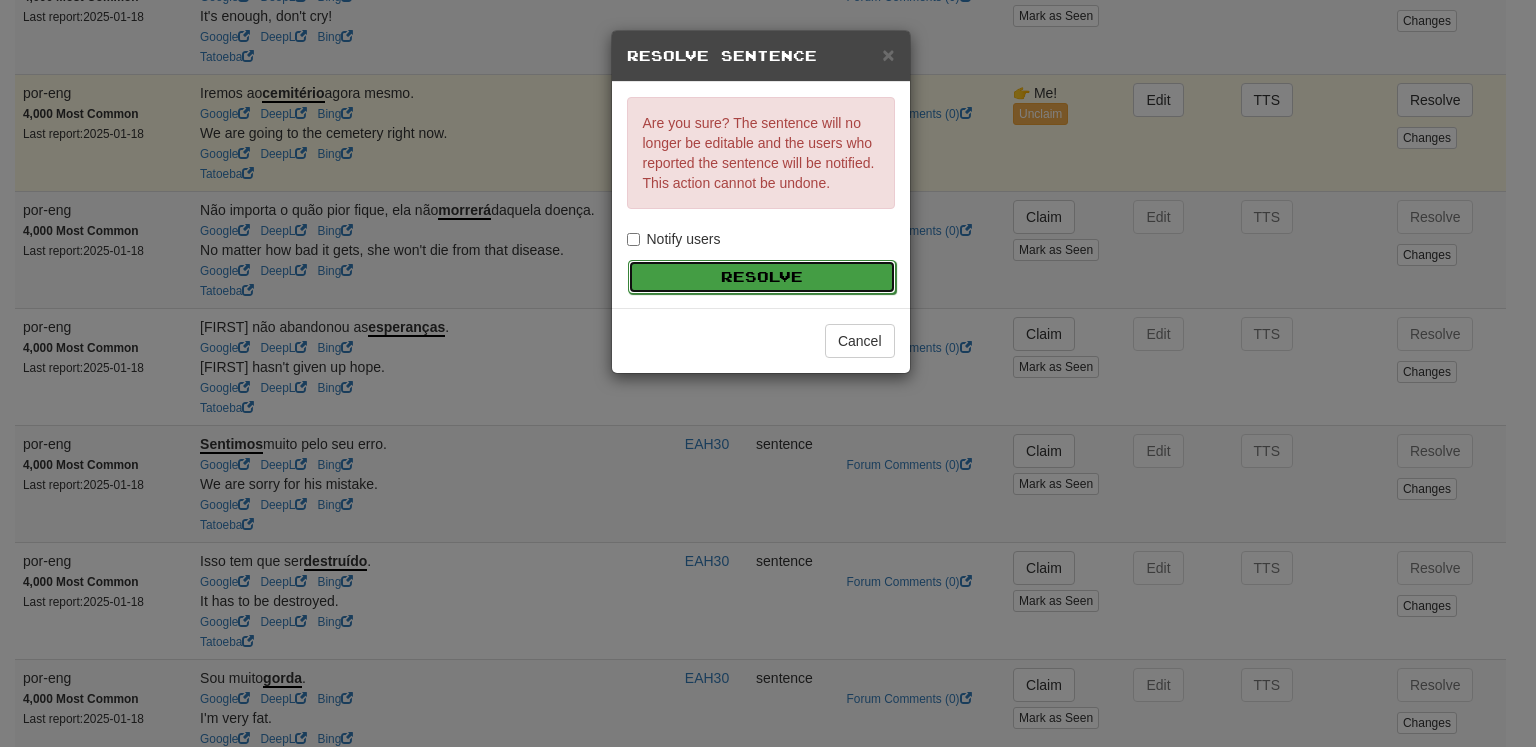 click on "Resolve" at bounding box center [762, 277] 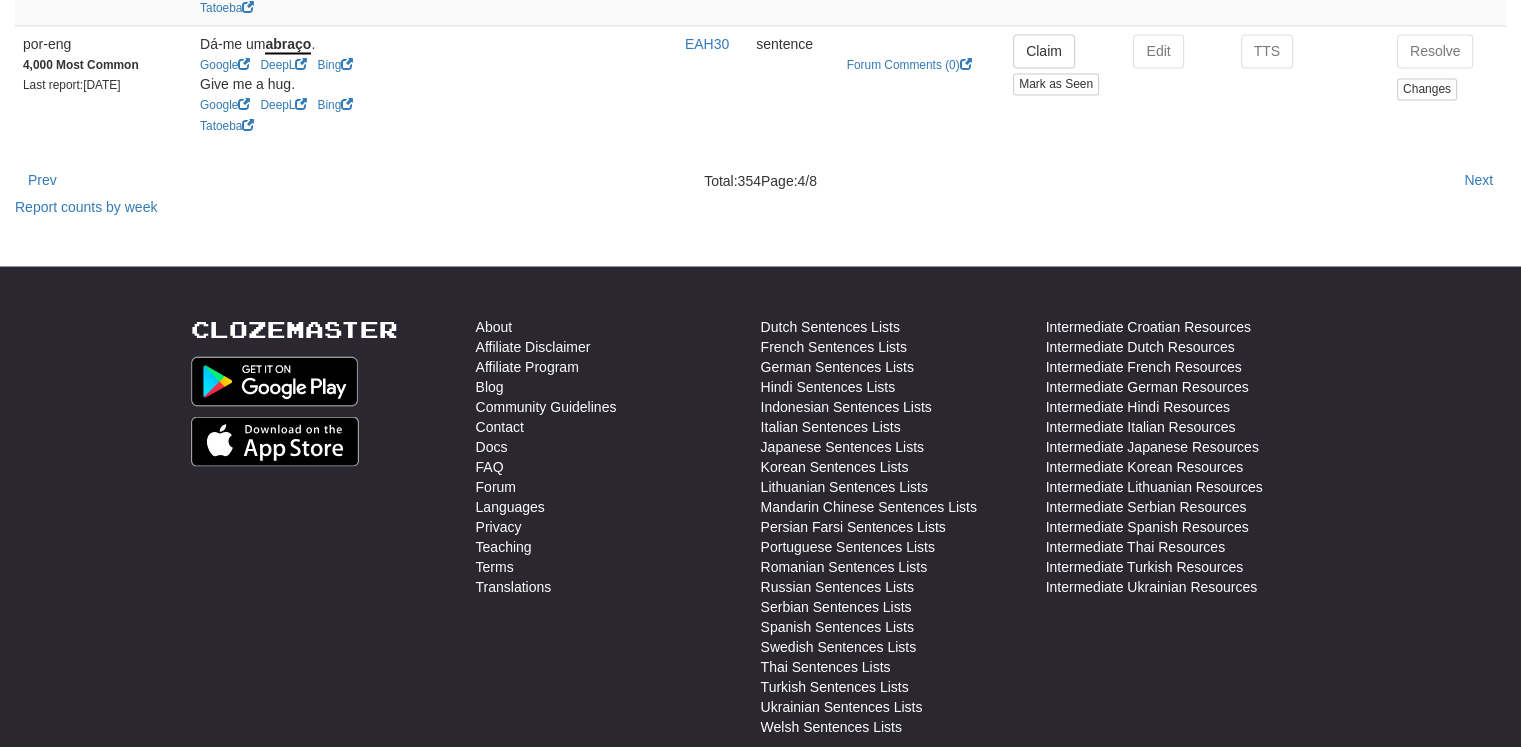 scroll, scrollTop: 3686, scrollLeft: 0, axis: vertical 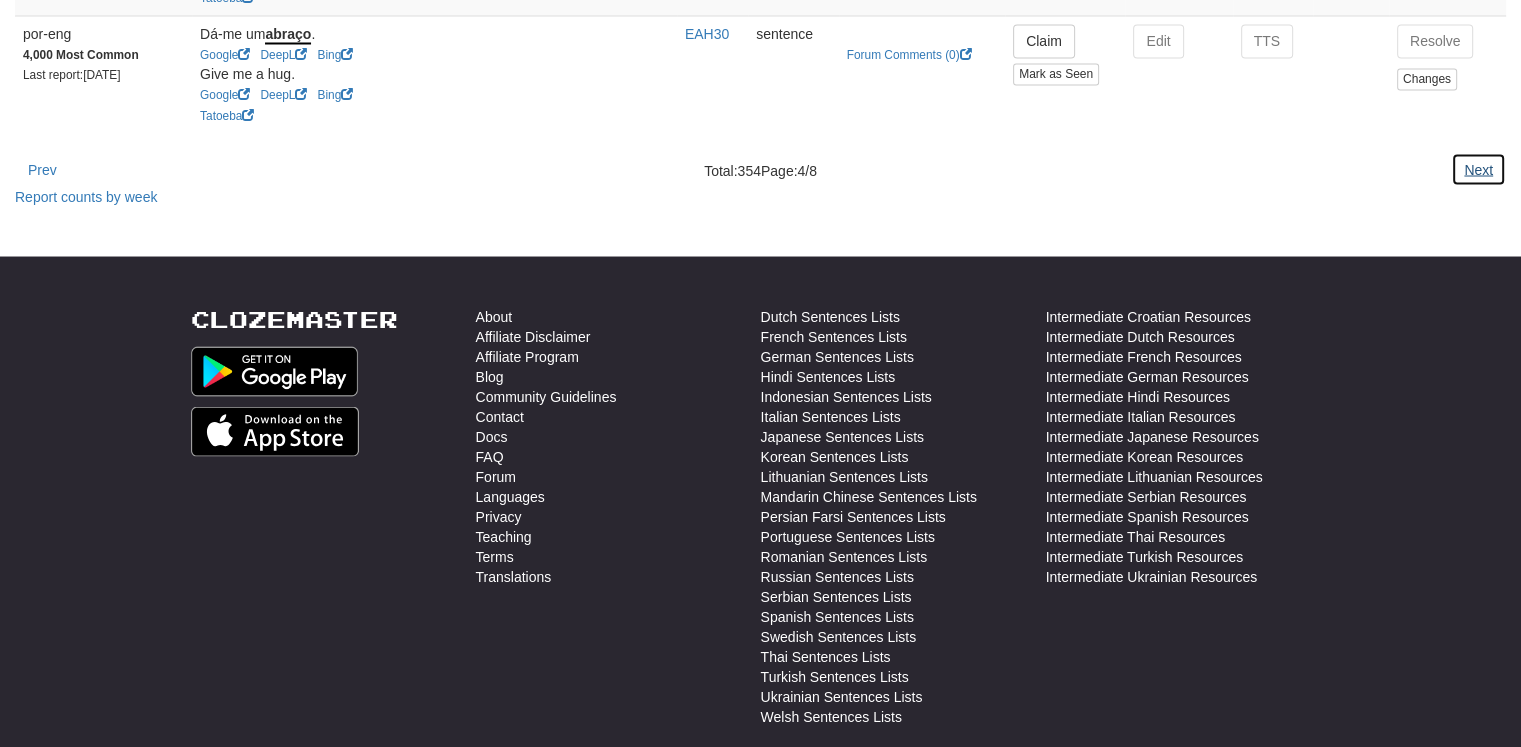 click on "Next" at bounding box center (1478, 169) 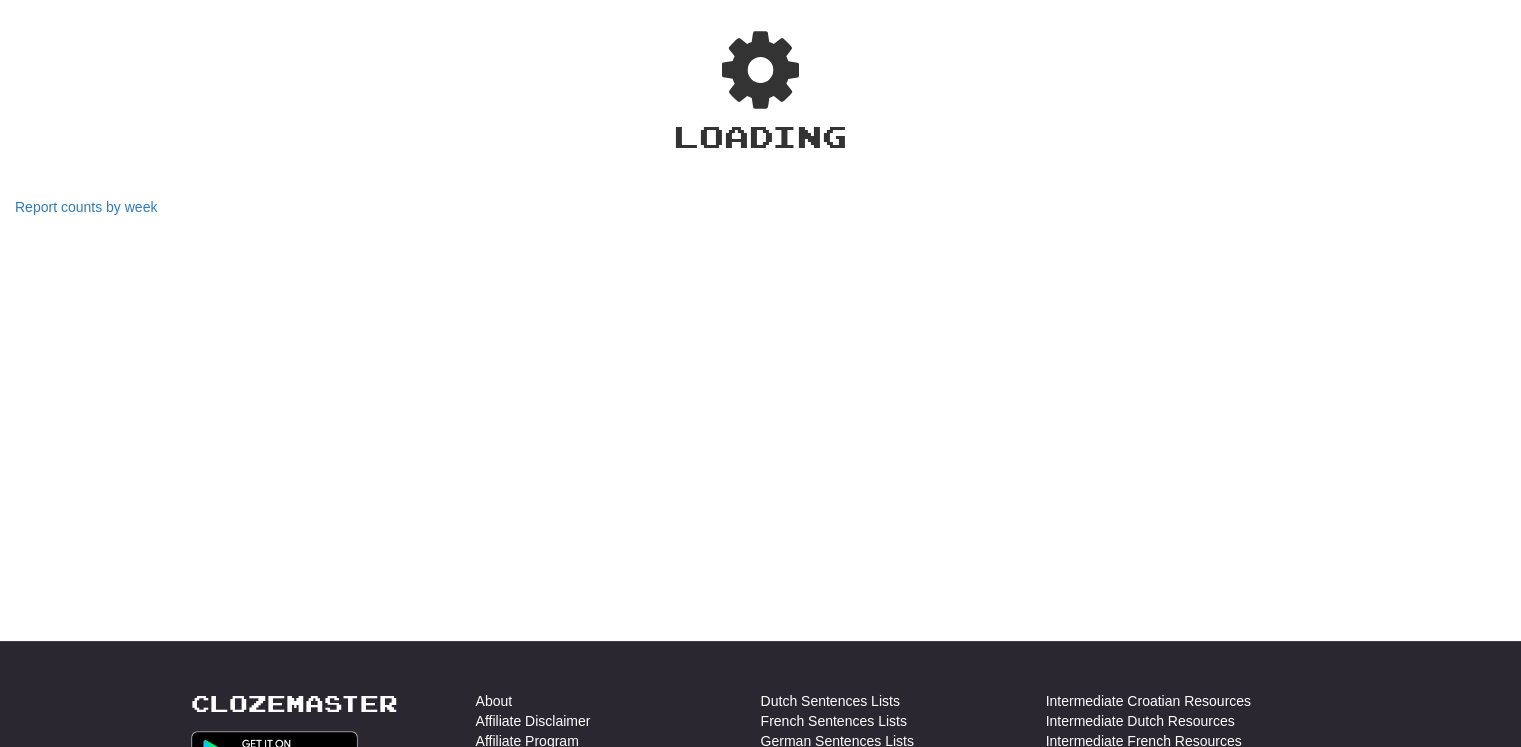 scroll, scrollTop: 3726, scrollLeft: 0, axis: vertical 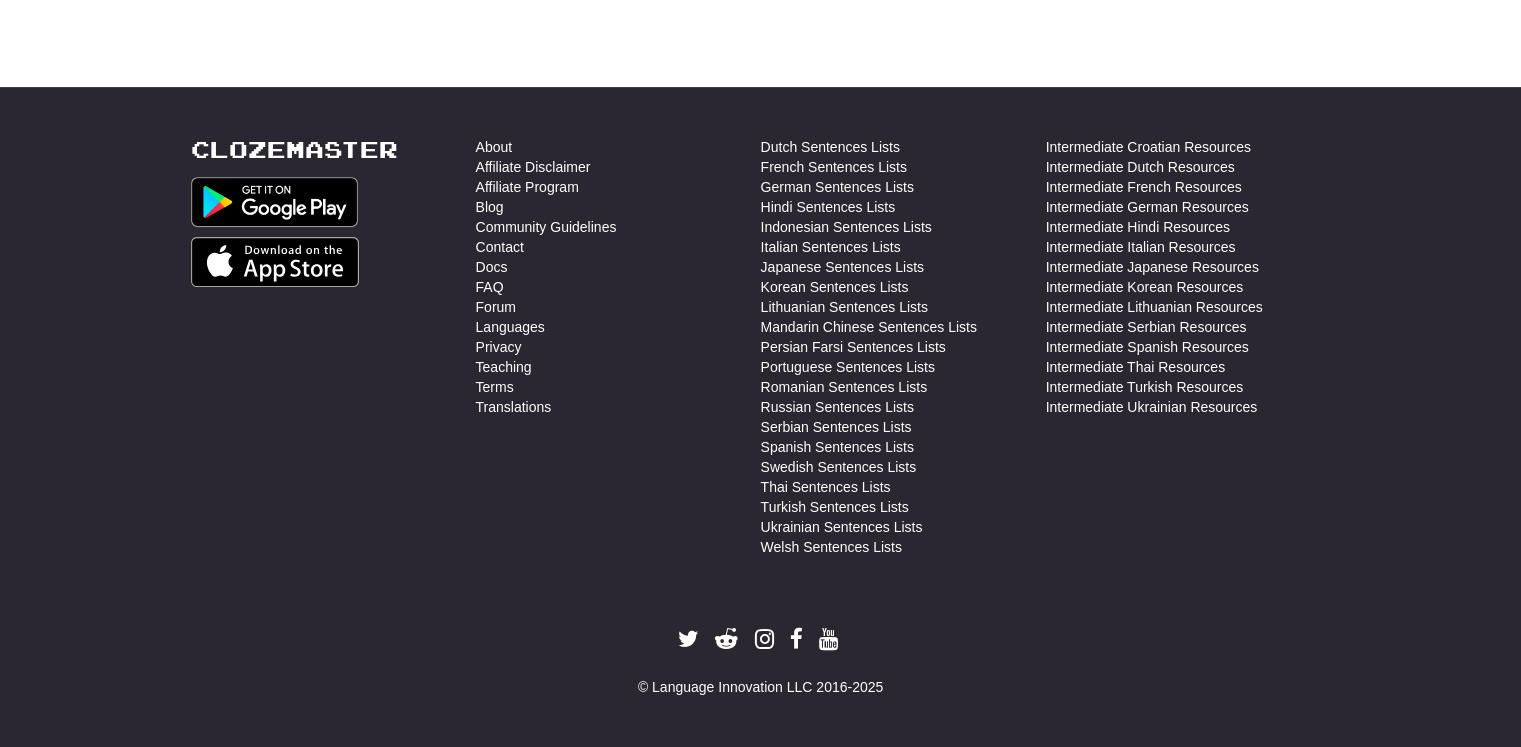 select on "***" 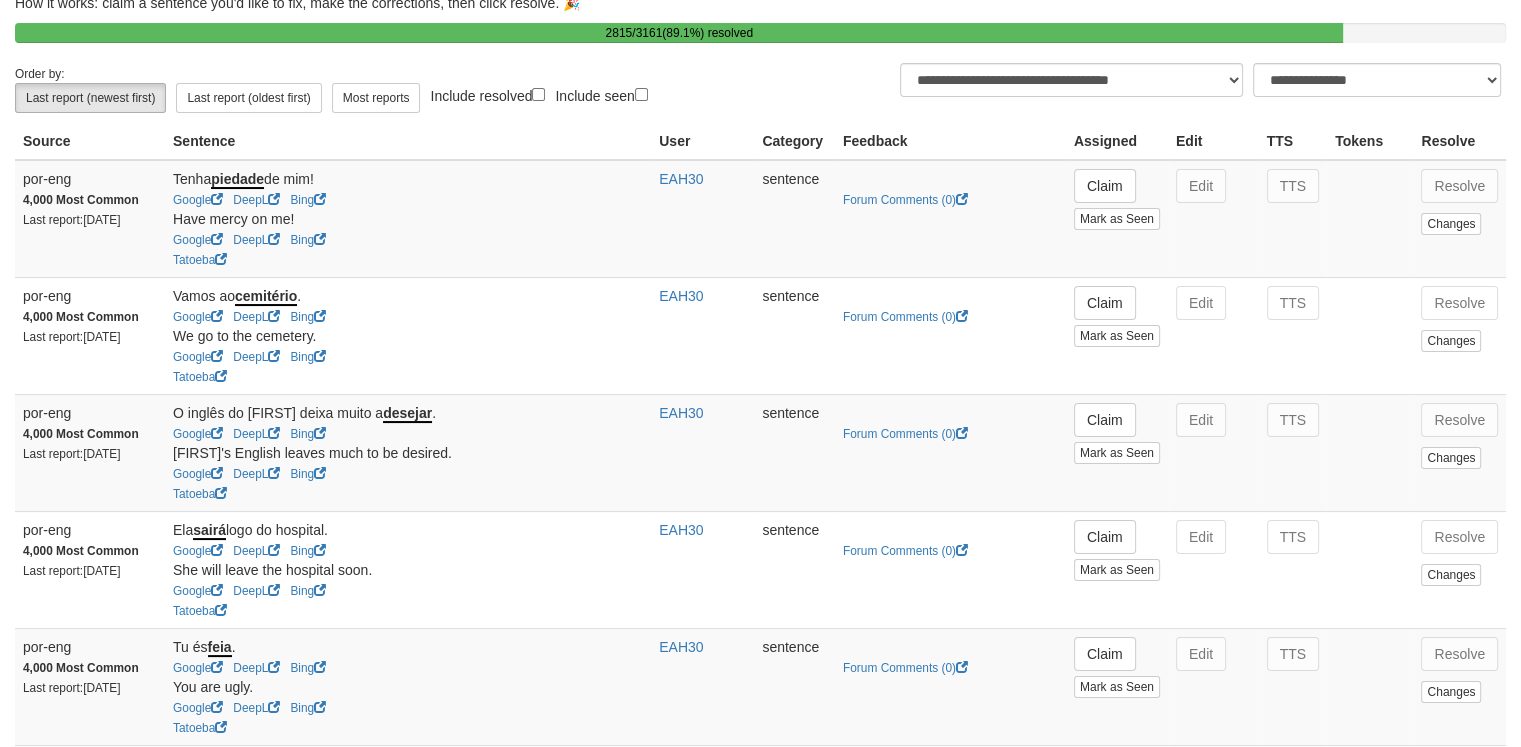scroll, scrollTop: 123, scrollLeft: 0, axis: vertical 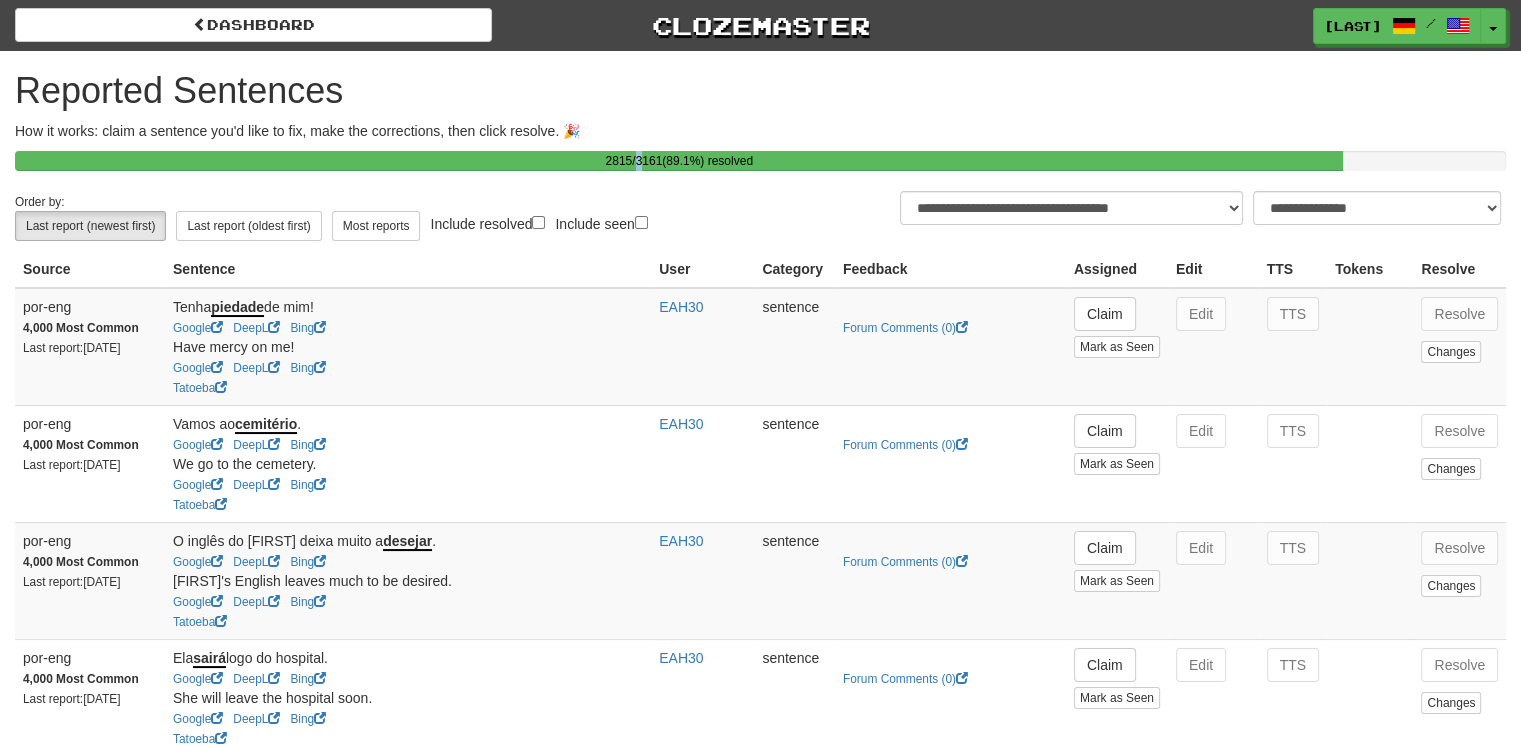 click on "89.1 % Complete 2815 / 3161  ( 89.1 %) resolved" at bounding box center [679, 161] 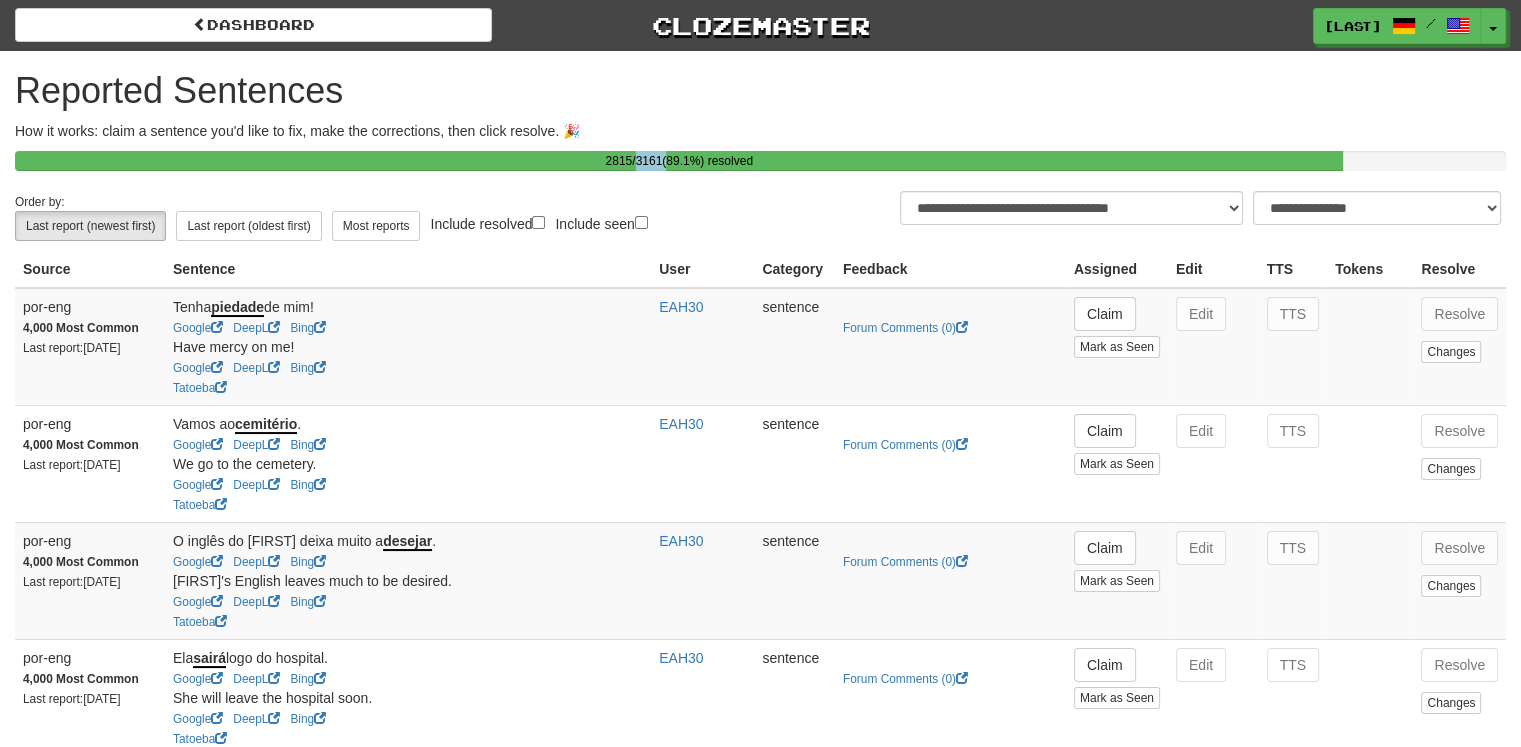 drag, startPoint x: 633, startPoint y: 159, endPoint x: 662, endPoint y: 158, distance: 29.017237 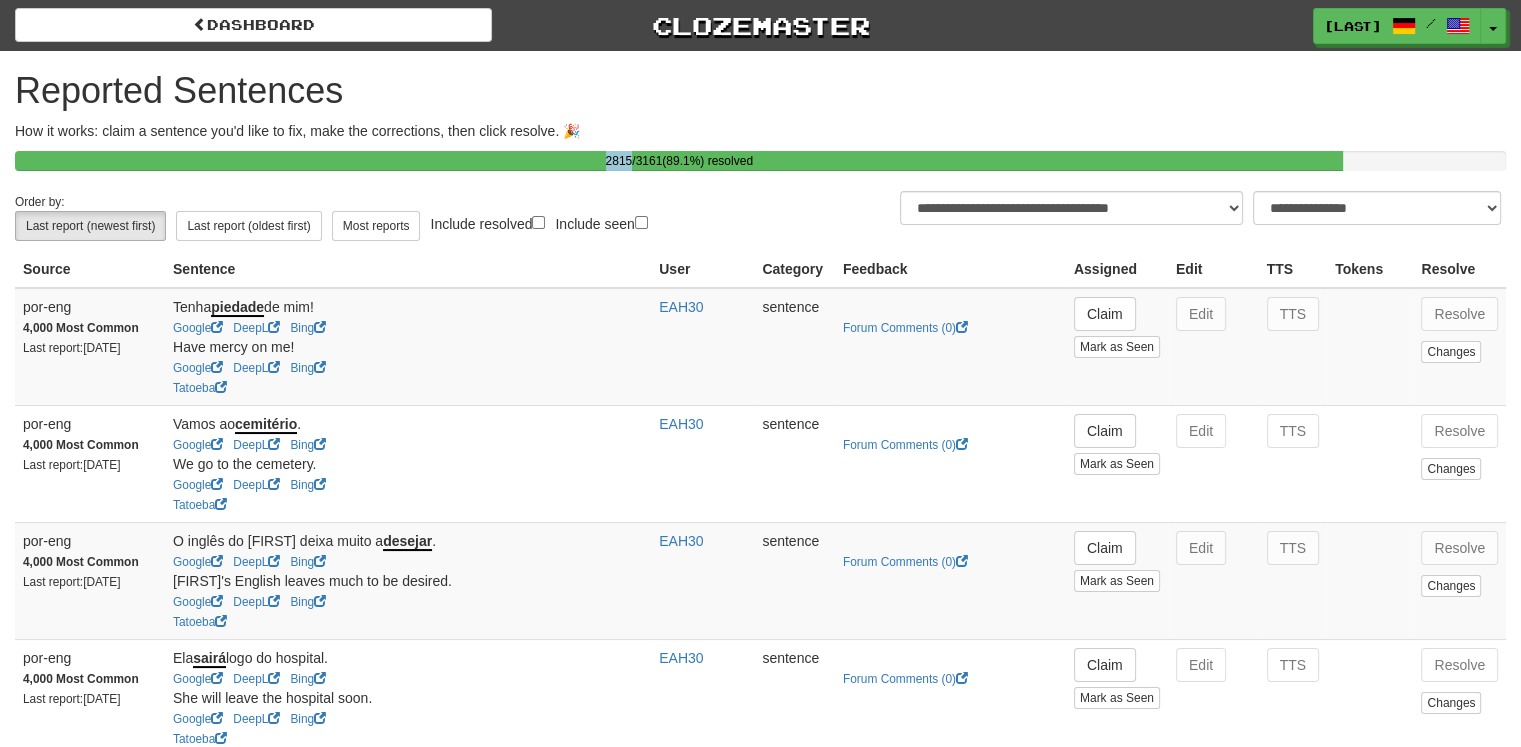 drag, startPoint x: 604, startPoint y: 159, endPoint x: 628, endPoint y: 159, distance: 24 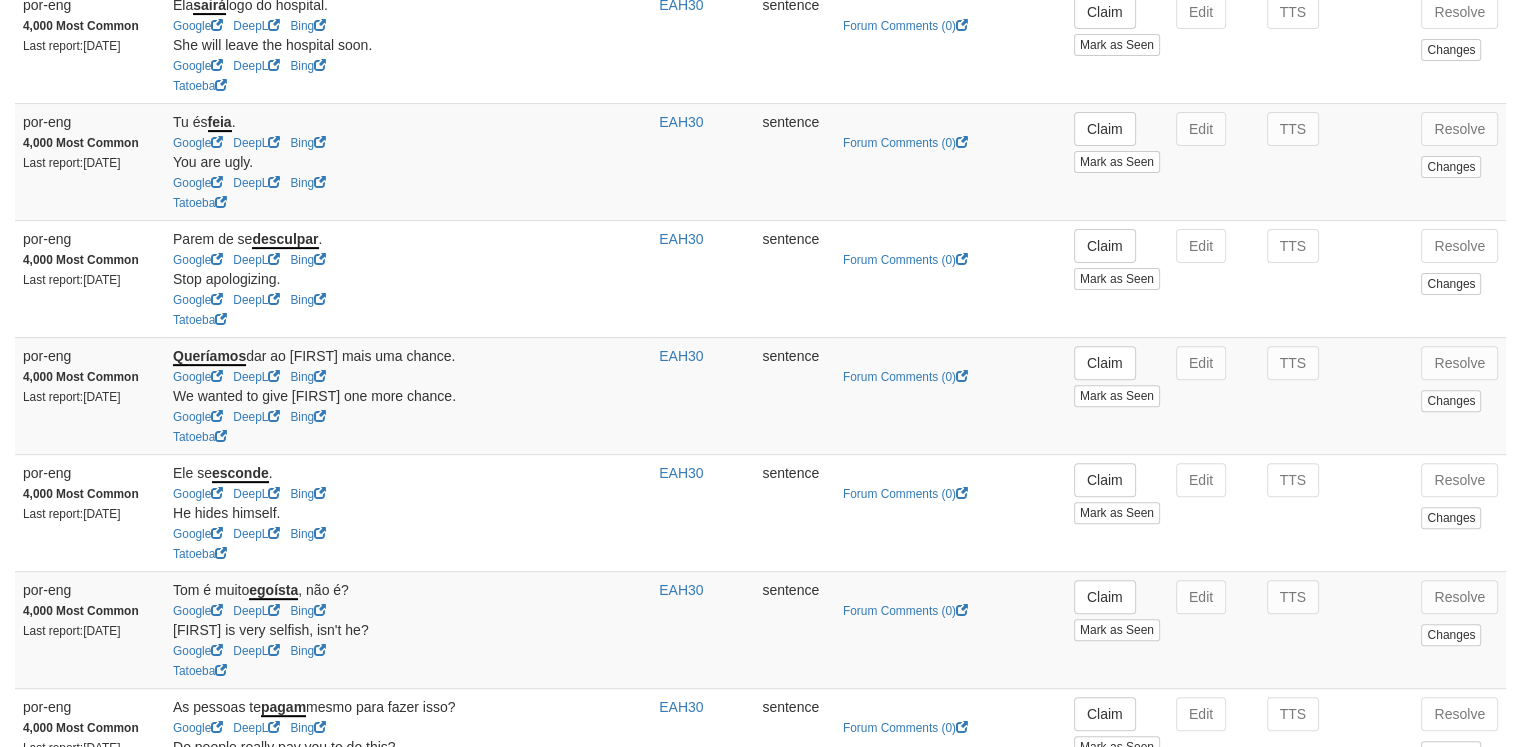 scroll, scrollTop: 0, scrollLeft: 0, axis: both 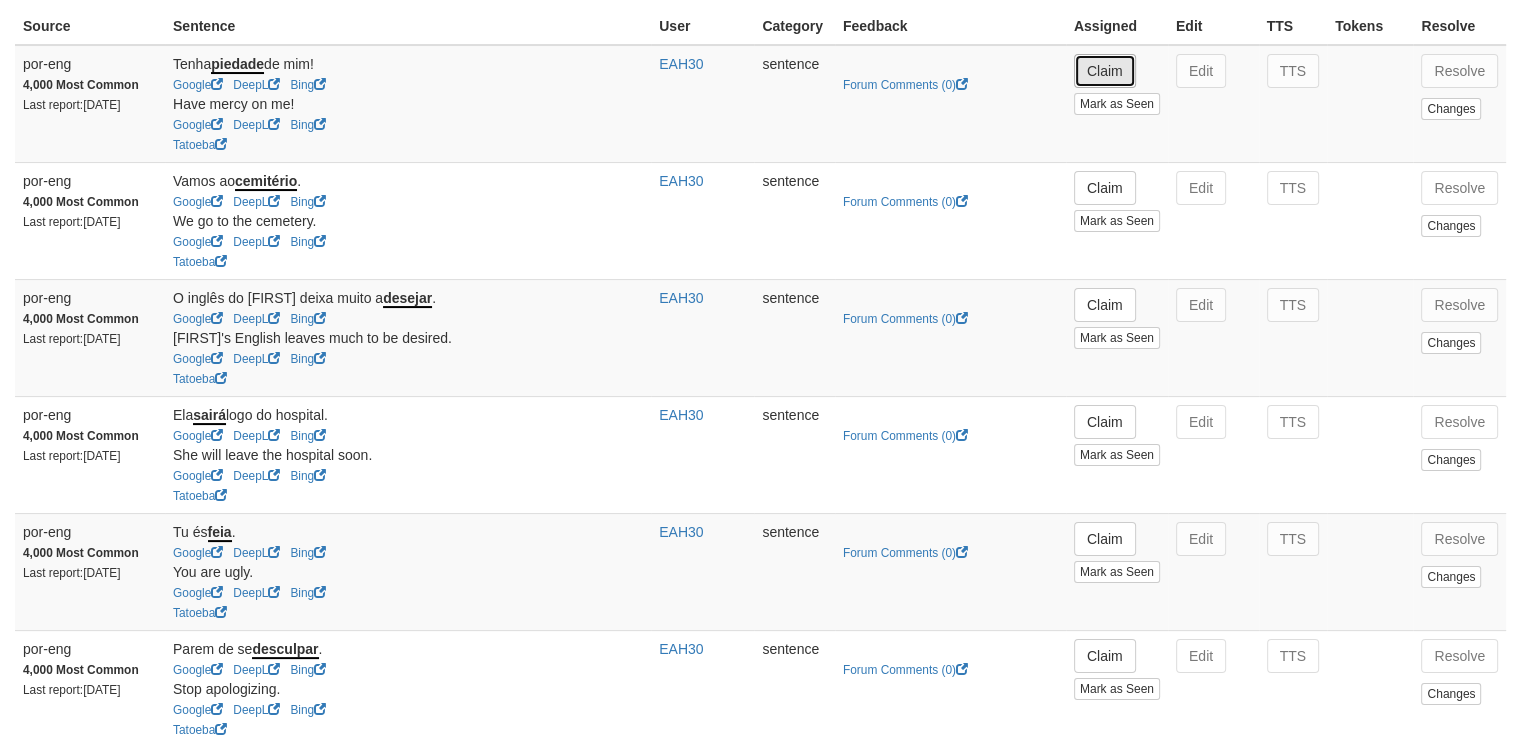 click on "Claim" at bounding box center (1105, 71) 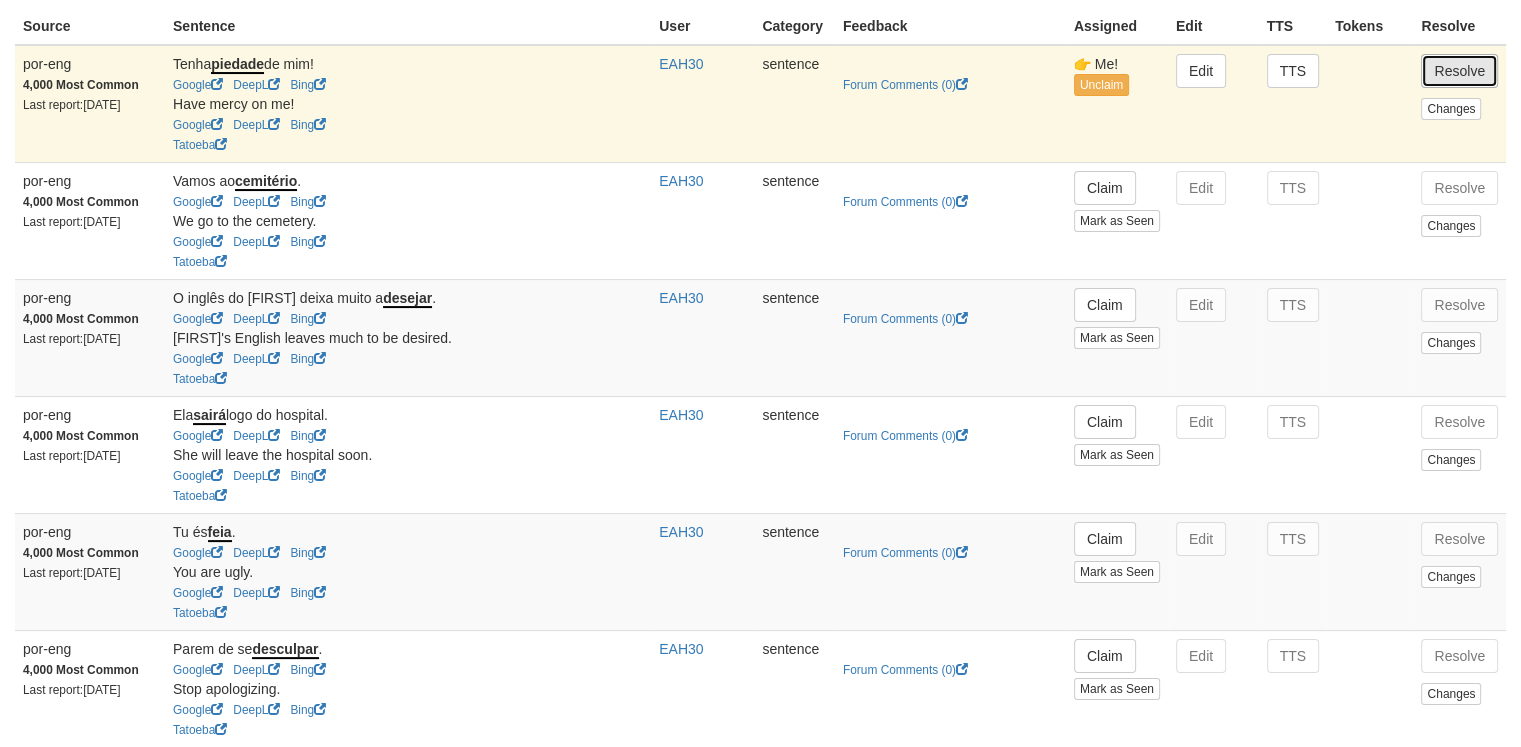 click on "Resolve" at bounding box center (1459, 71) 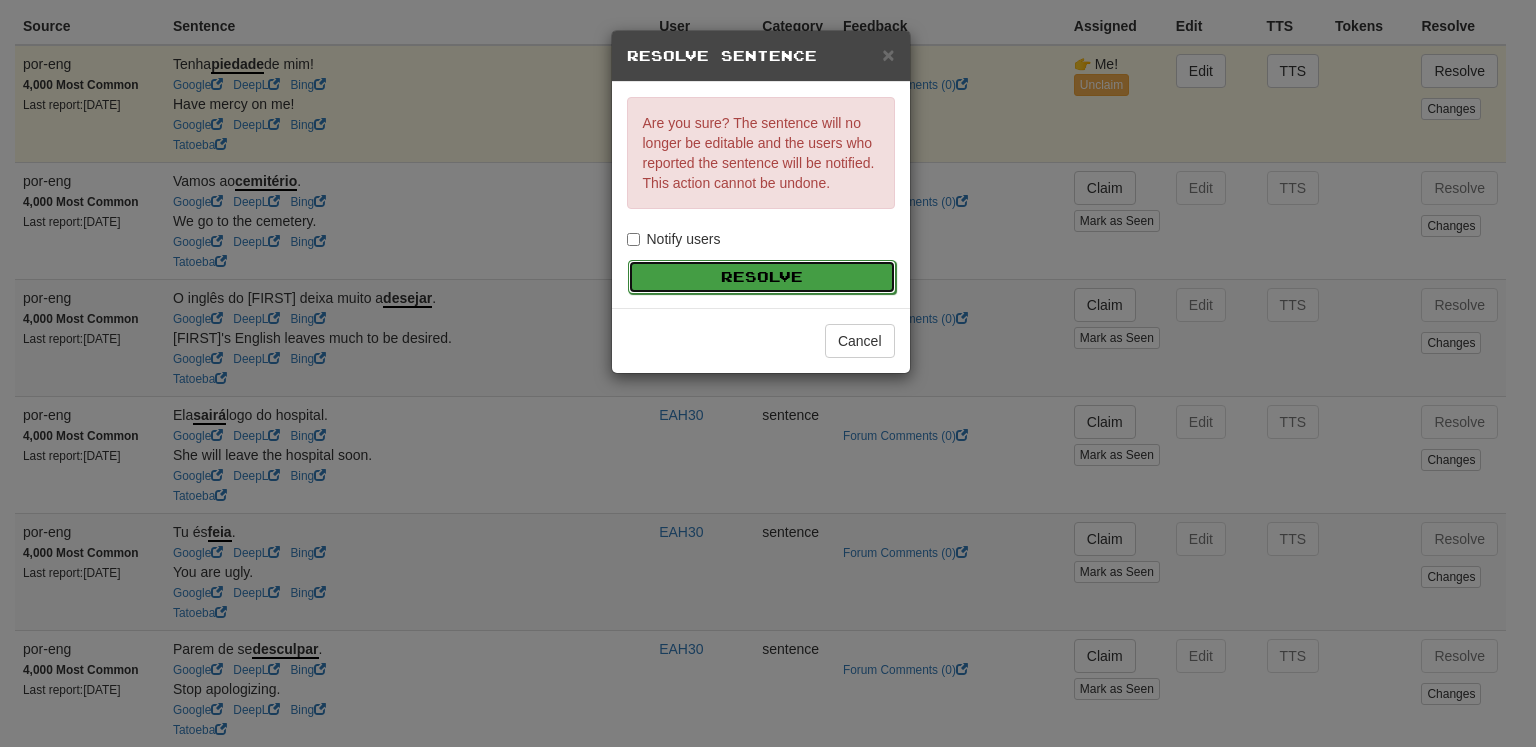 click on "Resolve" at bounding box center (762, 277) 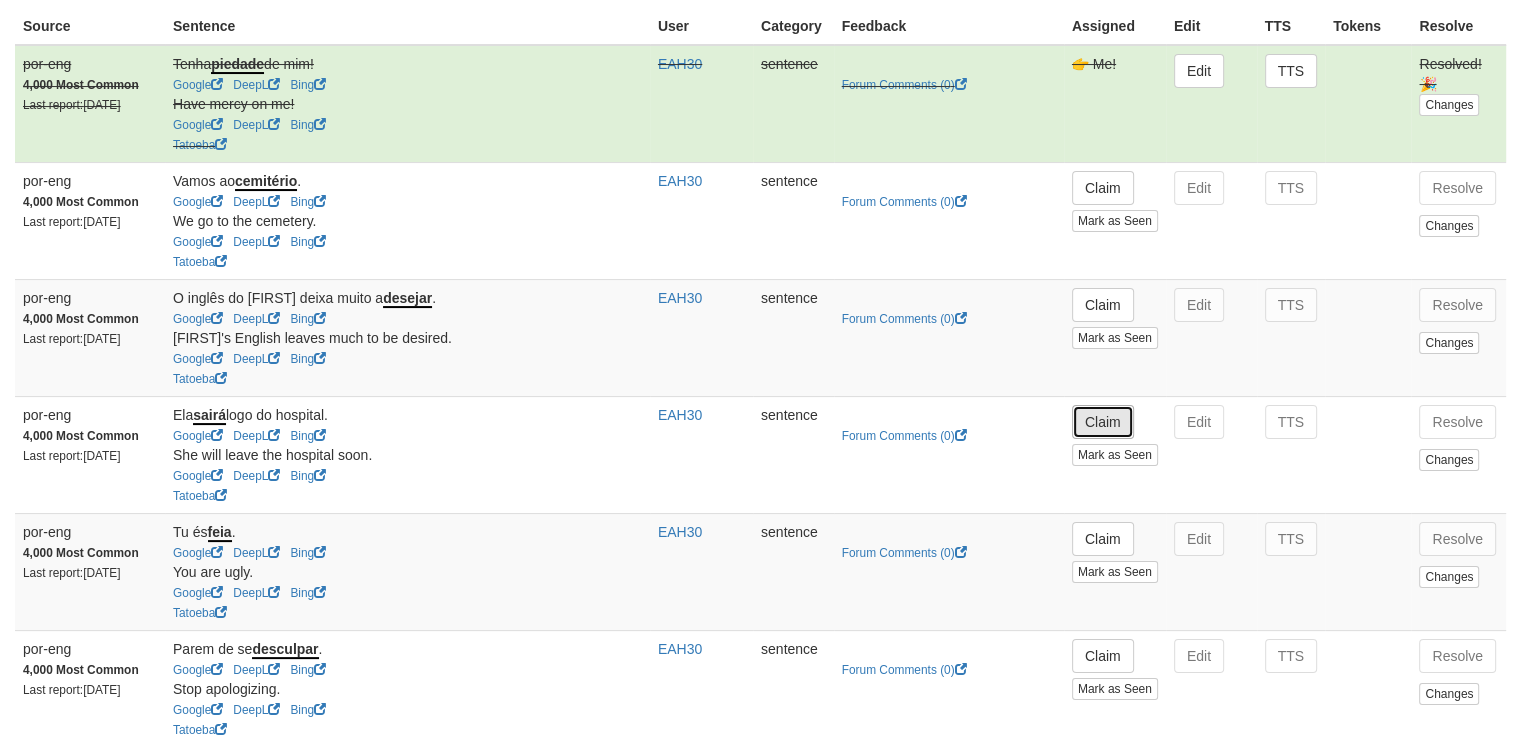 click on "Claim" at bounding box center (1103, 422) 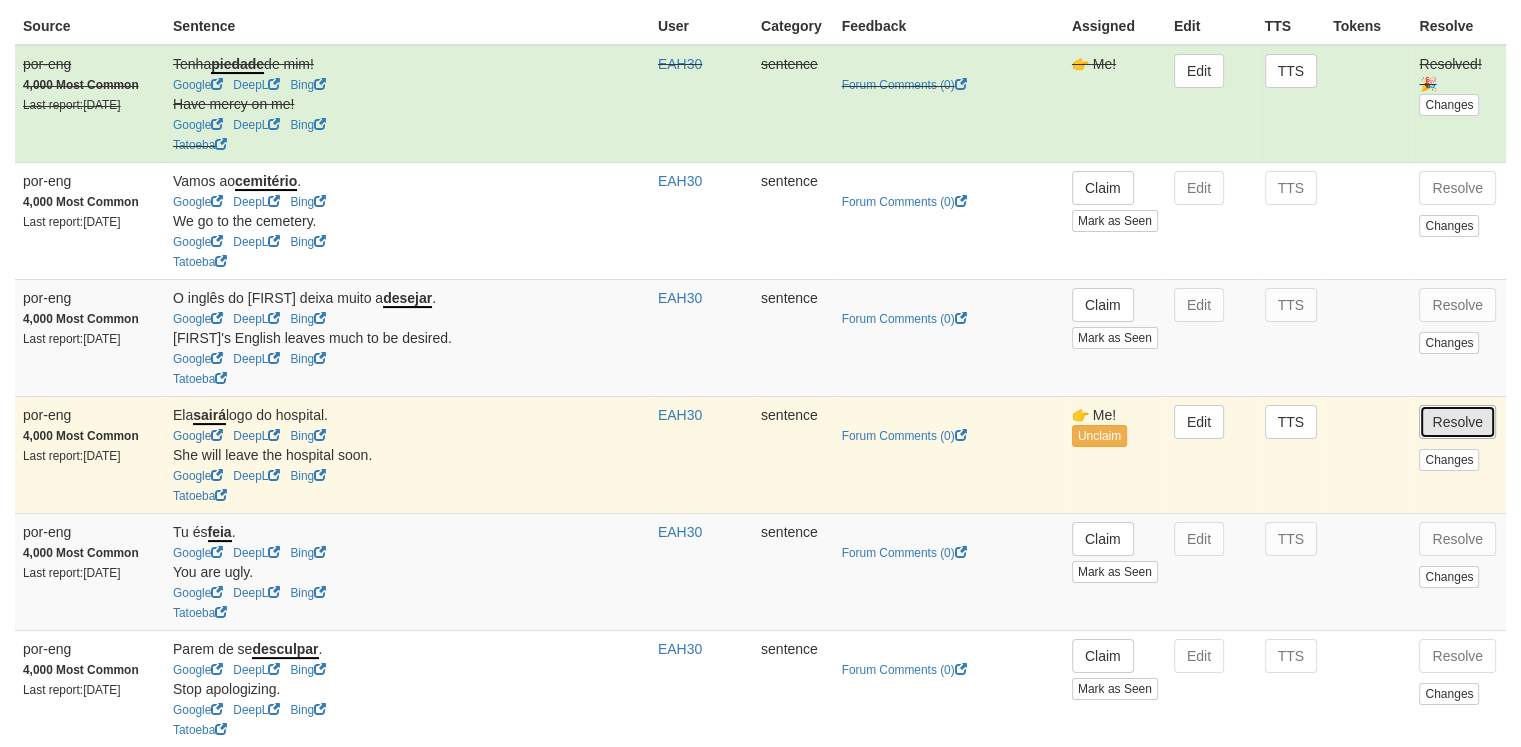 click on "Resolve" at bounding box center (1457, 422) 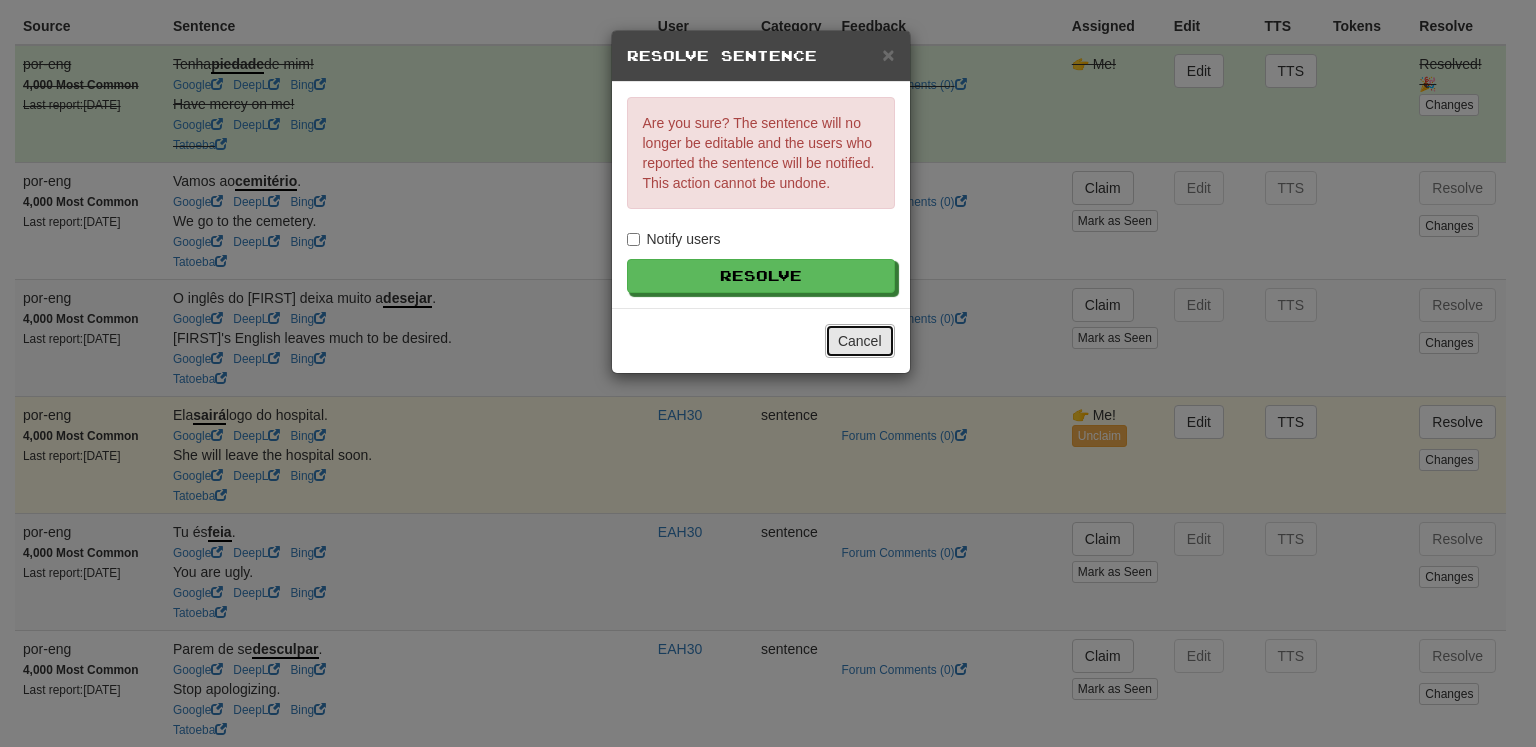 click on "Cancel" at bounding box center (860, 341) 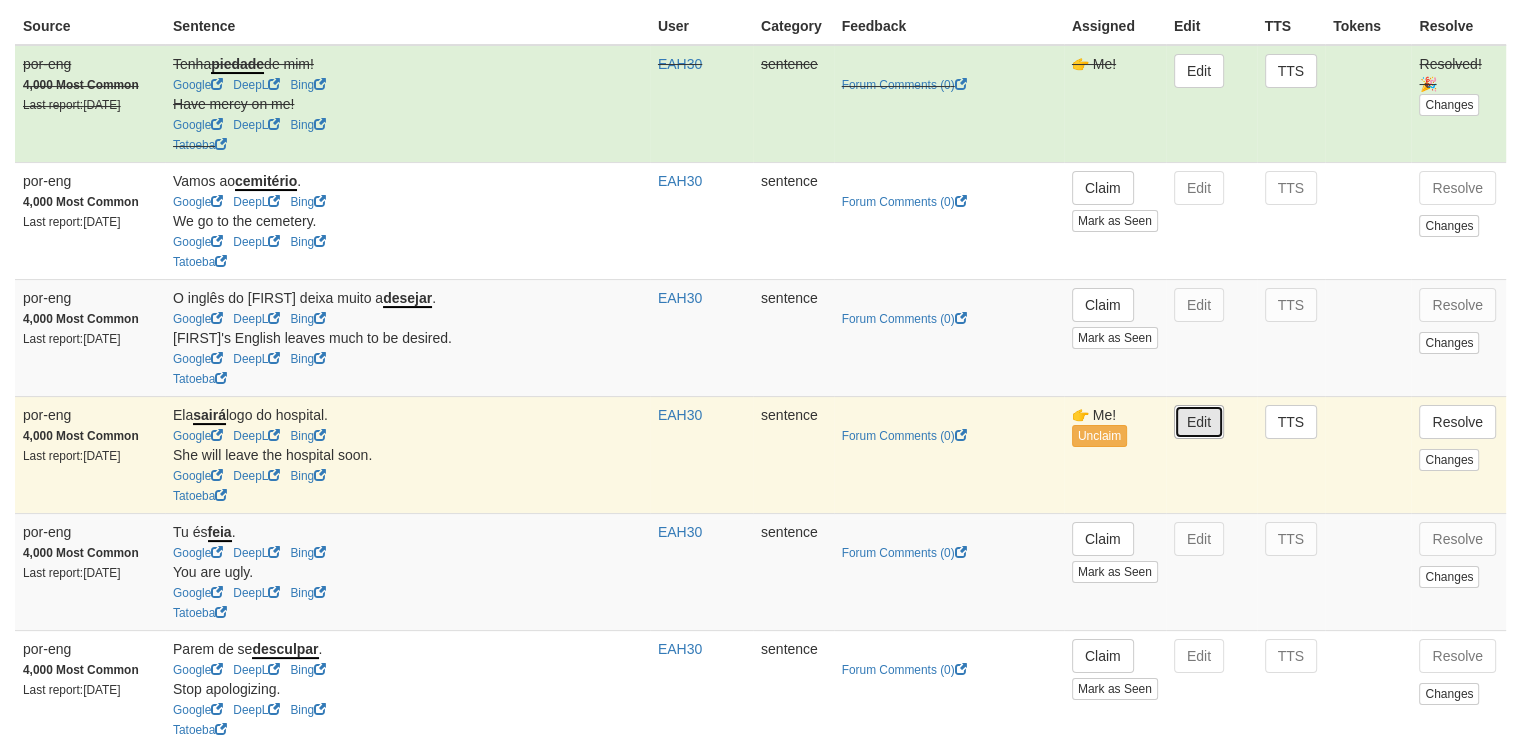 click on "Edit" at bounding box center (1199, 422) 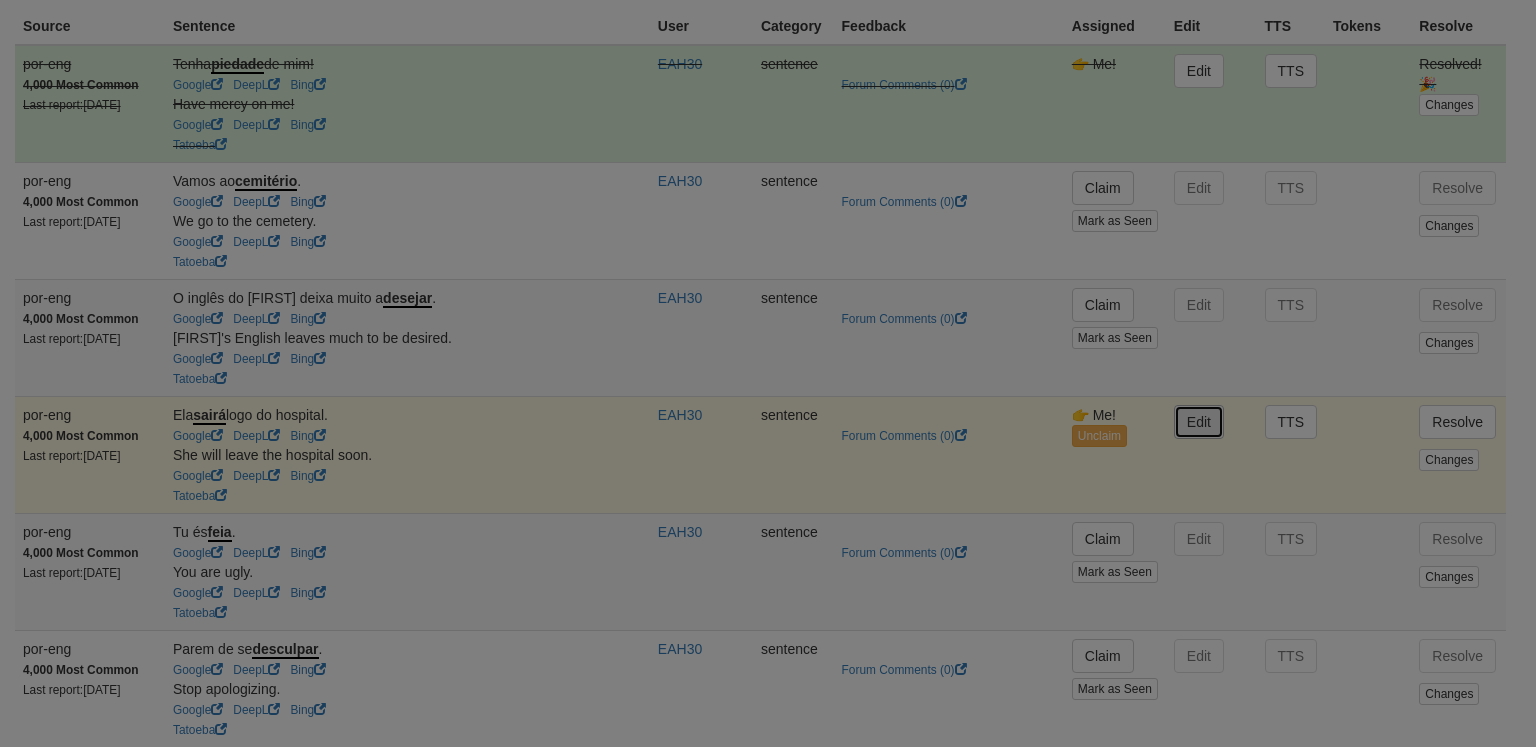 type on "**********" 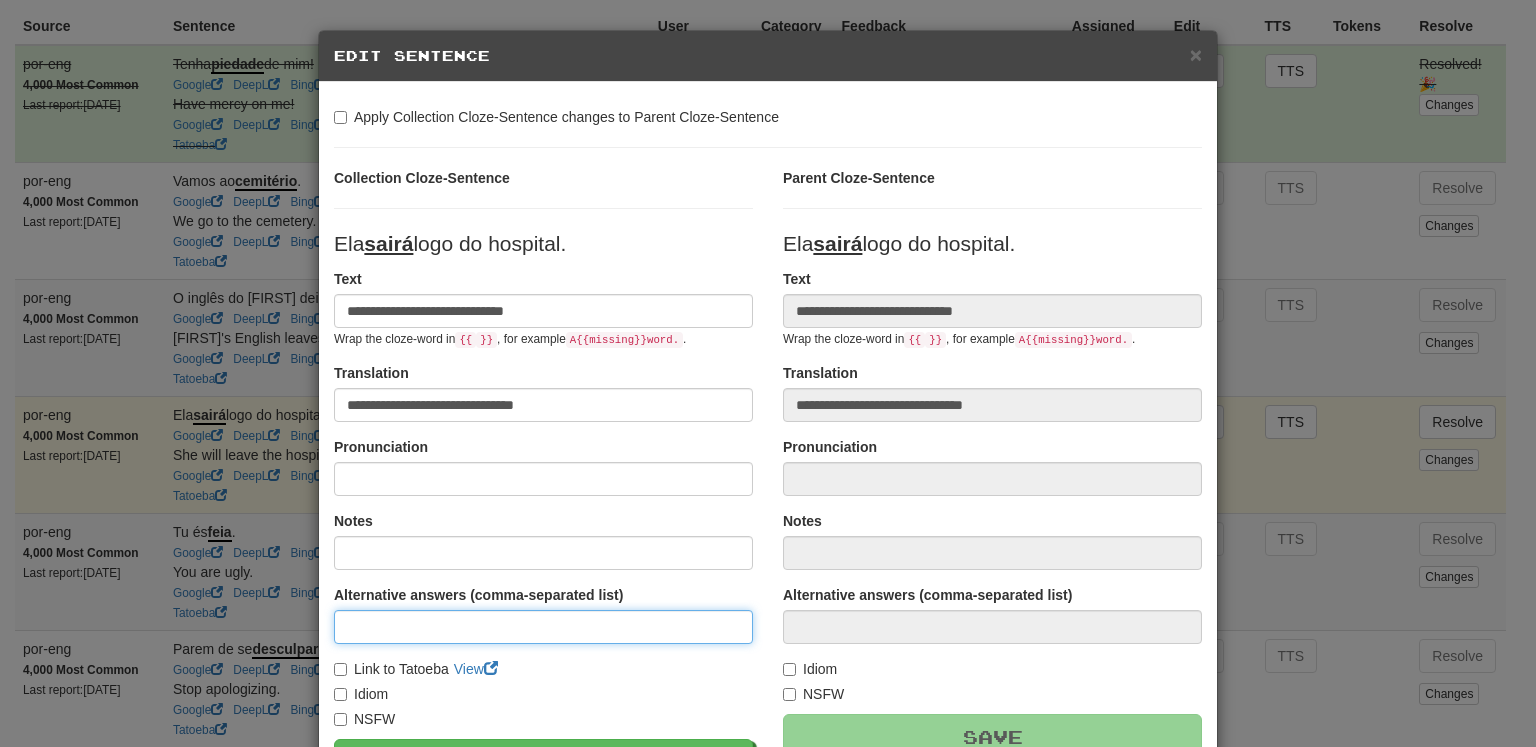 click at bounding box center [543, 627] 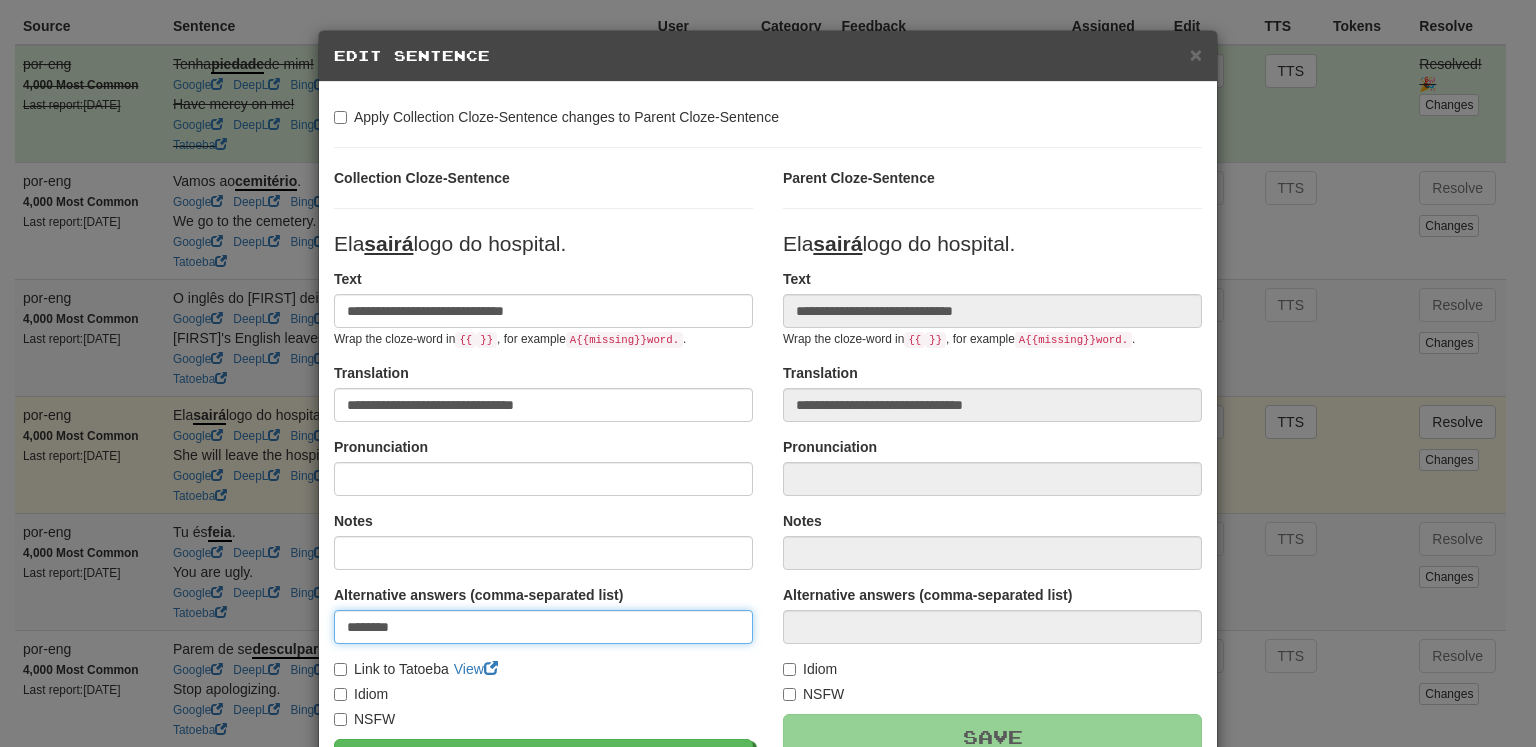 type on "********" 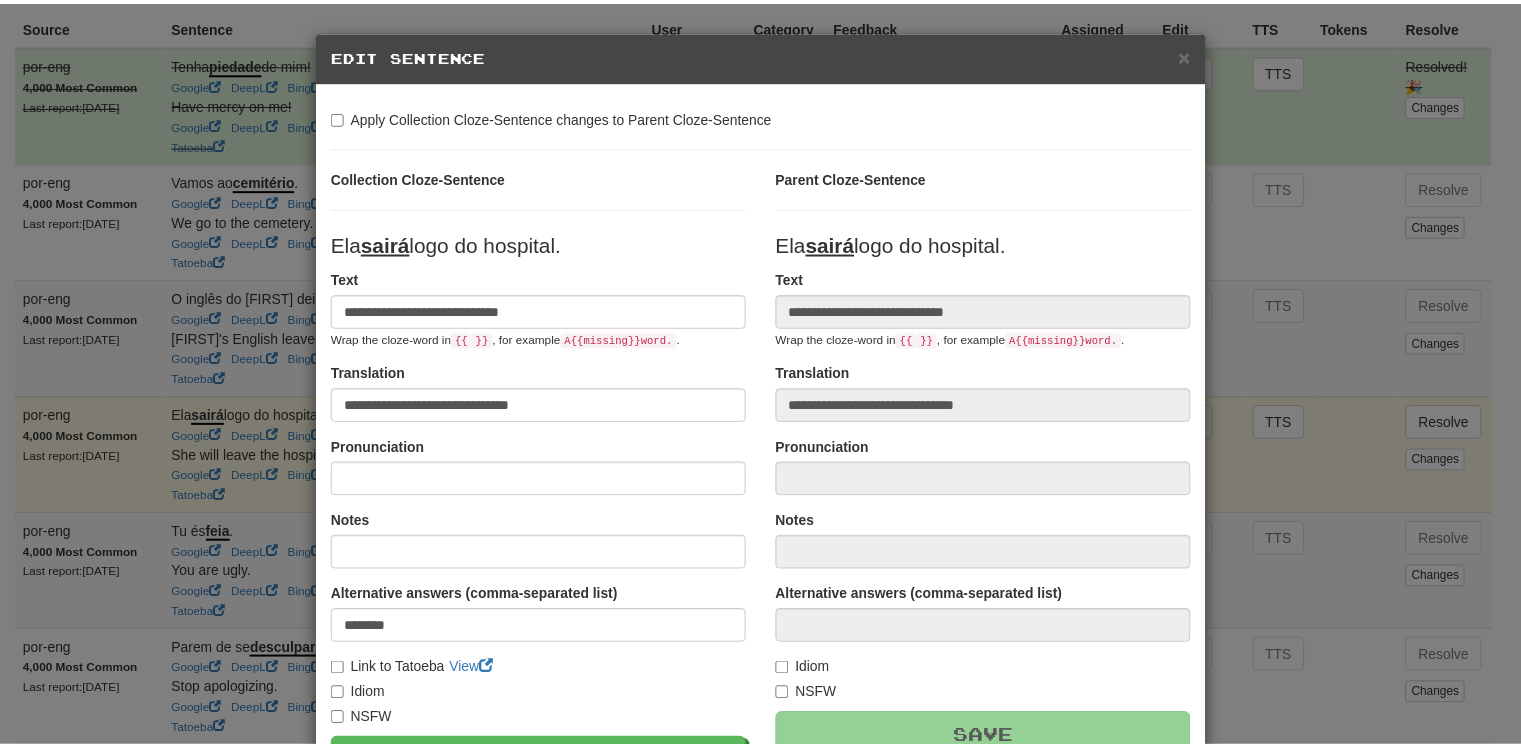 scroll, scrollTop: 228, scrollLeft: 0, axis: vertical 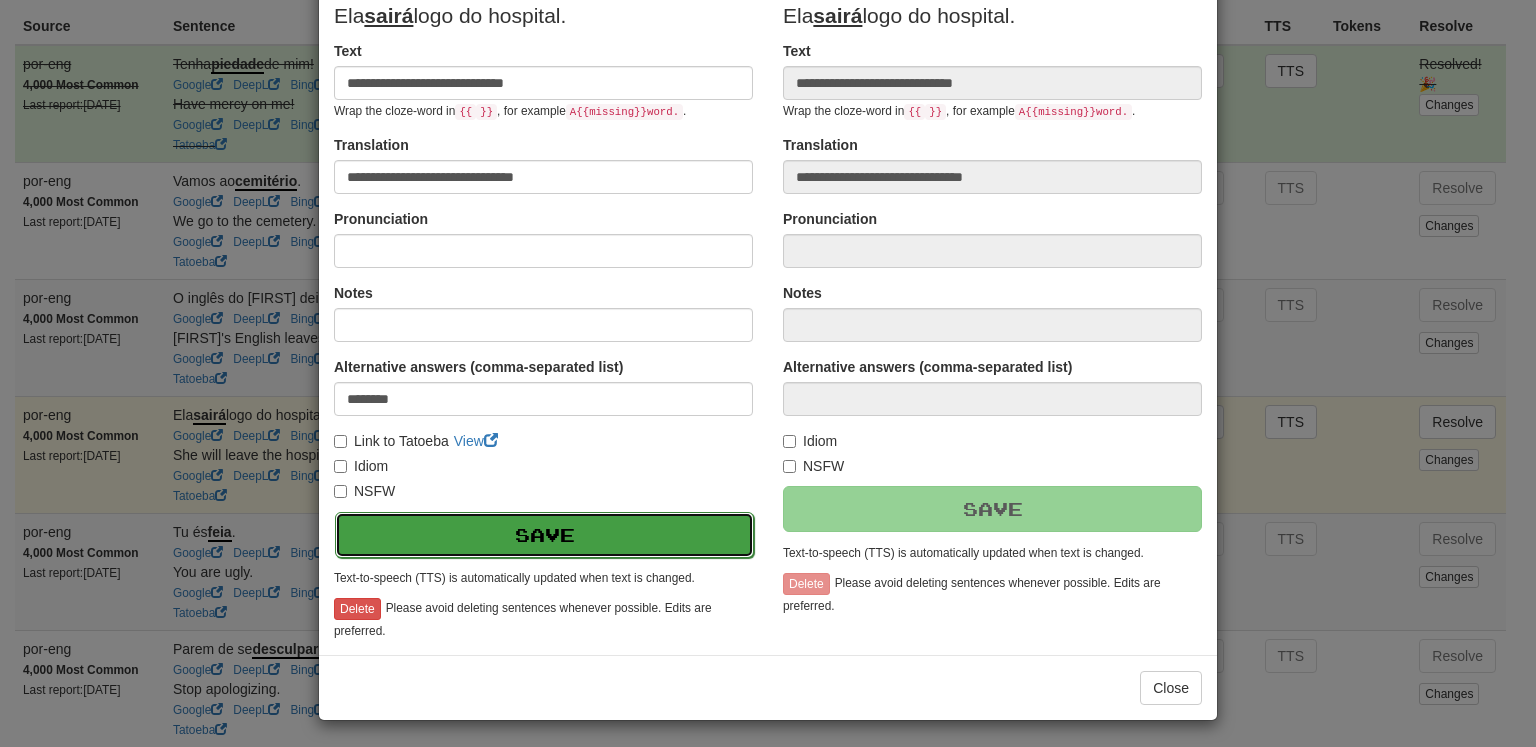 click on "Save" at bounding box center [544, 535] 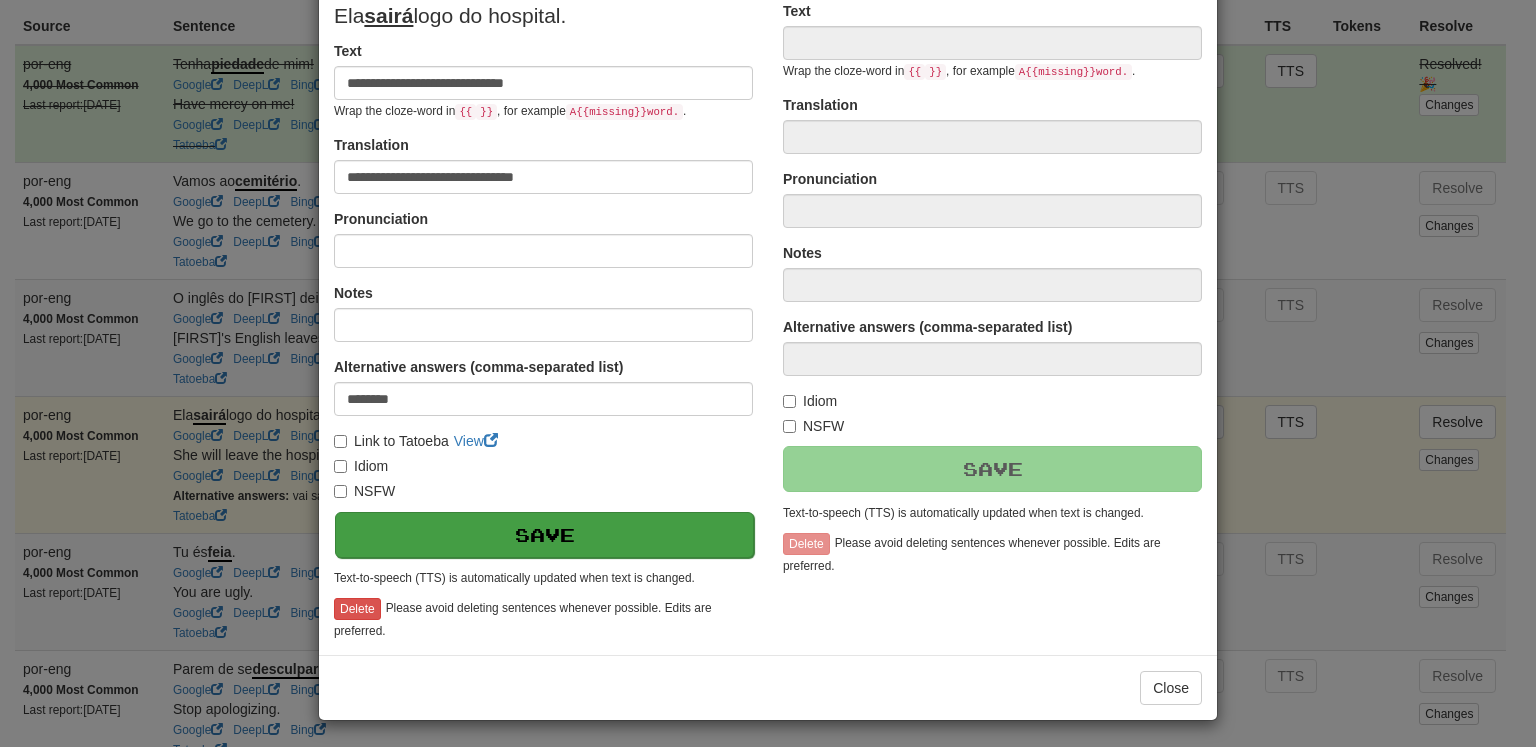 type on "**********" 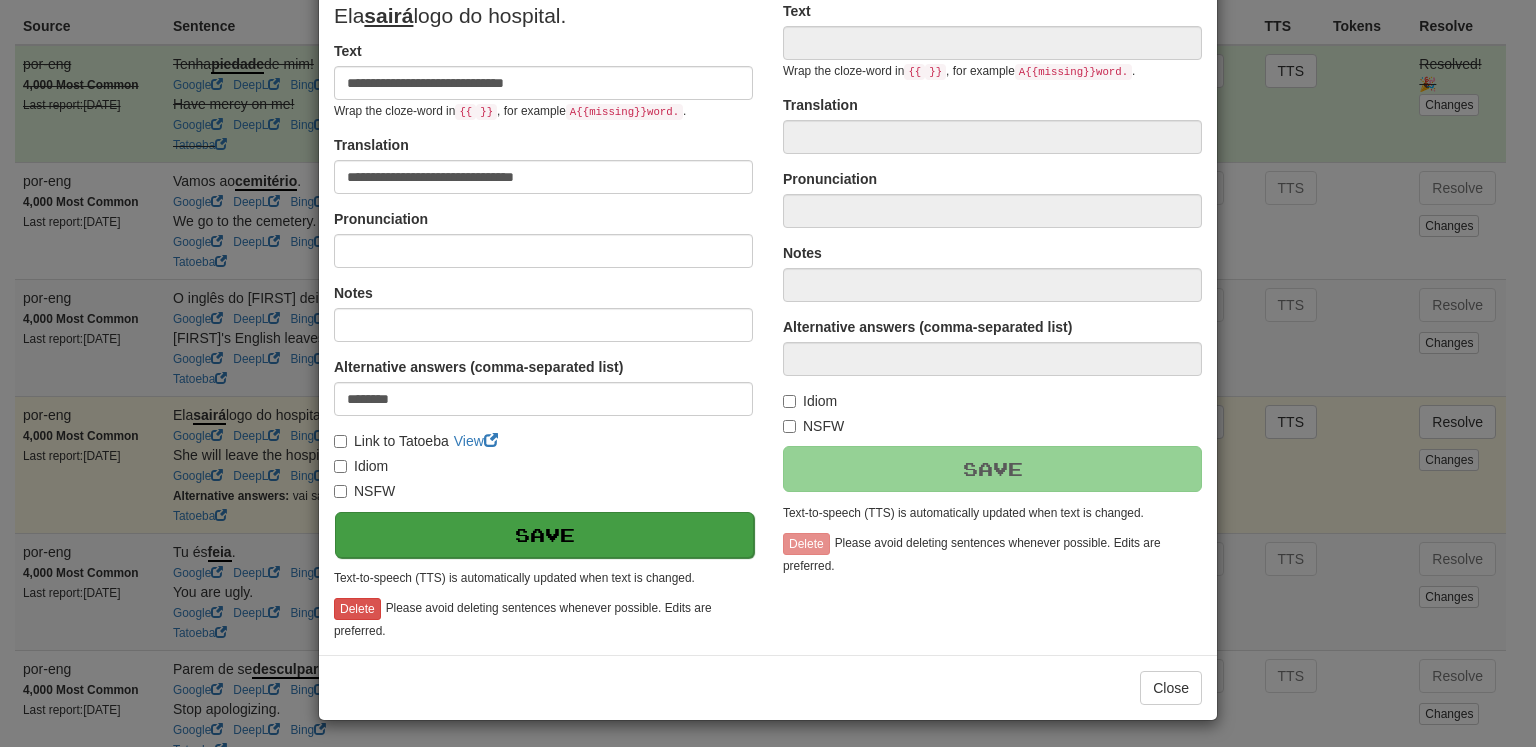 type on "**********" 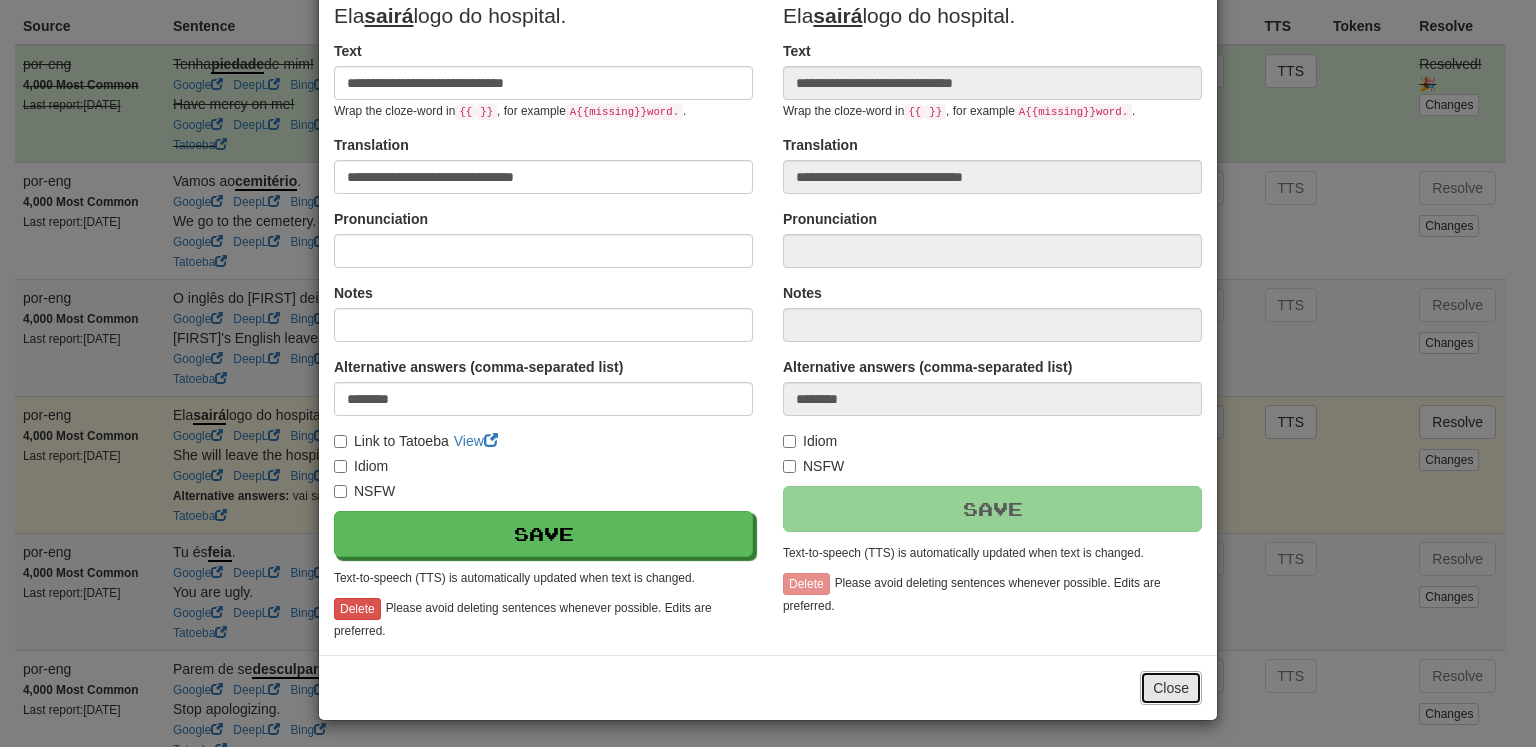 click on "Close" at bounding box center (1171, 688) 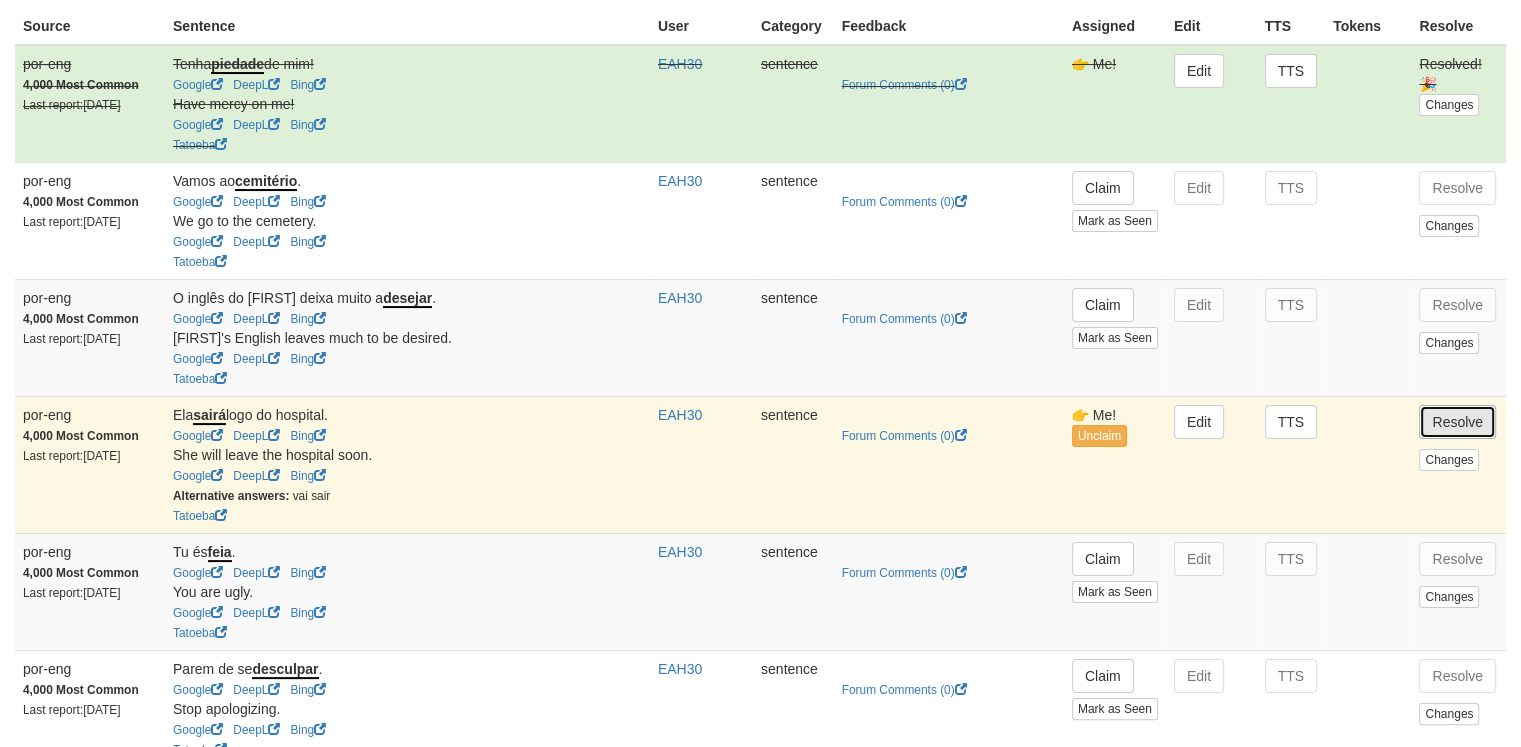 click on "Resolve" at bounding box center (1457, 422) 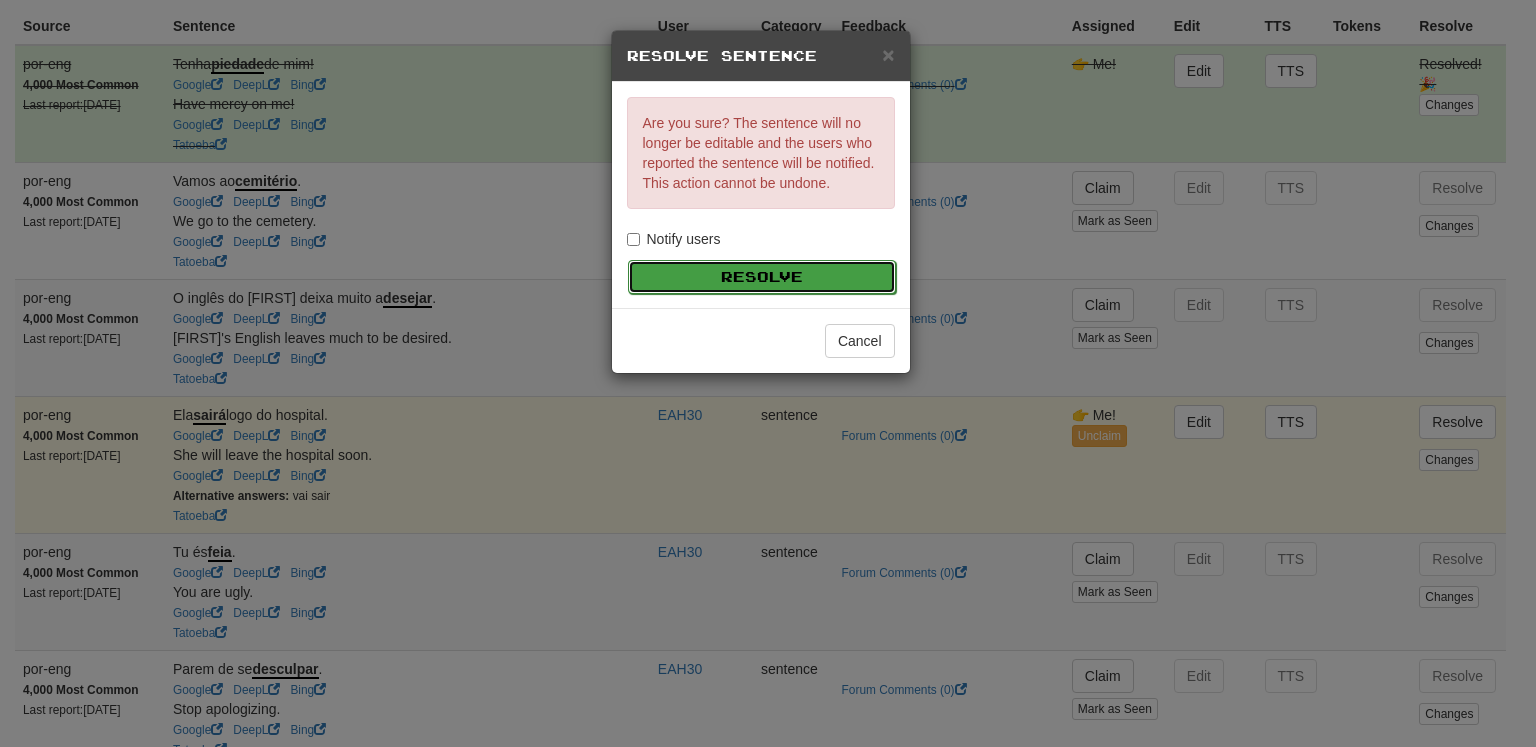 click on "Resolve" at bounding box center (762, 277) 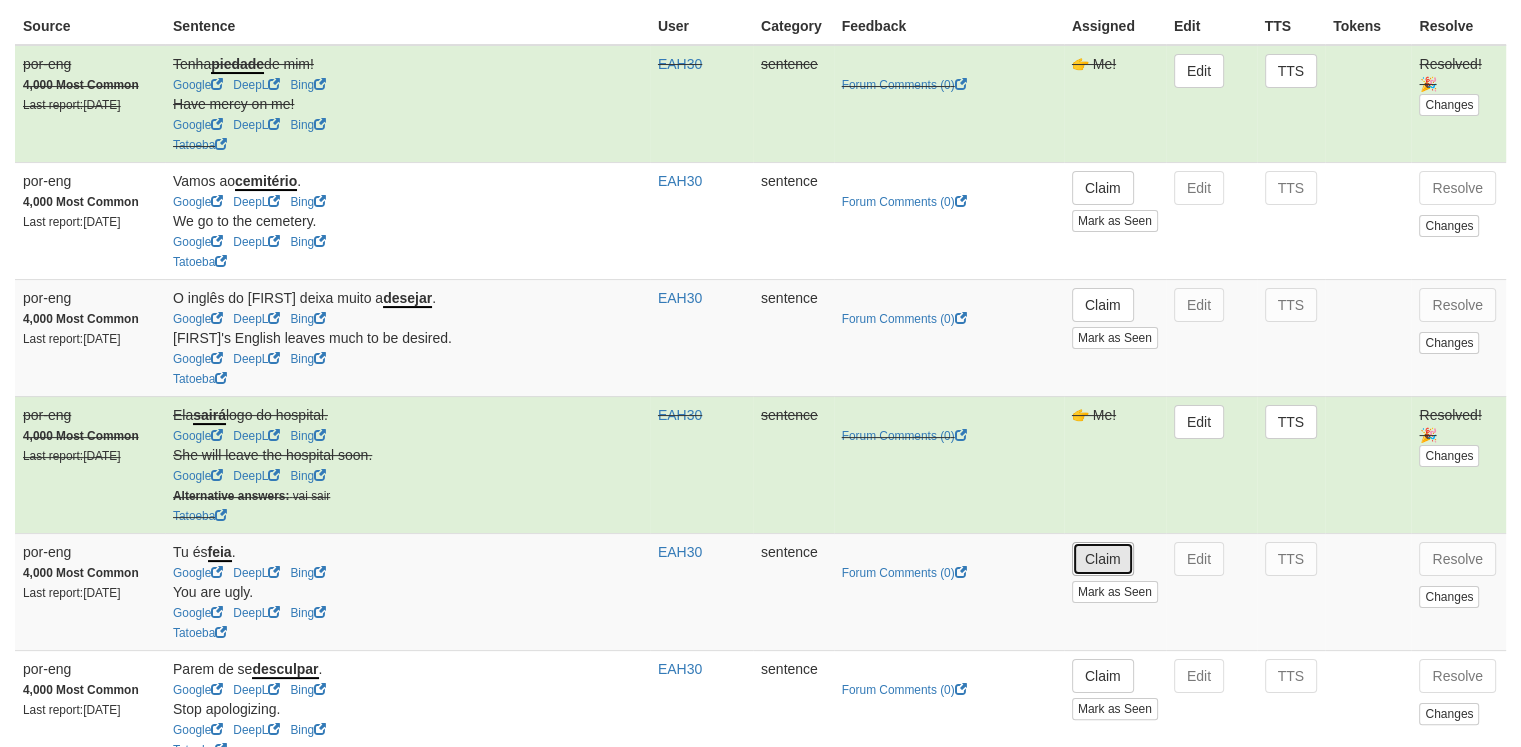 click on "Claim" at bounding box center (1103, 559) 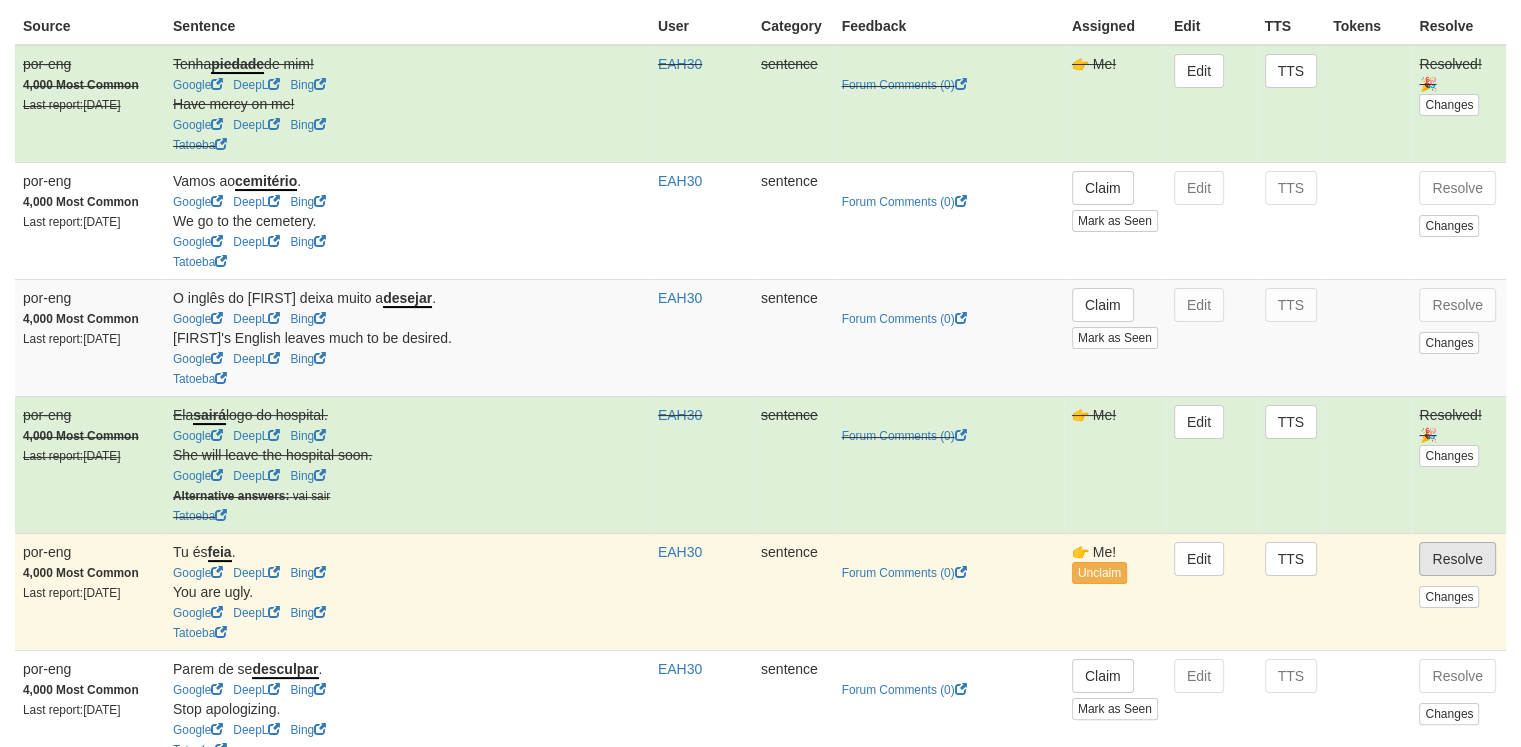 drag, startPoint x: 1499, startPoint y: 581, endPoint x: 1479, endPoint y: 574, distance: 21.189621 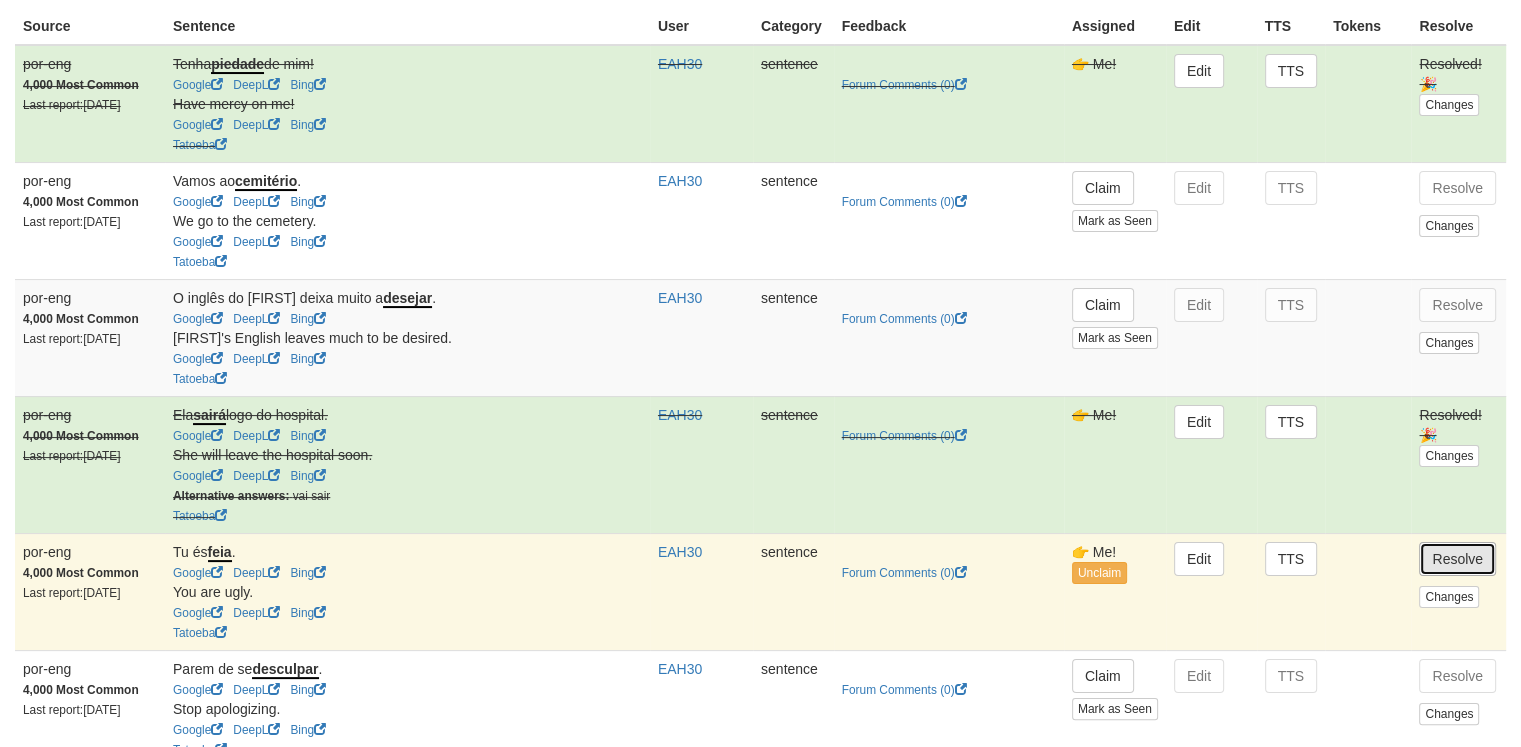 click on "Resolve" at bounding box center (1457, 559) 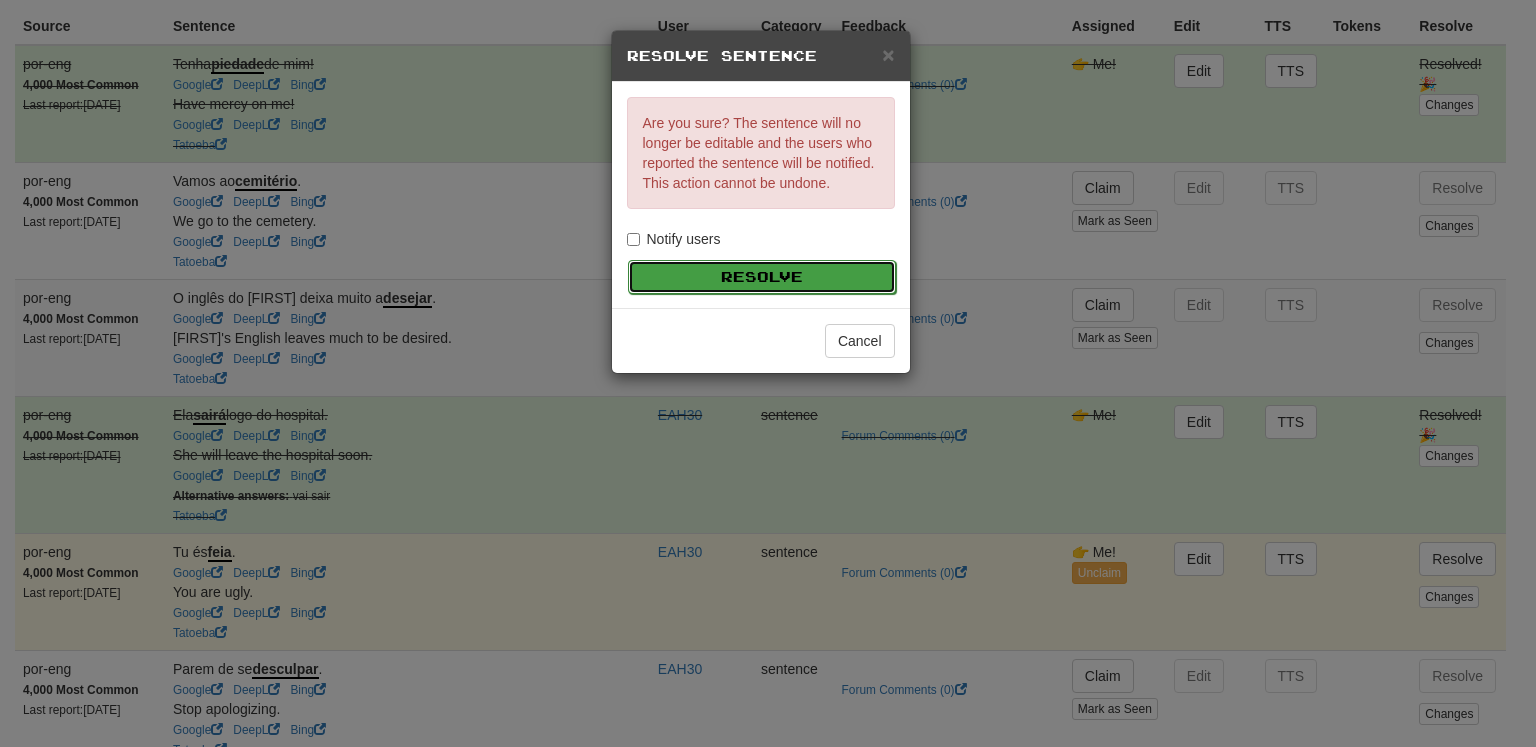 click on "Resolve" at bounding box center [762, 277] 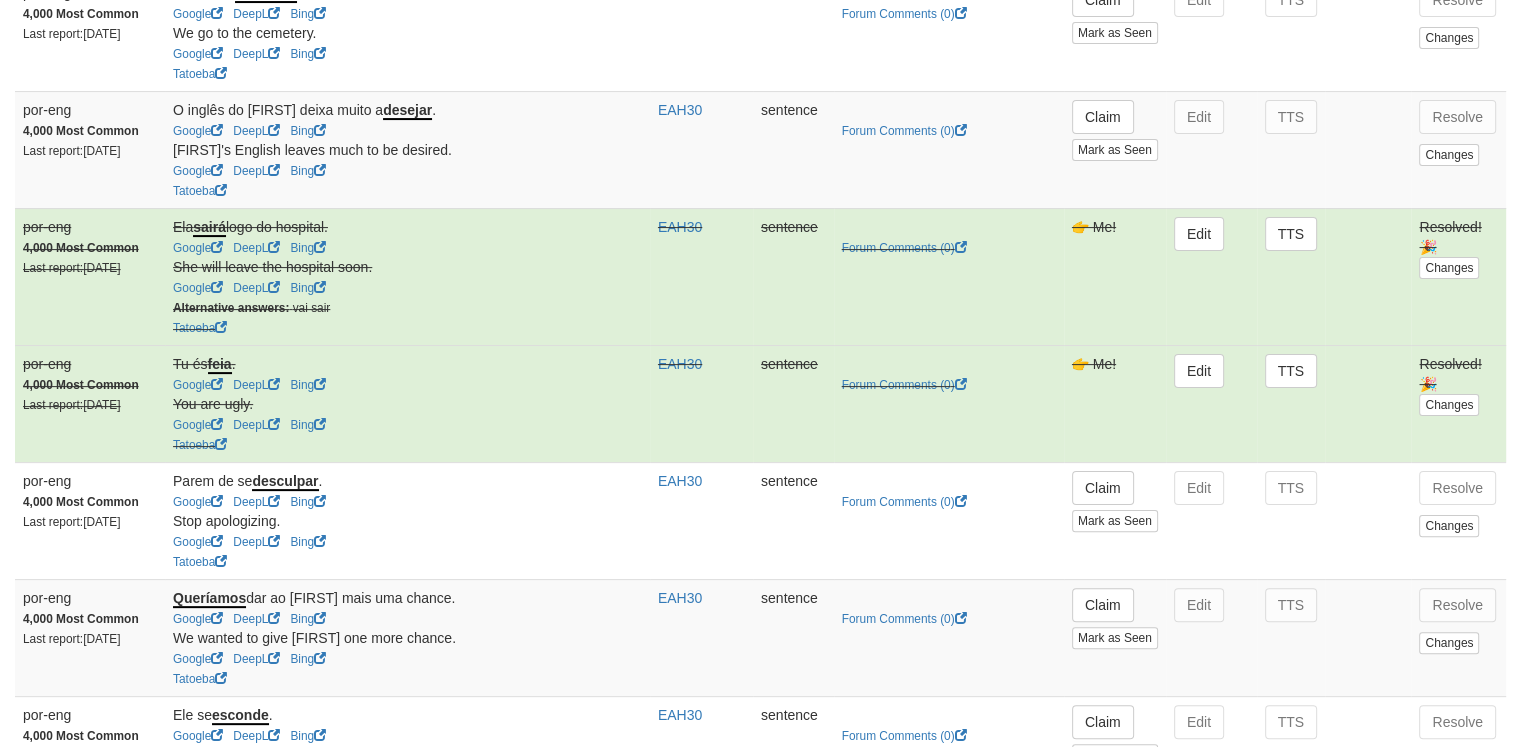scroll, scrollTop: 436, scrollLeft: 0, axis: vertical 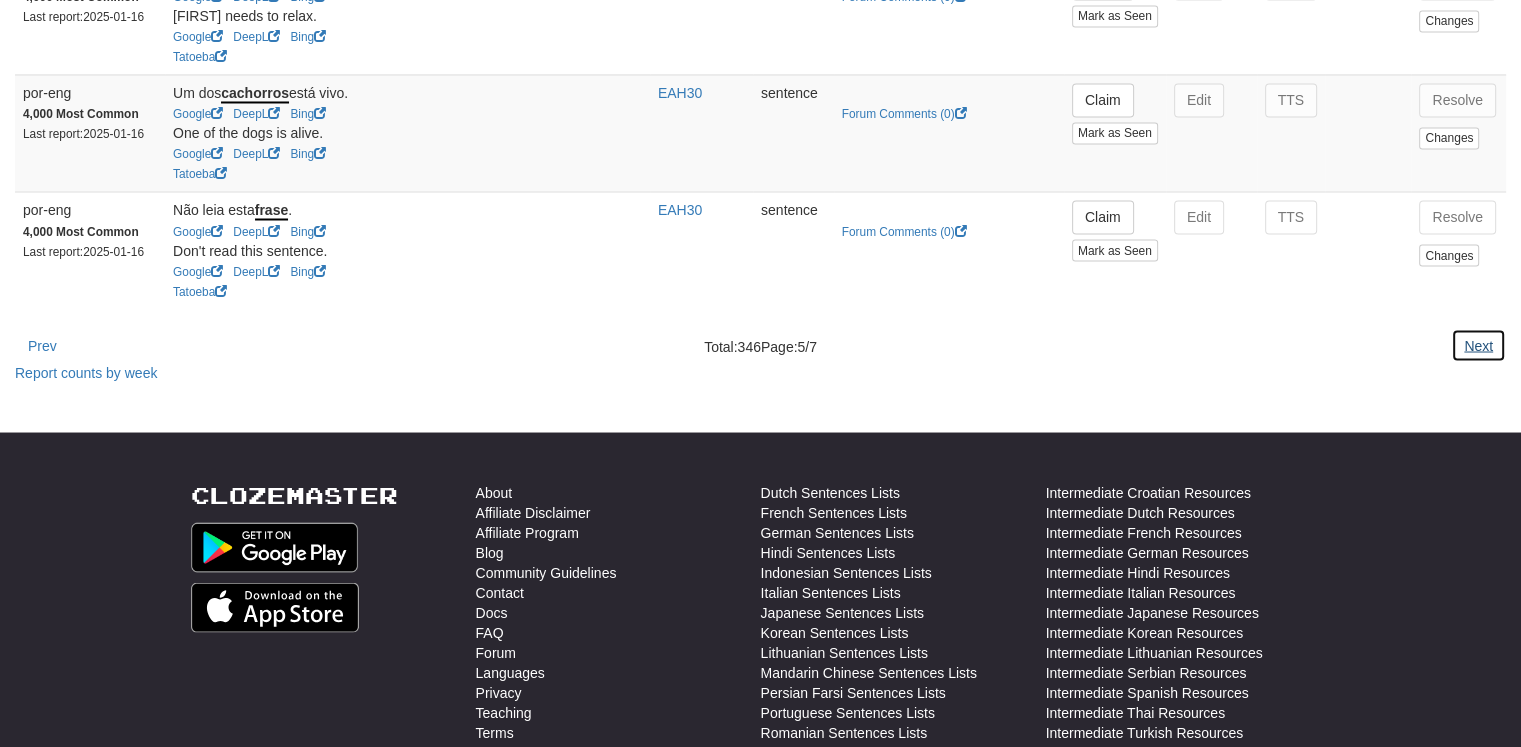 click on "Next" at bounding box center (1478, 345) 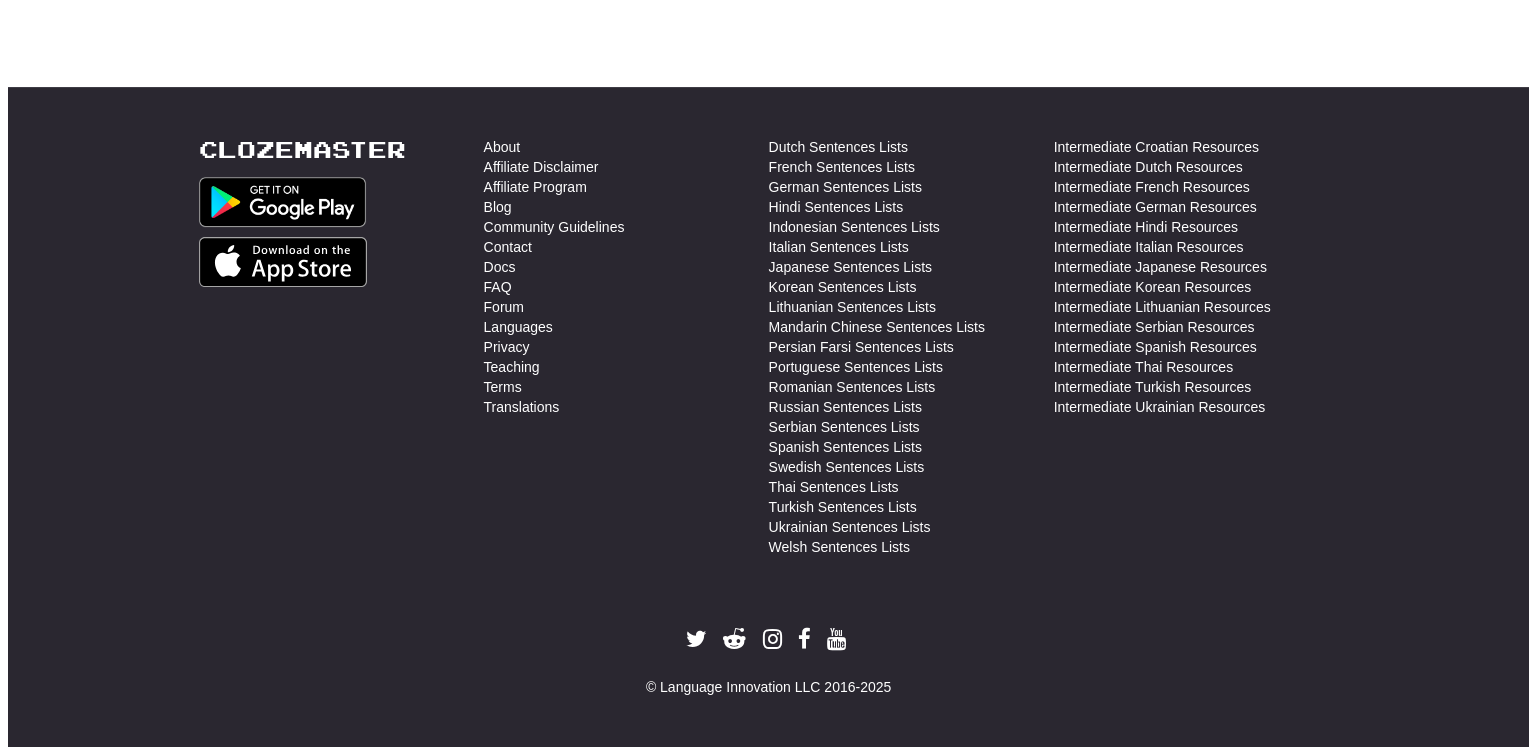 scroll, scrollTop: 0, scrollLeft: 0, axis: both 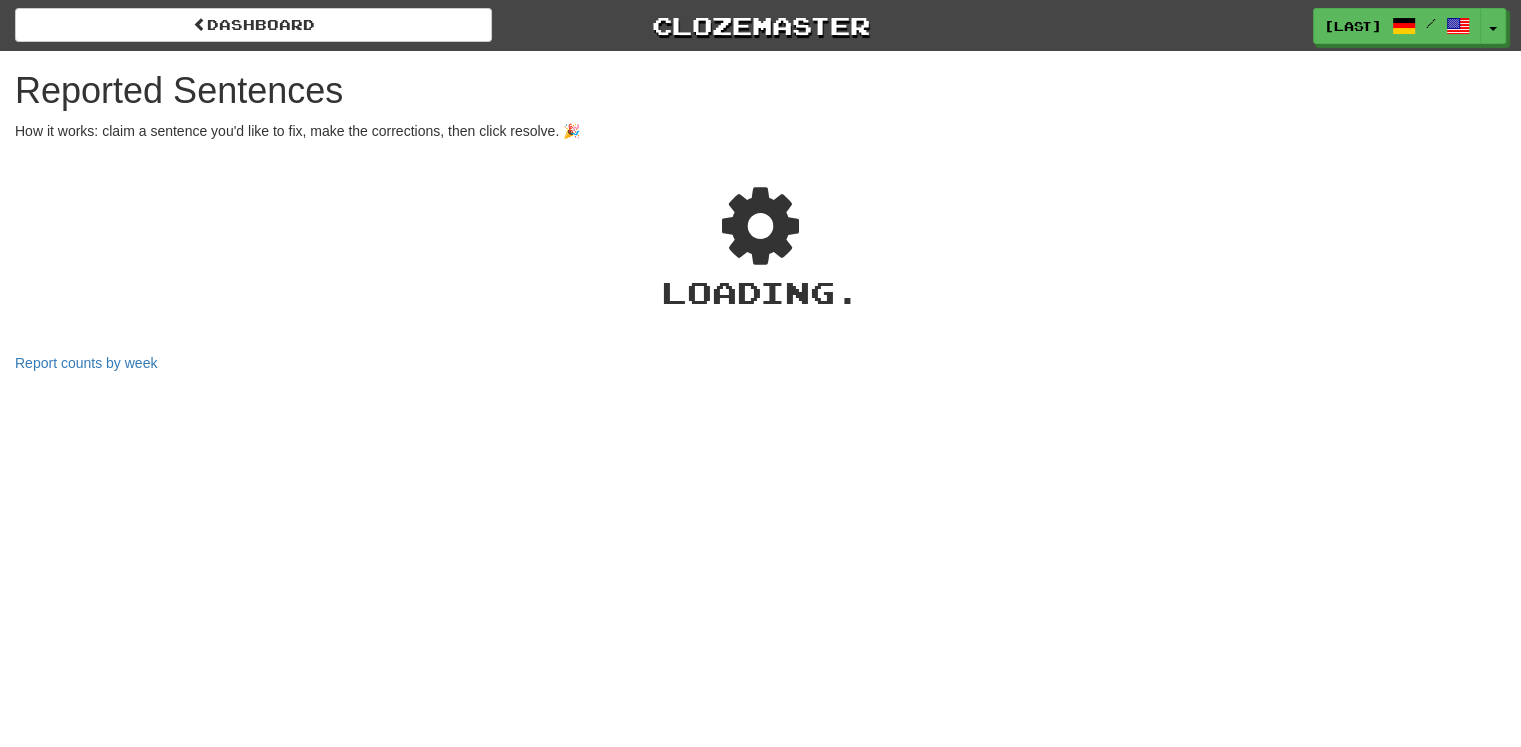 select on "***" 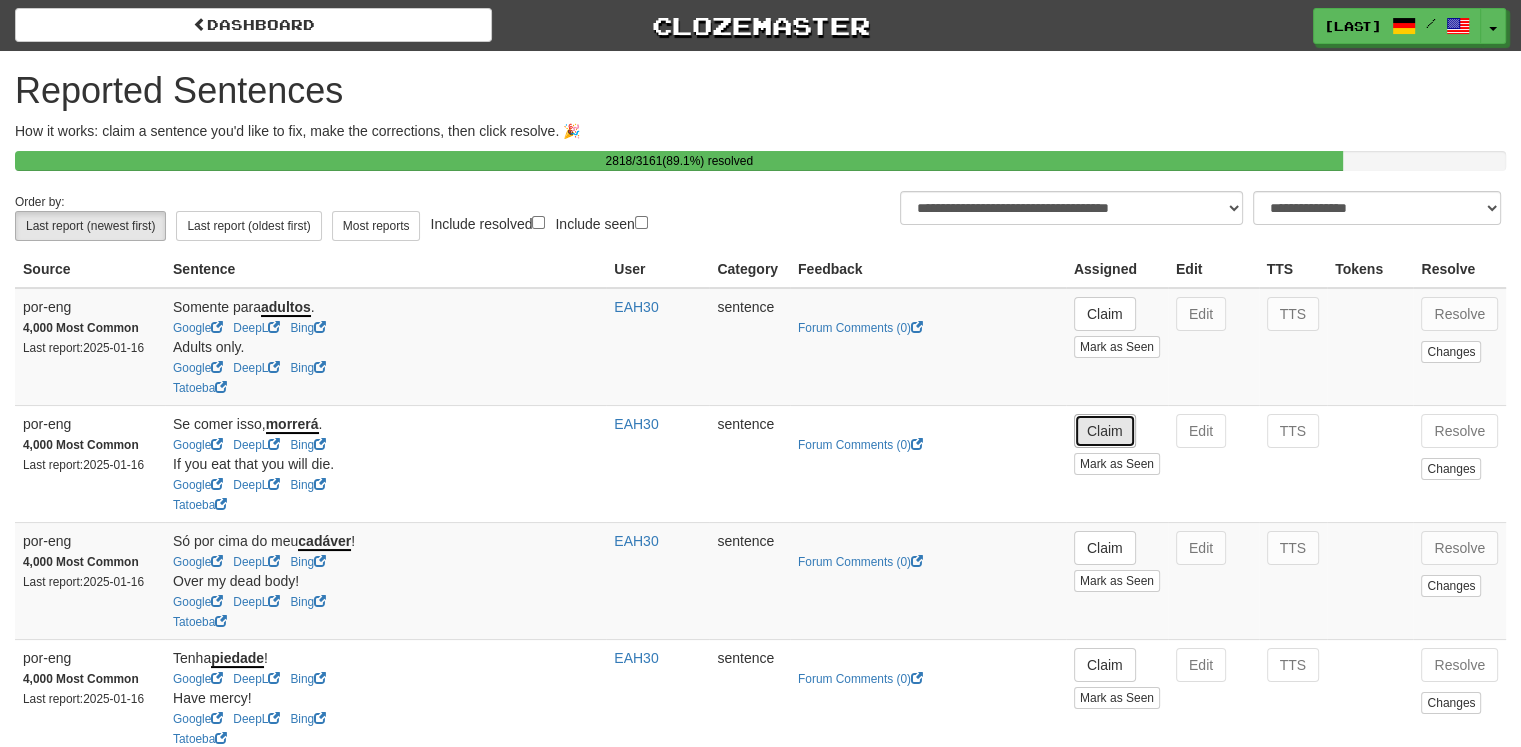 click on "Claim" at bounding box center (1105, 431) 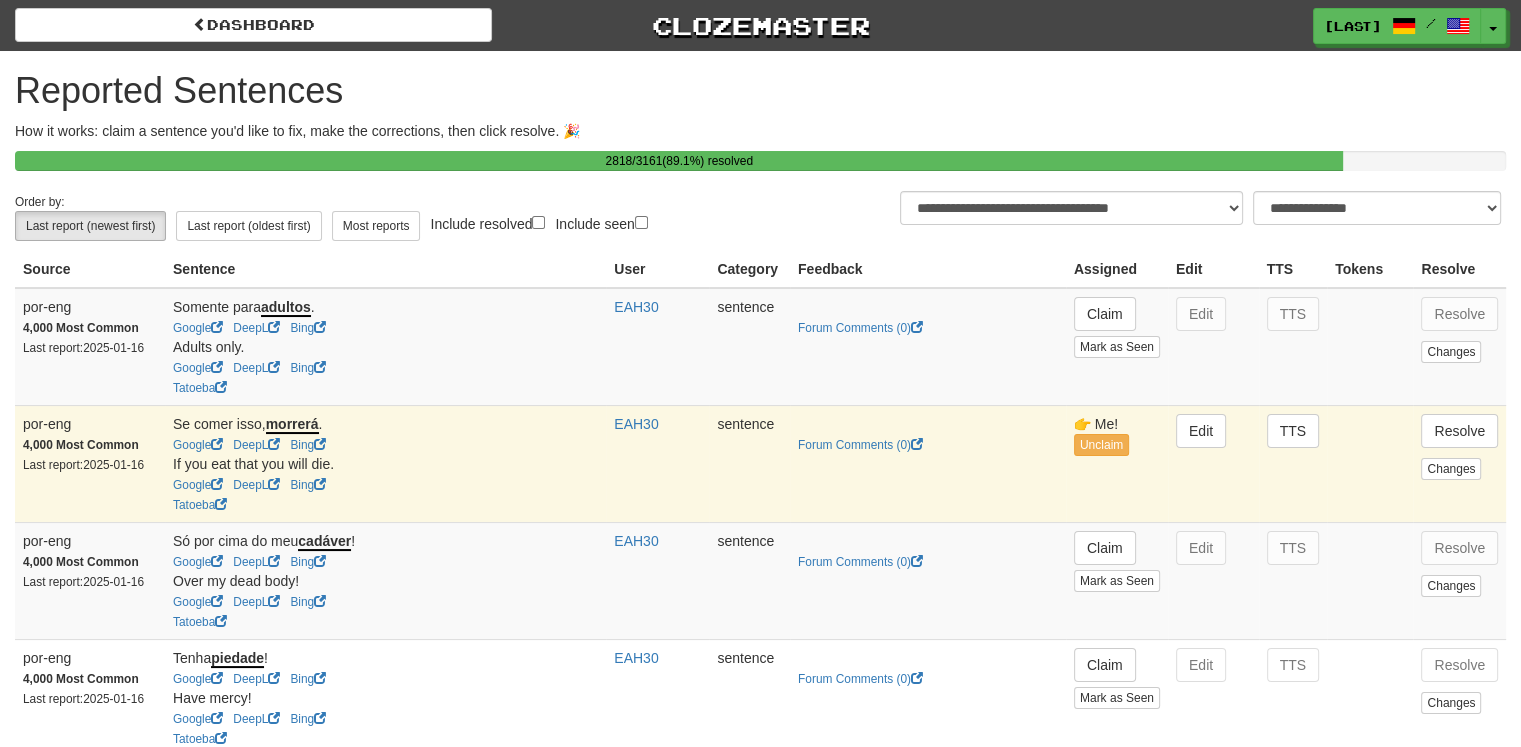 click on "Edit" at bounding box center (1213, 463) 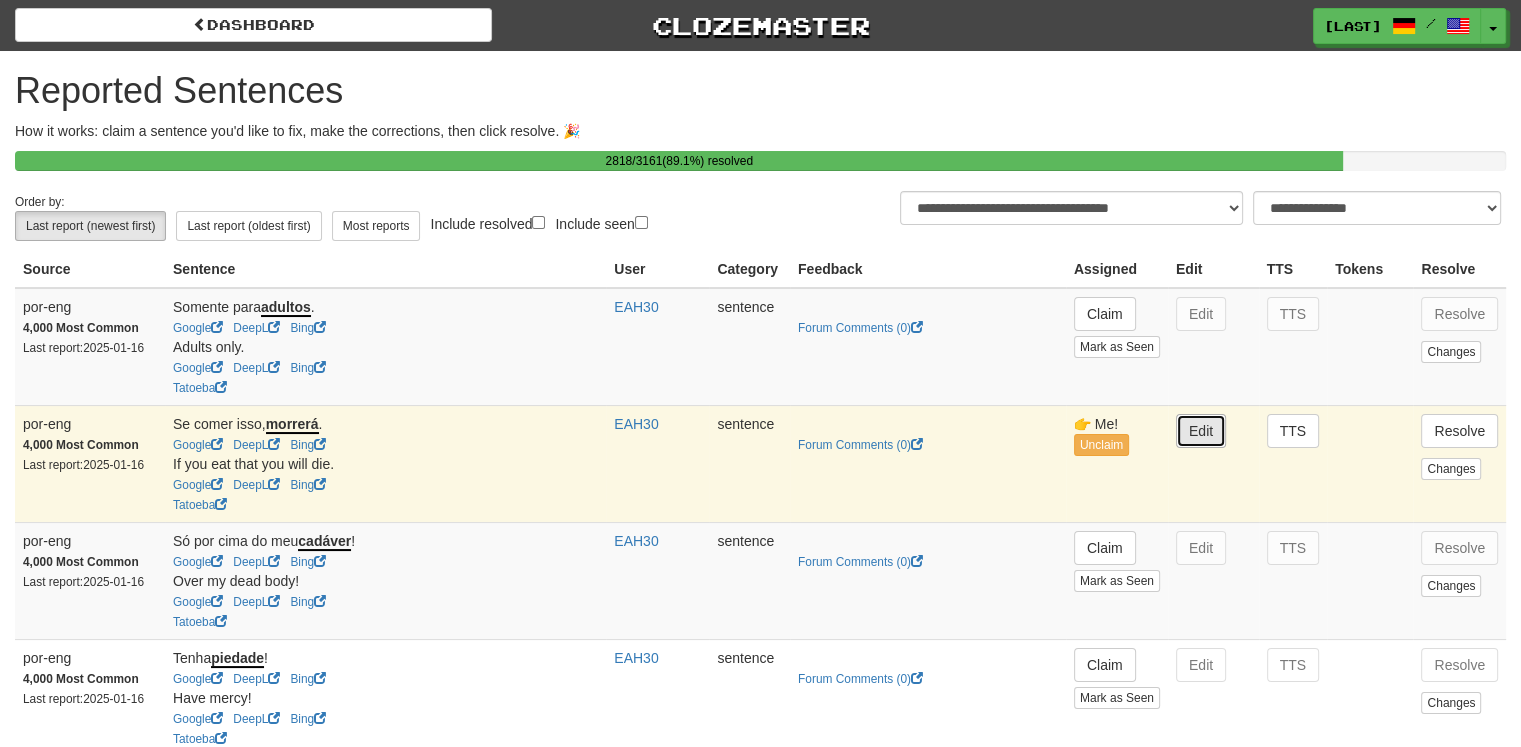 click on "Edit" at bounding box center (1201, 431) 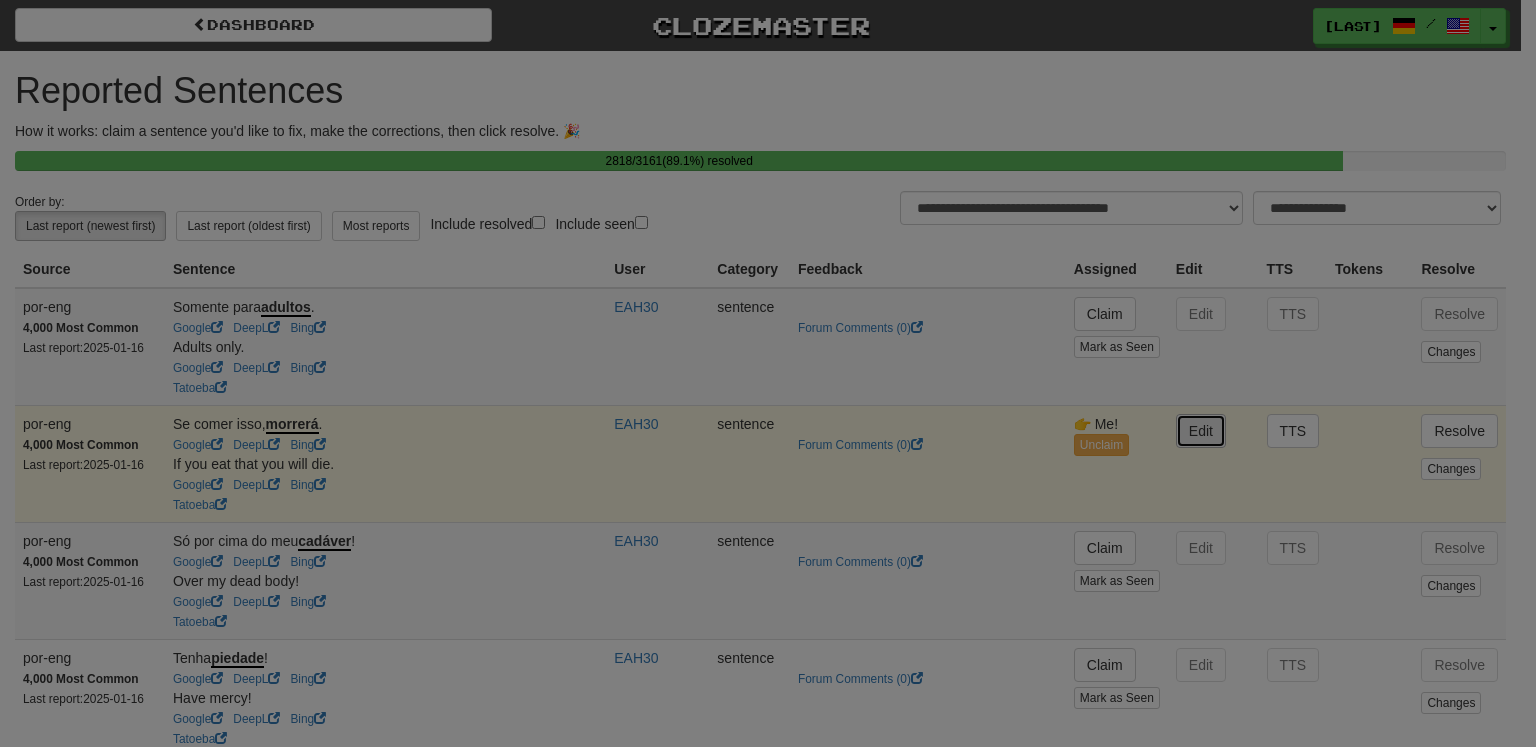 type on "**********" 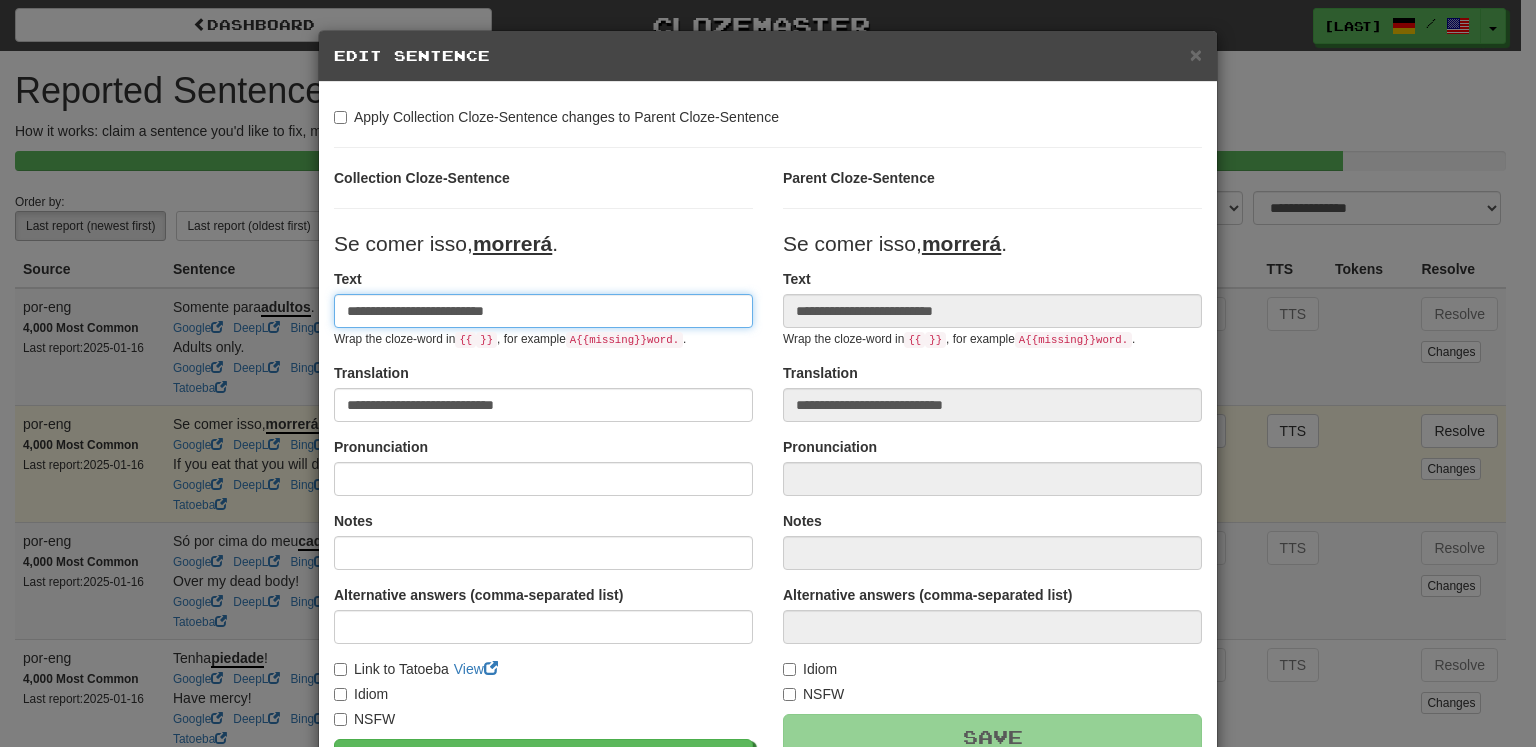 click on "**********" at bounding box center (543, 311) 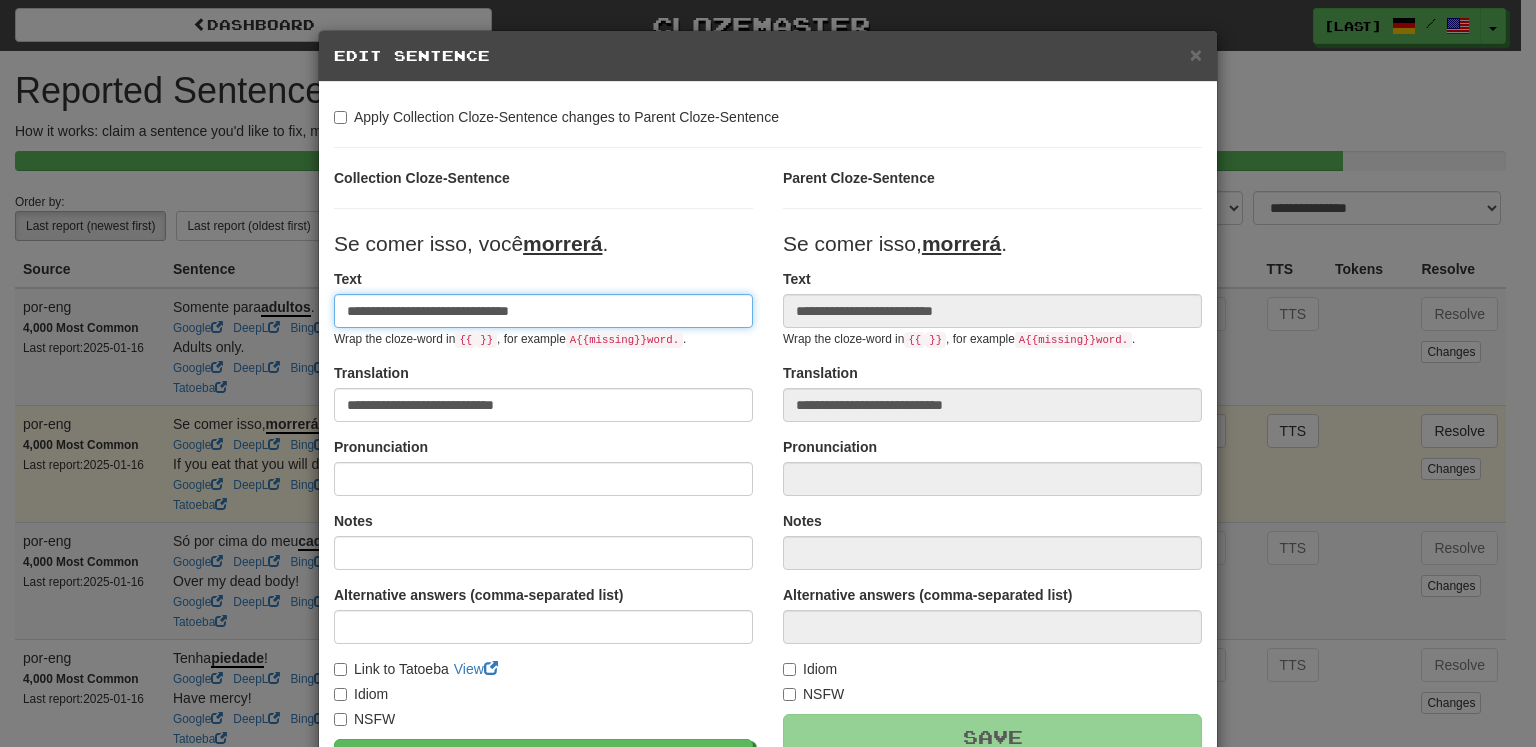 type on "**********" 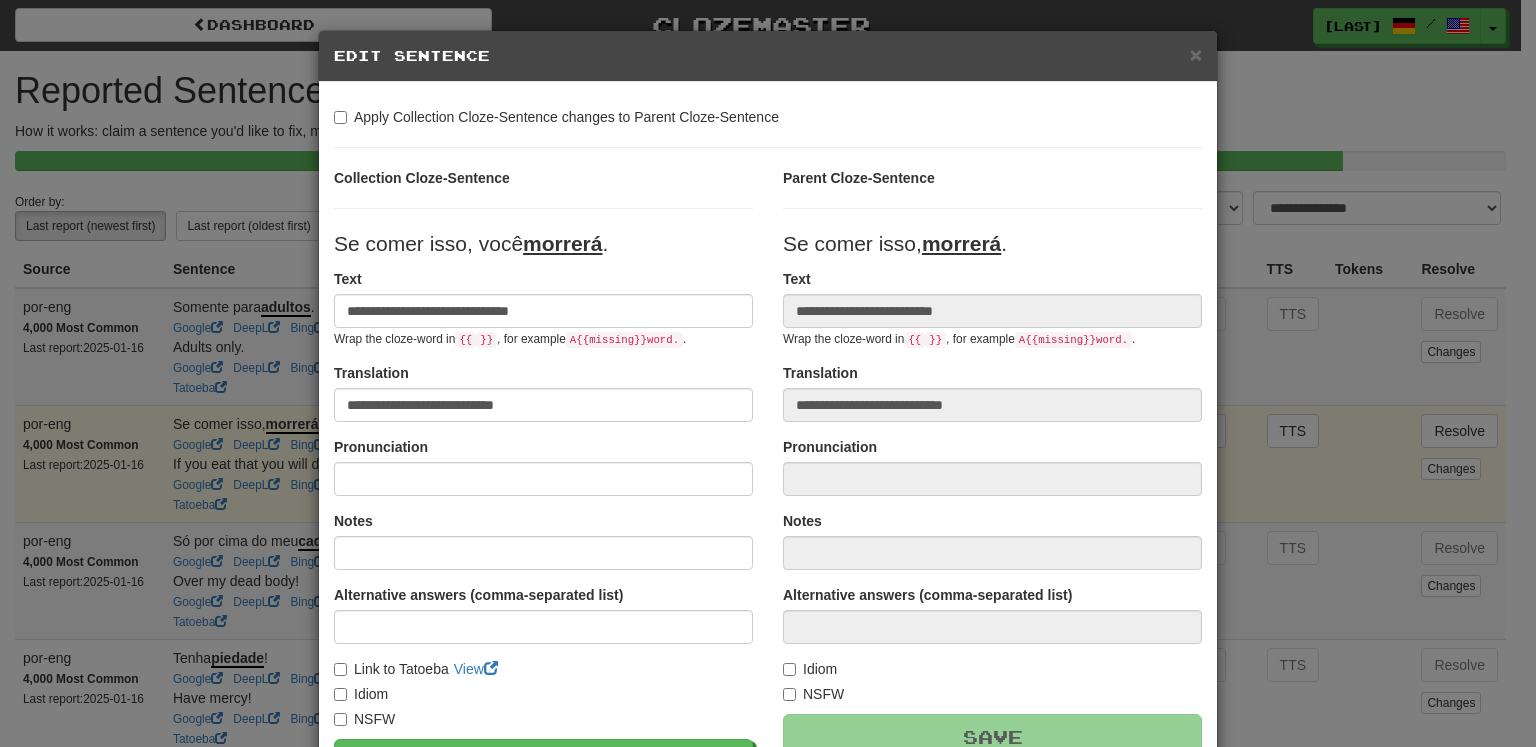scroll, scrollTop: 228, scrollLeft: 0, axis: vertical 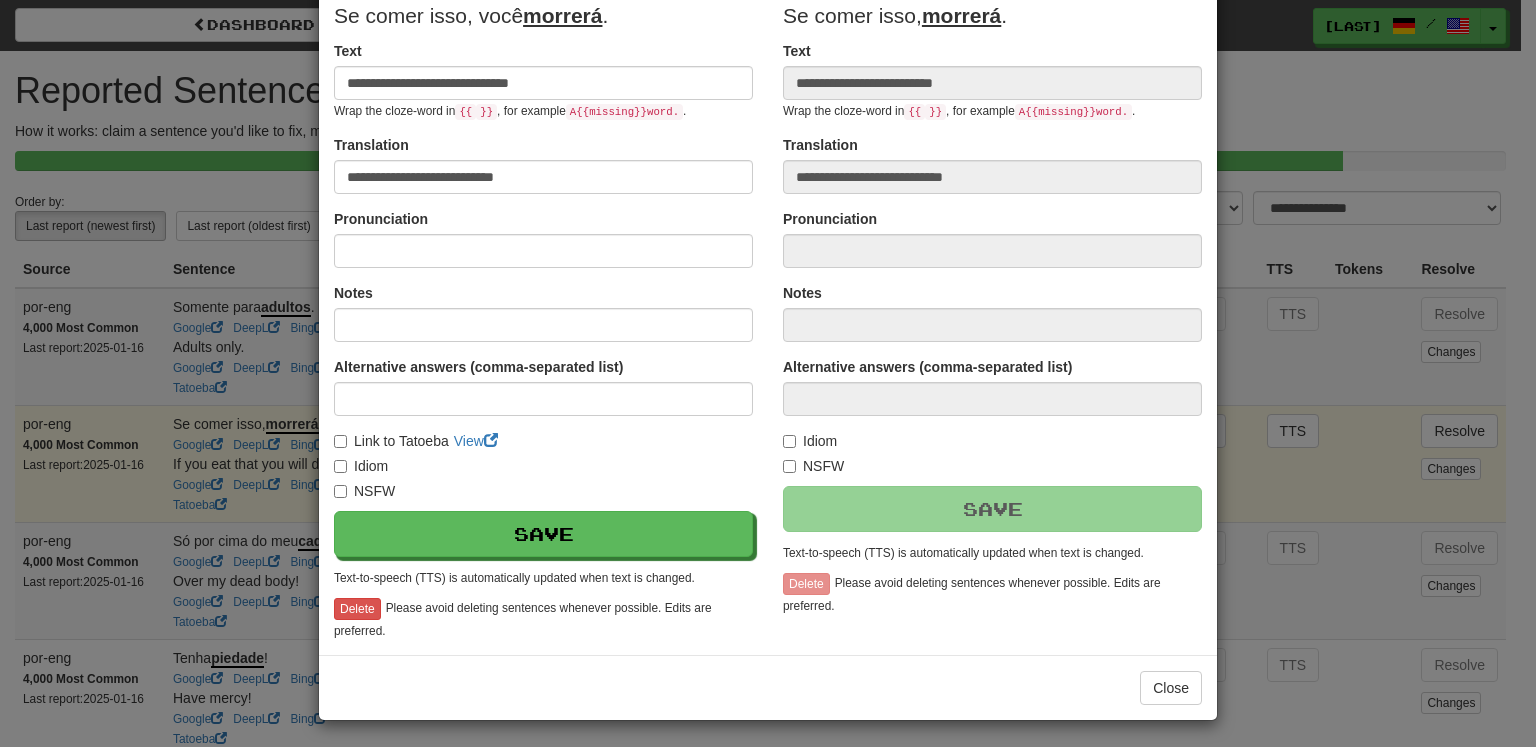 click on "**********" at bounding box center (543, 294) 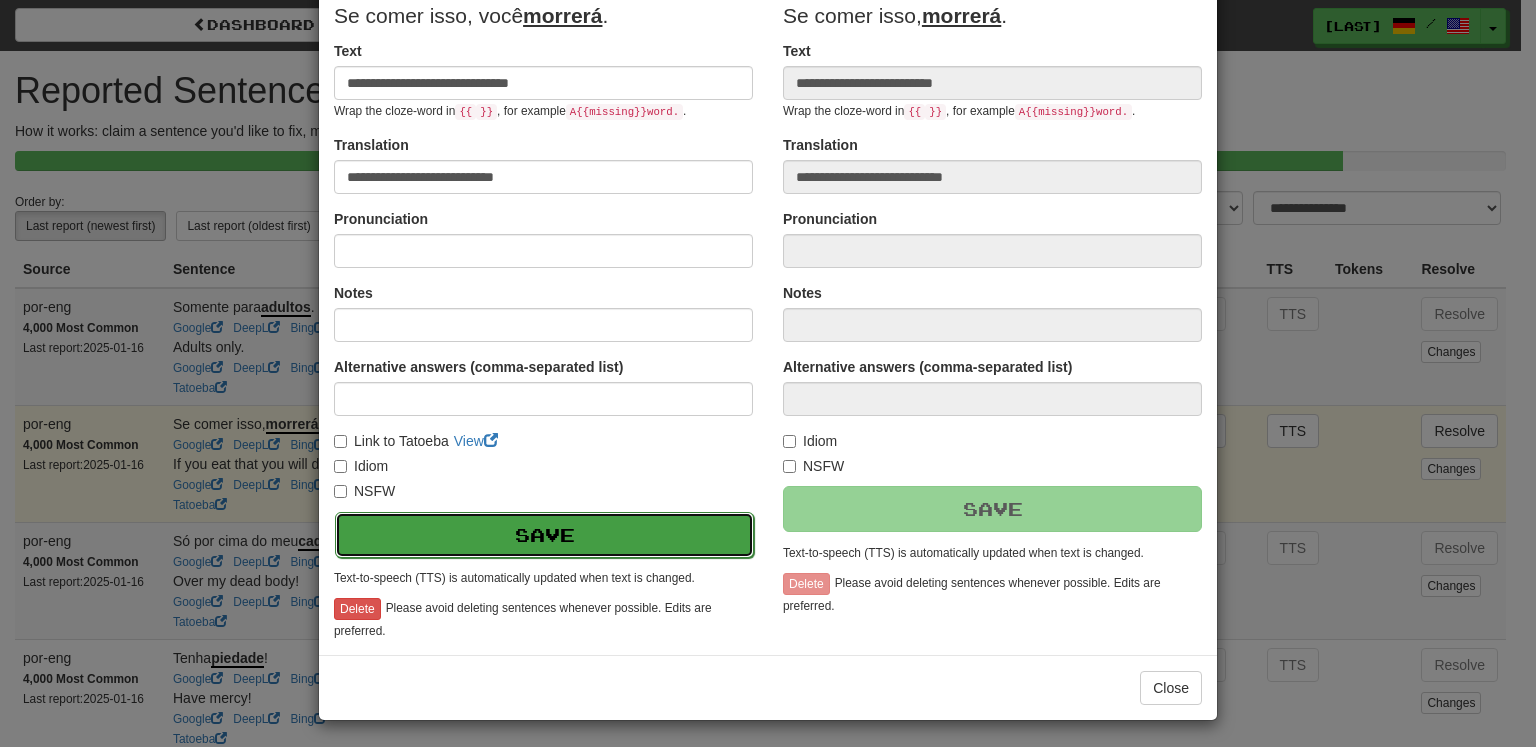 click on "Save" at bounding box center [544, 535] 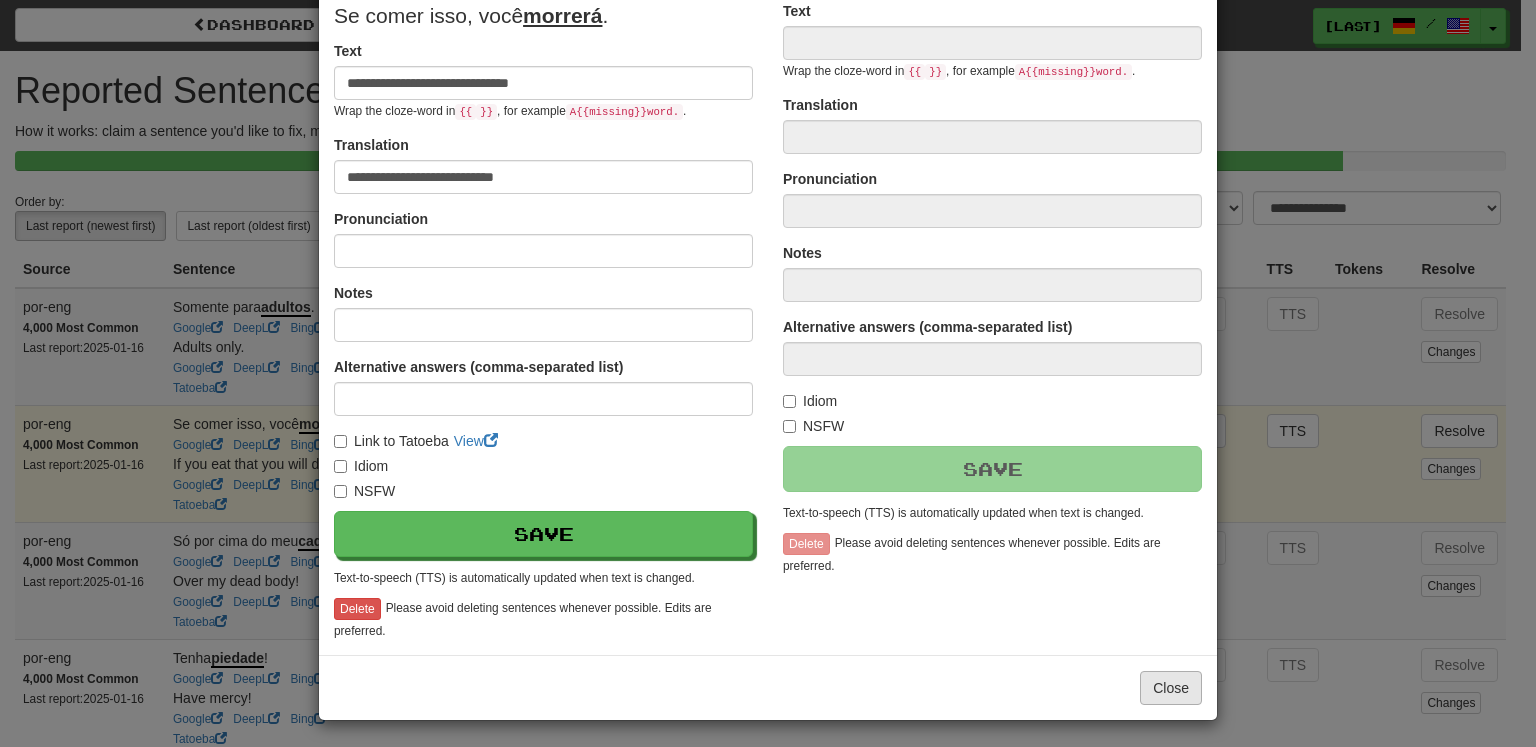 type on "**********" 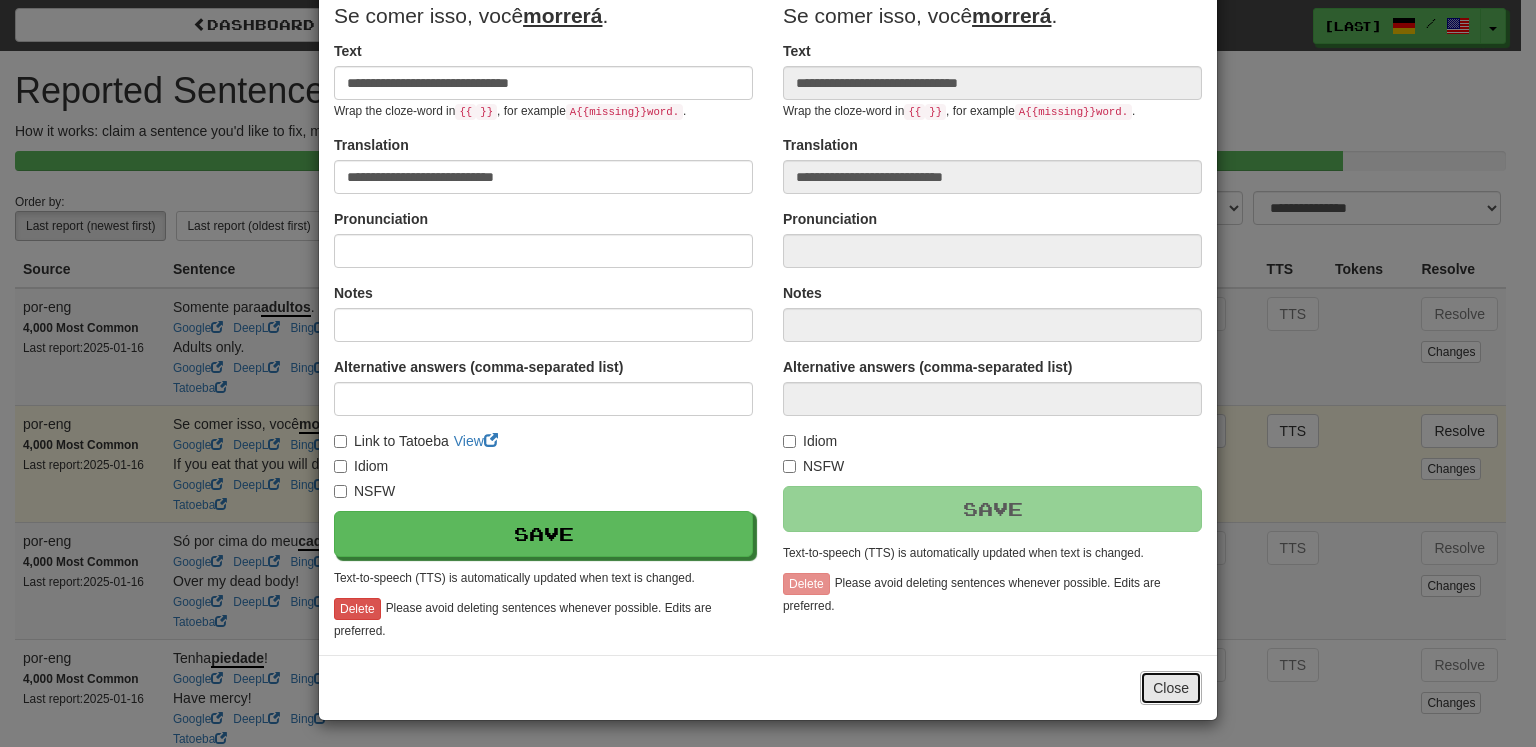 click on "Close" at bounding box center [1171, 688] 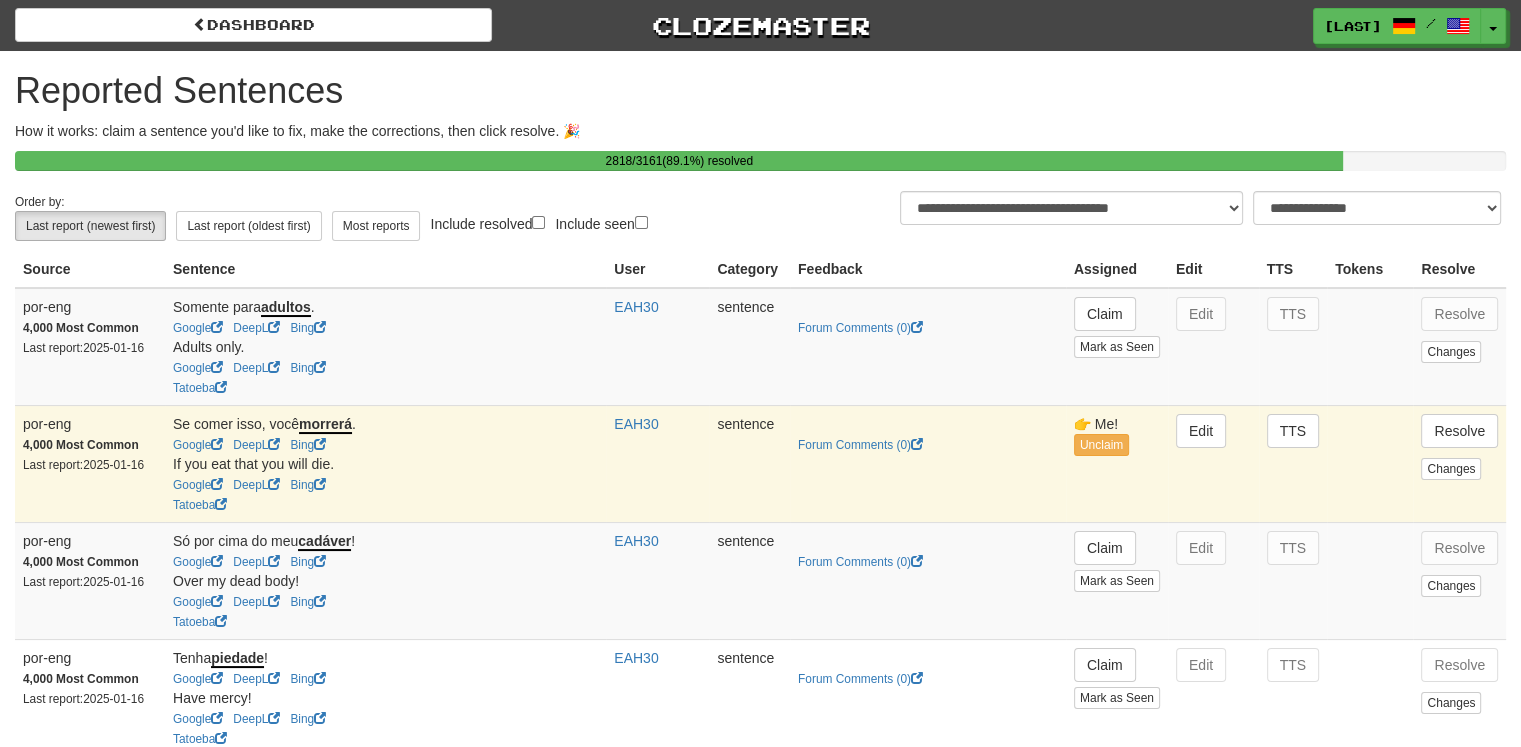 click on "Edit" at bounding box center [1213, 463] 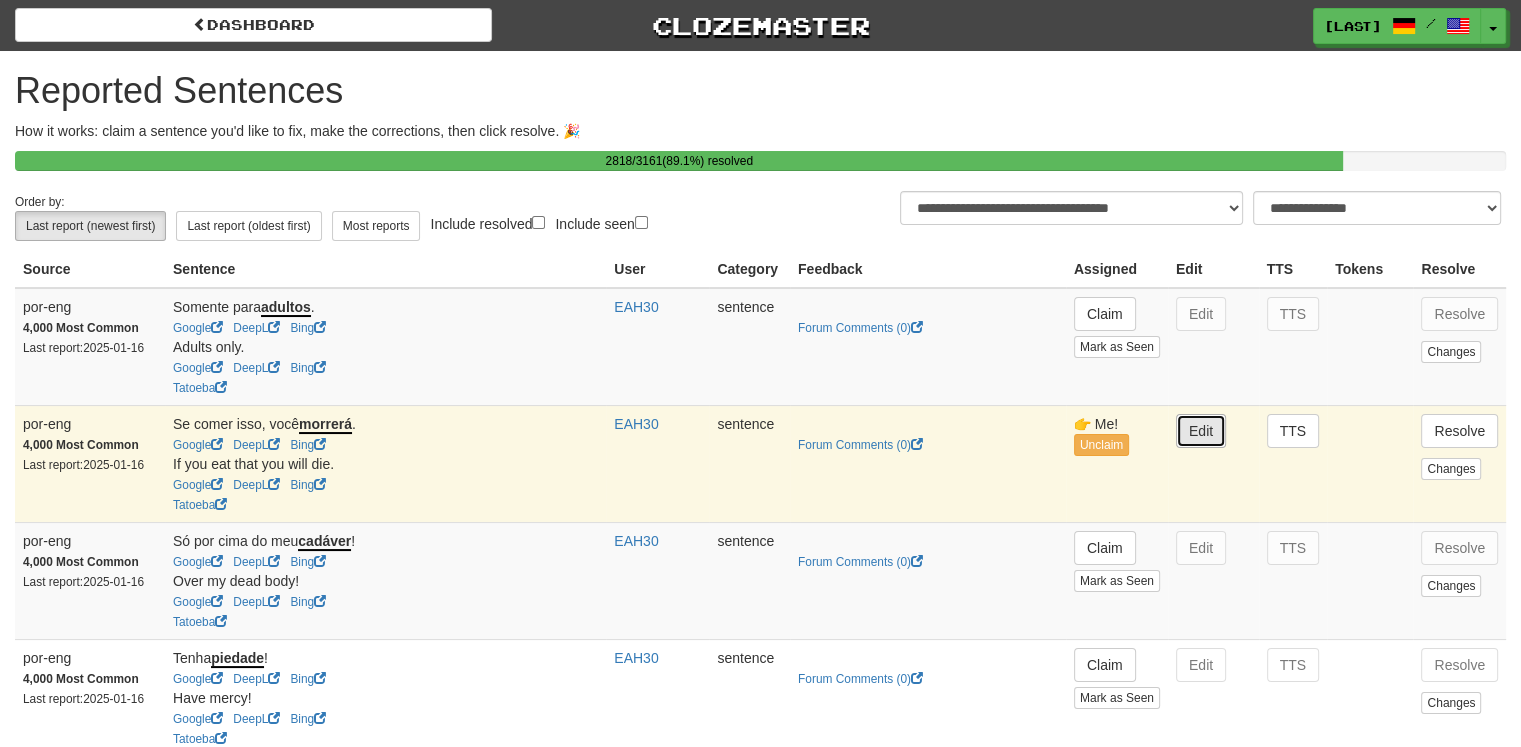 click on "Edit" at bounding box center [1201, 431] 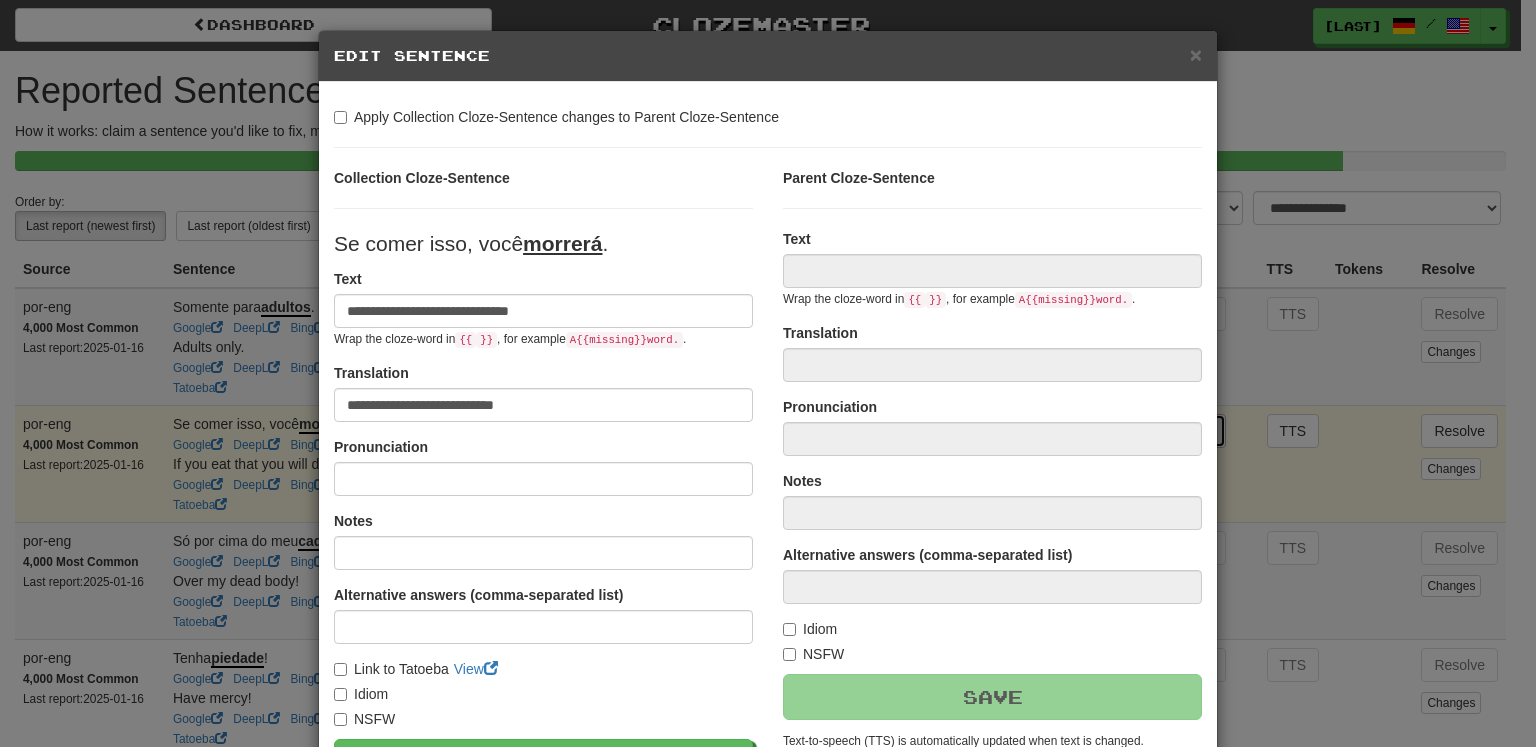 type on "**********" 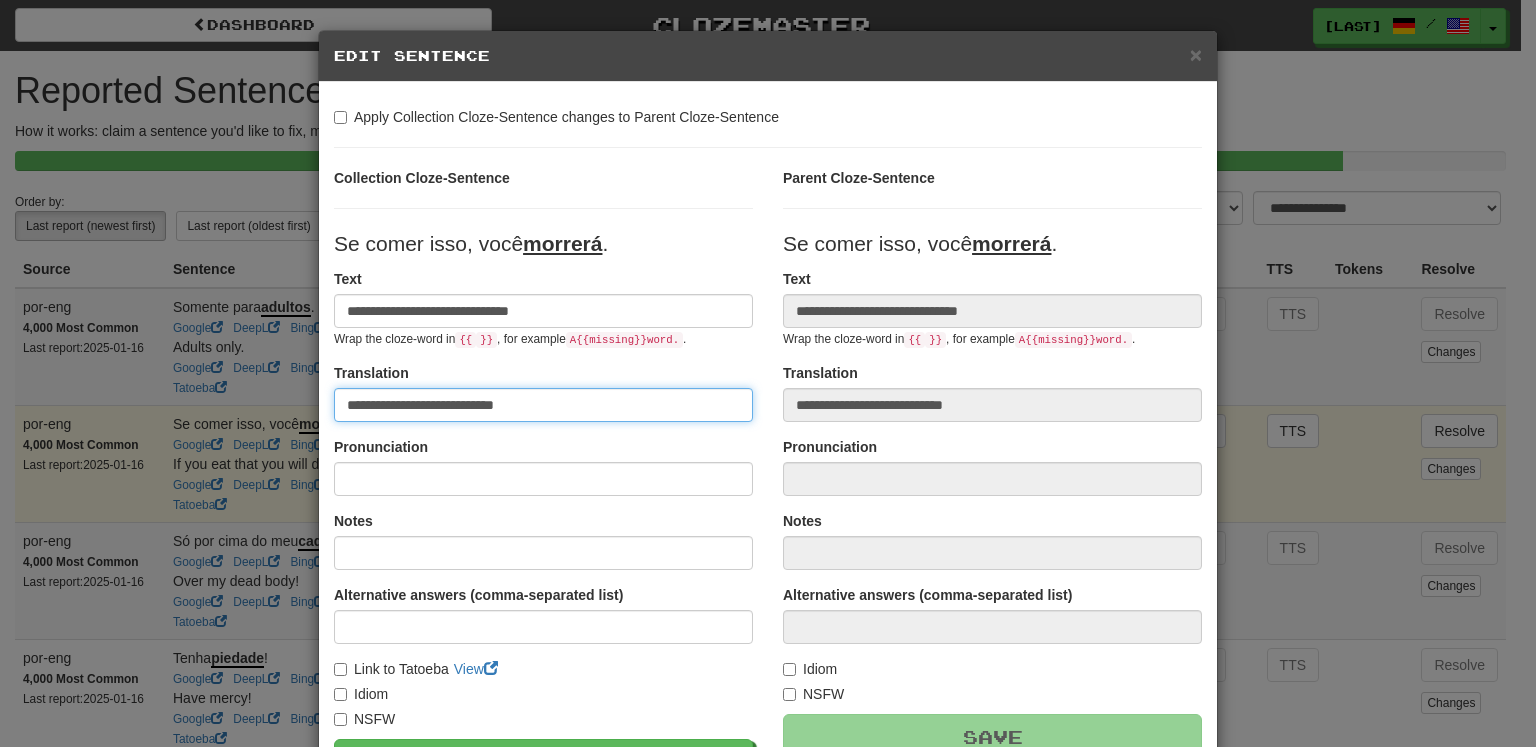 click on "**********" at bounding box center (543, 405) 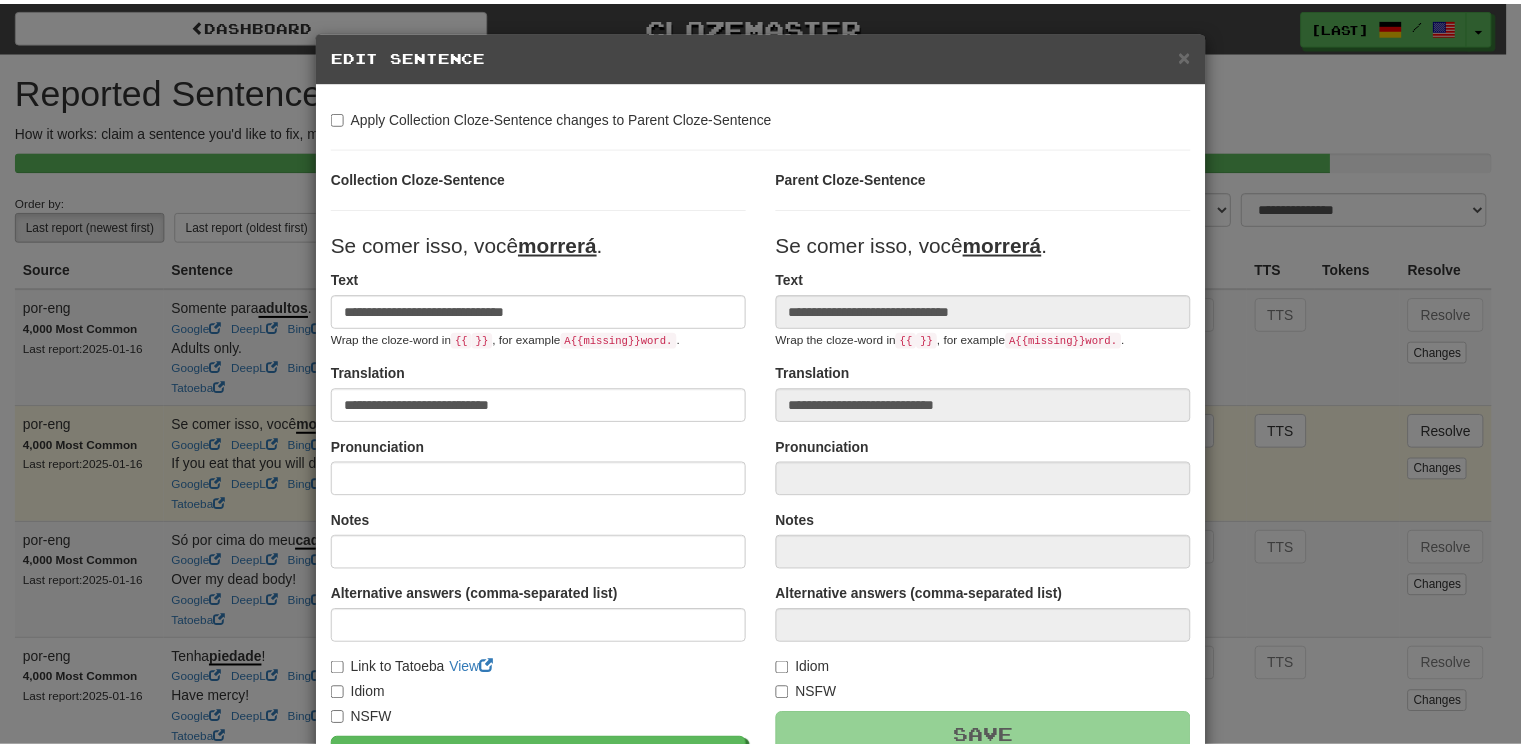 scroll, scrollTop: 228, scrollLeft: 0, axis: vertical 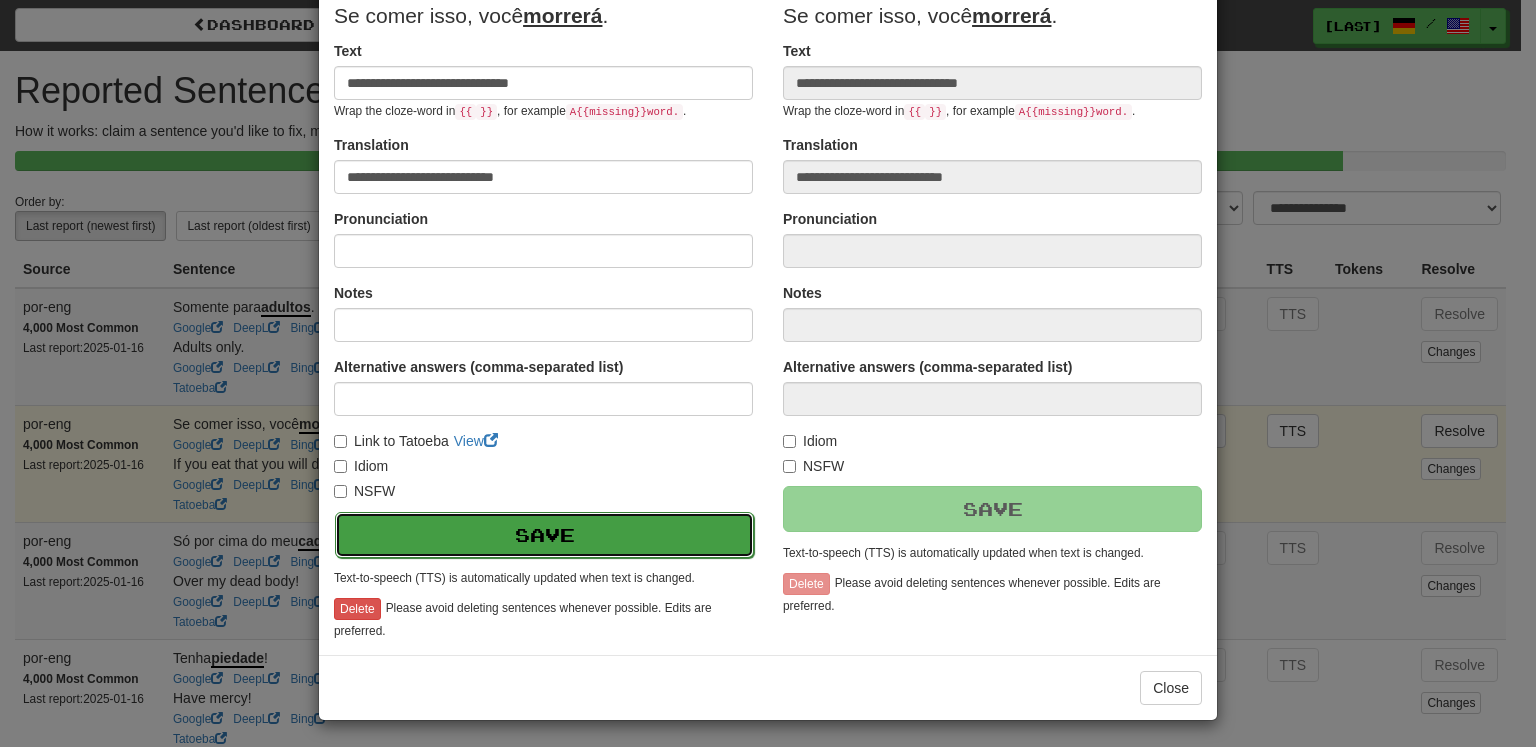click on "Save" at bounding box center (544, 535) 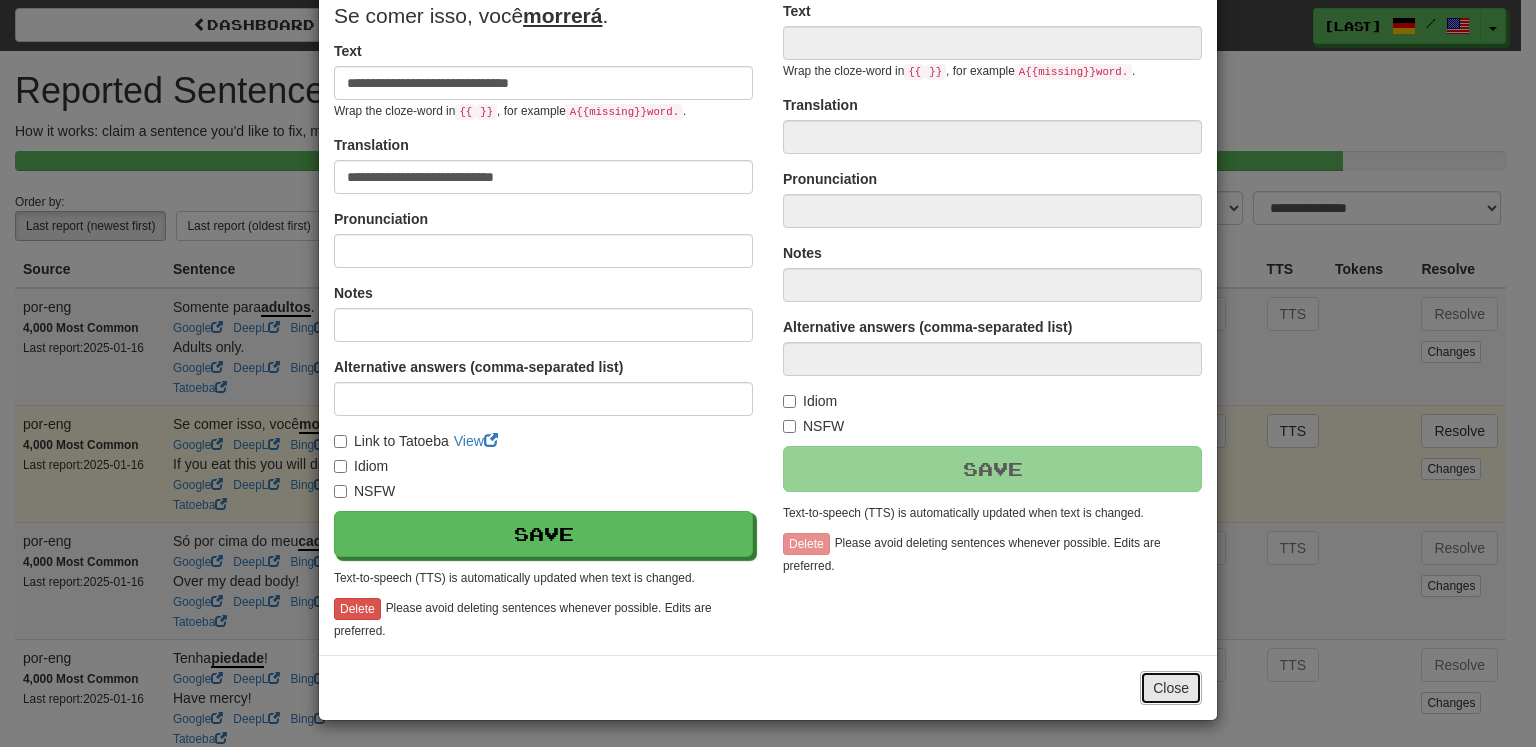 type on "**********" 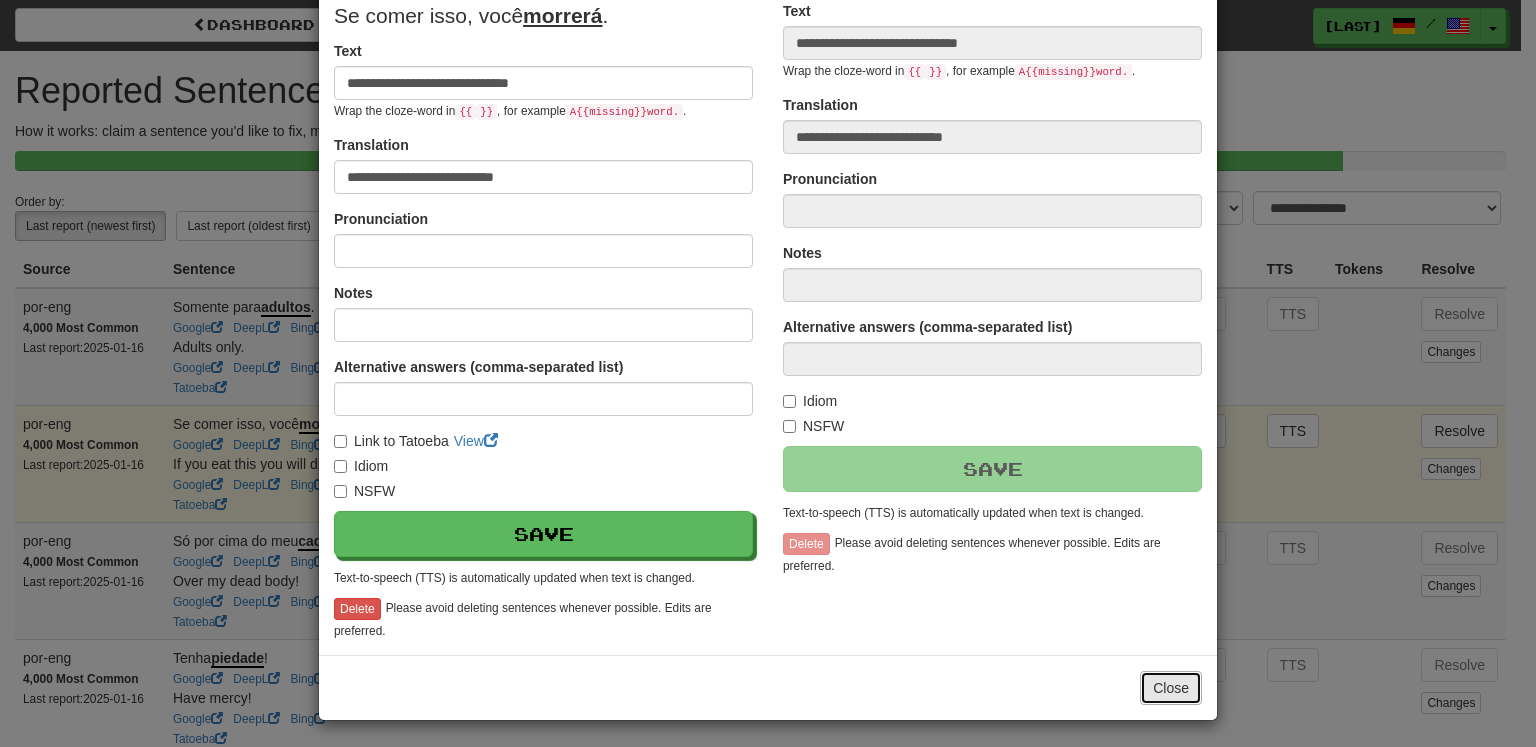 click on "Close" at bounding box center [1171, 688] 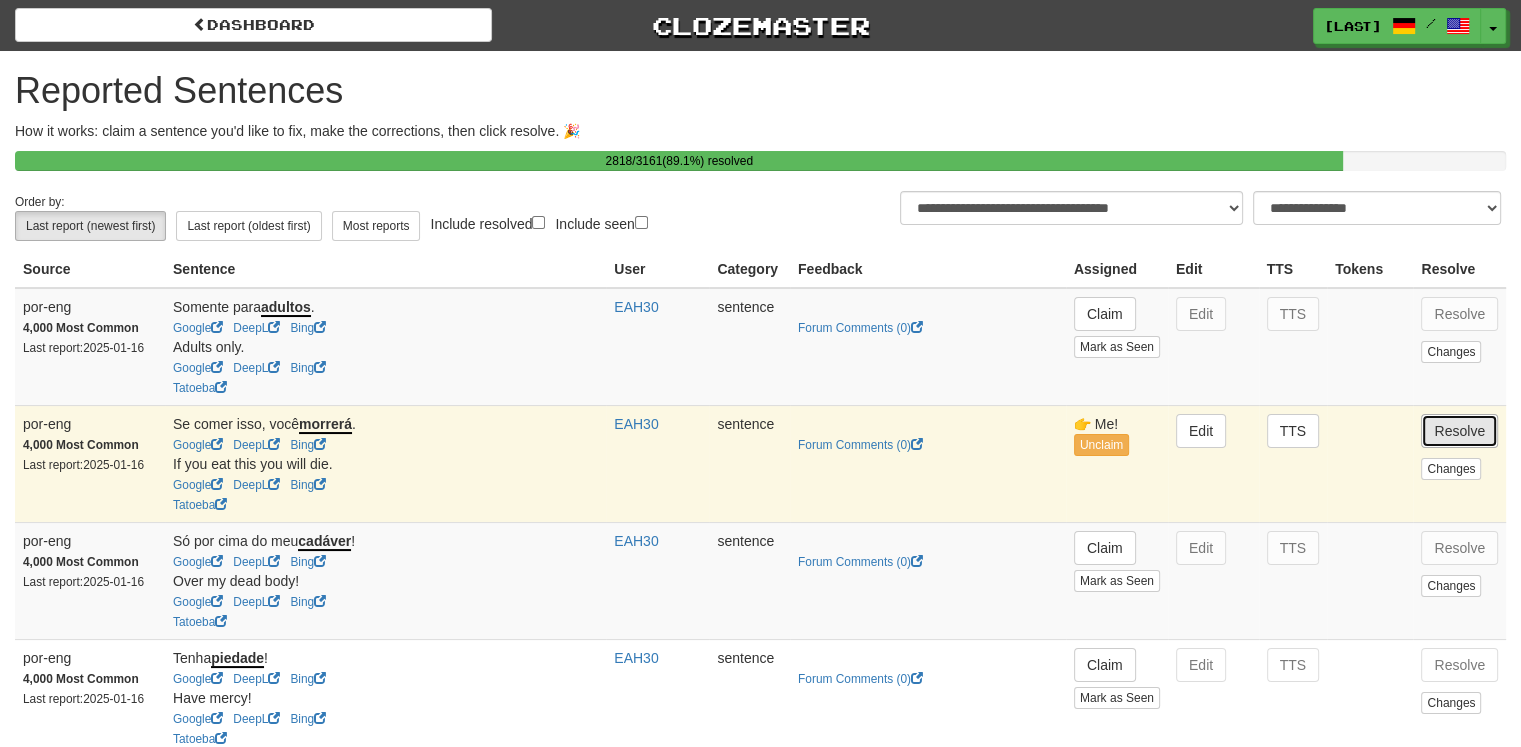 click on "Resolve" at bounding box center [1459, 431] 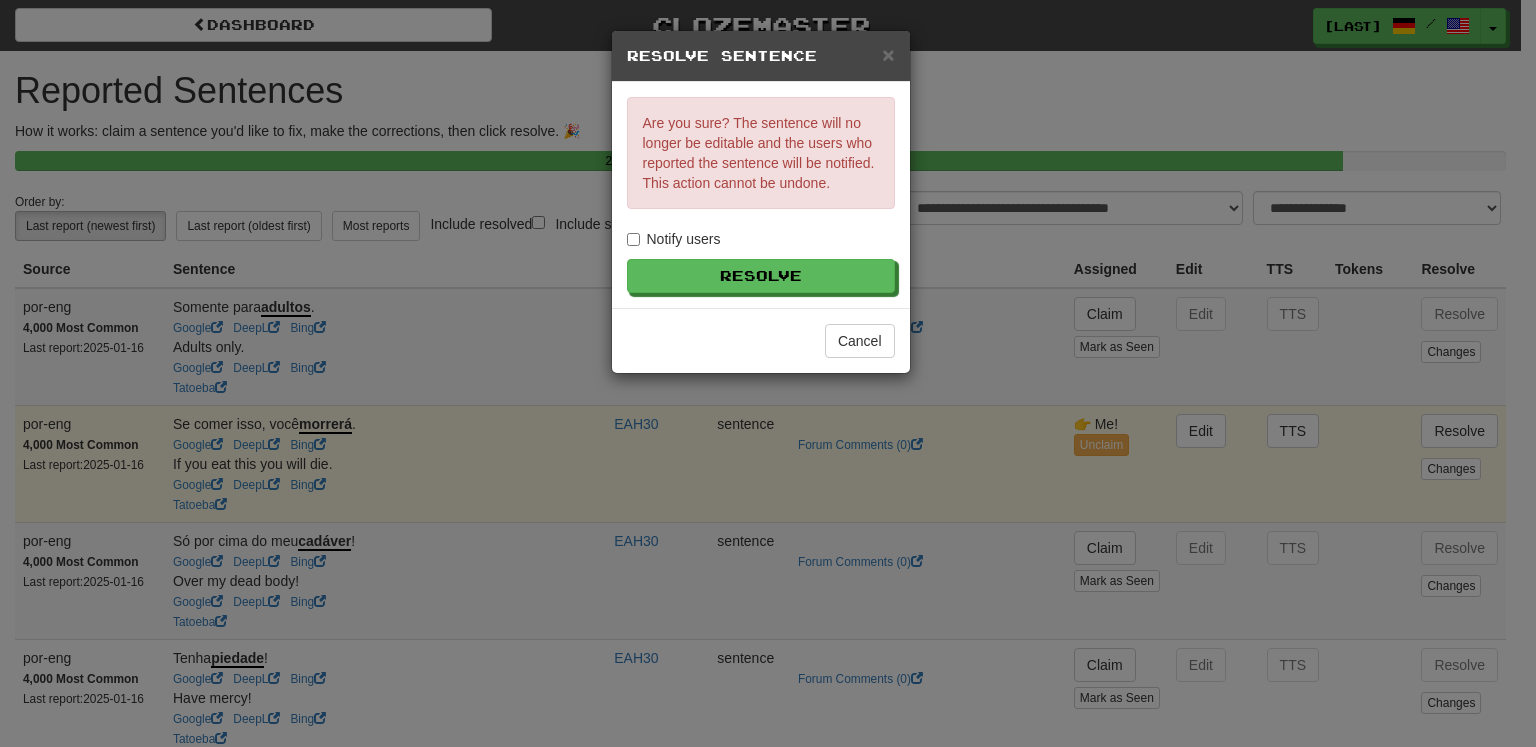 click on "Notify users" at bounding box center (674, 239) 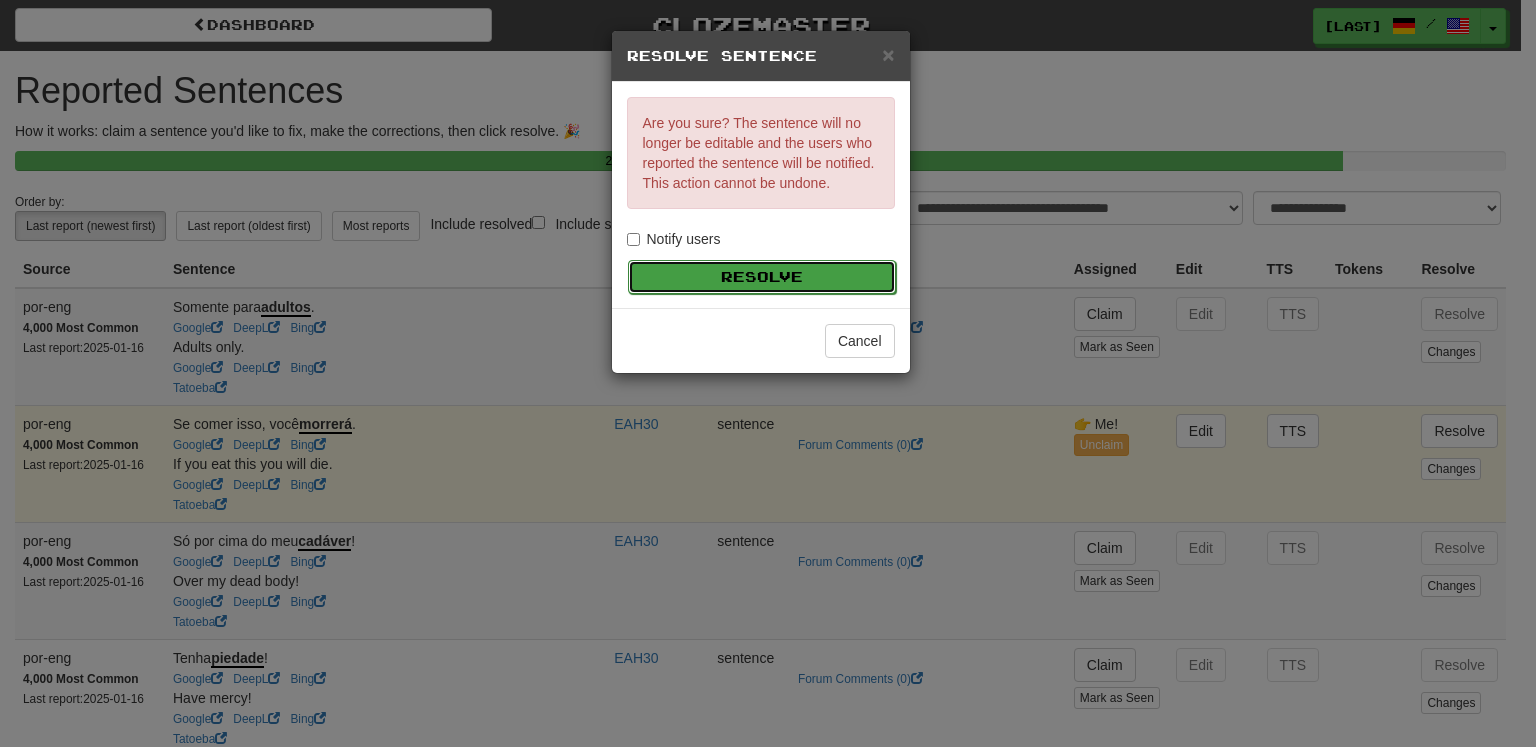 click on "Resolve" at bounding box center (762, 277) 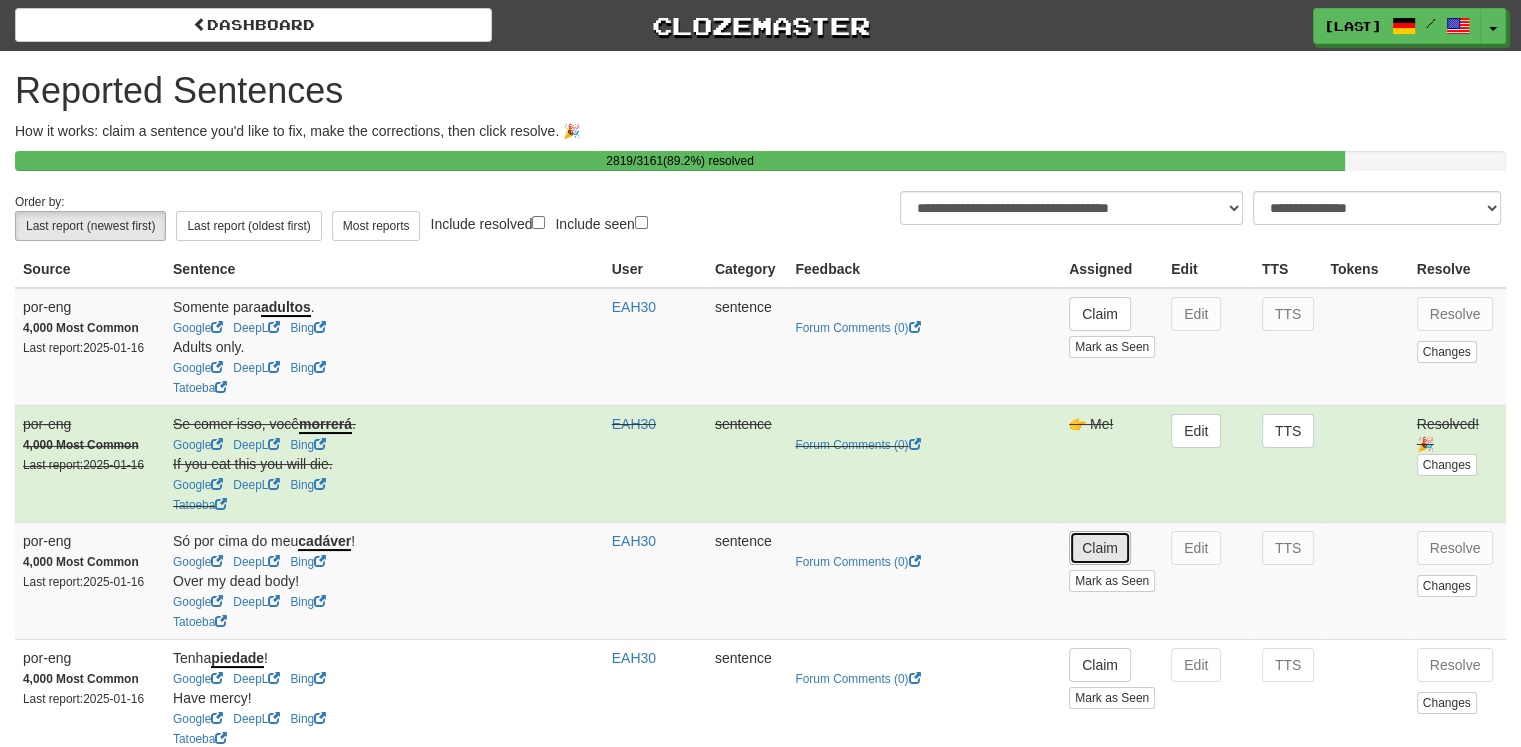 click on "Claim" at bounding box center [1100, 548] 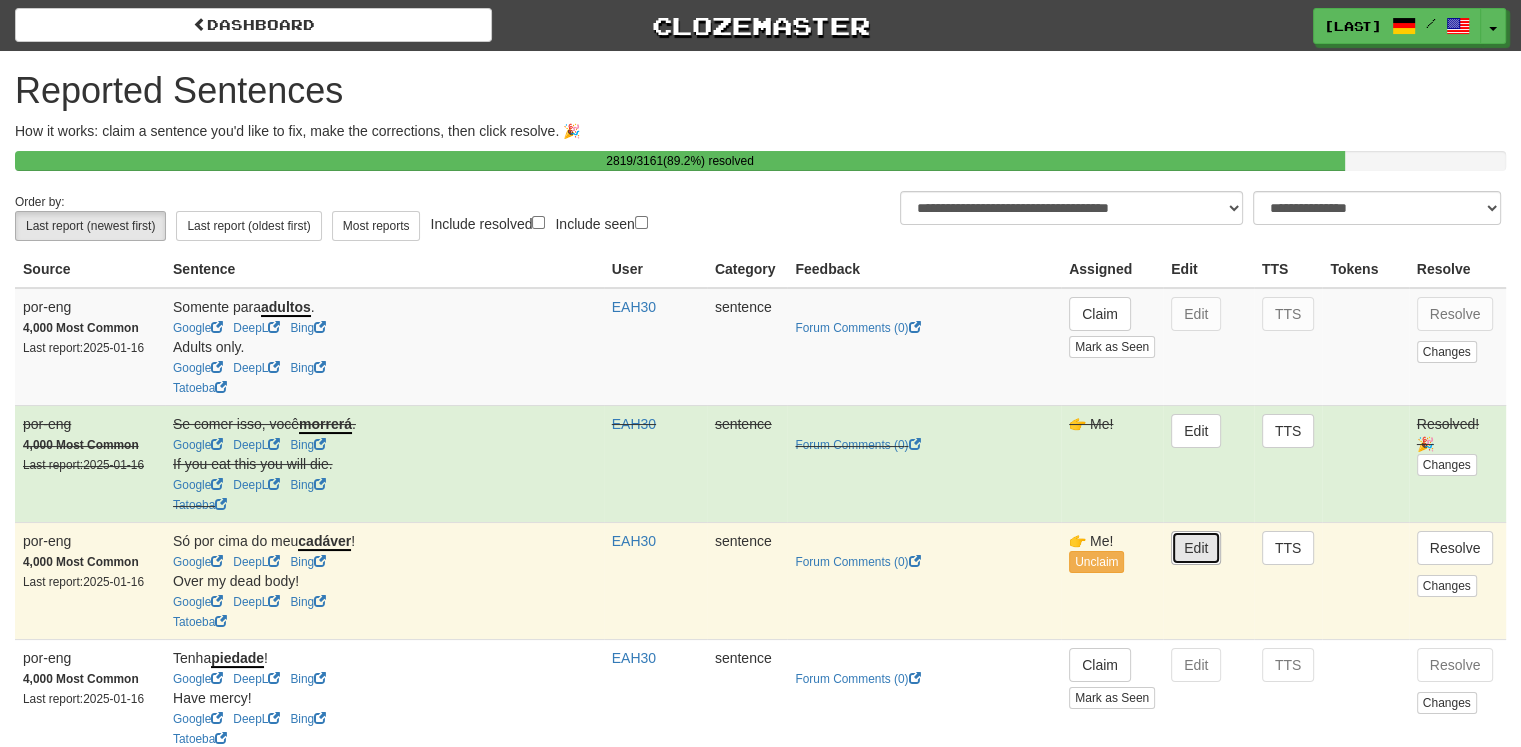 click on "Edit" at bounding box center [1196, 548] 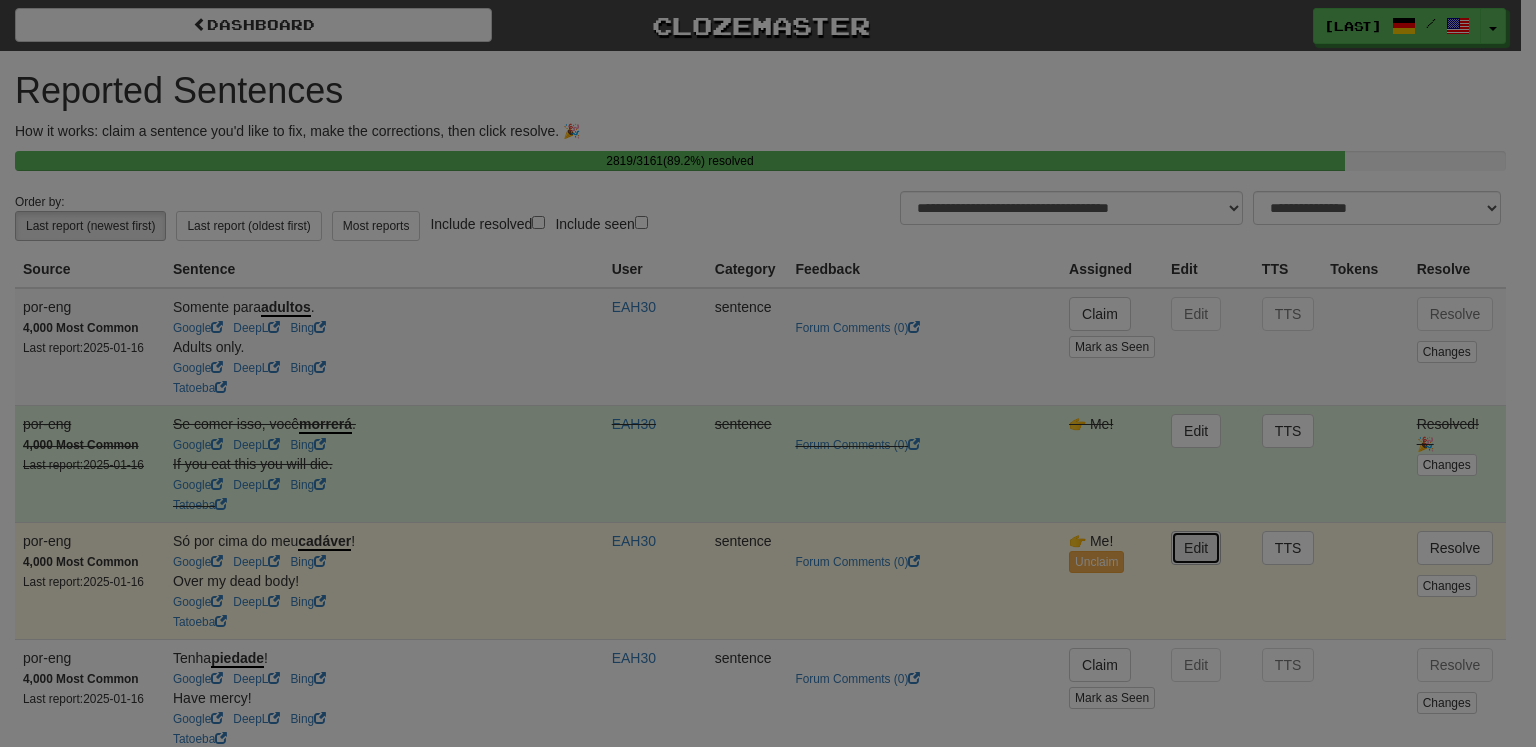 type on "**********" 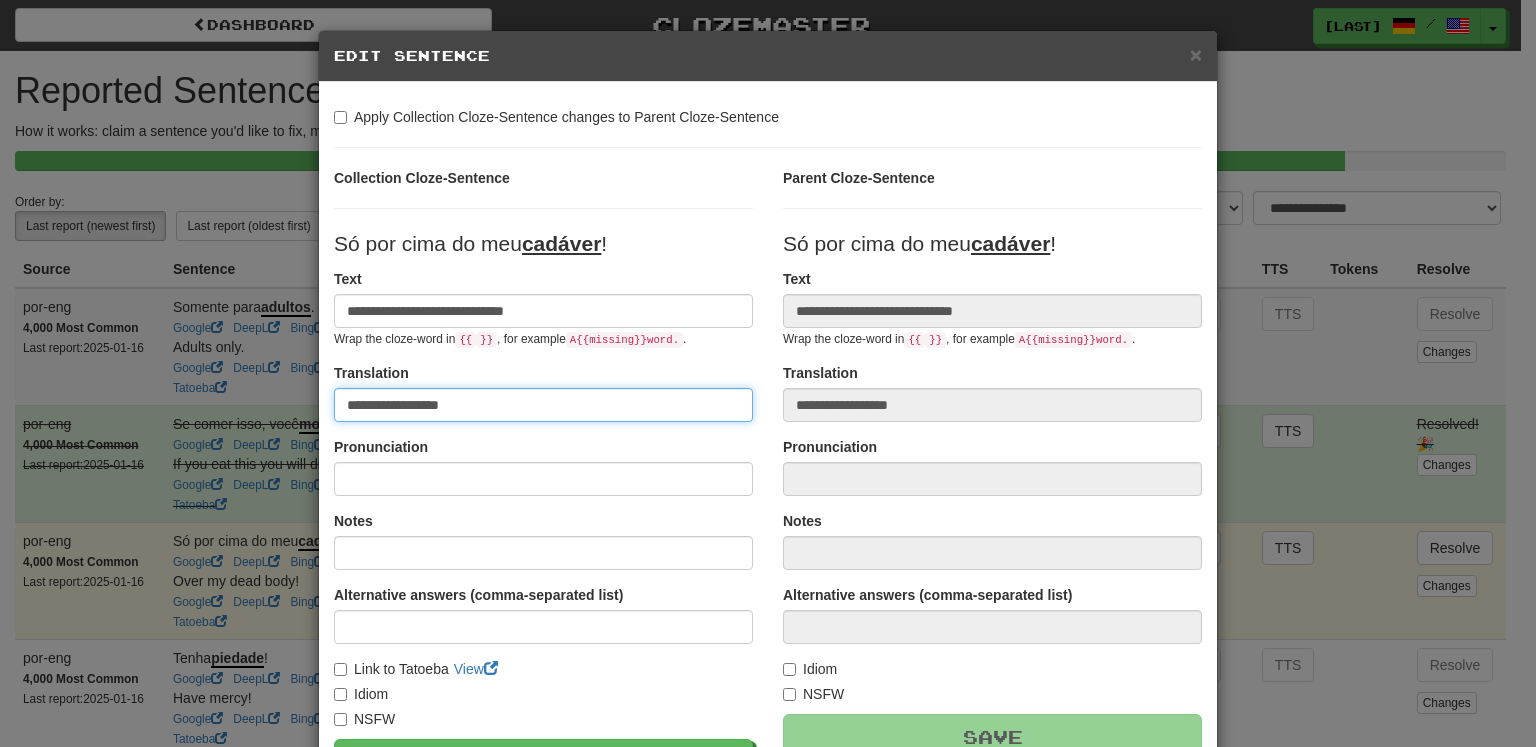 click on "**********" at bounding box center (543, 405) 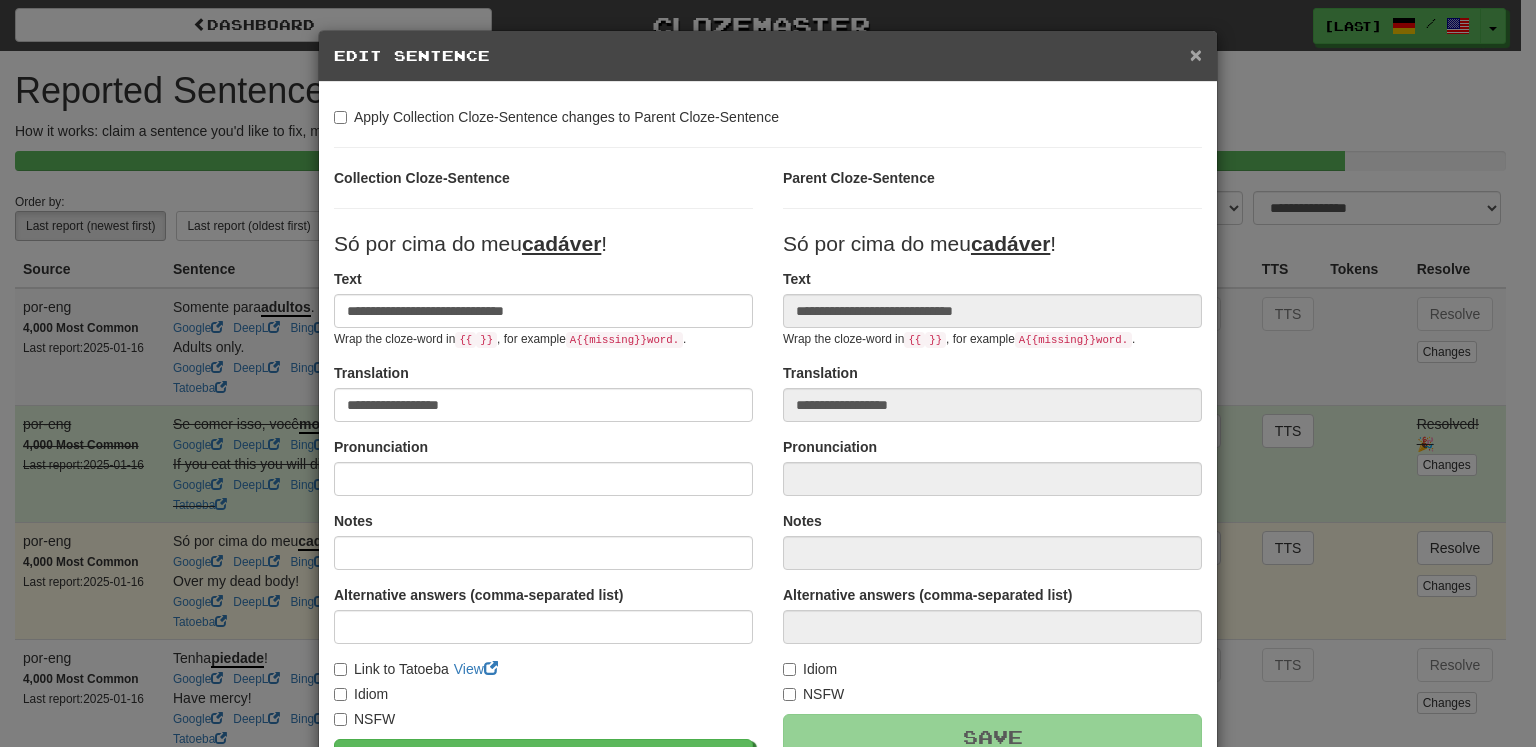 click on "×" at bounding box center [1196, 54] 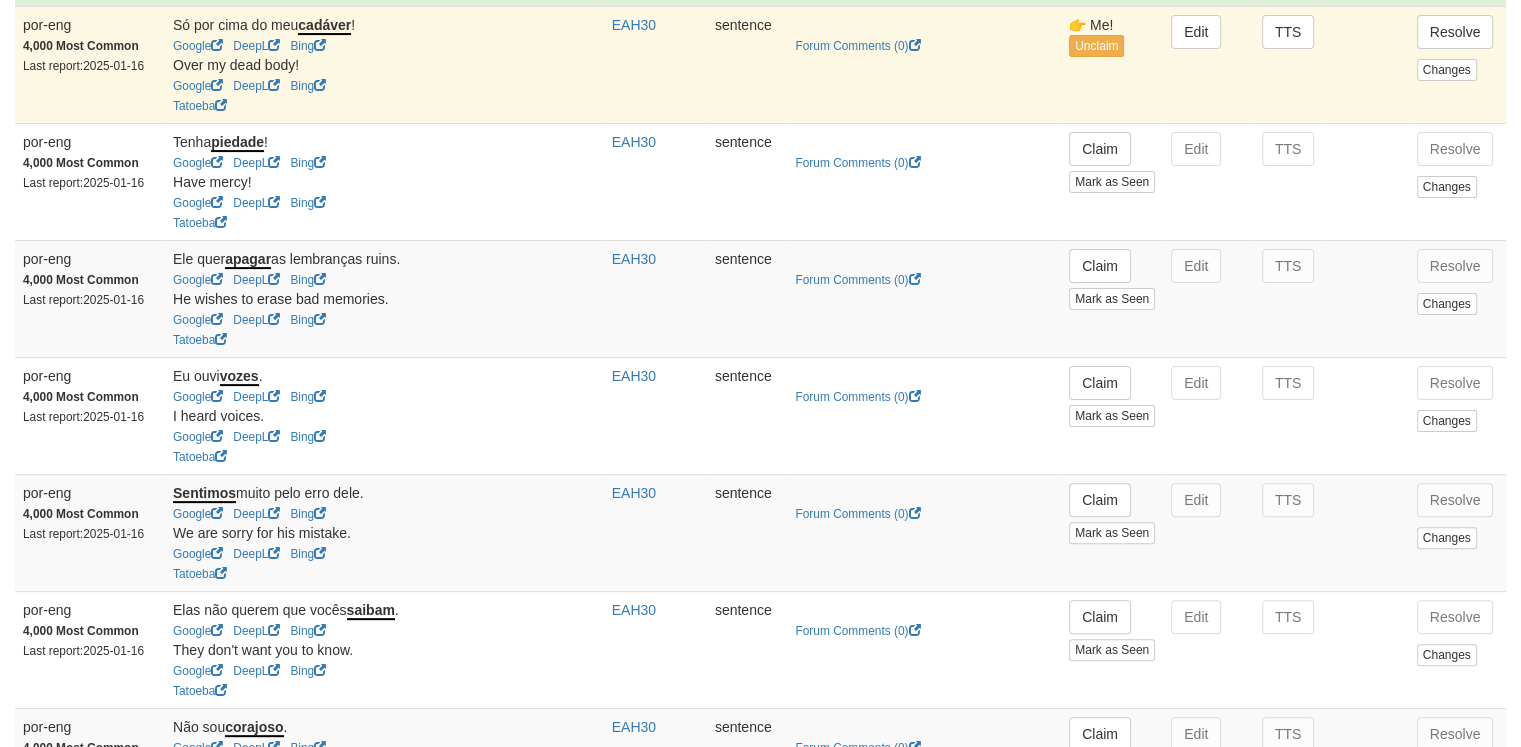 scroll, scrollTop: 0, scrollLeft: 0, axis: both 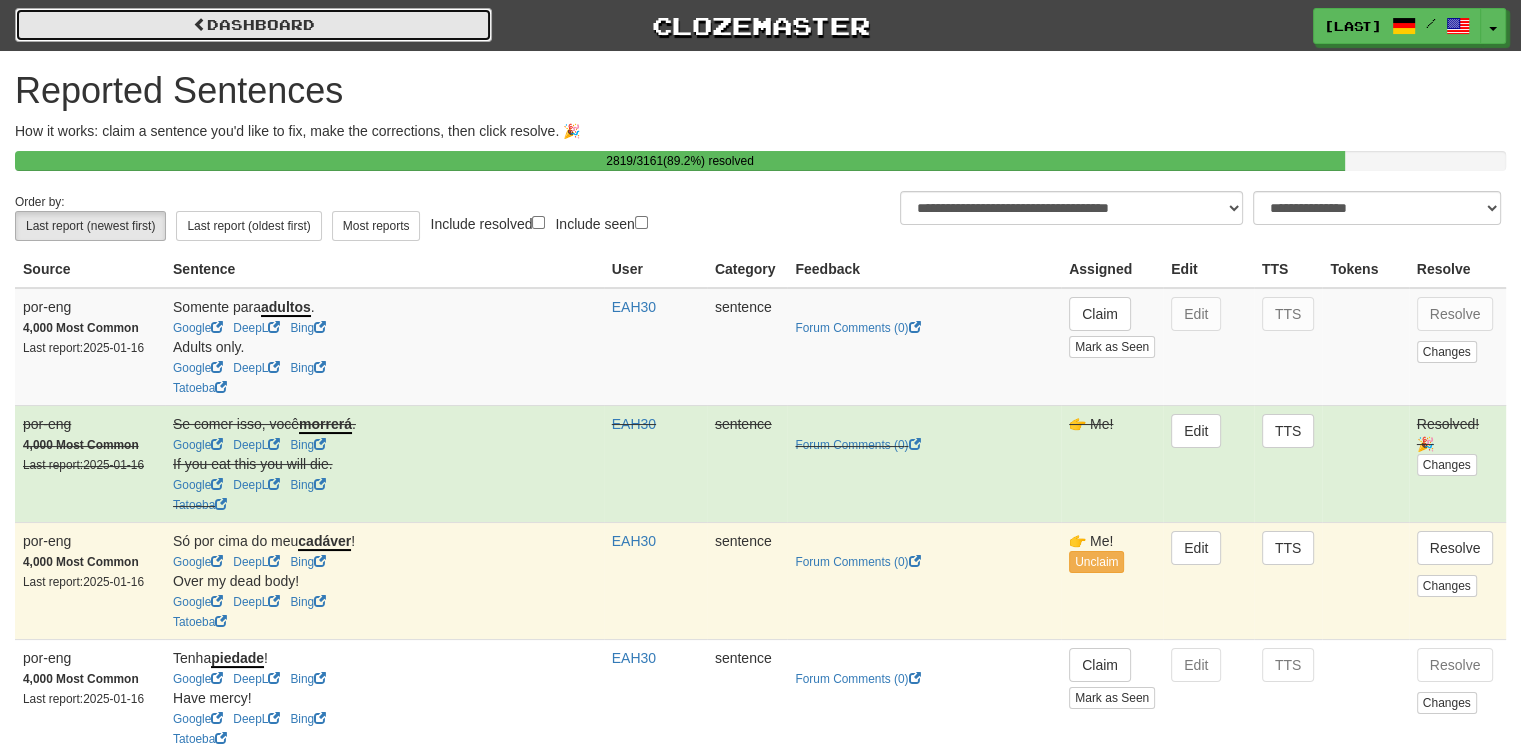 click on "Dashboard" at bounding box center (253, 25) 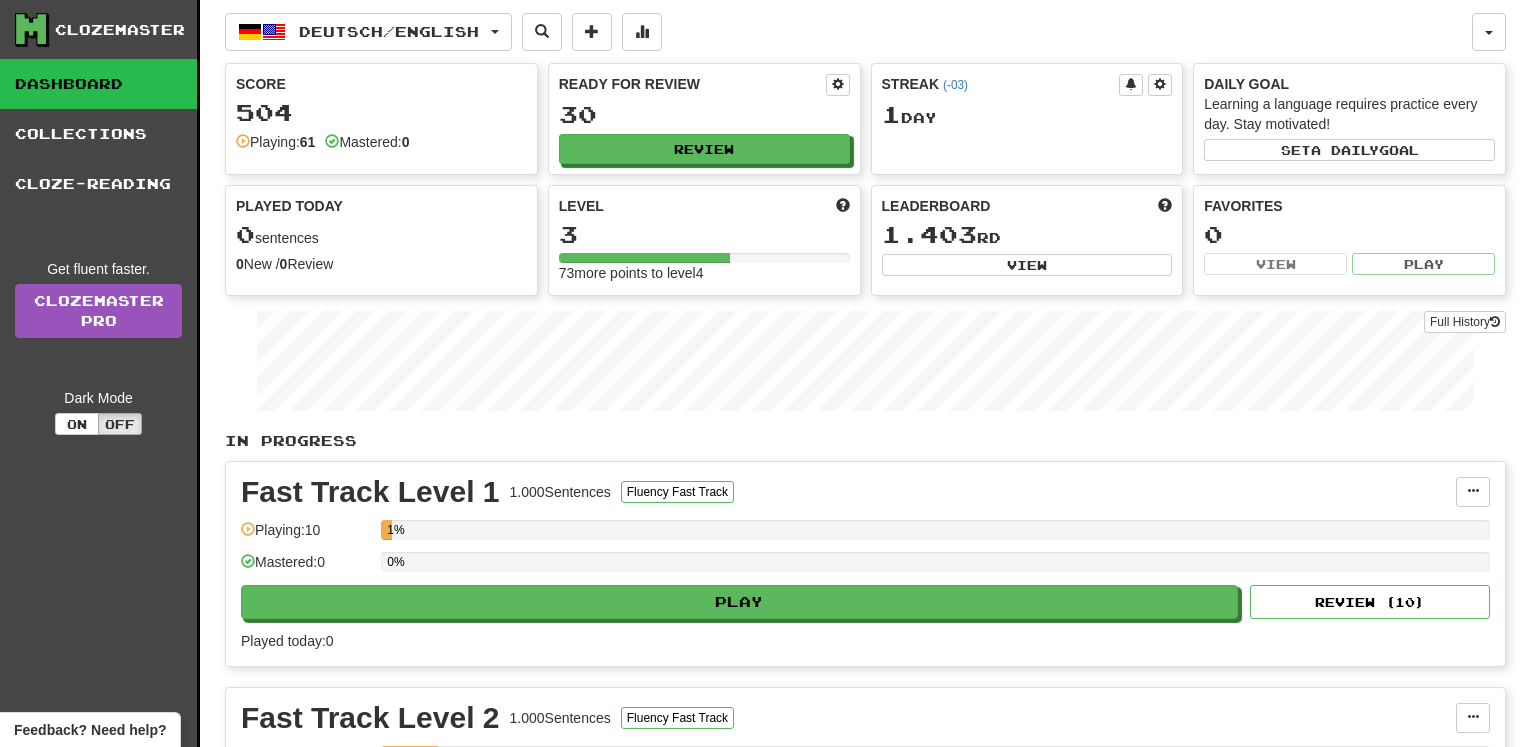 scroll, scrollTop: 0, scrollLeft: 0, axis: both 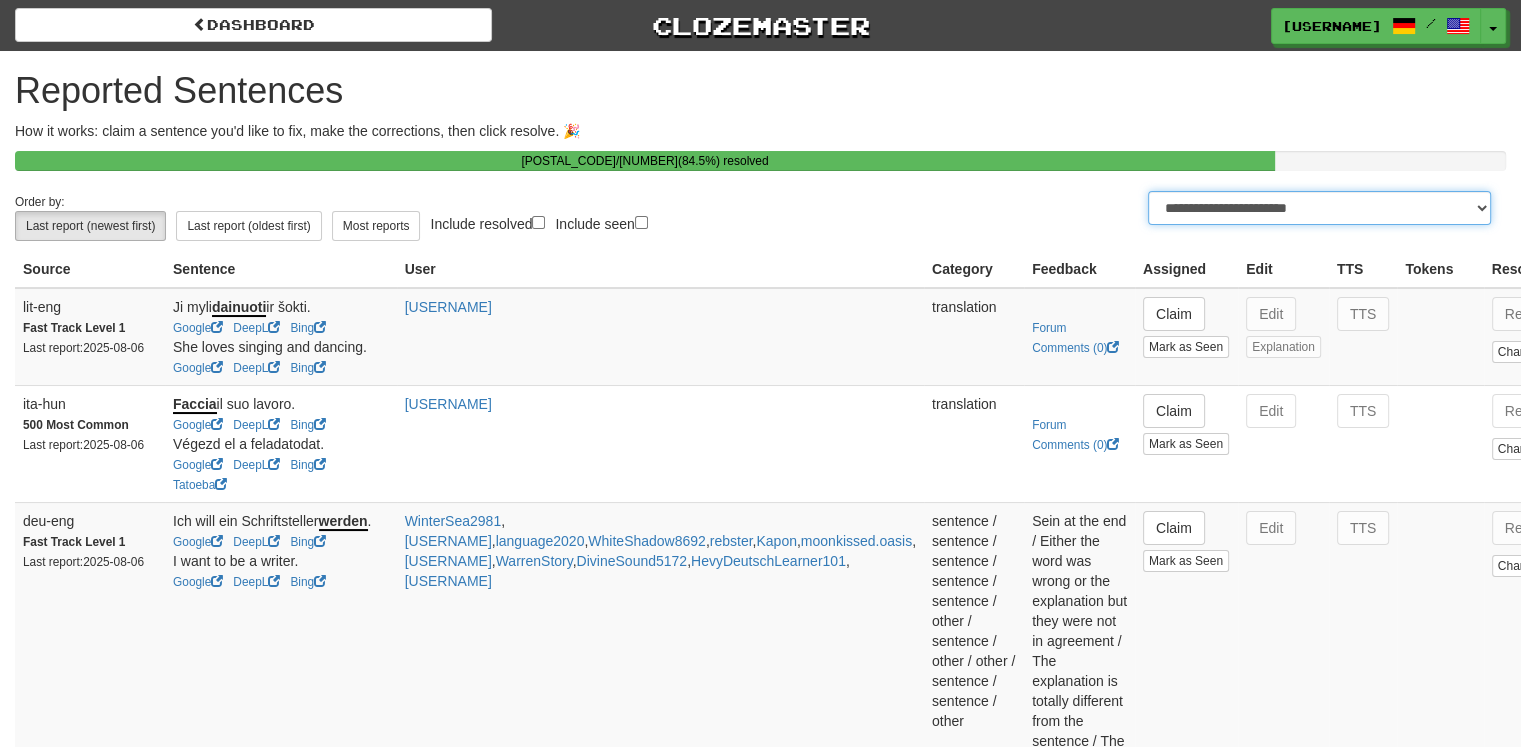click on "**********" at bounding box center [1319, 208] 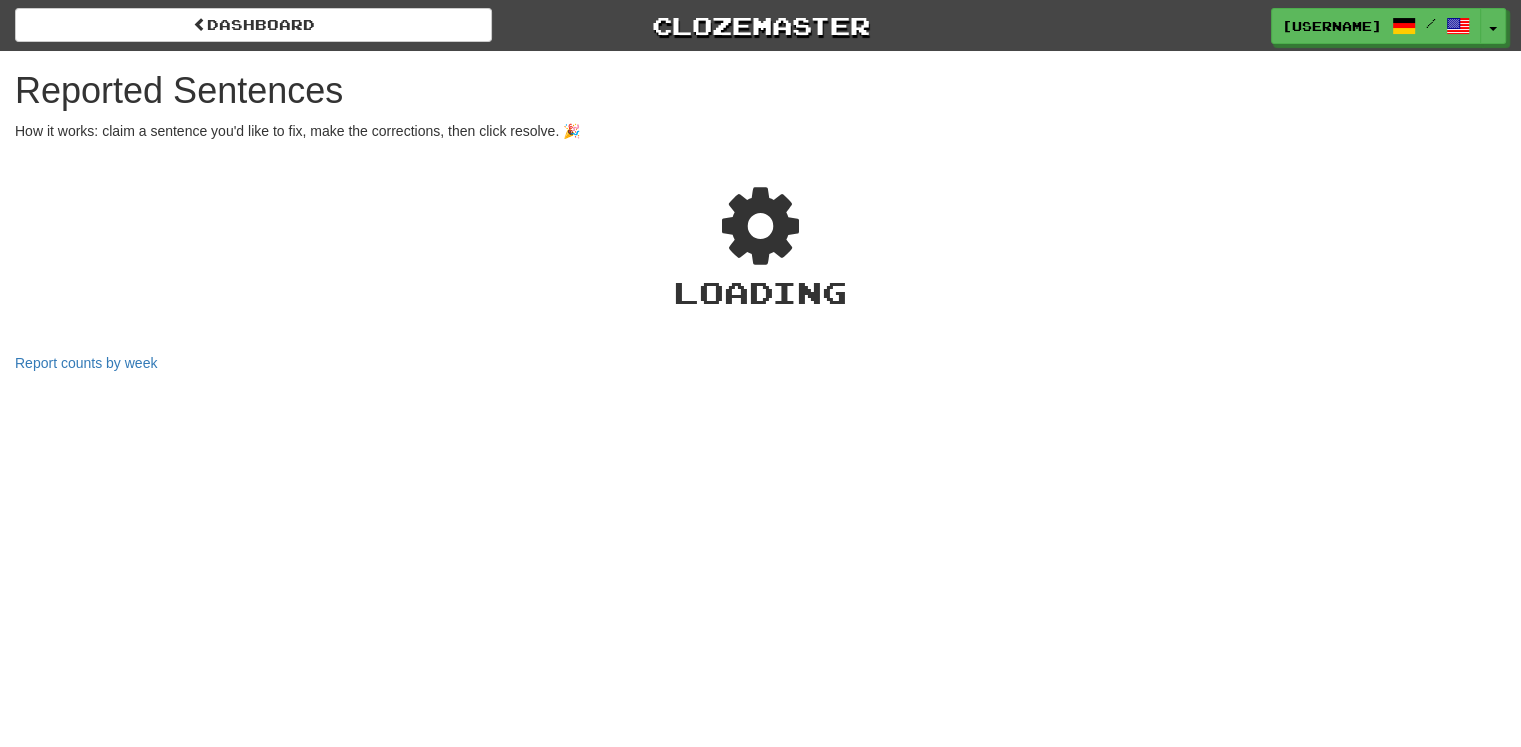 select on "***" 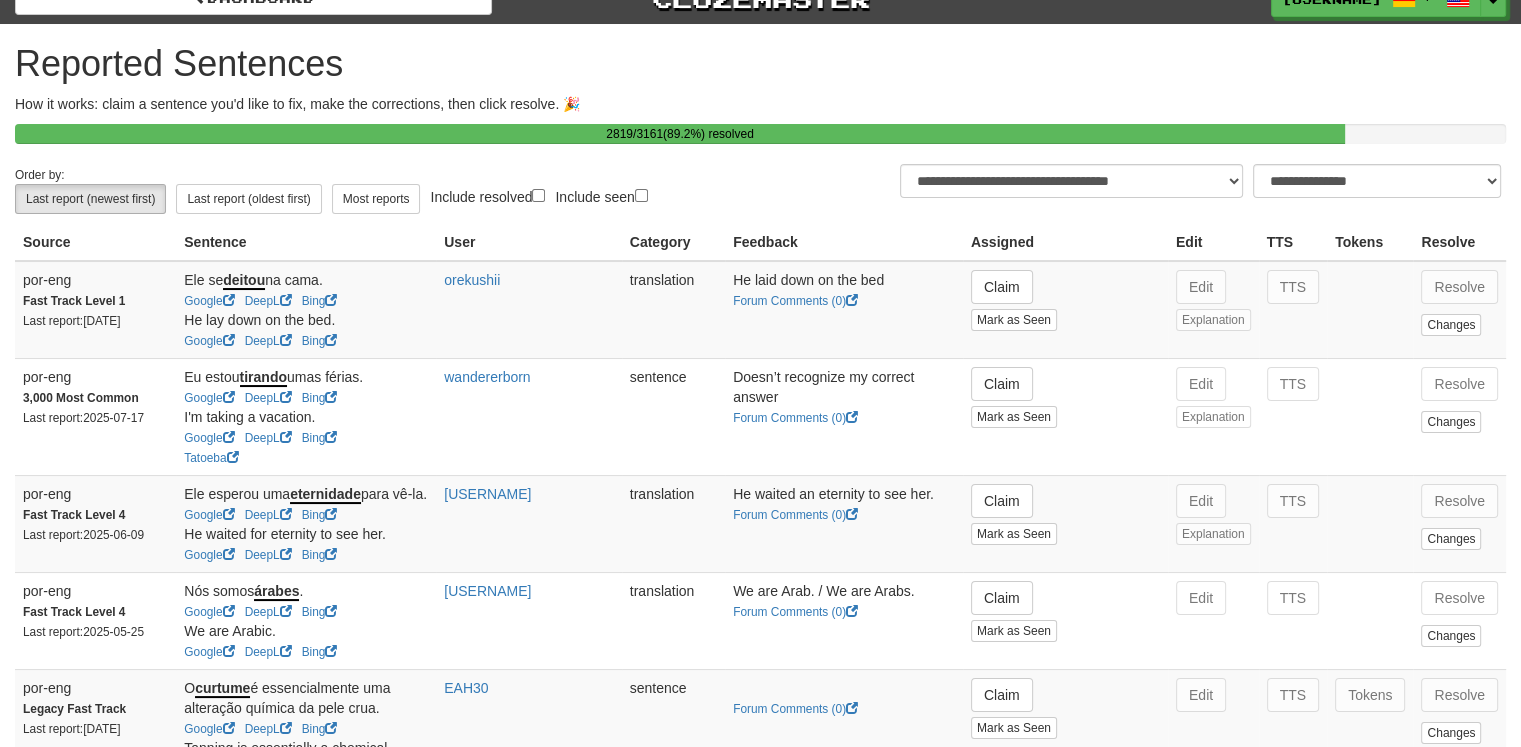 scroll, scrollTop: 0, scrollLeft: 0, axis: both 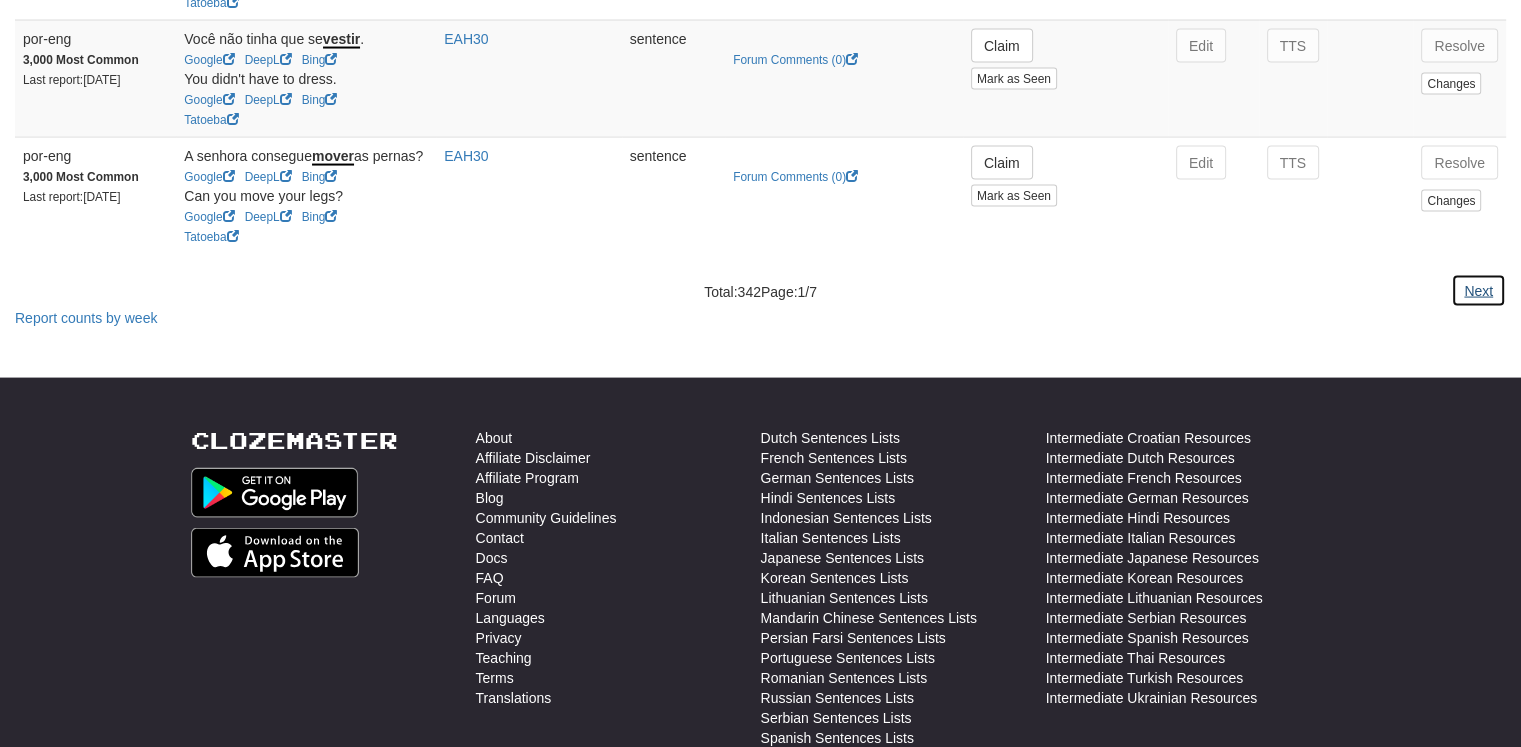 click on "Next" at bounding box center (1478, 291) 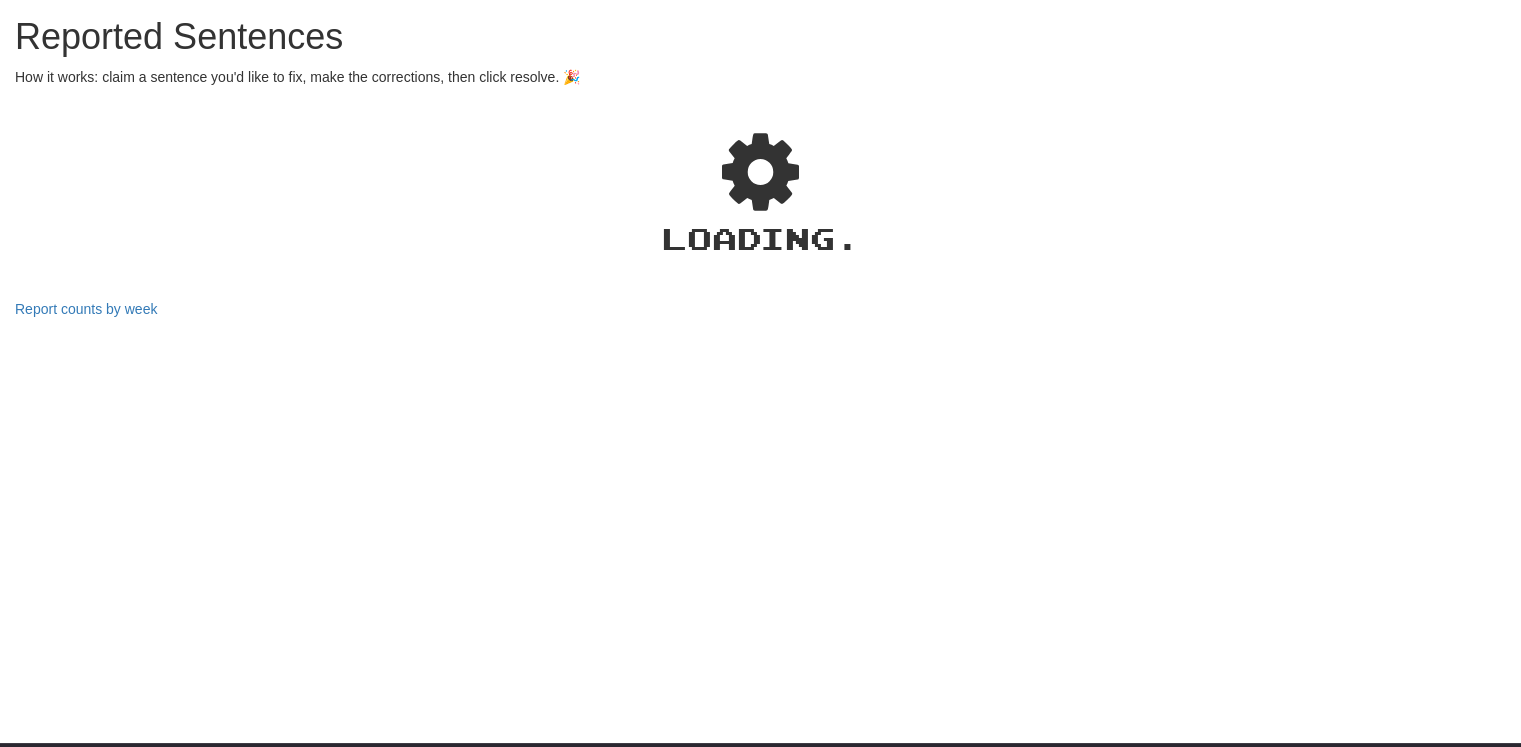 select on "***" 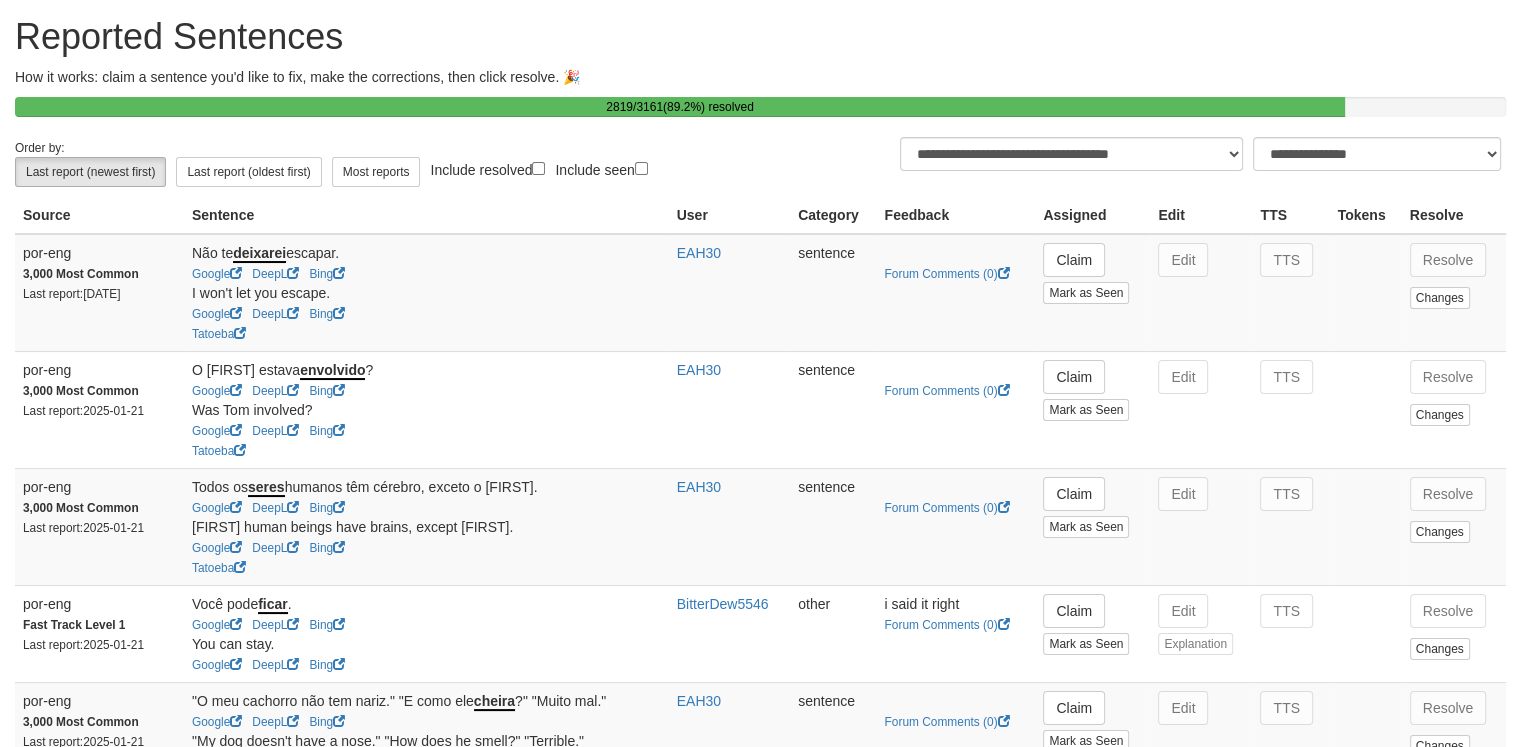 scroll, scrollTop: 3544, scrollLeft: 0, axis: vertical 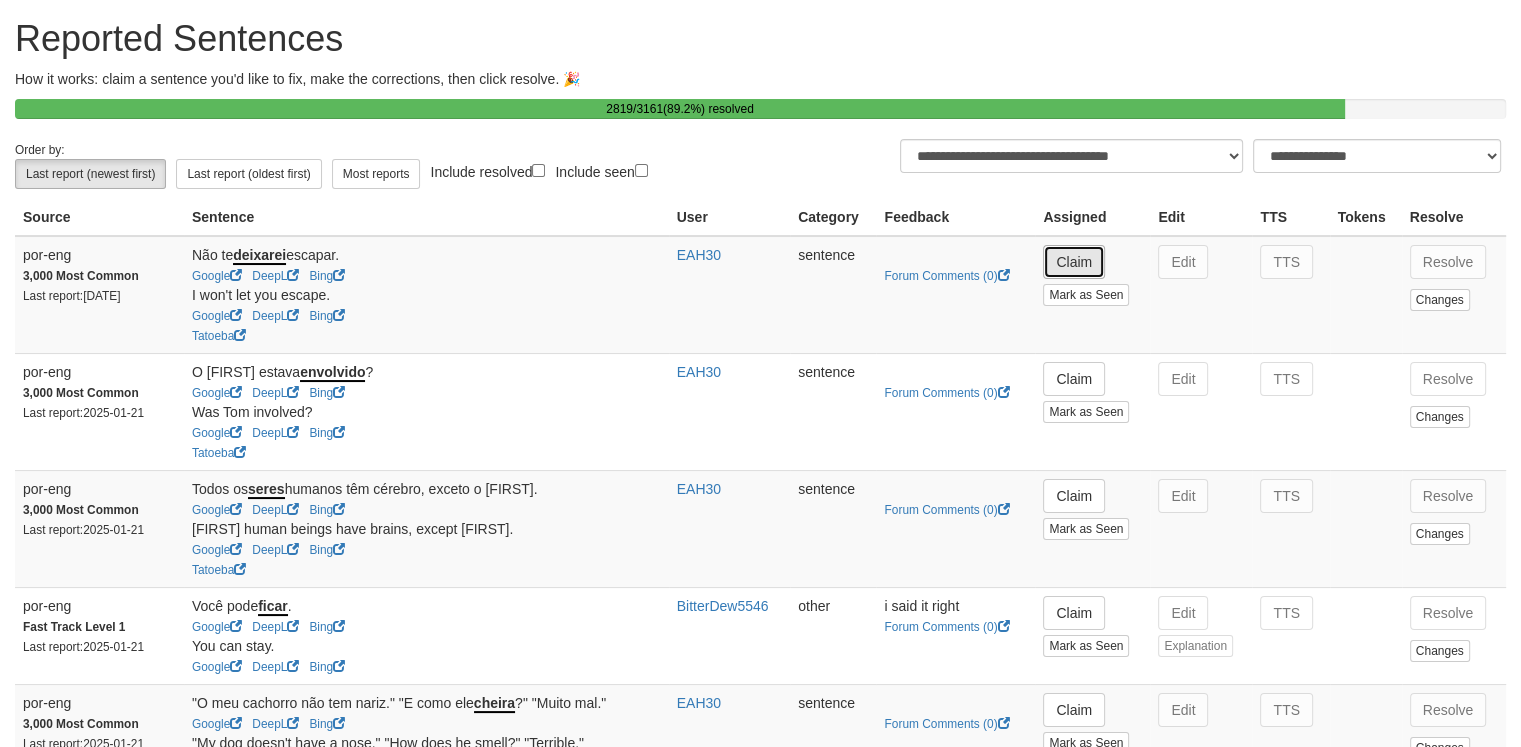 click on "Claim" at bounding box center [1074, 262] 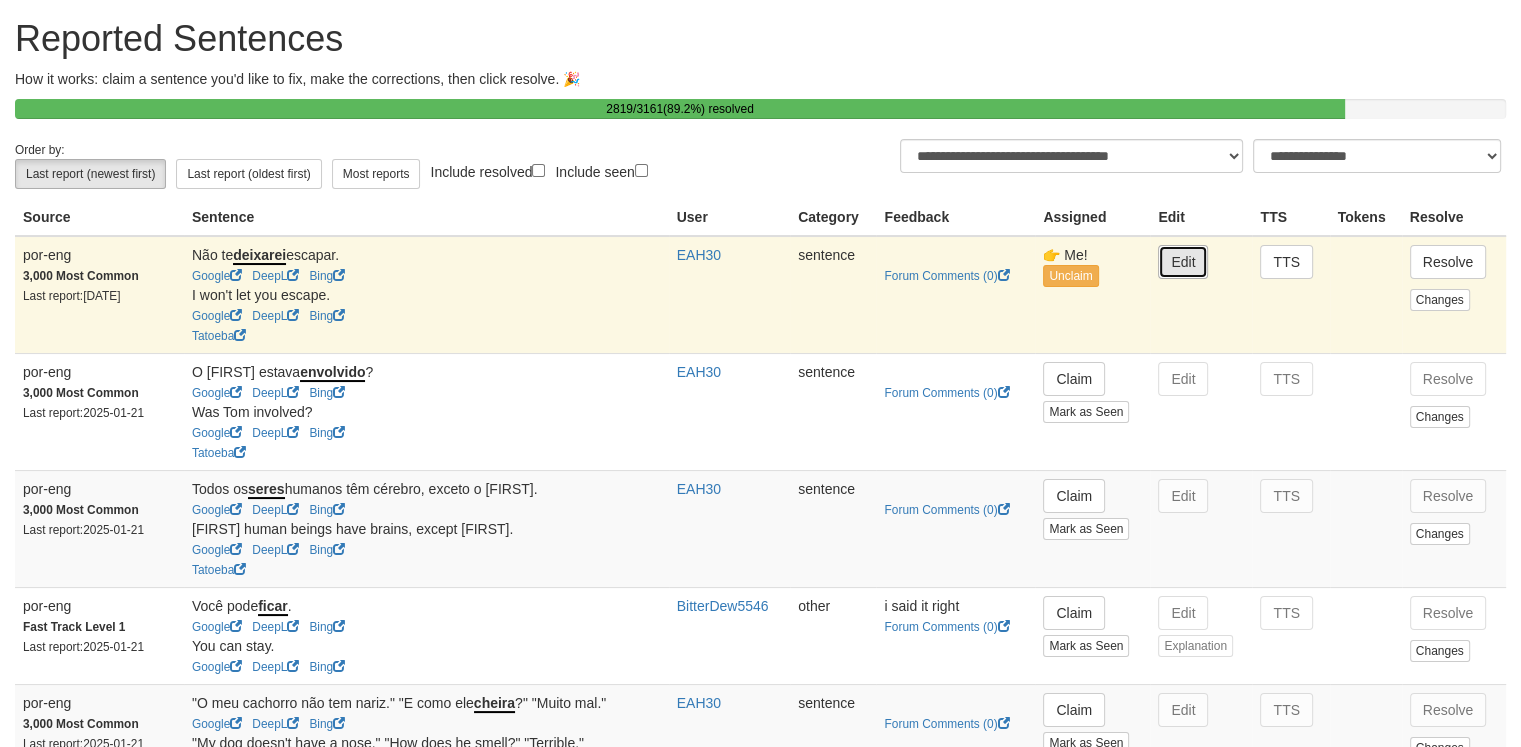 click on "Edit" at bounding box center (1183, 262) 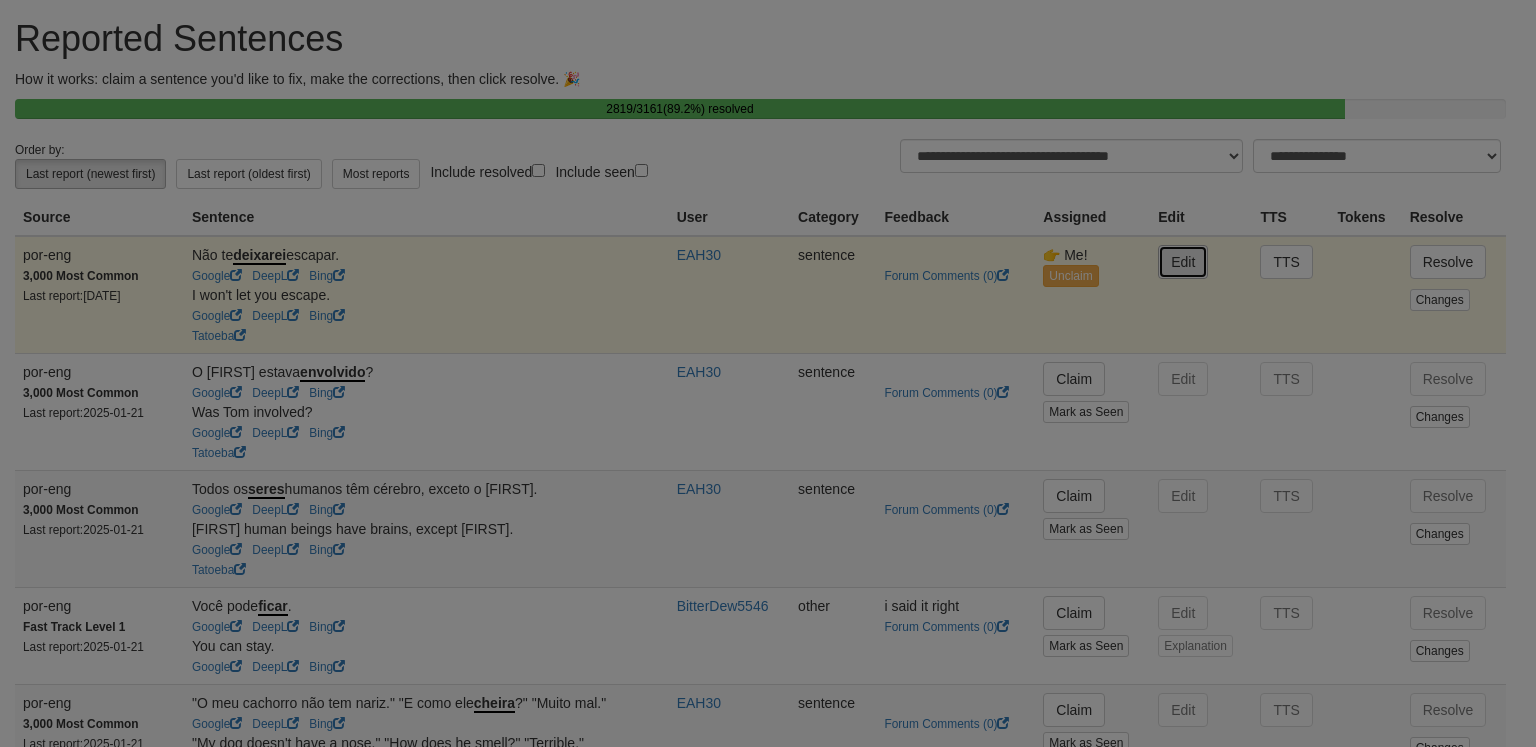 type on "**********" 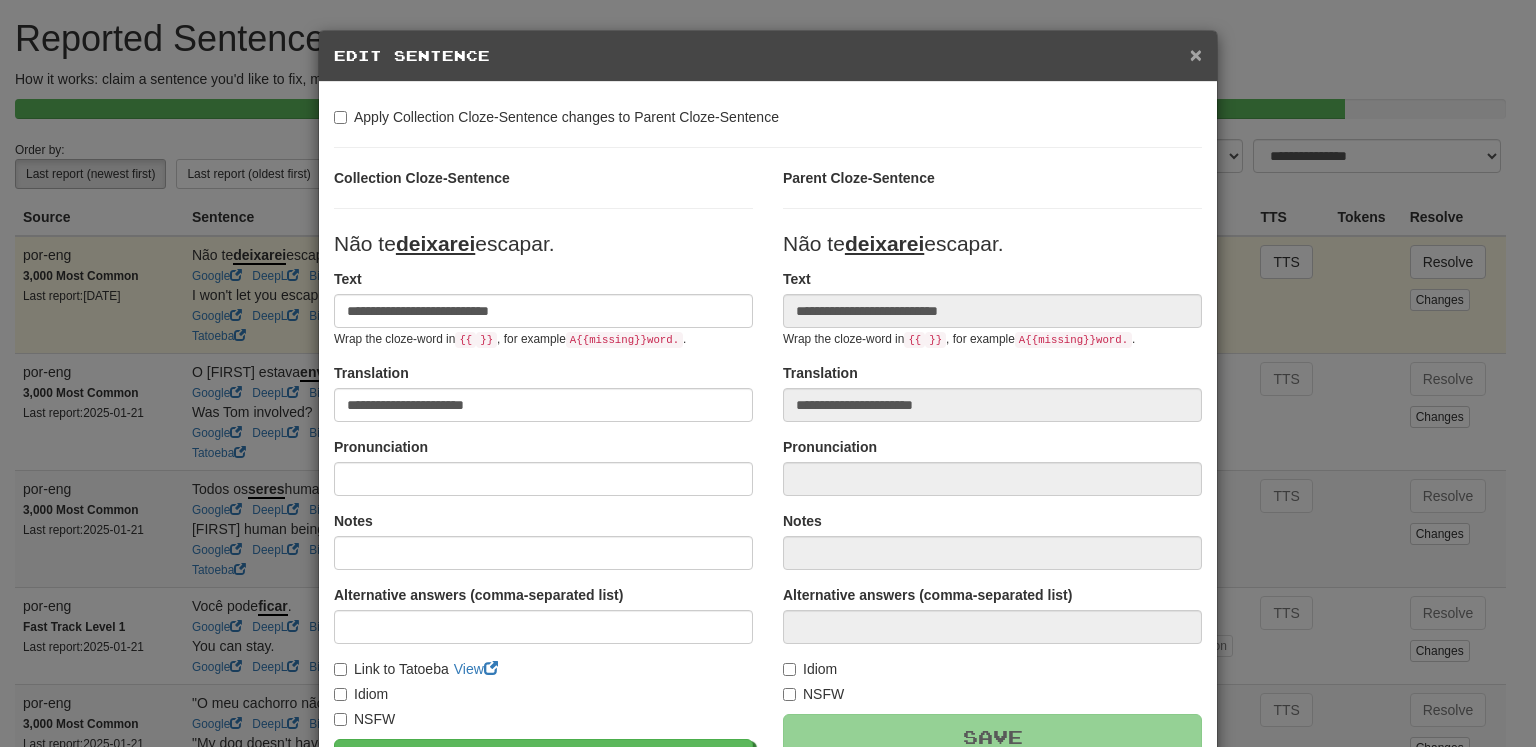 click on "×" at bounding box center (1196, 54) 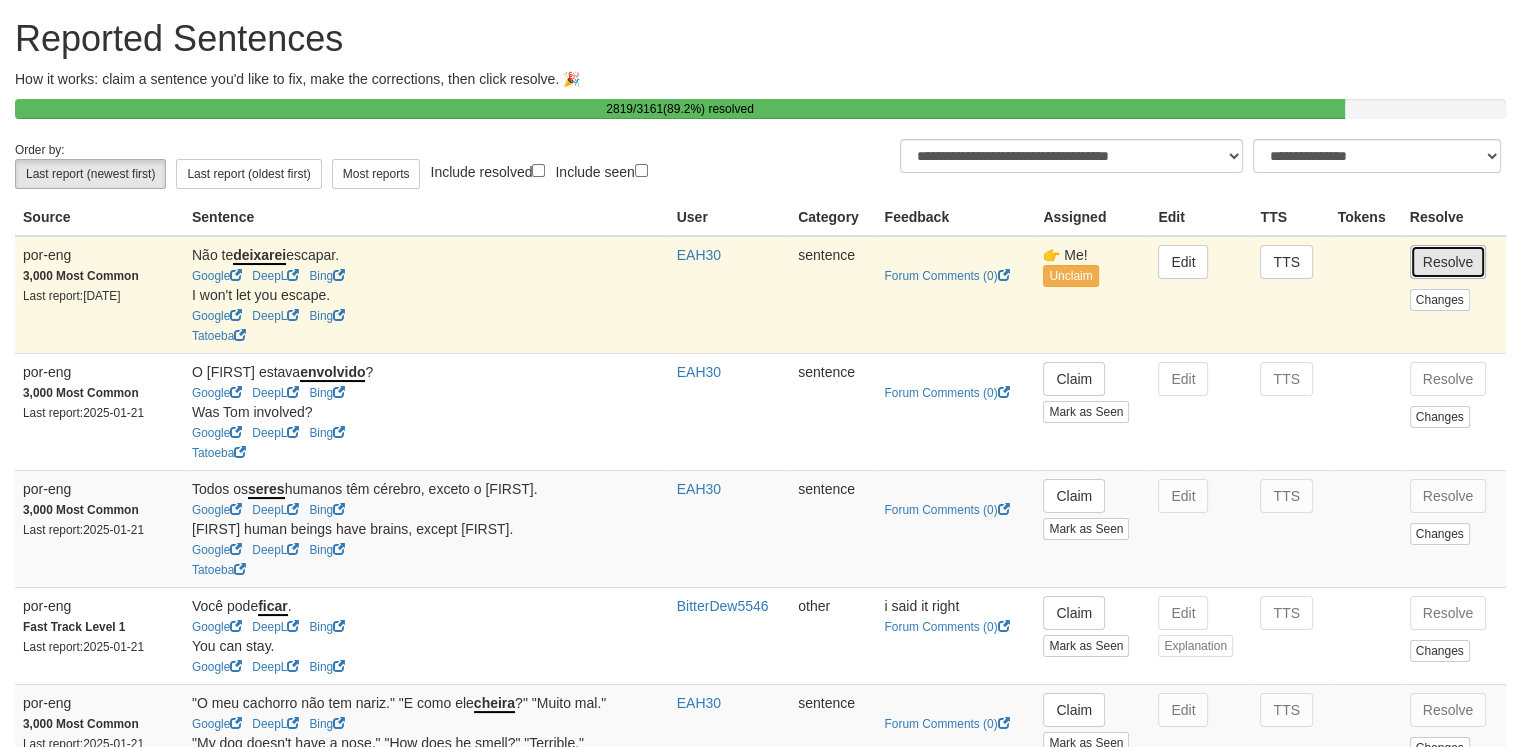 click on "Resolve" at bounding box center (1448, 262) 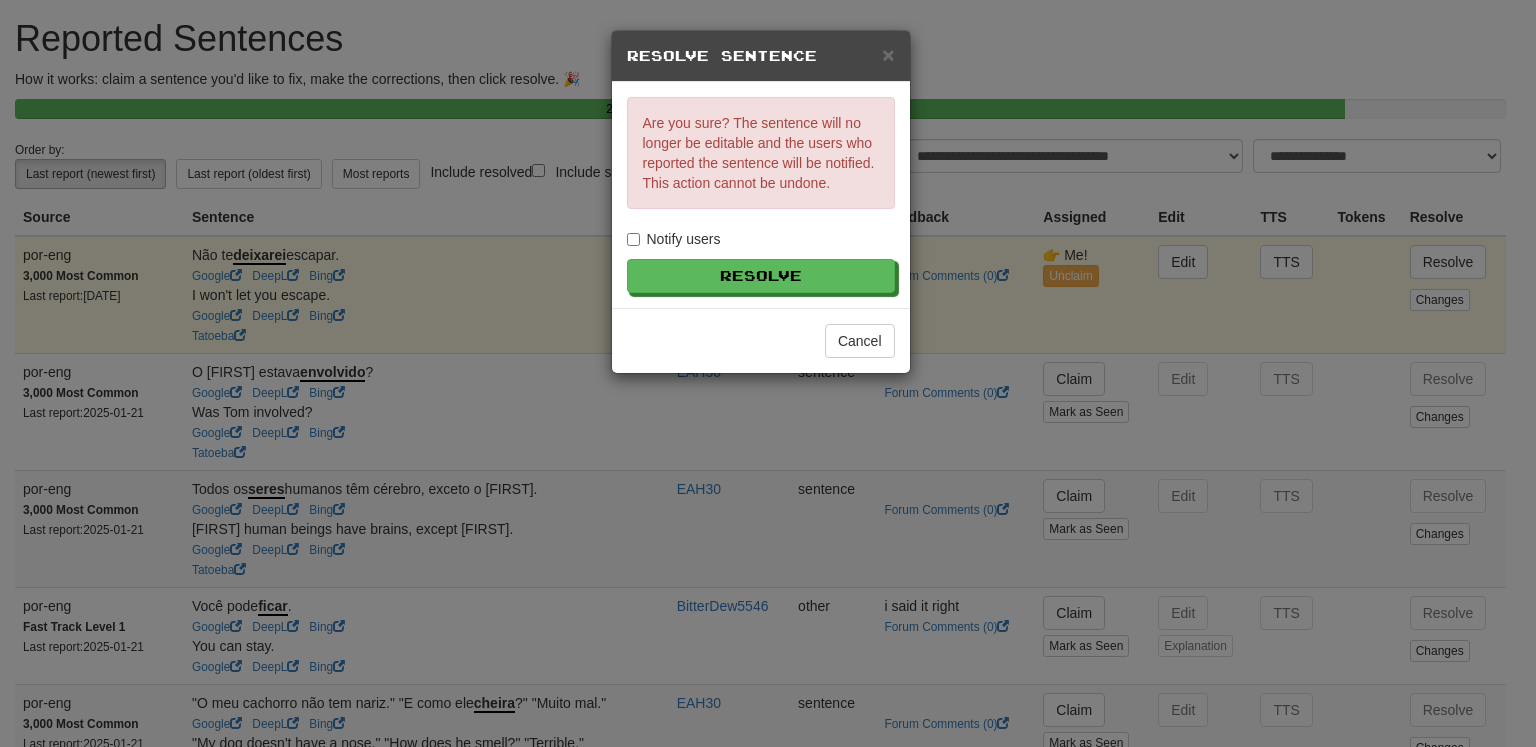 click on "Notify users" at bounding box center [674, 239] 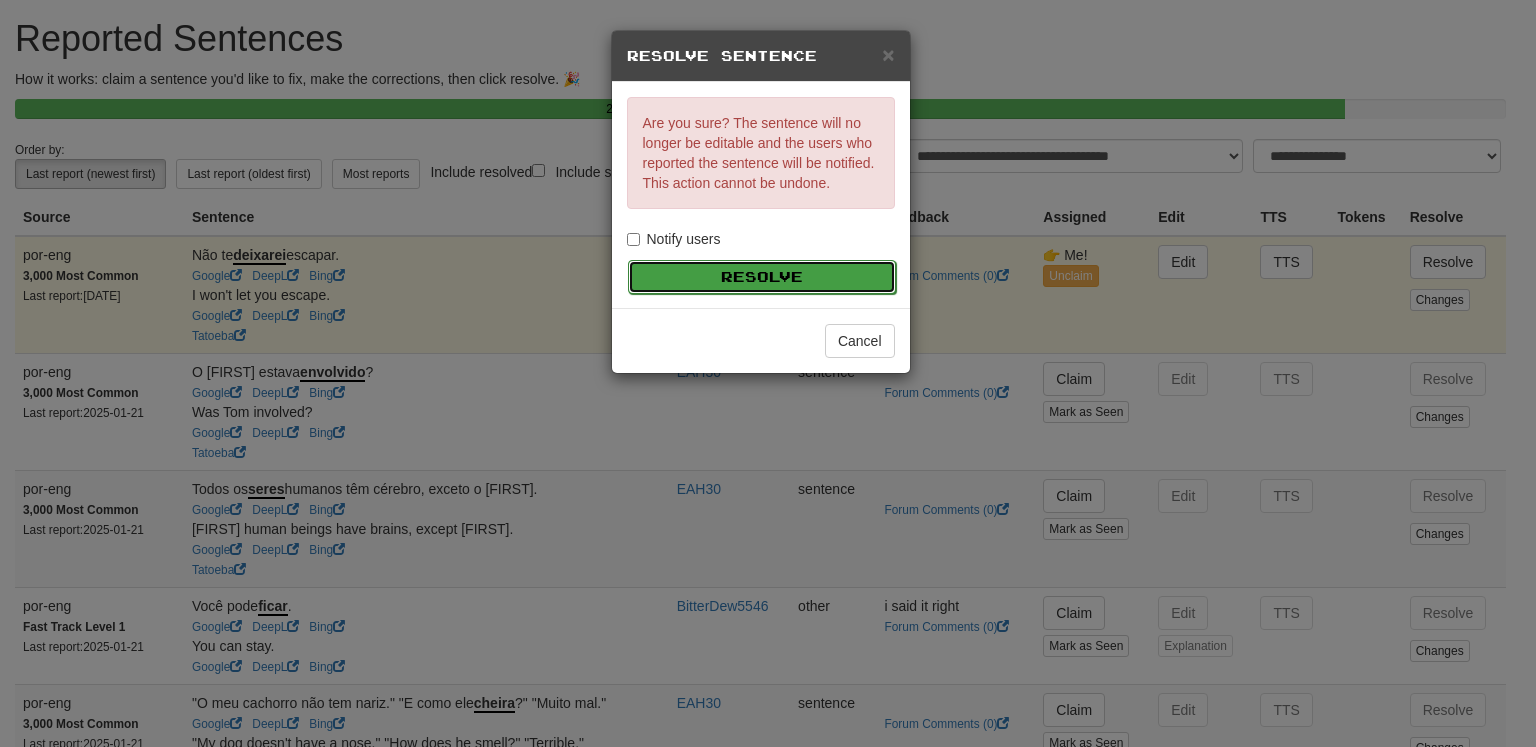 click on "Resolve" at bounding box center [762, 277] 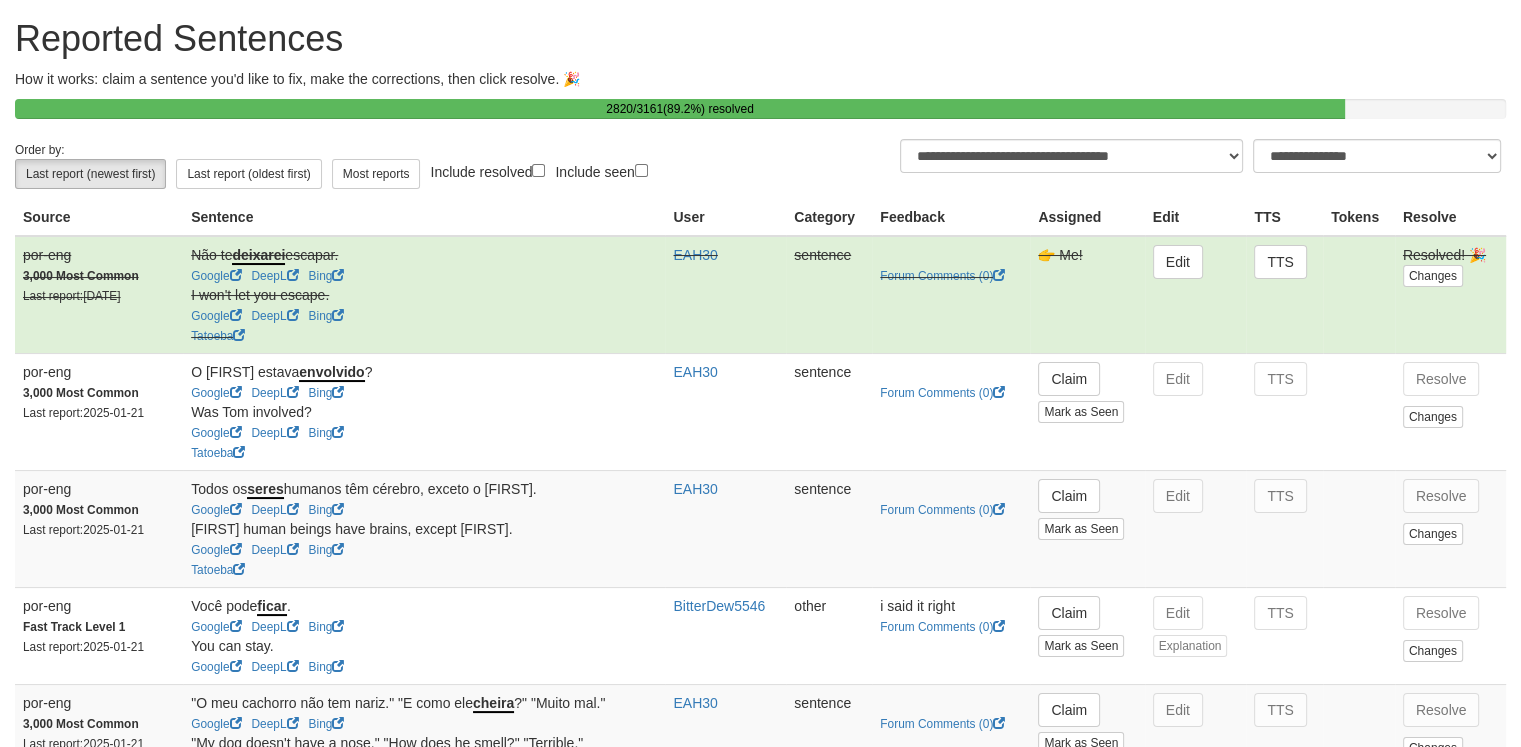 click on "Claim Mark as Seen" at bounding box center [1087, 411] 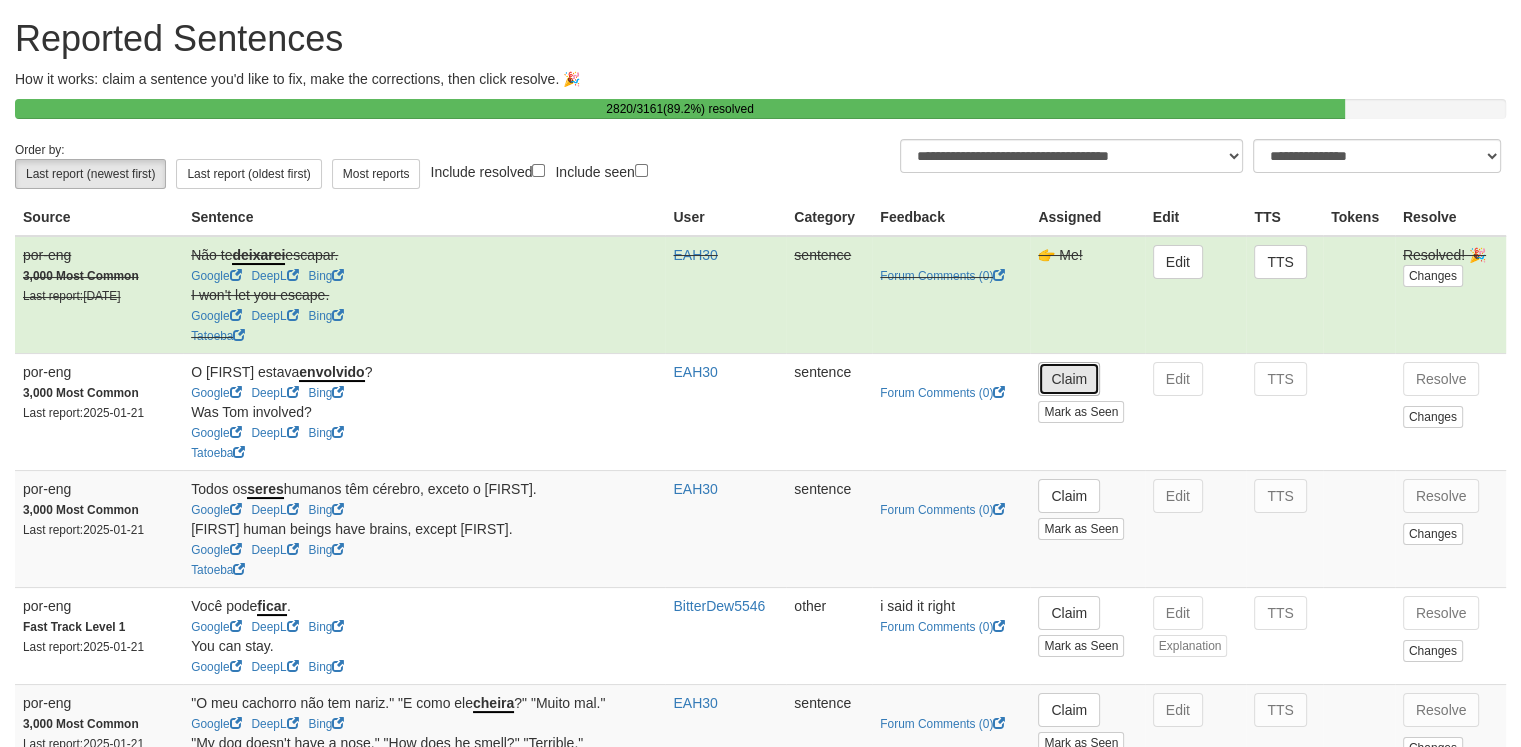 click on "Claim" at bounding box center [1069, 379] 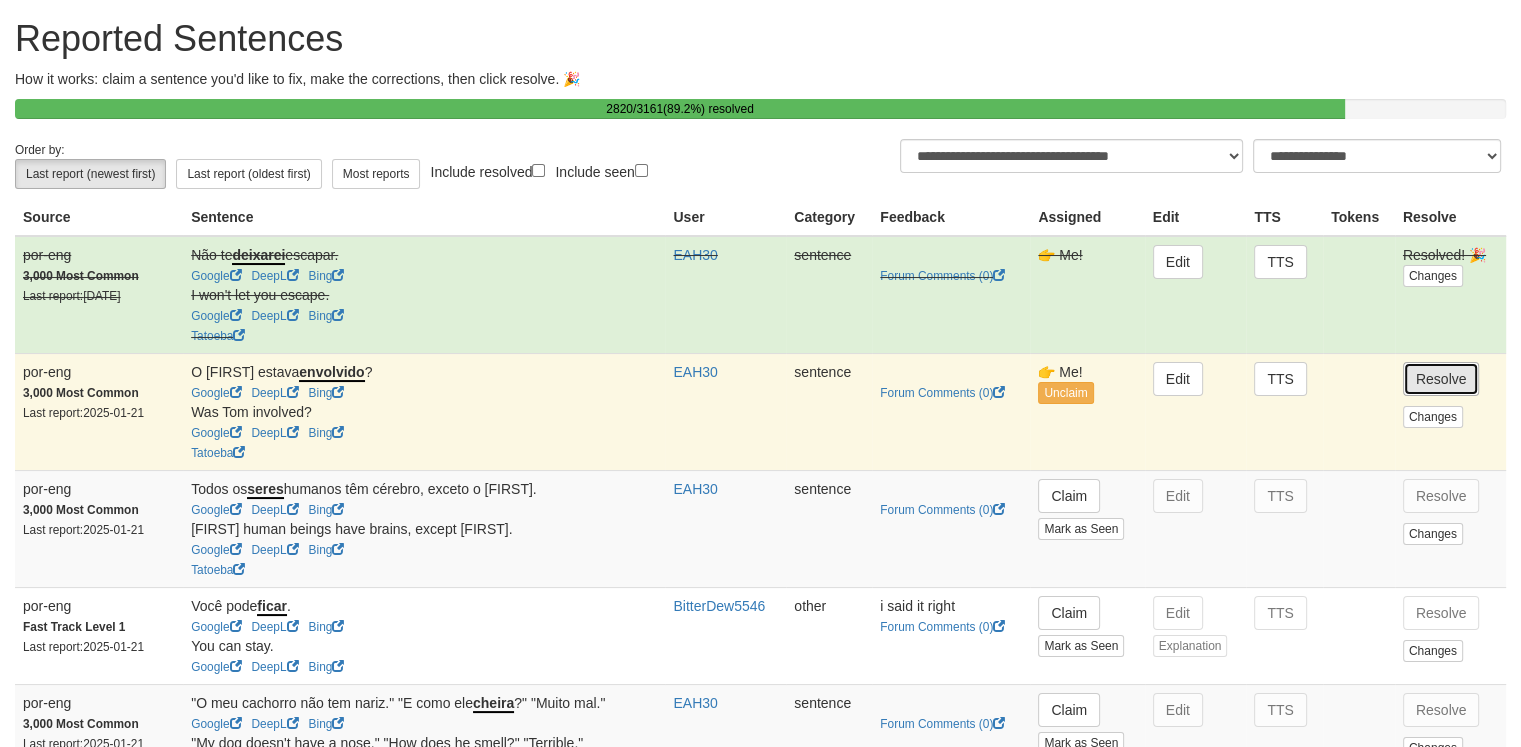 click on "Resolve" at bounding box center [1441, 379] 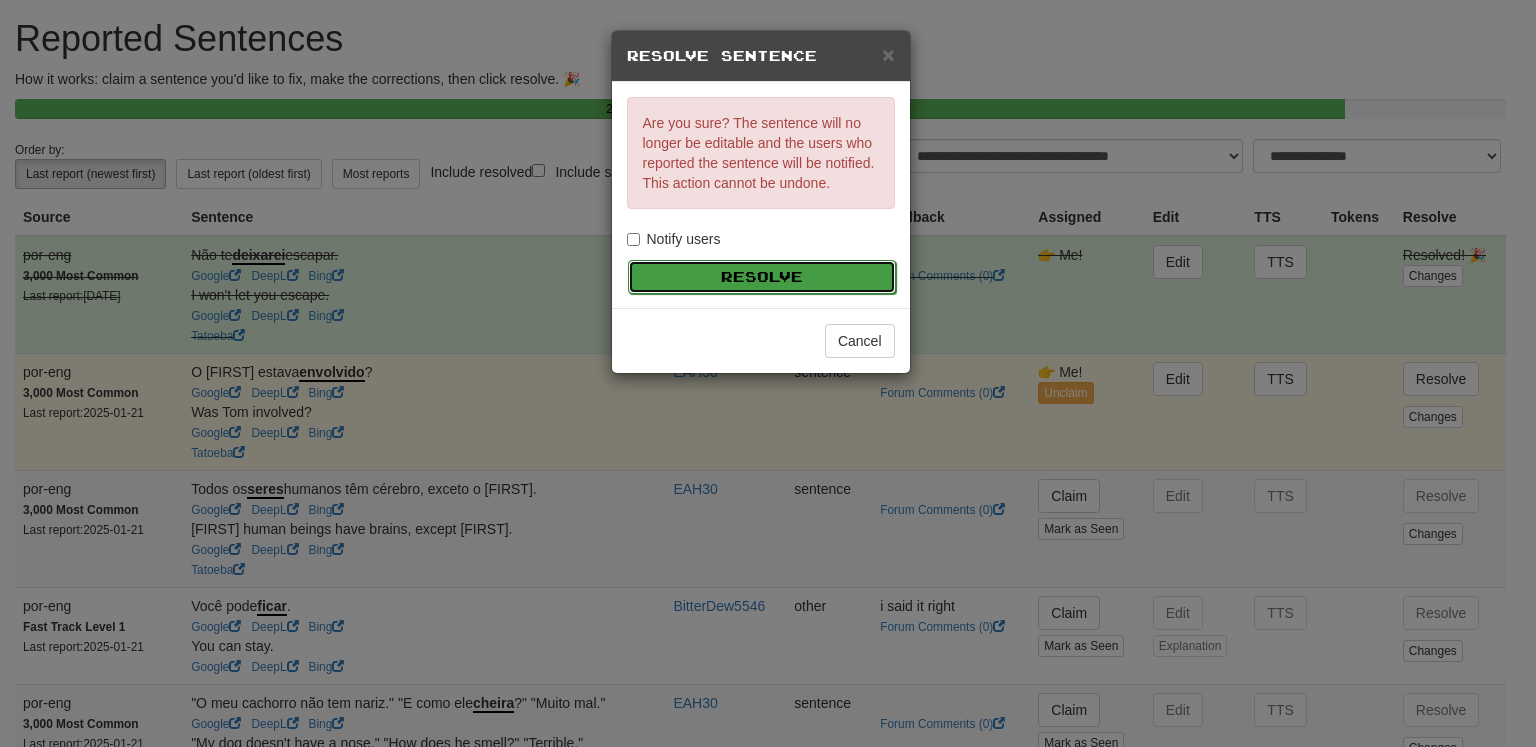 click on "Resolve" at bounding box center [762, 277] 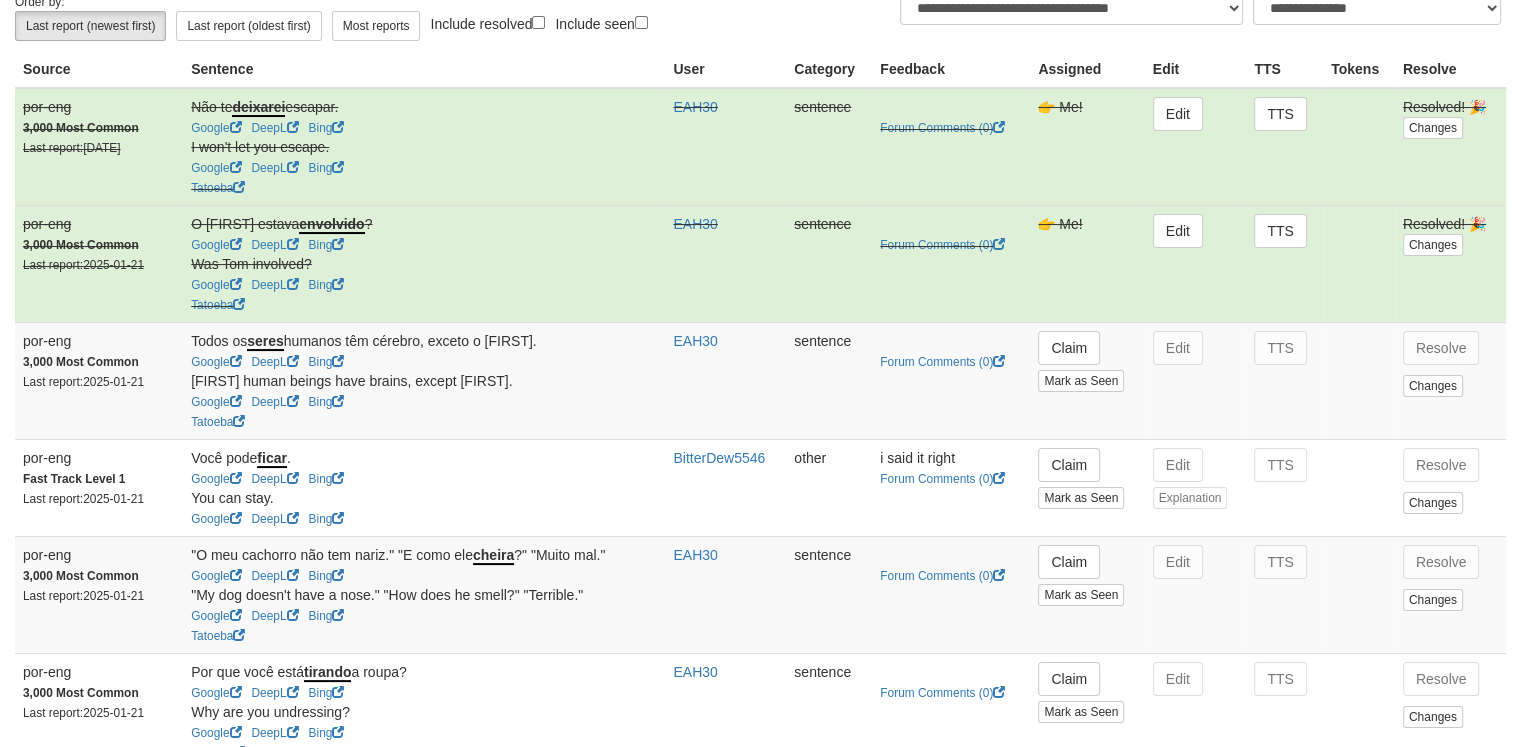 scroll, scrollTop: 262, scrollLeft: 0, axis: vertical 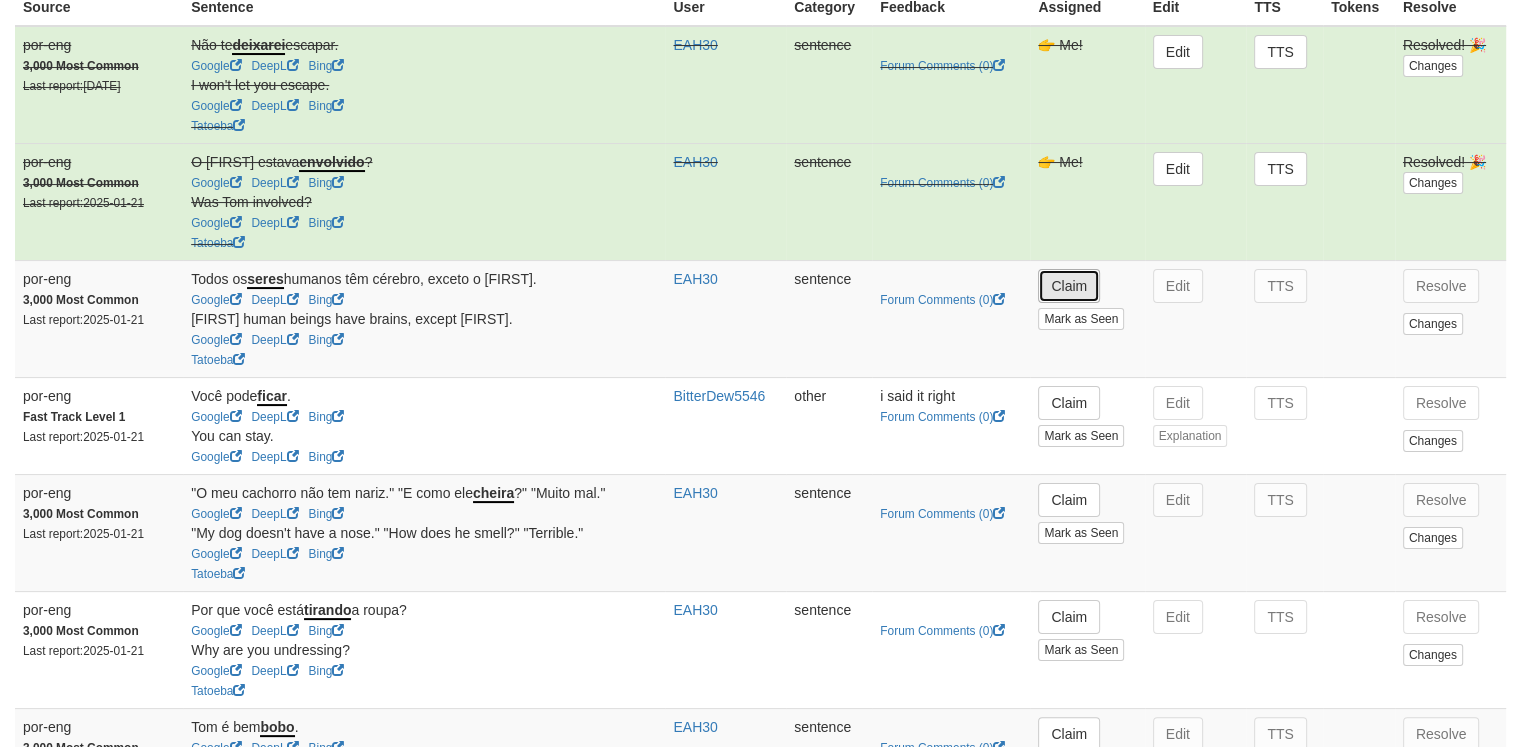 click on "Claim" at bounding box center (1069, 286) 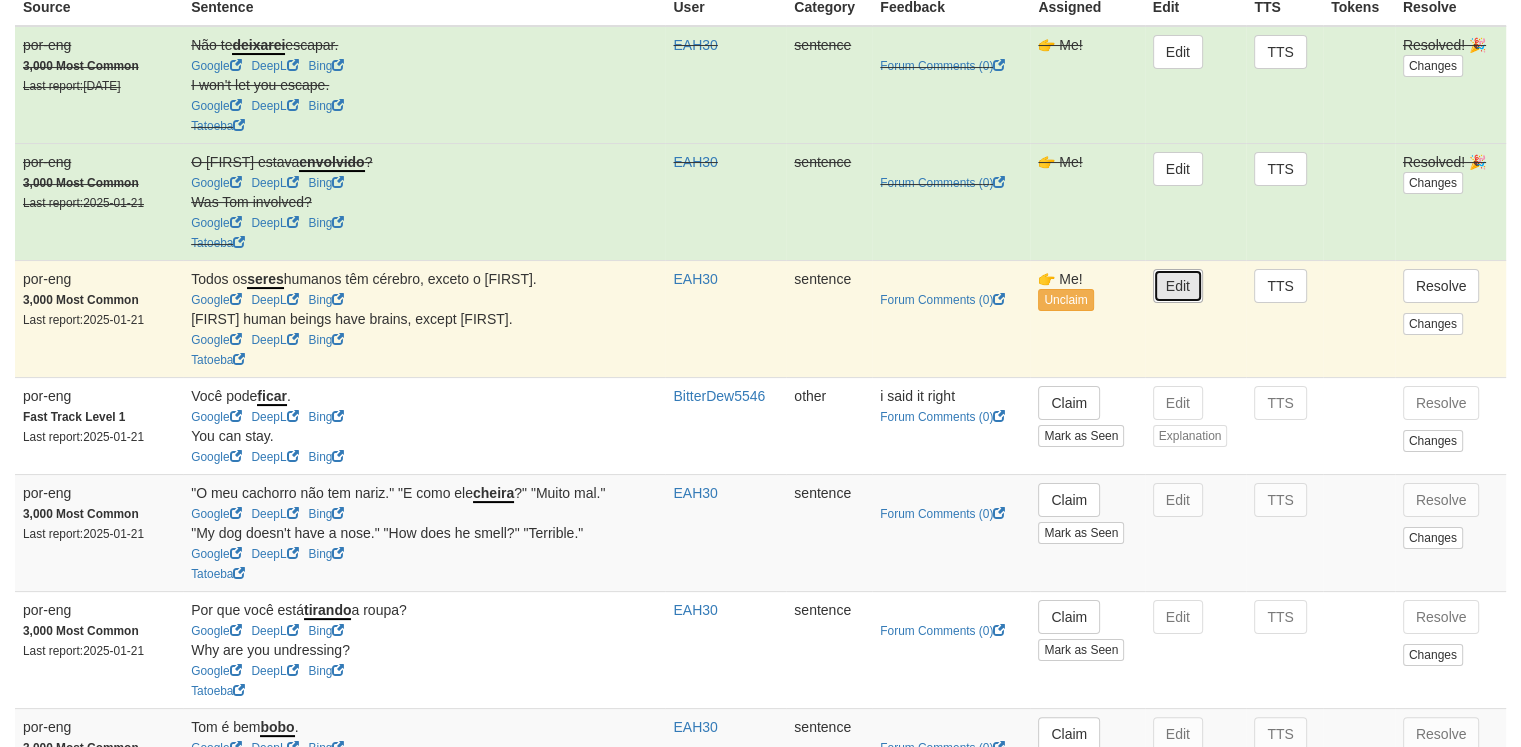 click on "Edit" at bounding box center [1178, 286] 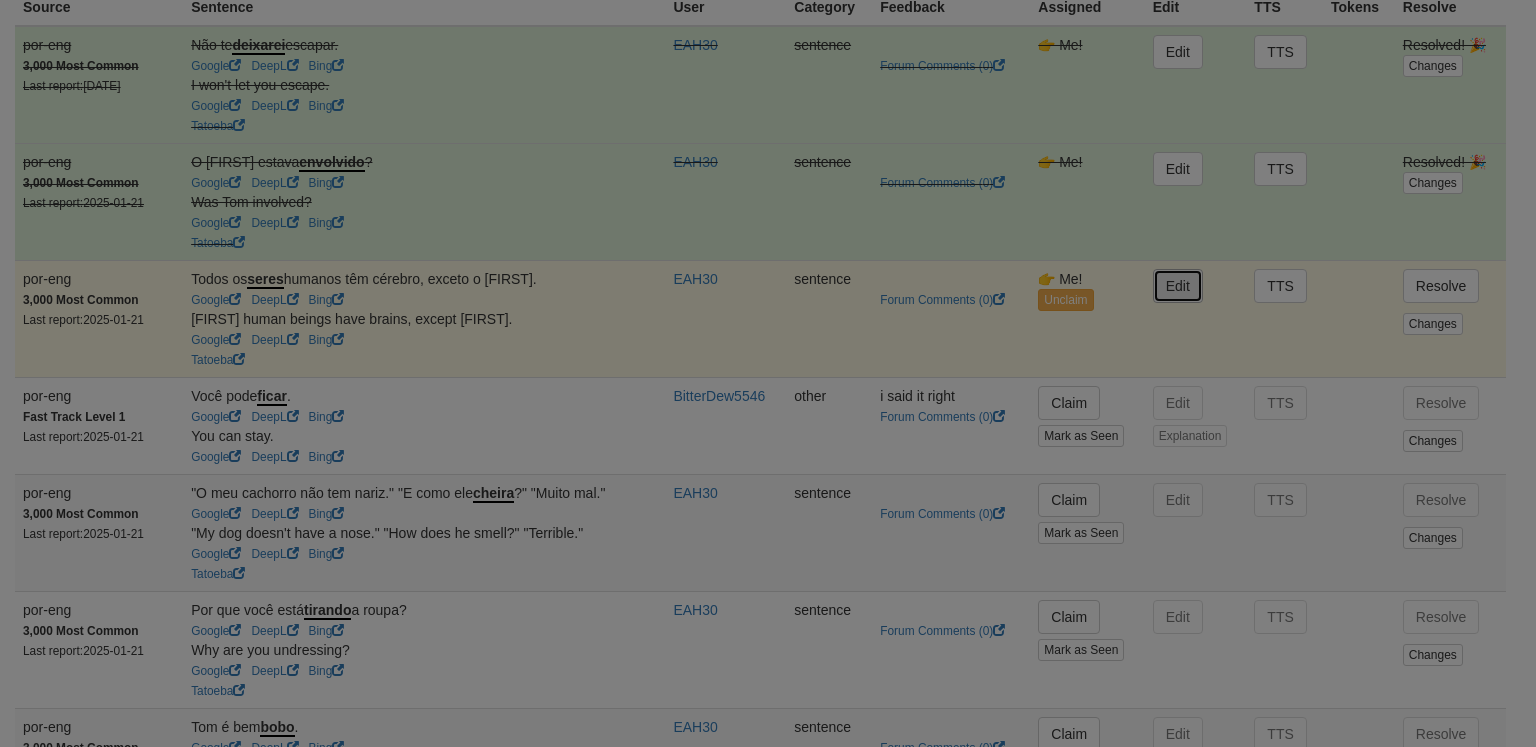 type on "**********" 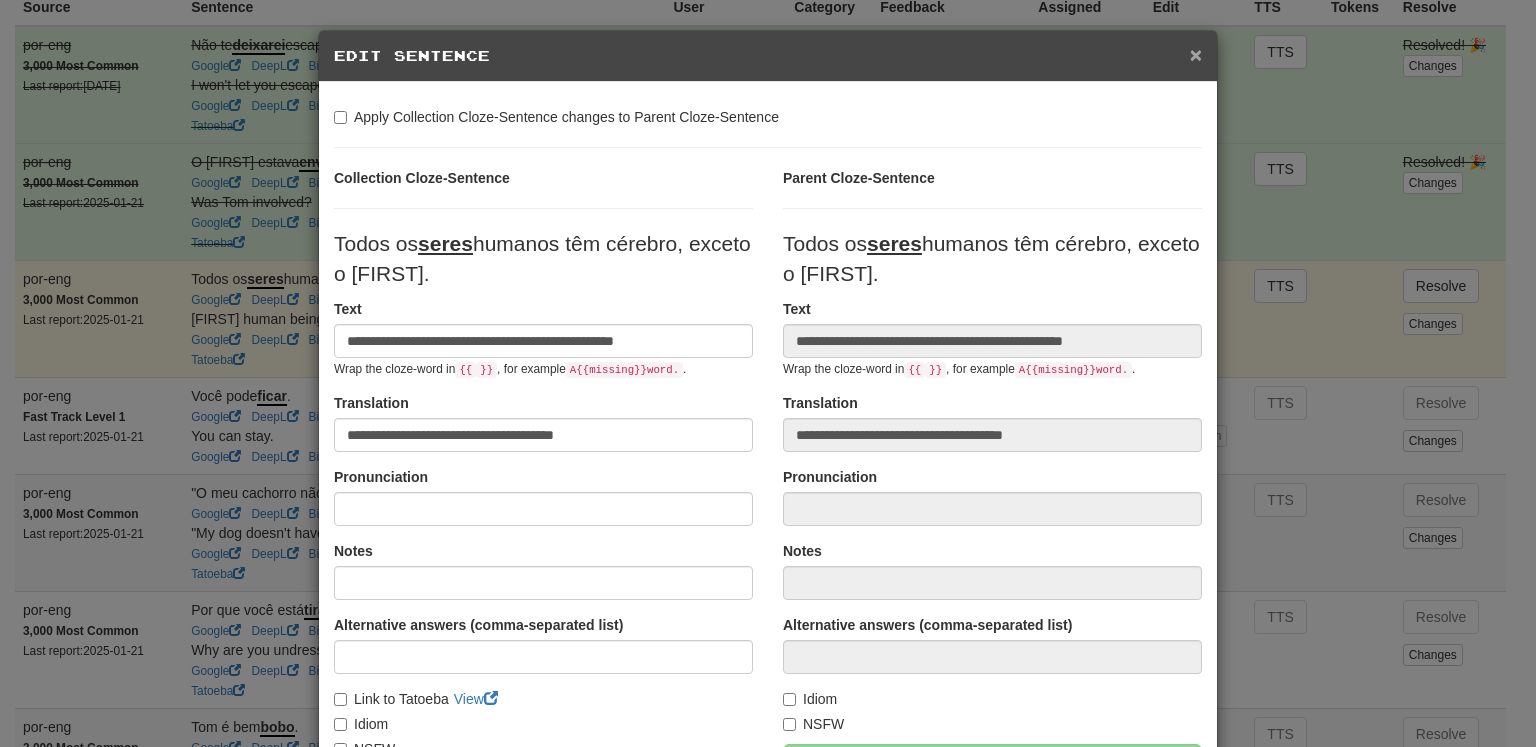 click on "×" at bounding box center [1196, 54] 